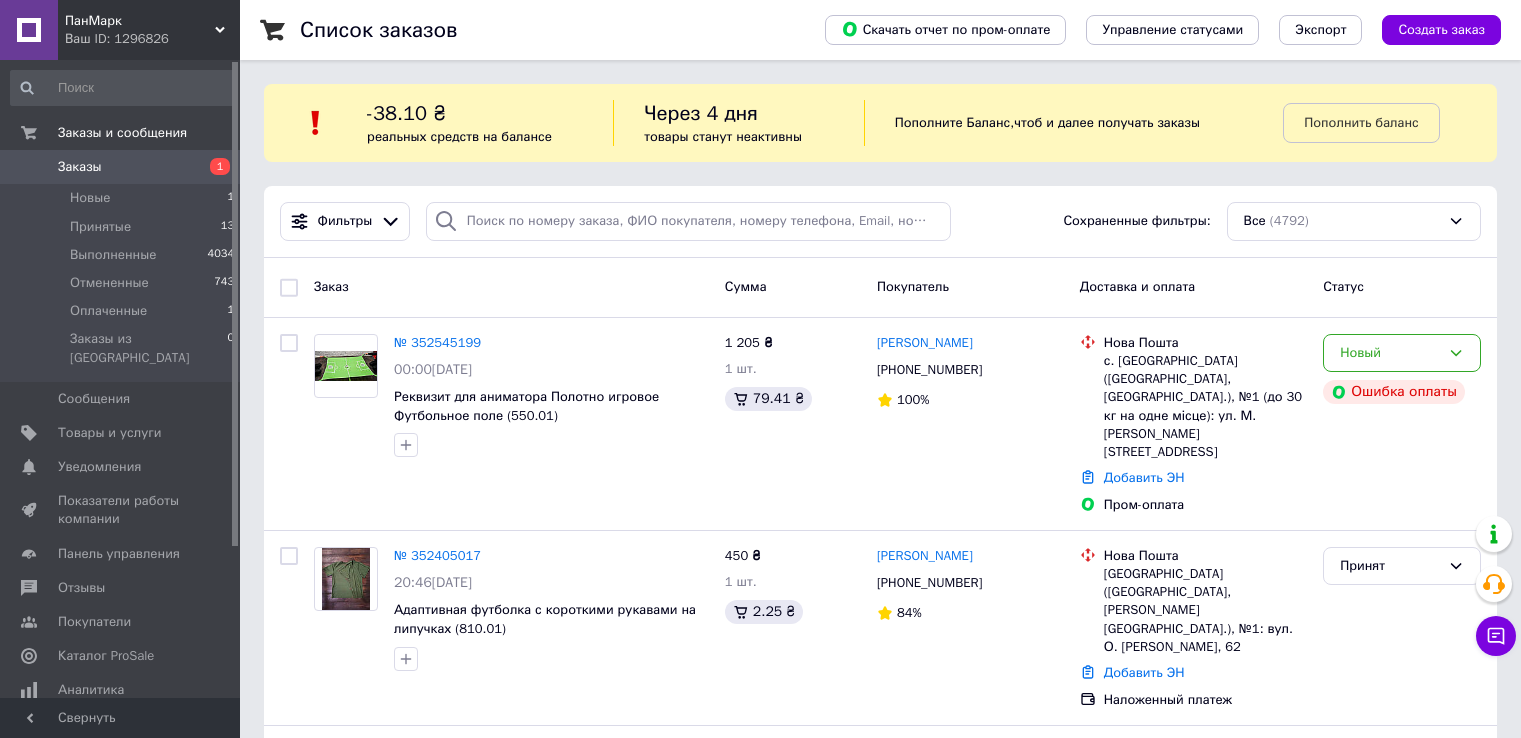 scroll, scrollTop: 0, scrollLeft: 0, axis: both 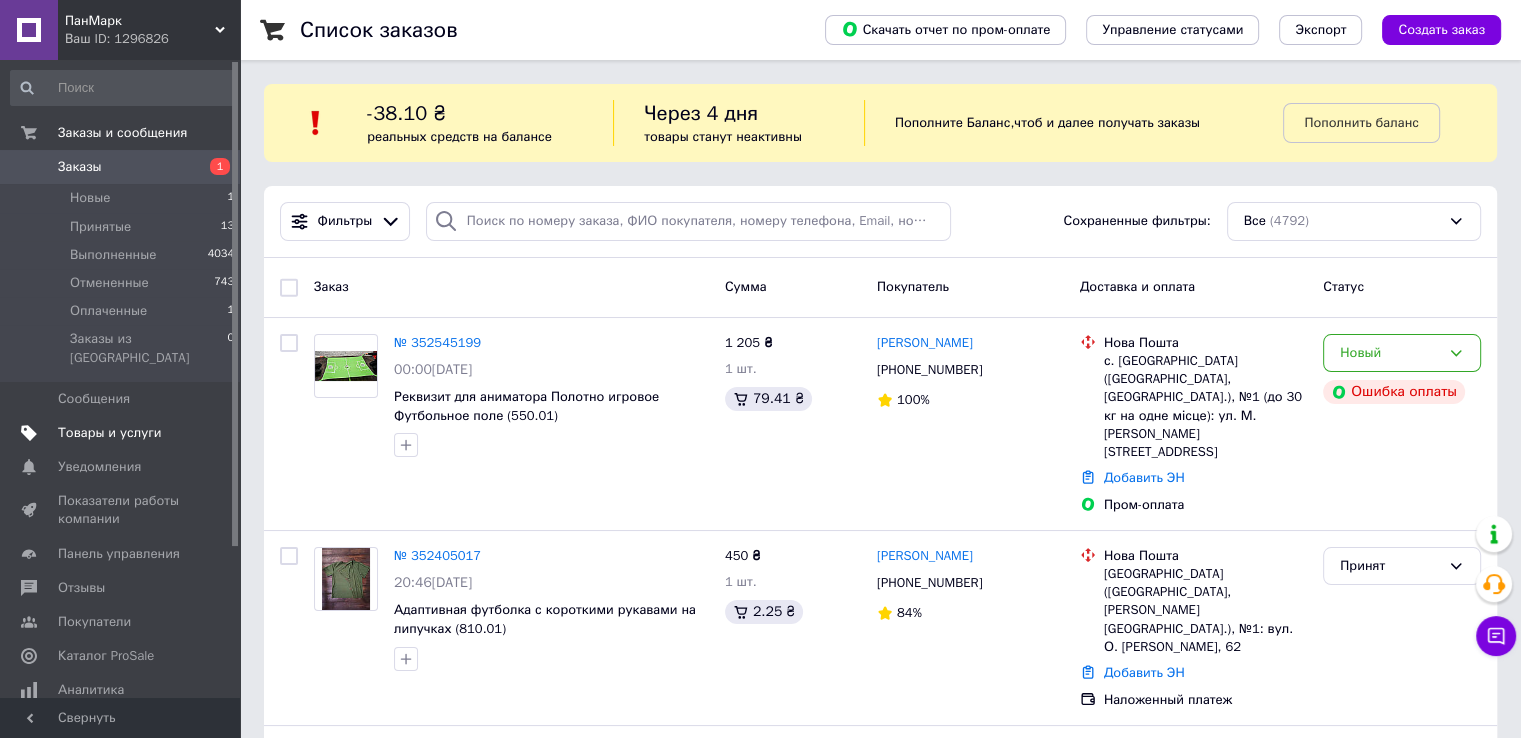 click on "Товары и услуги" at bounding box center [110, 433] 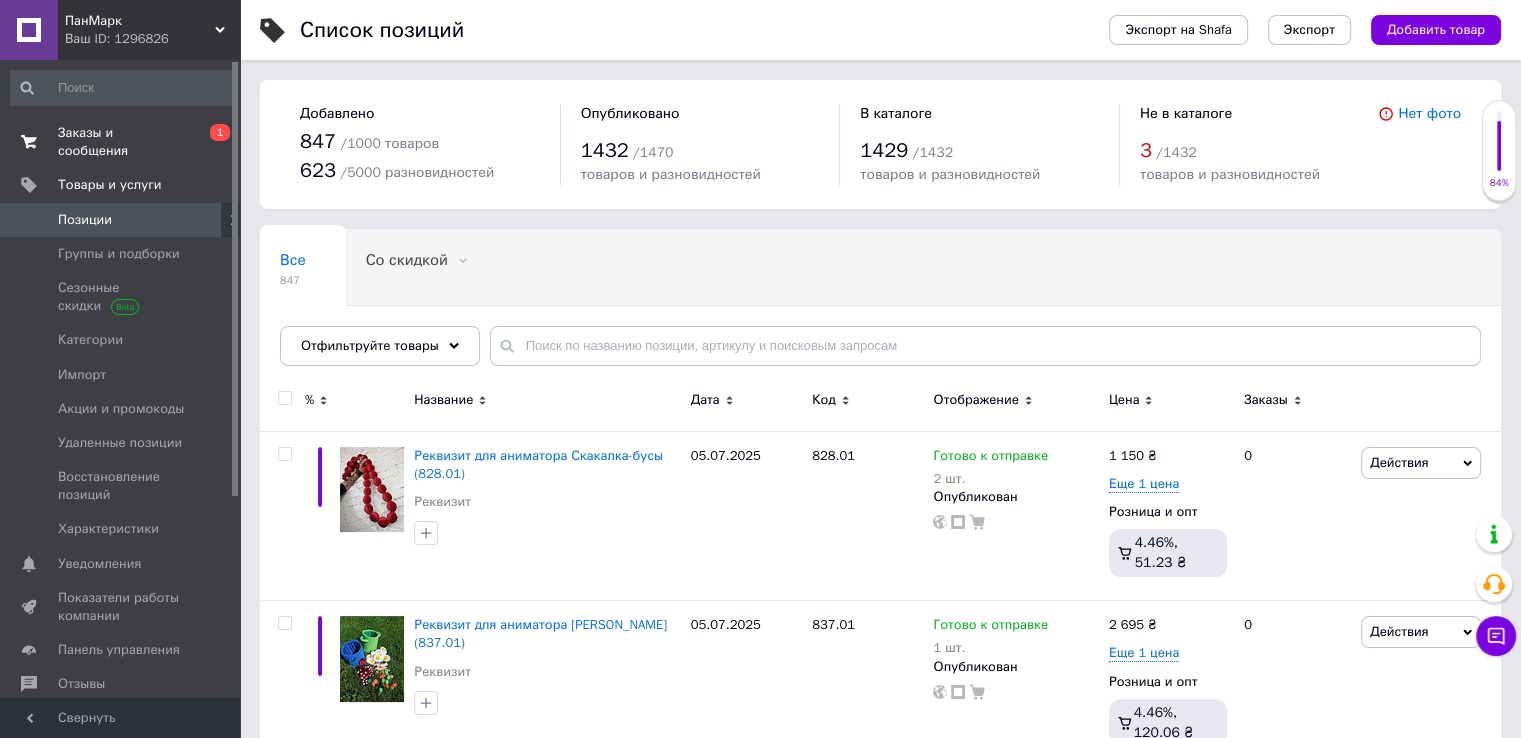 click on "Заказы и сообщения" at bounding box center (121, 142) 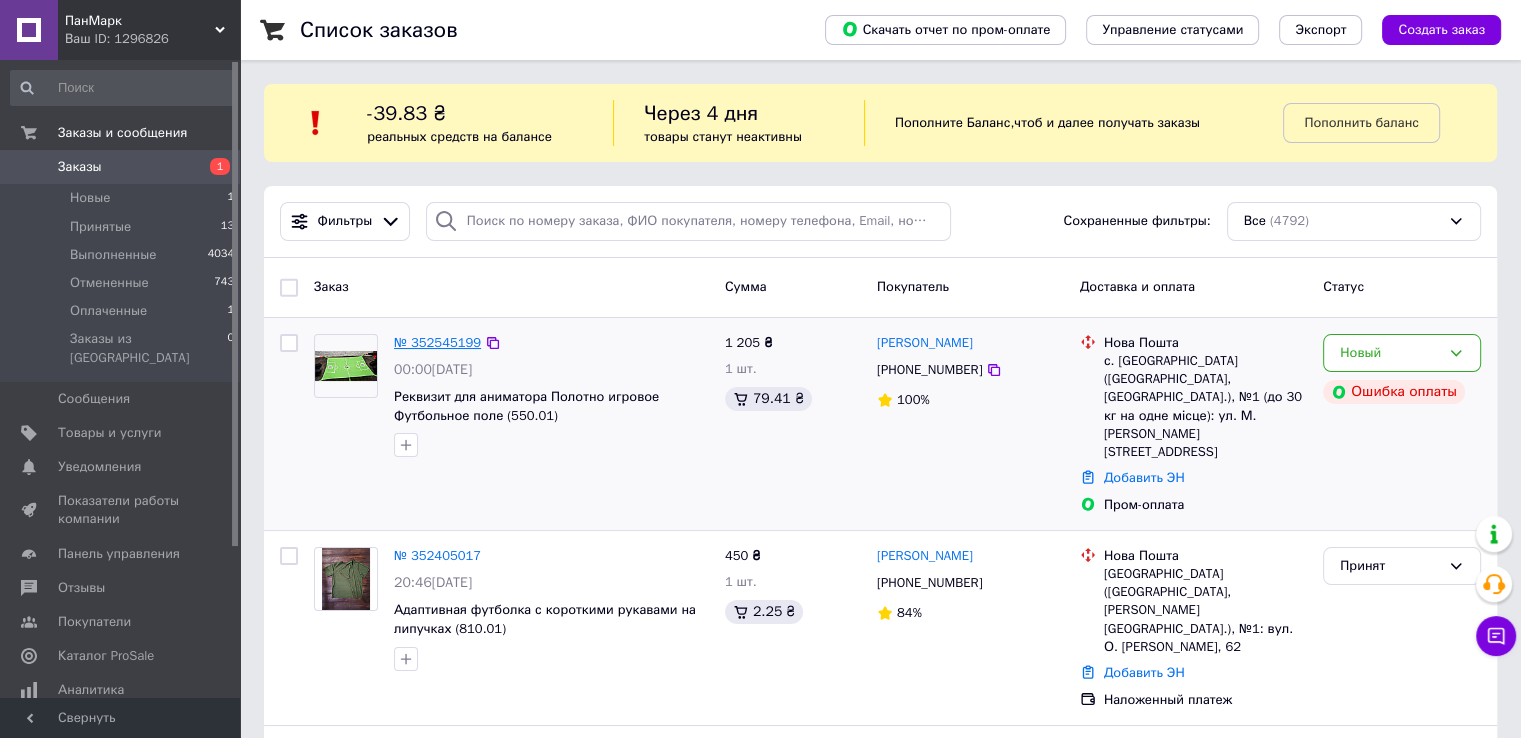 click on "№ 352545199" at bounding box center [437, 342] 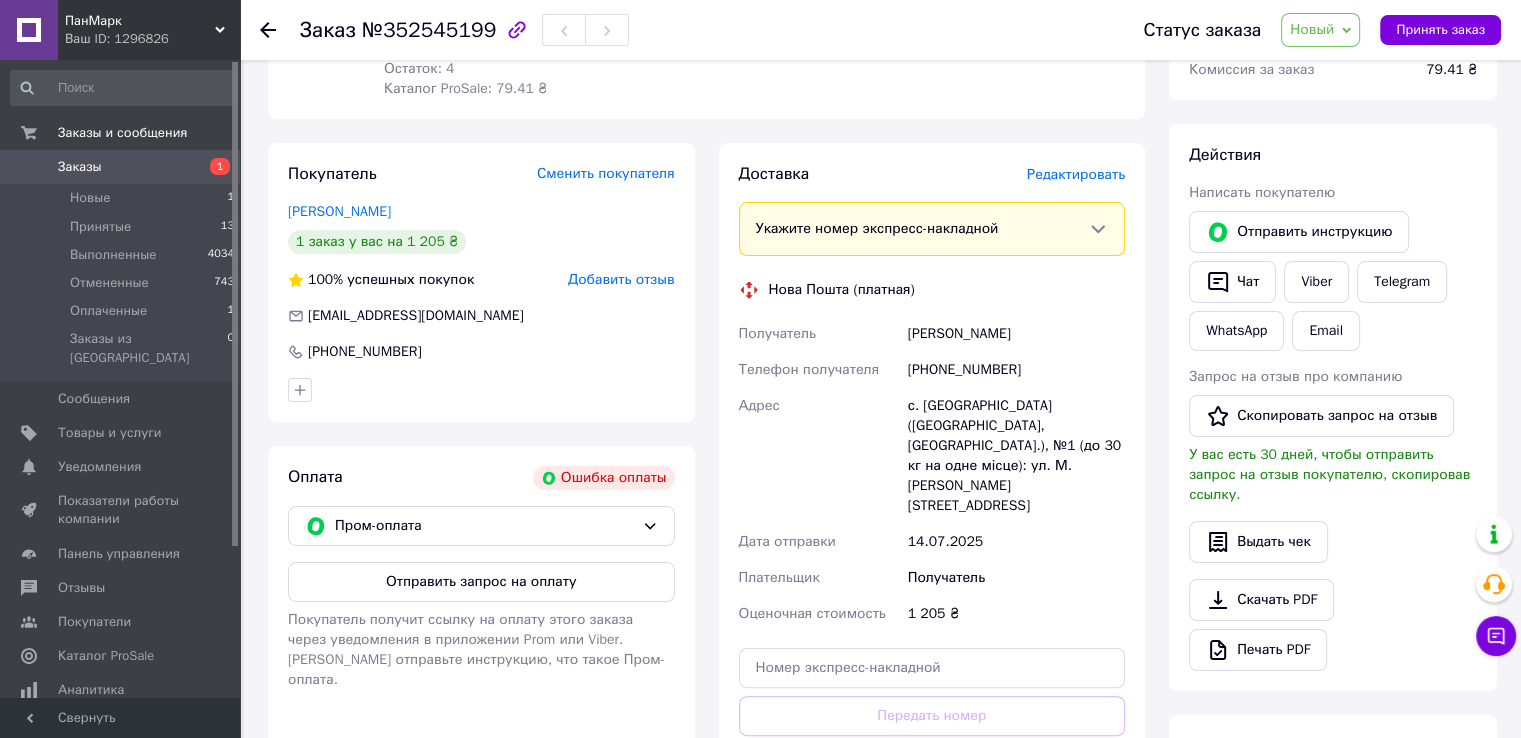scroll, scrollTop: 277, scrollLeft: 0, axis: vertical 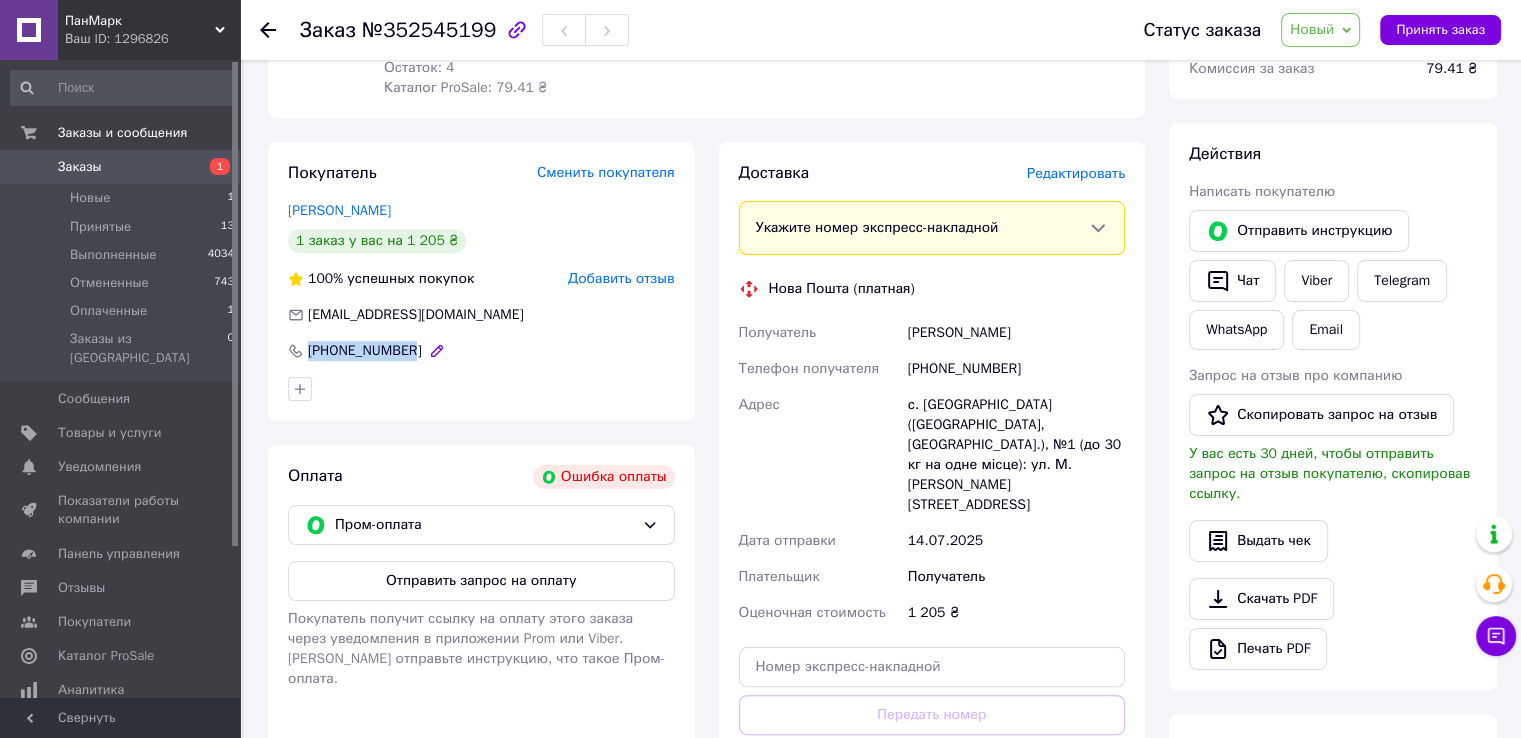 drag, startPoint x: 308, startPoint y: 347, endPoint x: 405, endPoint y: 351, distance: 97.082436 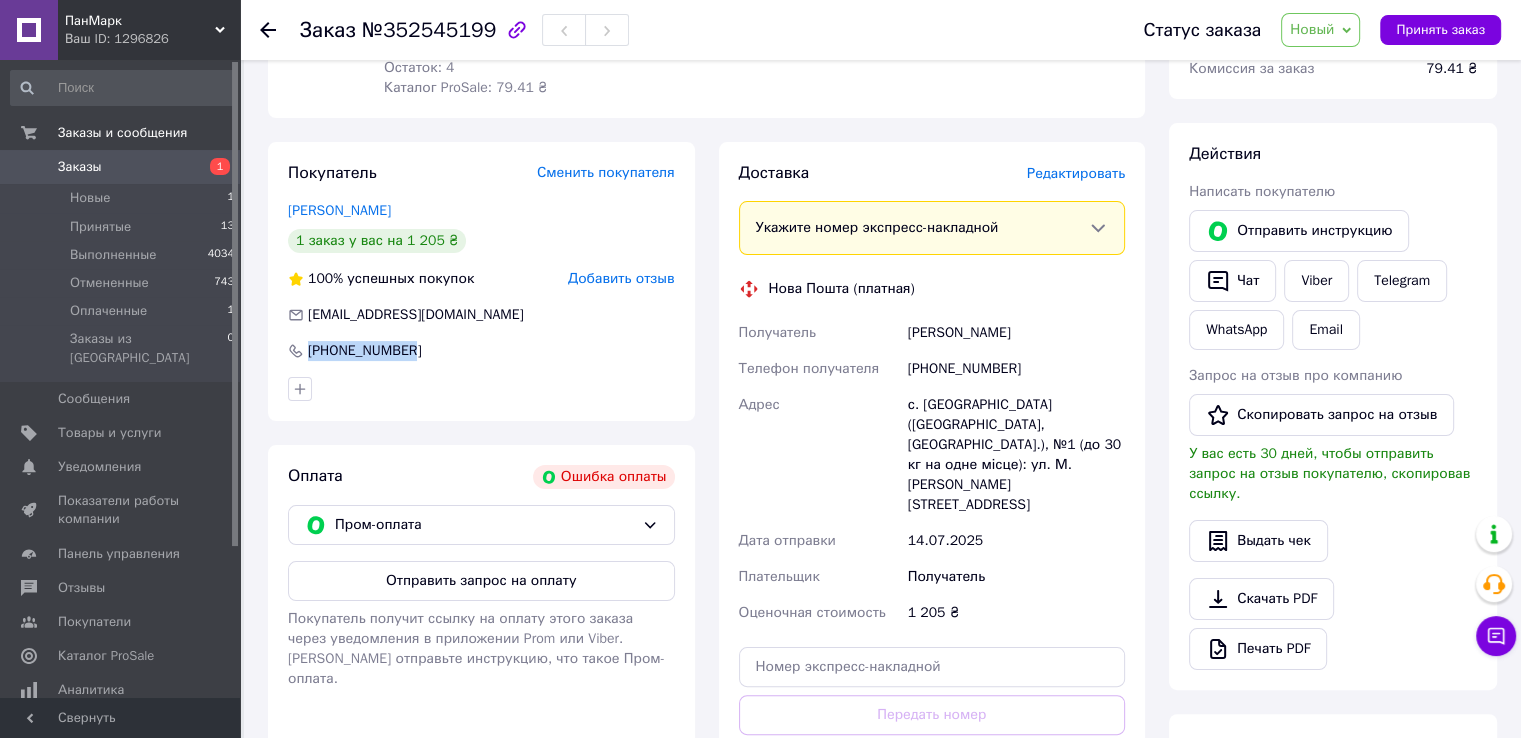 click on "Заказы" at bounding box center [121, 167] 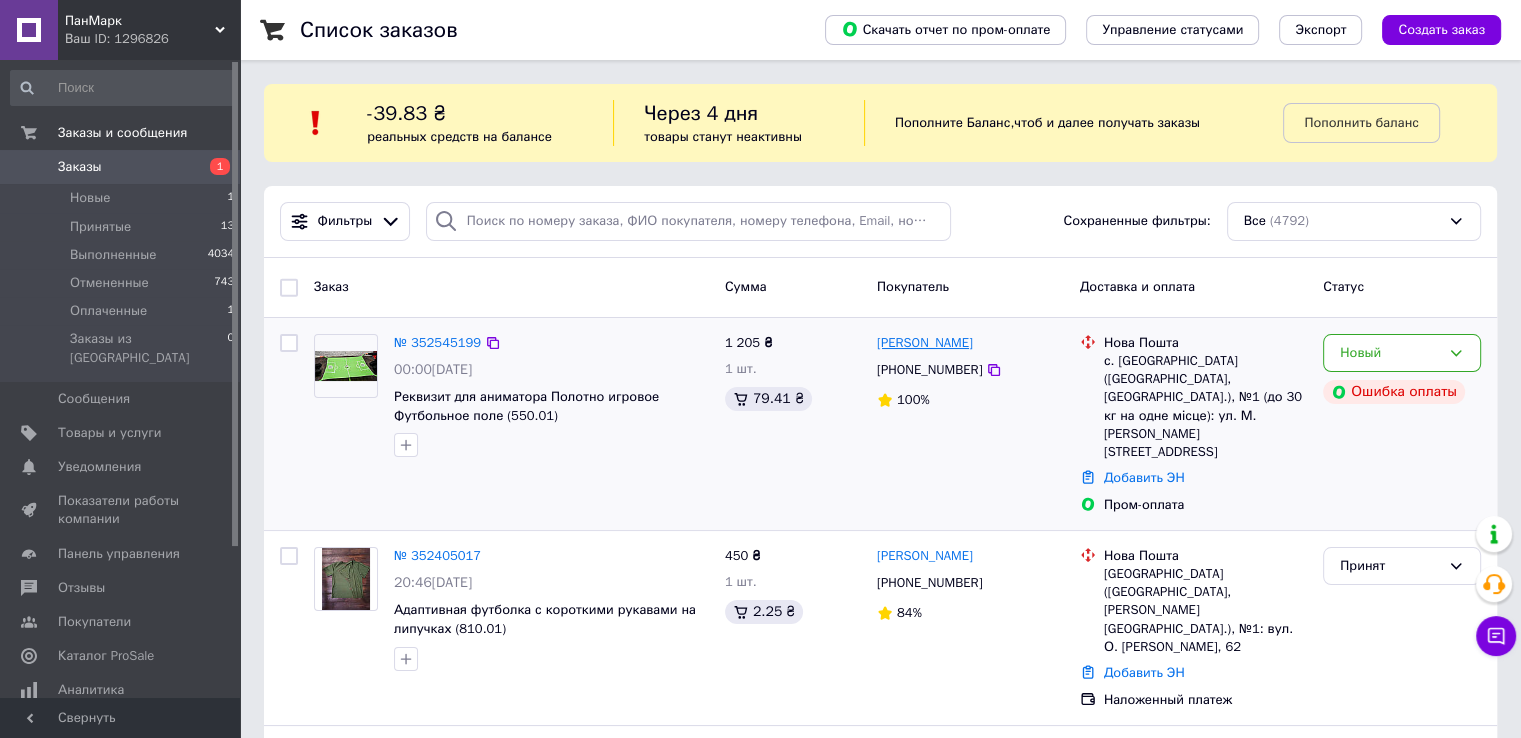 click on "[PERSON_NAME]" at bounding box center (925, 343) 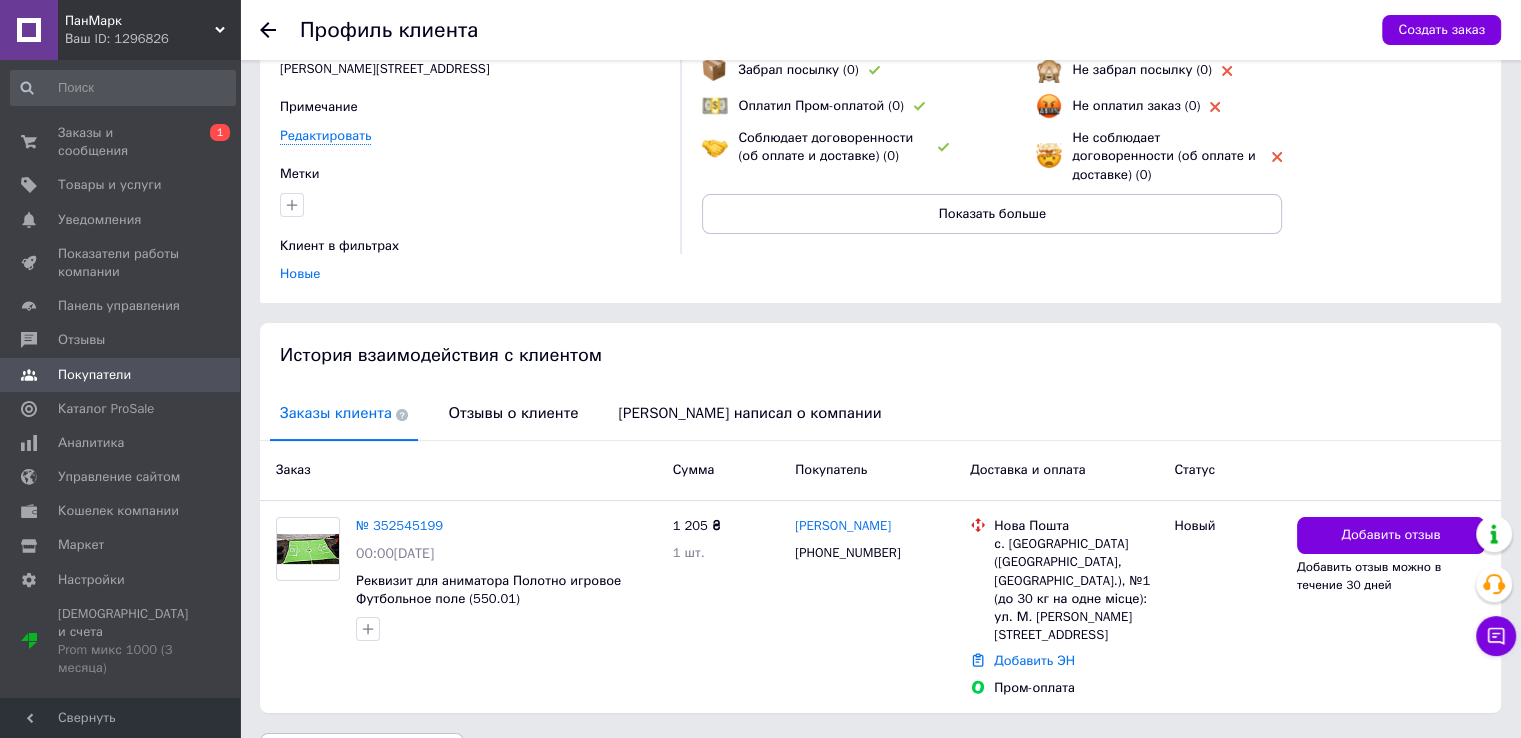 scroll, scrollTop: 0, scrollLeft: 0, axis: both 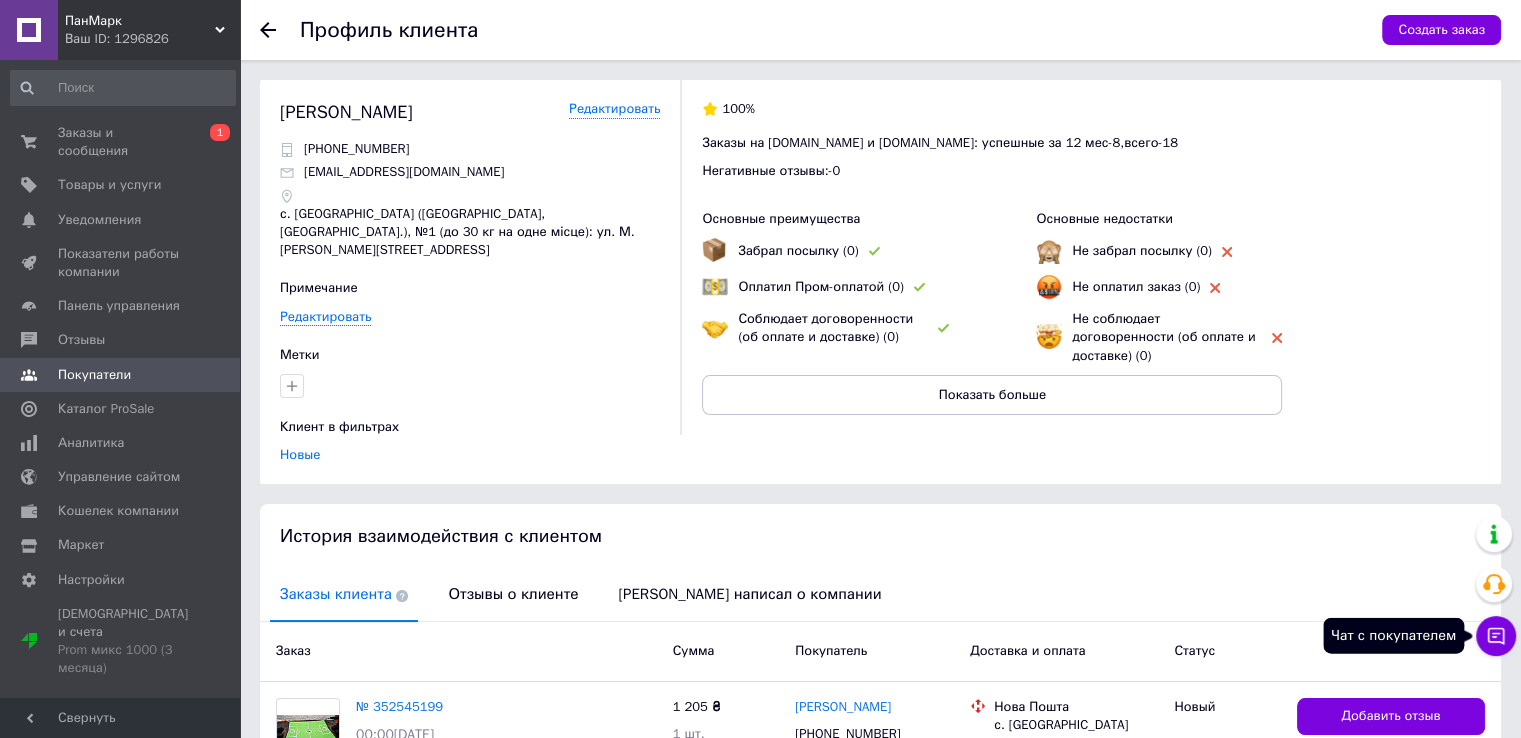 click 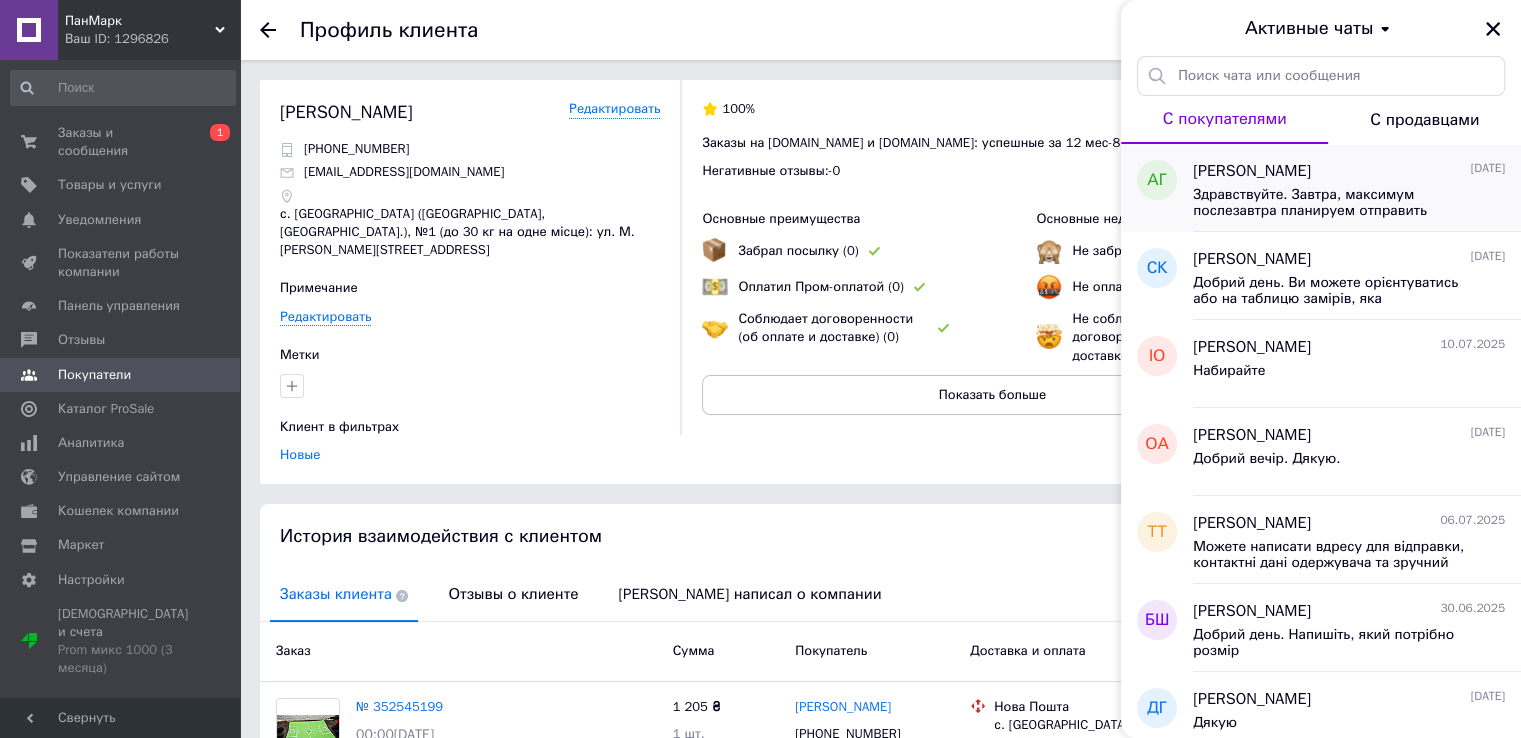 click on "Здравствуйте. Завтра, максимум послезавтра планируем отправить" at bounding box center [1335, 203] 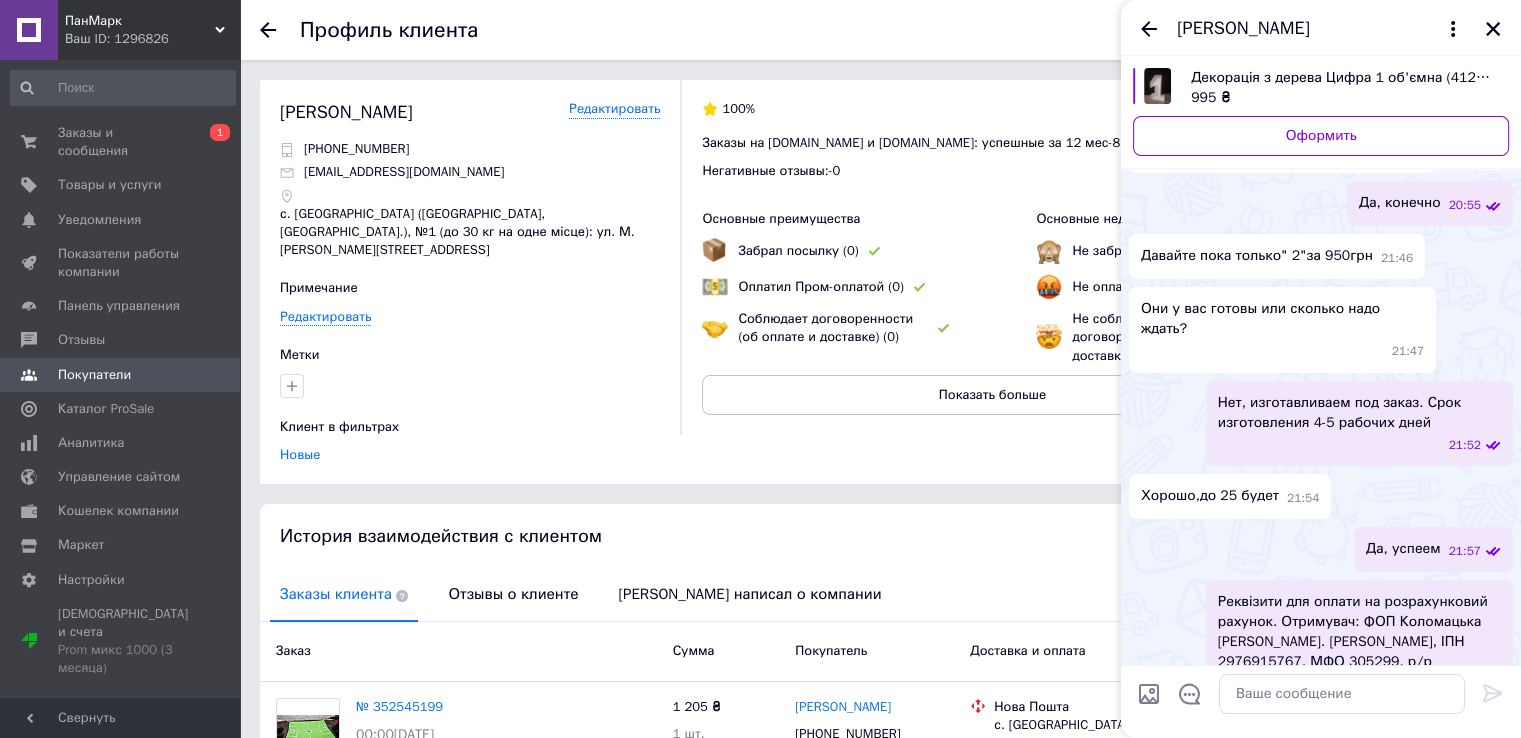 scroll, scrollTop: 2123, scrollLeft: 0, axis: vertical 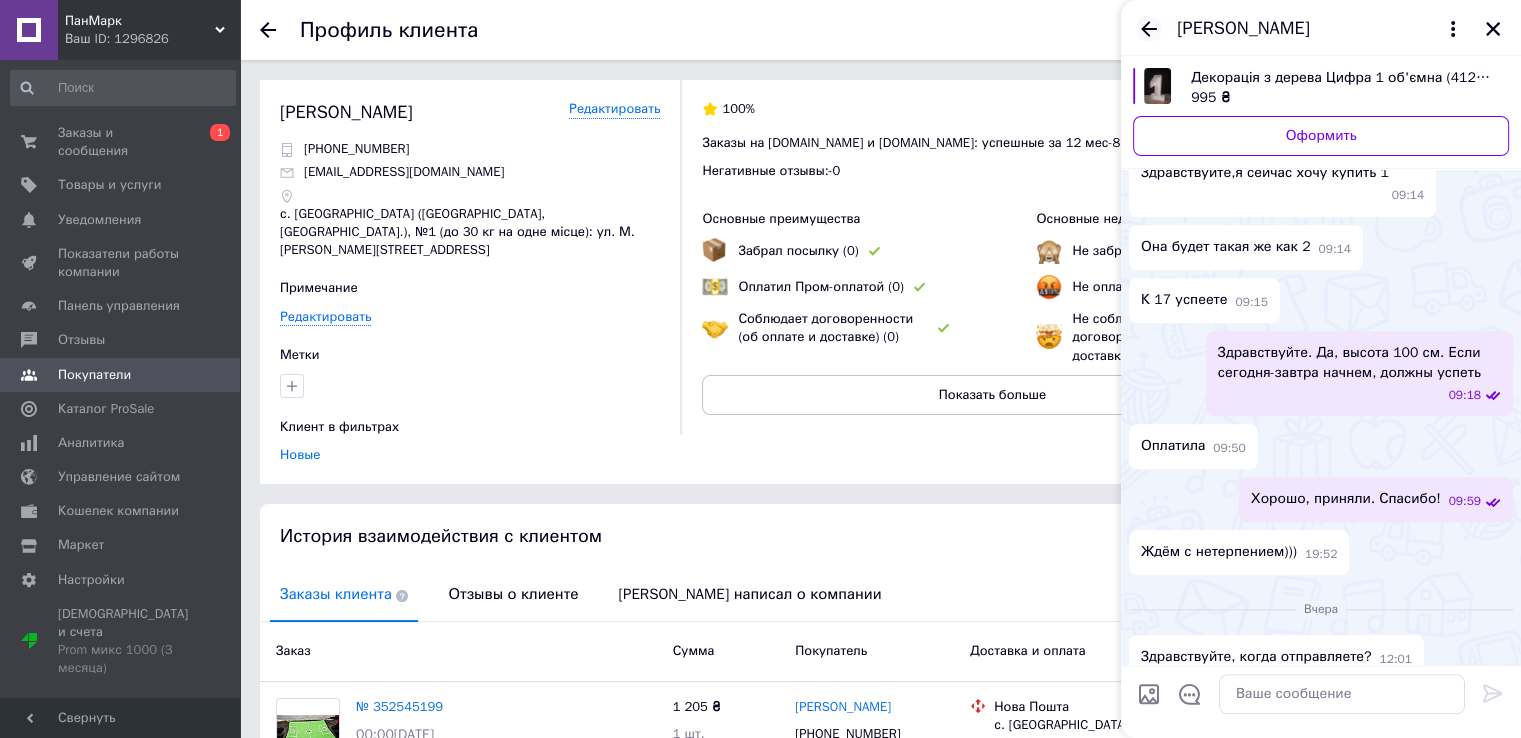 click 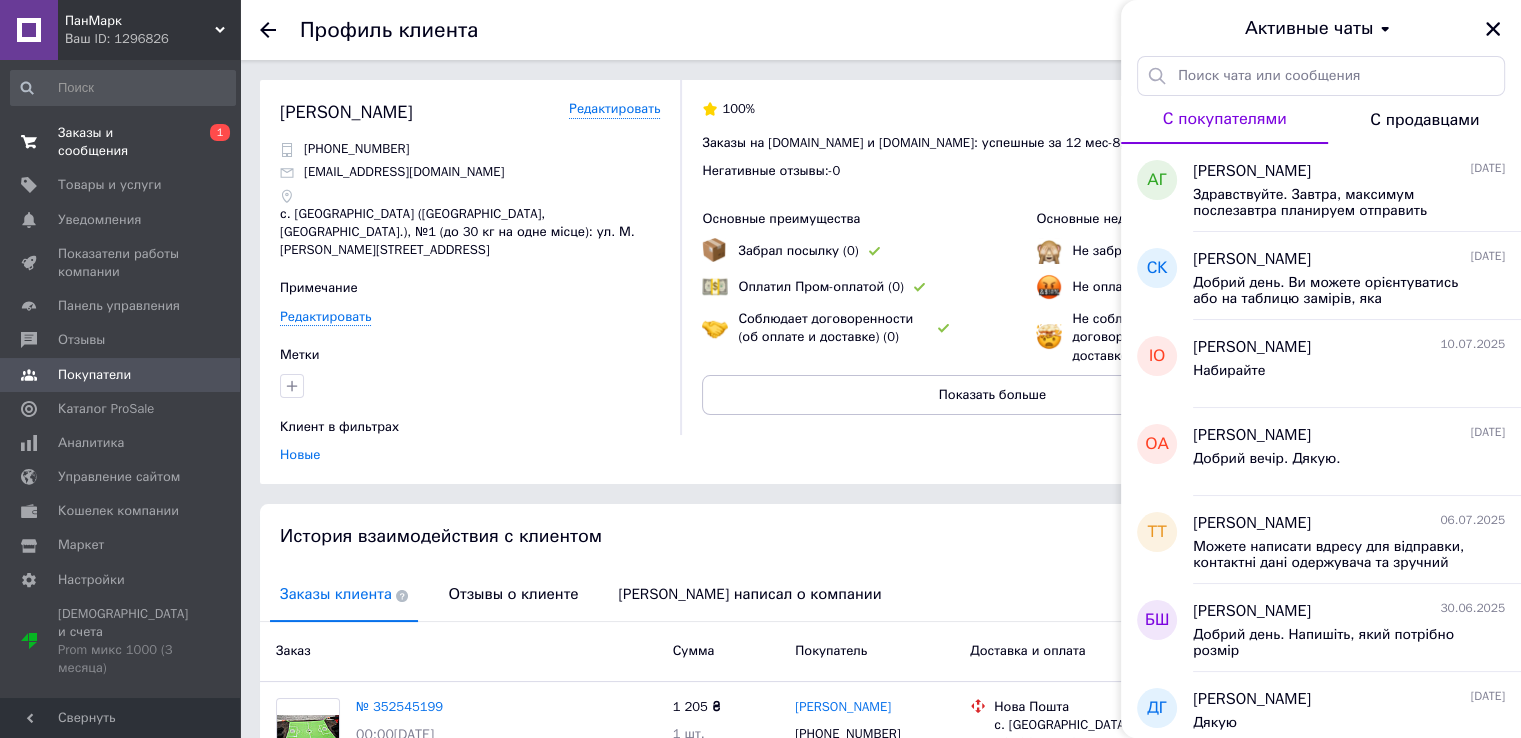click on "Заказы и сообщения" at bounding box center [121, 142] 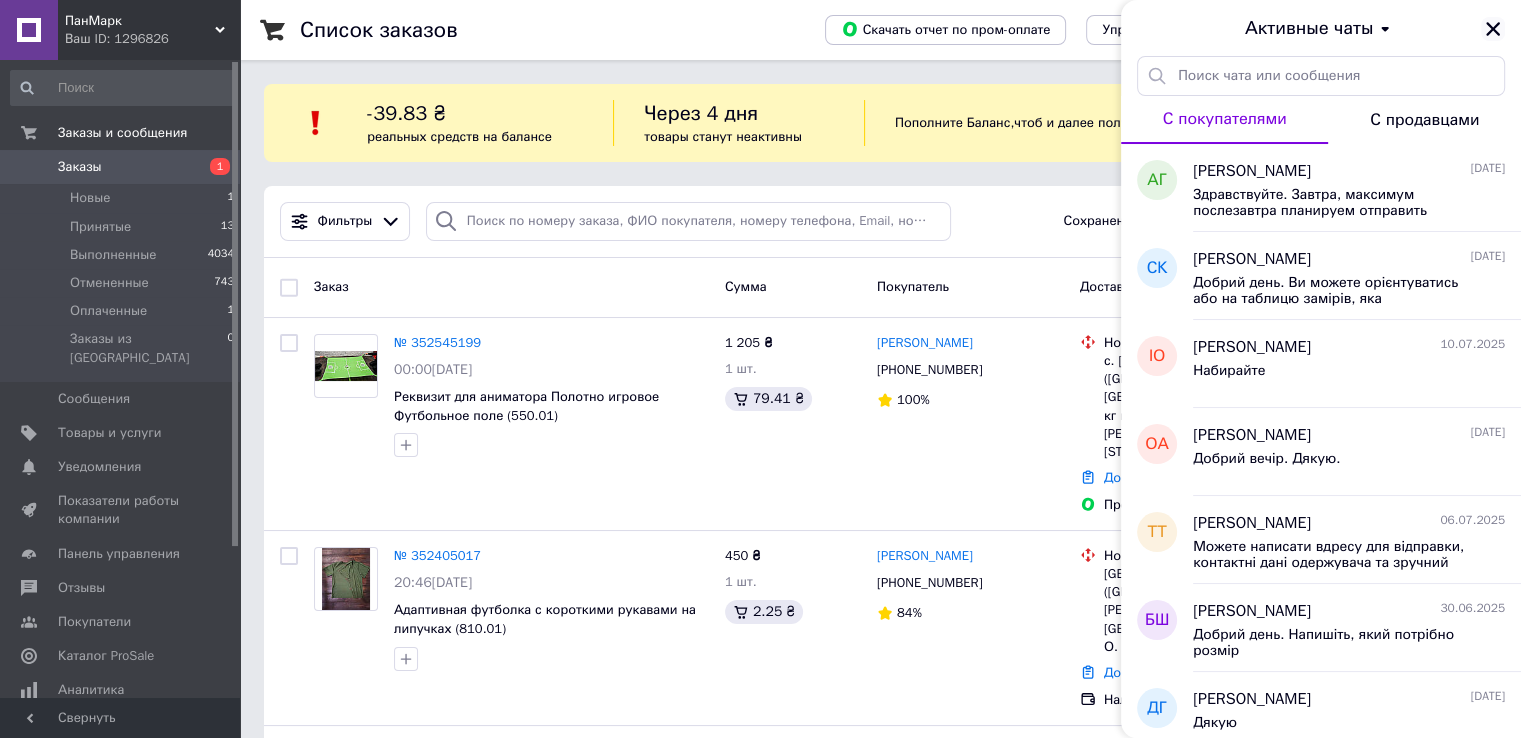 click at bounding box center [1493, 29] 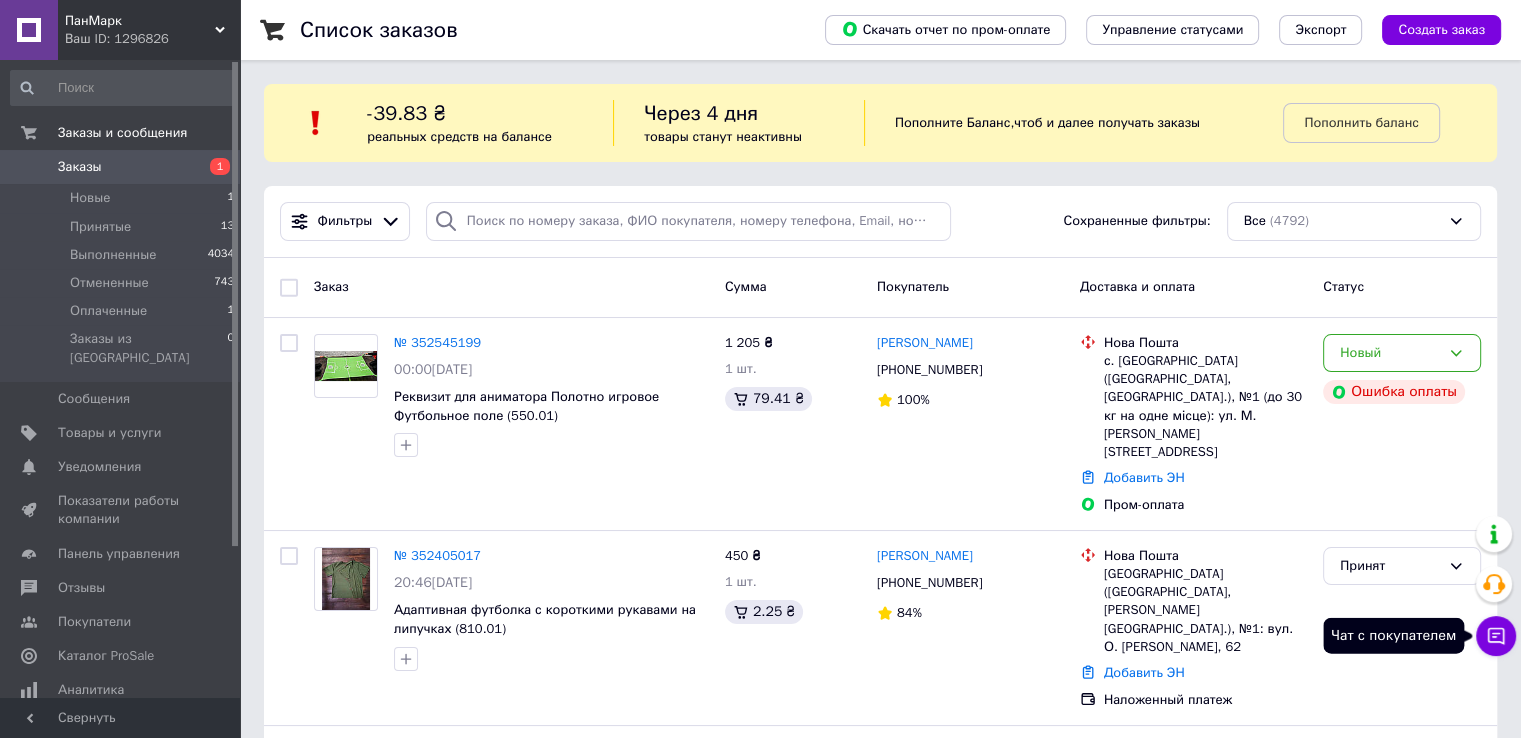 click 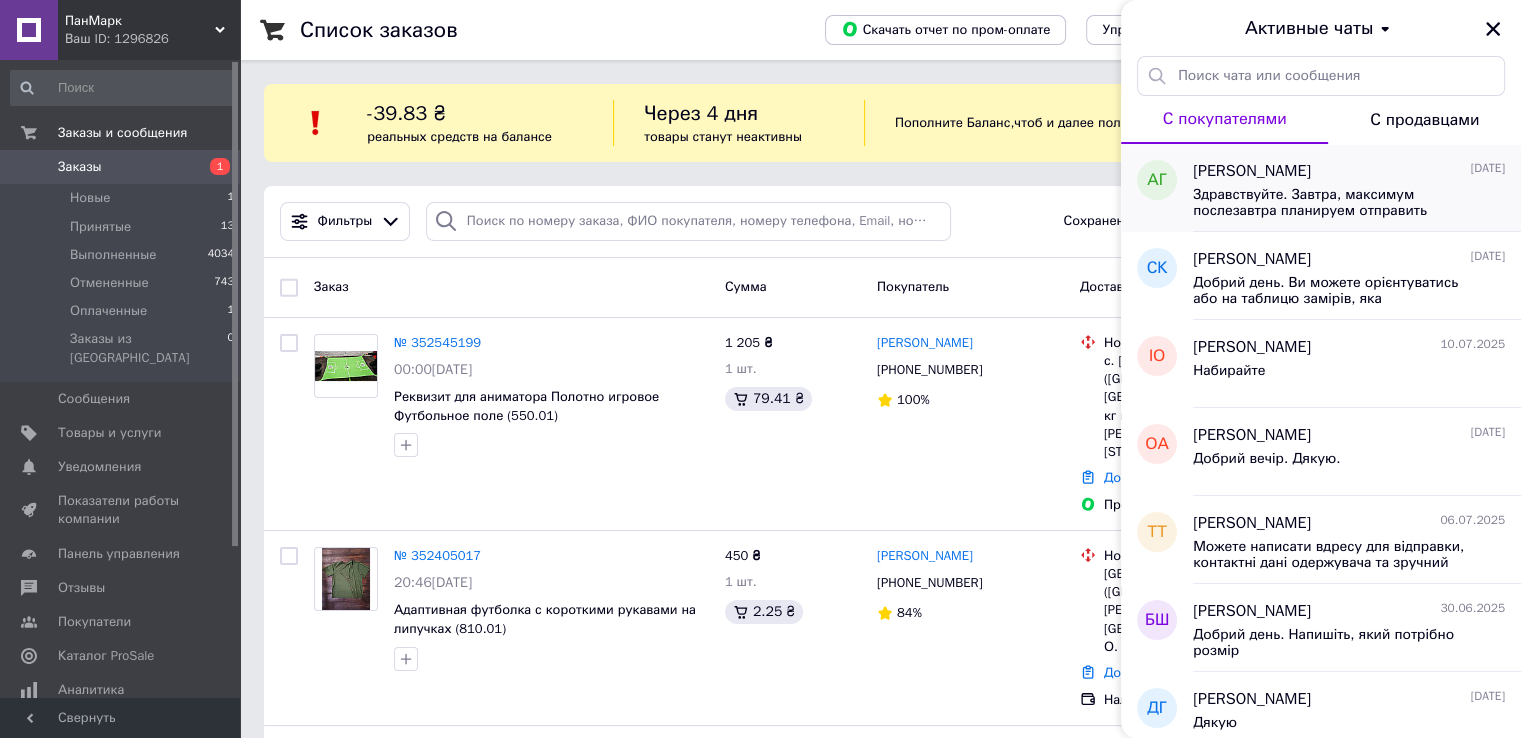 click on "Здравствуйте. Завтра, максимум послезавтра планируем отправить" at bounding box center [1335, 203] 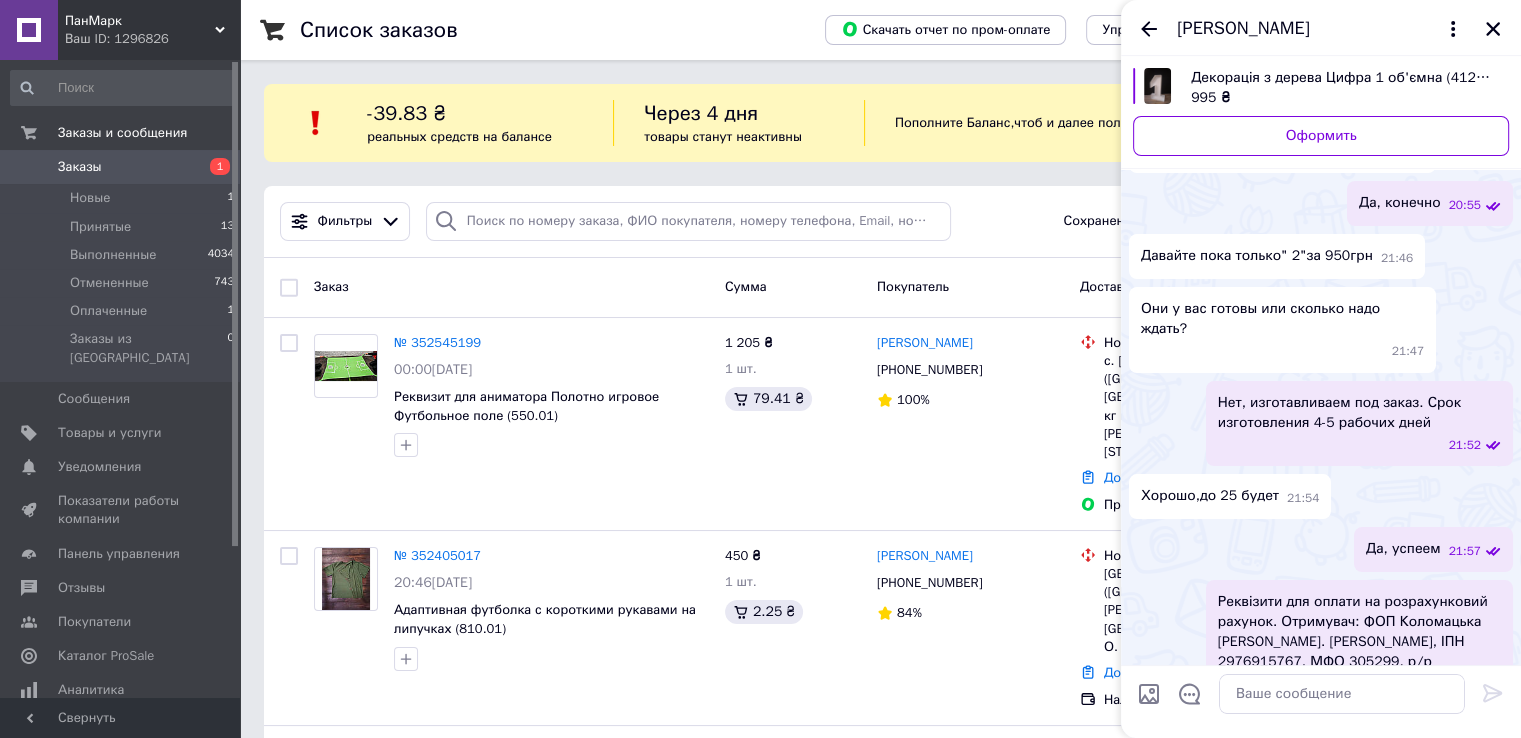 scroll, scrollTop: 2123, scrollLeft: 0, axis: vertical 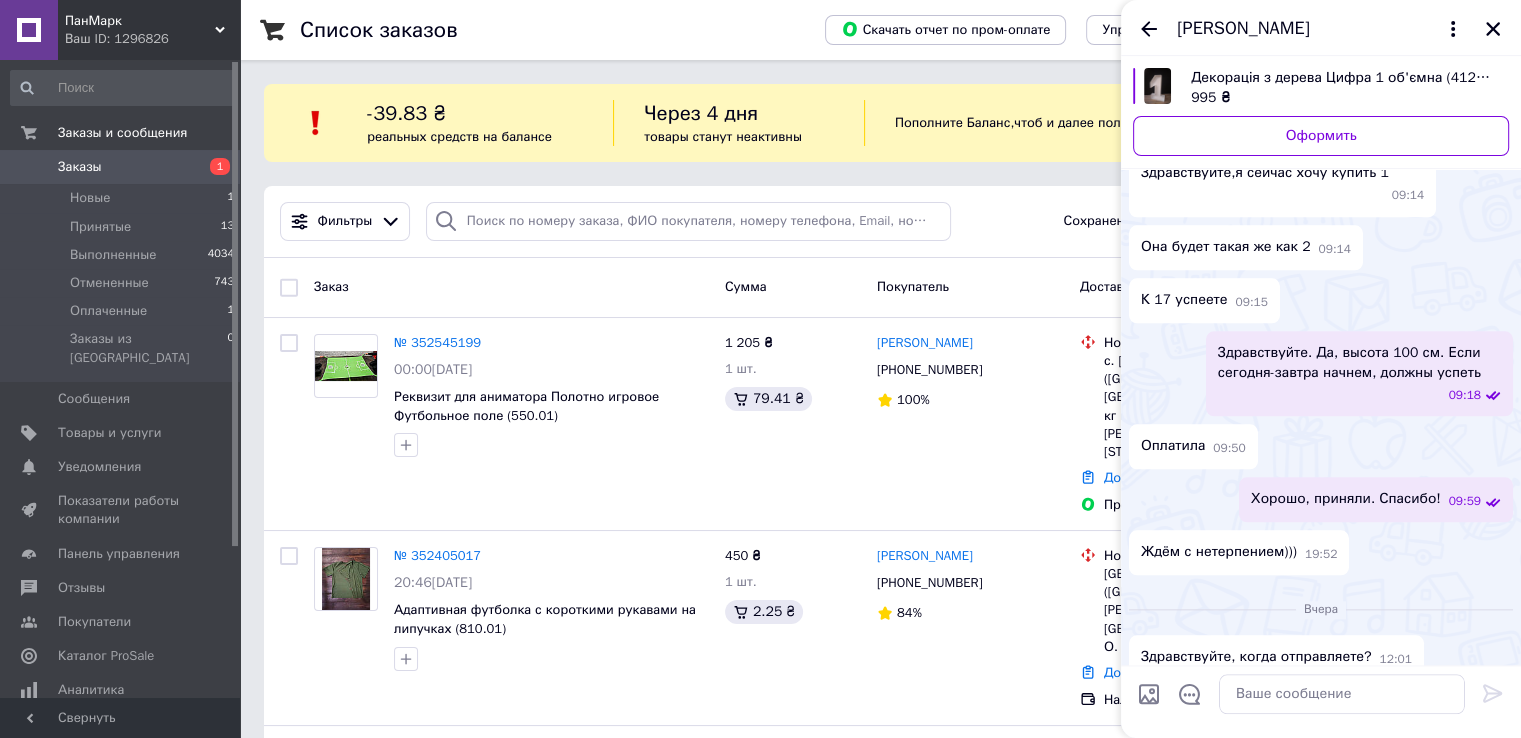 click on "Вчера" at bounding box center (1321, 609) 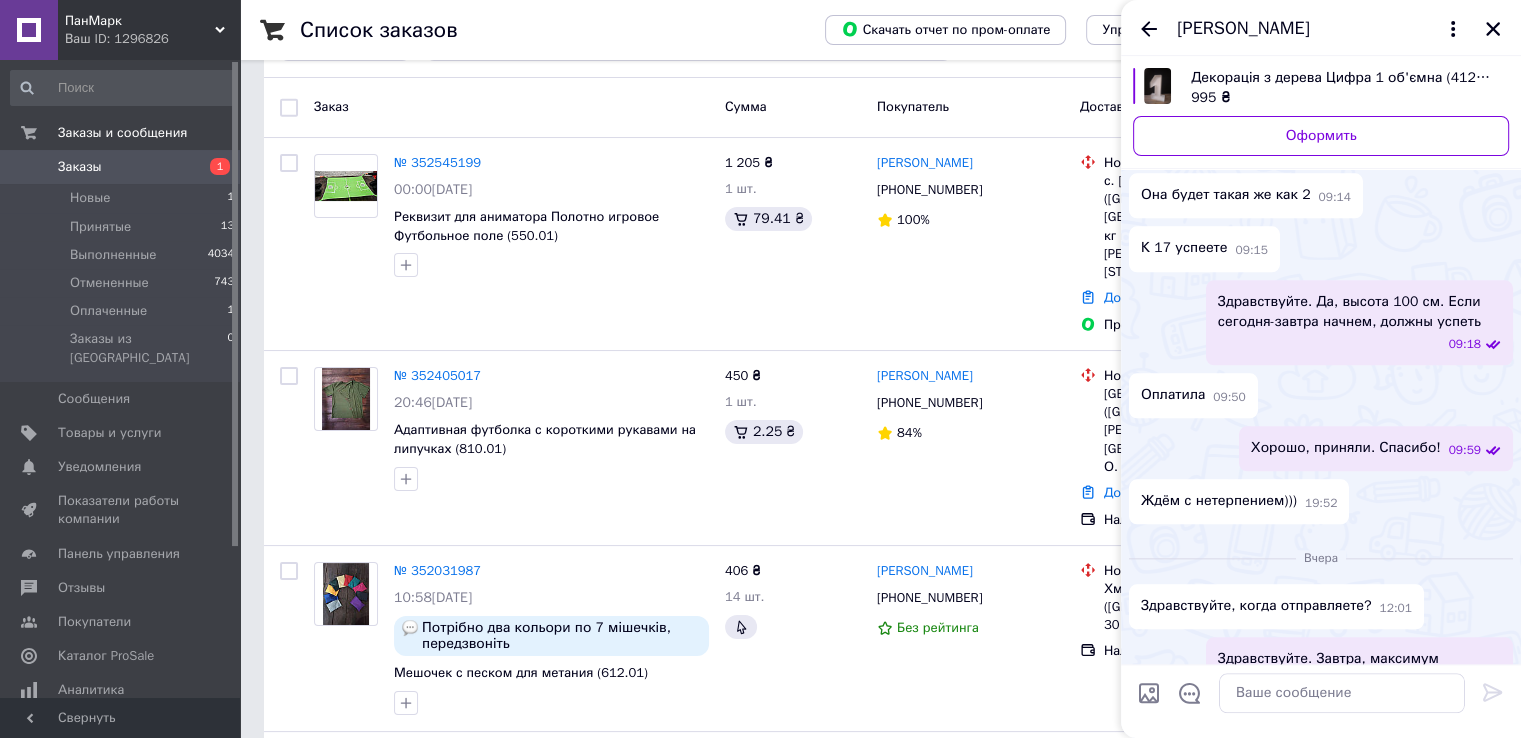scroll, scrollTop: 2072, scrollLeft: 0, axis: vertical 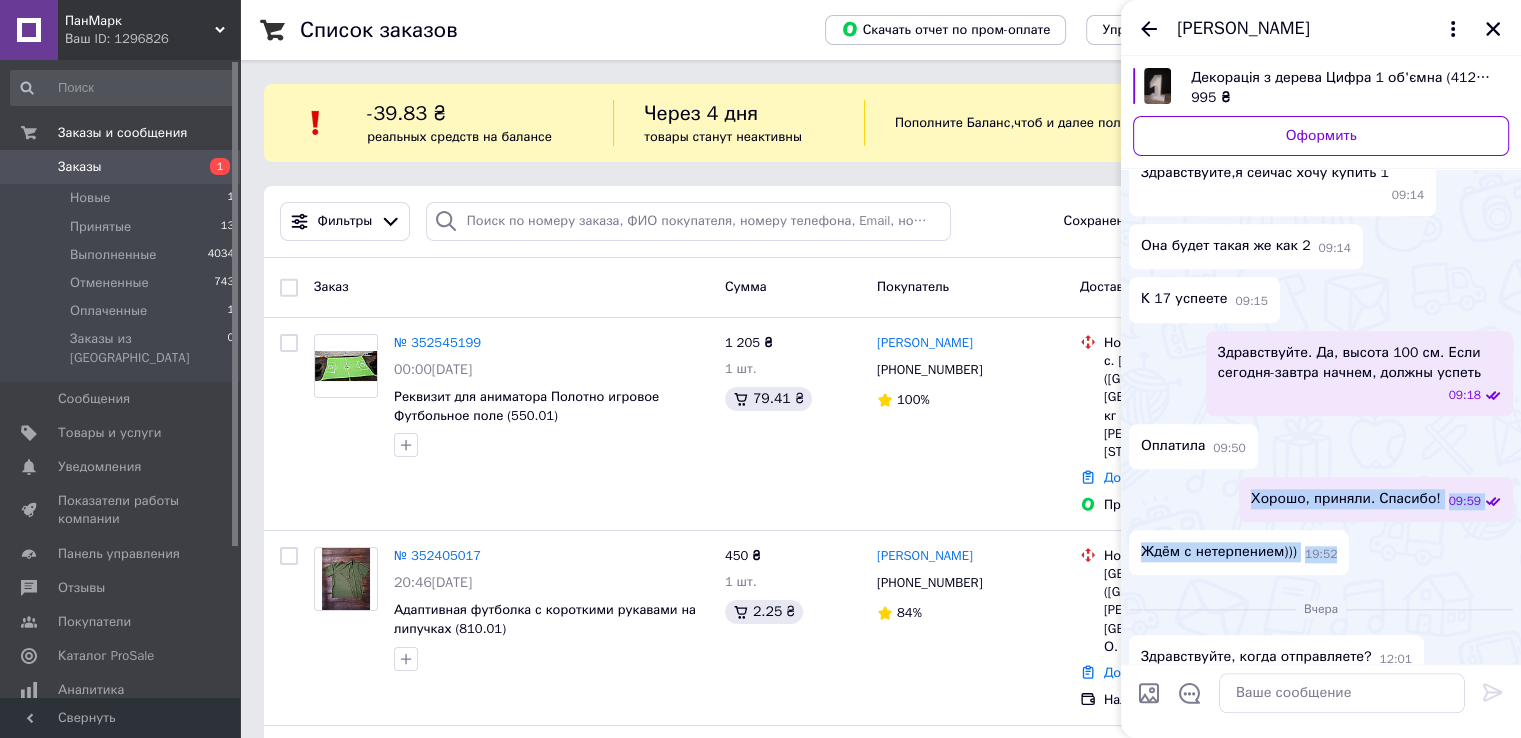 drag, startPoint x: 1425, startPoint y: 341, endPoint x: 1432, endPoint y: 460, distance: 119.2057 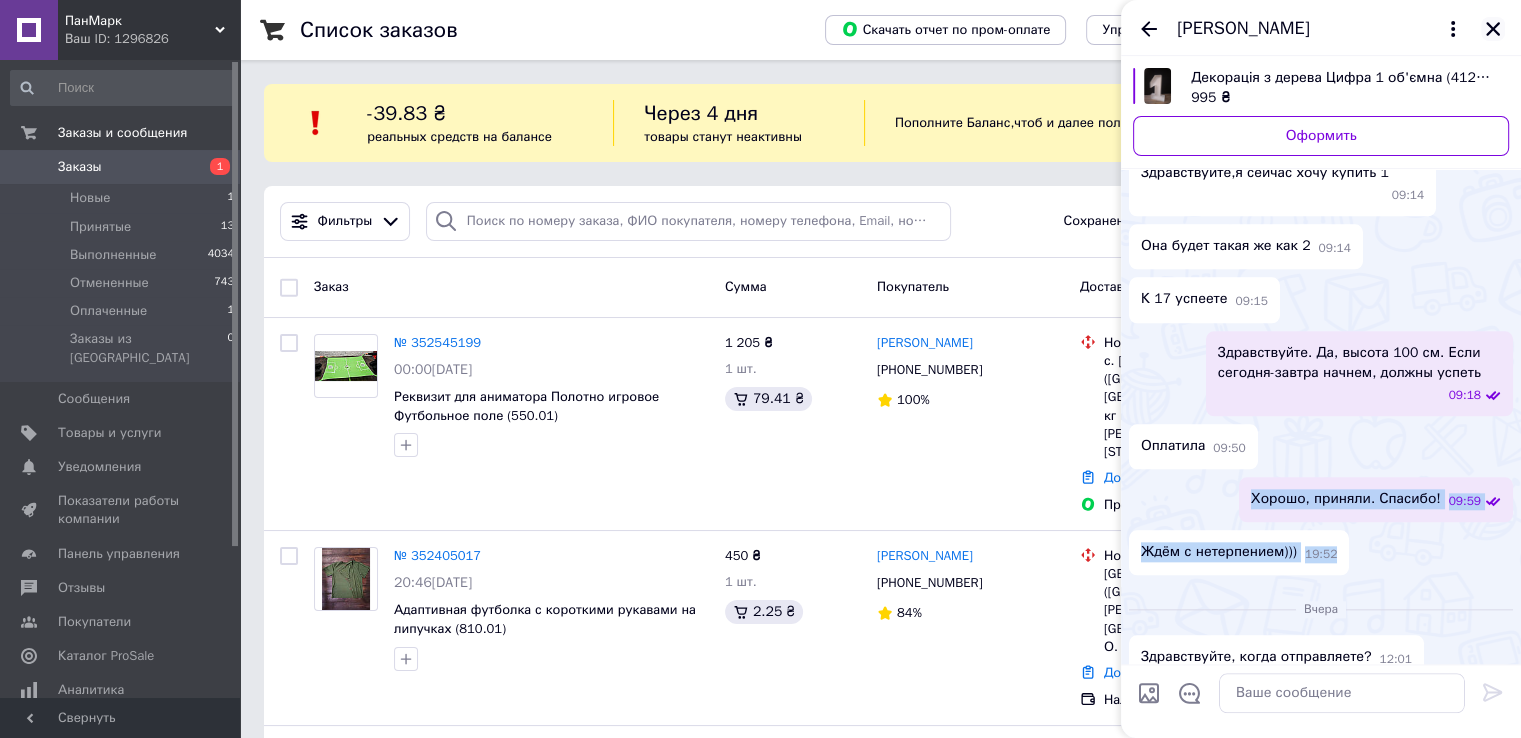 click 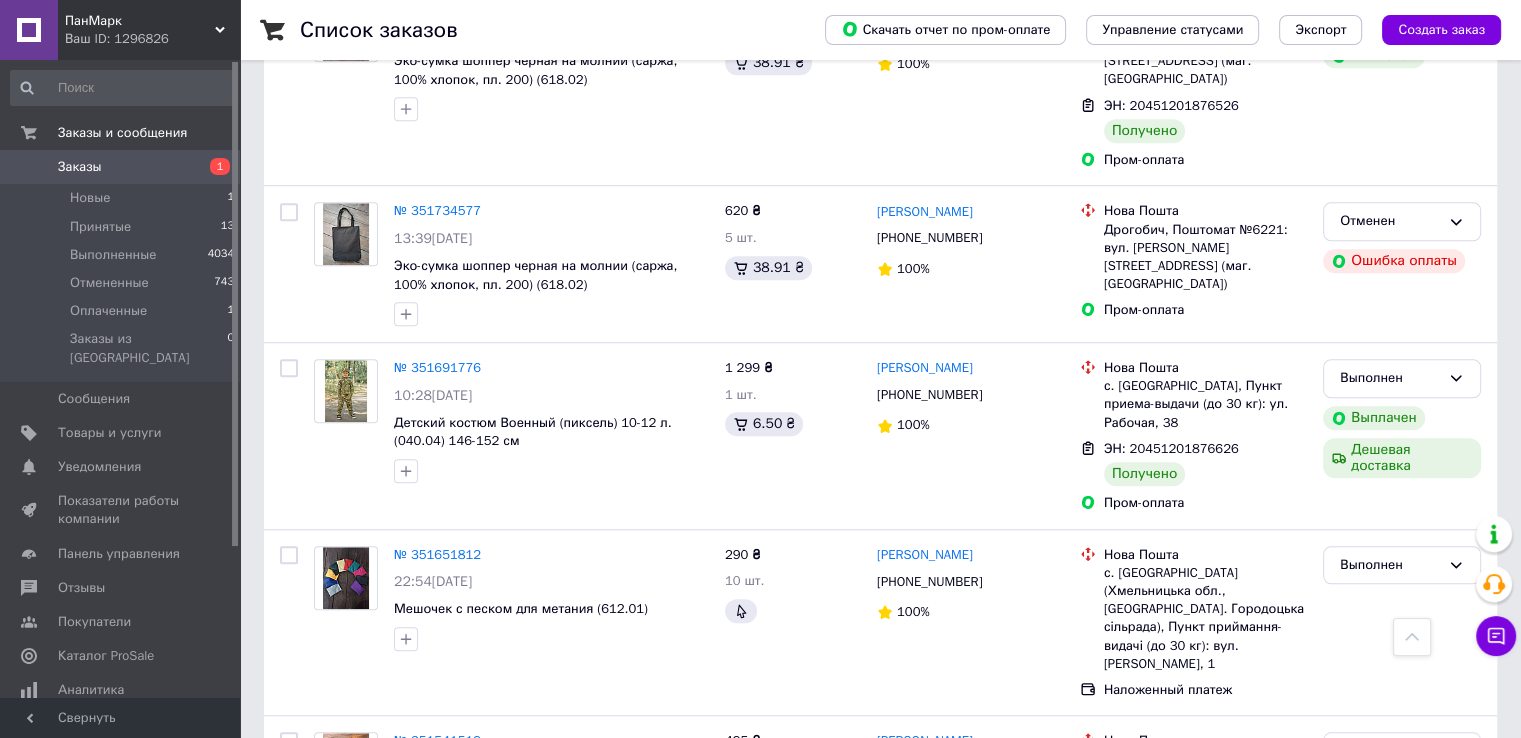 scroll, scrollTop: 1584, scrollLeft: 0, axis: vertical 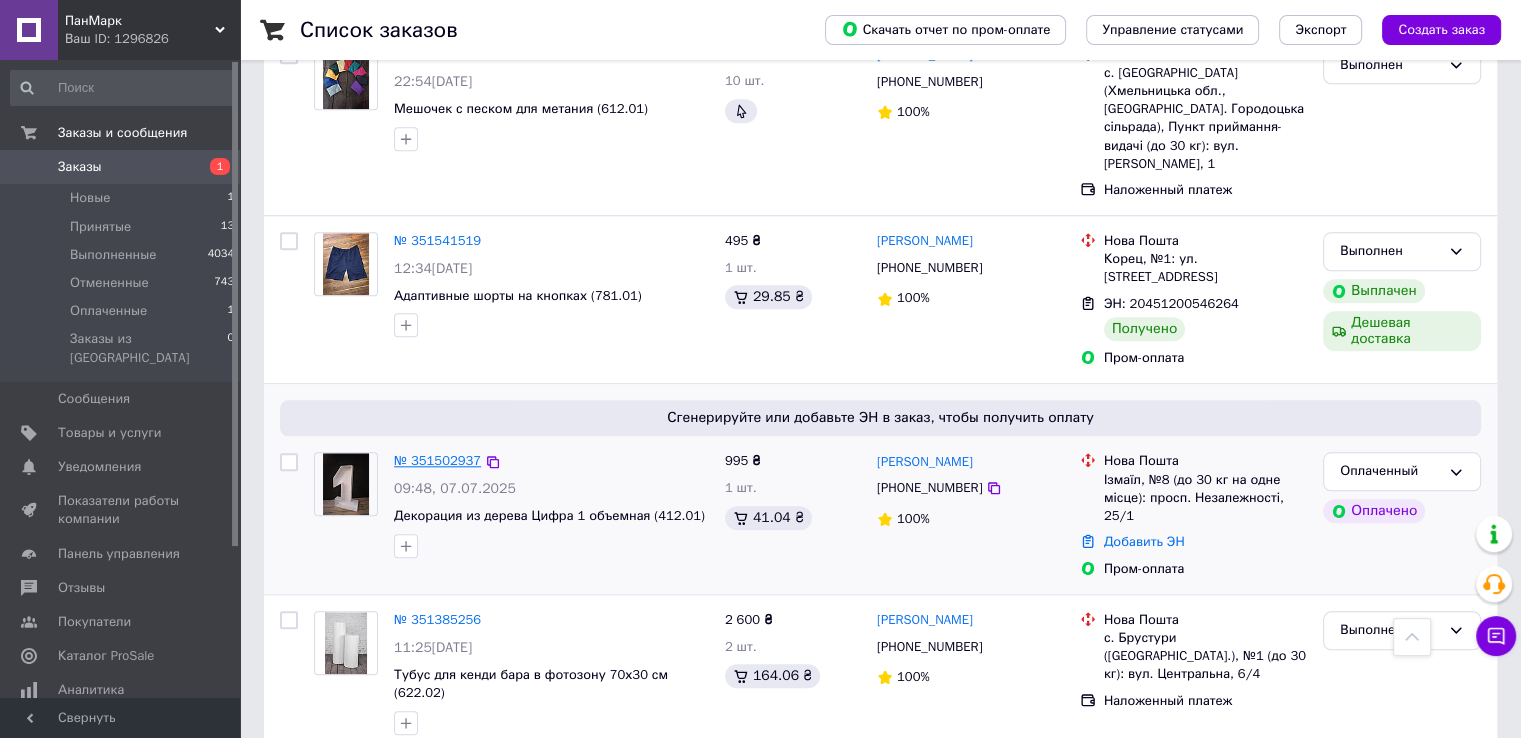 click on "№ 351502937" at bounding box center [437, 460] 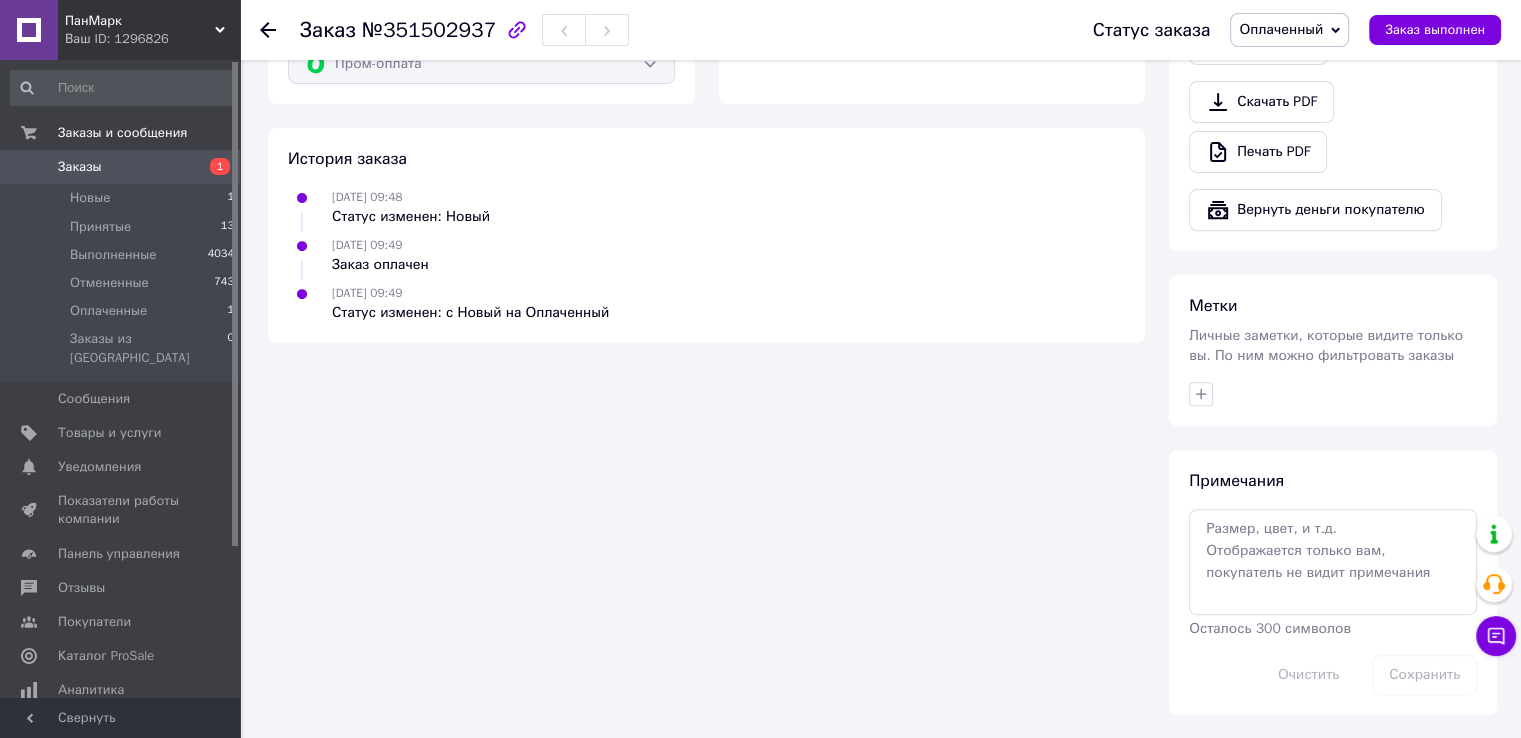 scroll, scrollTop: 780, scrollLeft: 0, axis: vertical 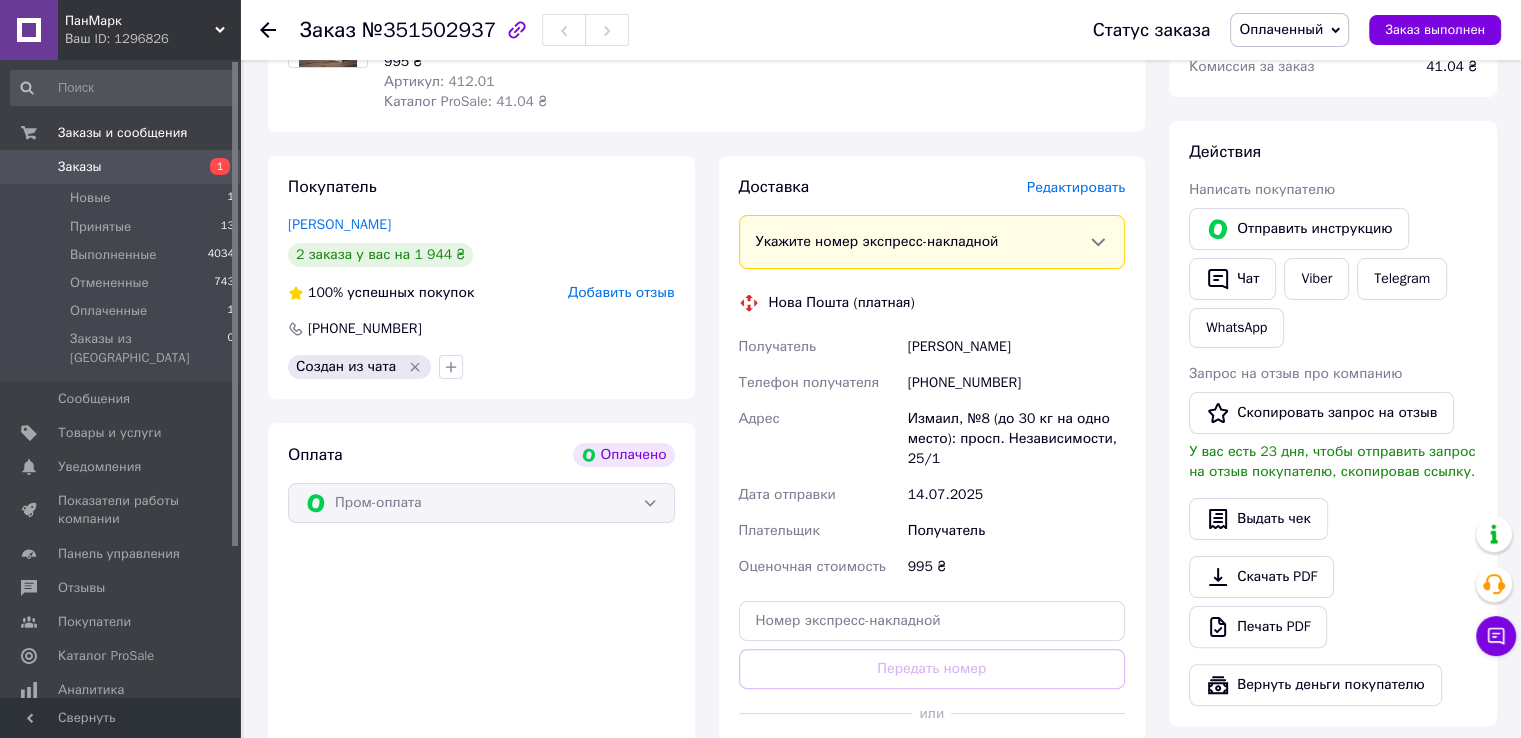 click on "Редактировать" at bounding box center [1076, 187] 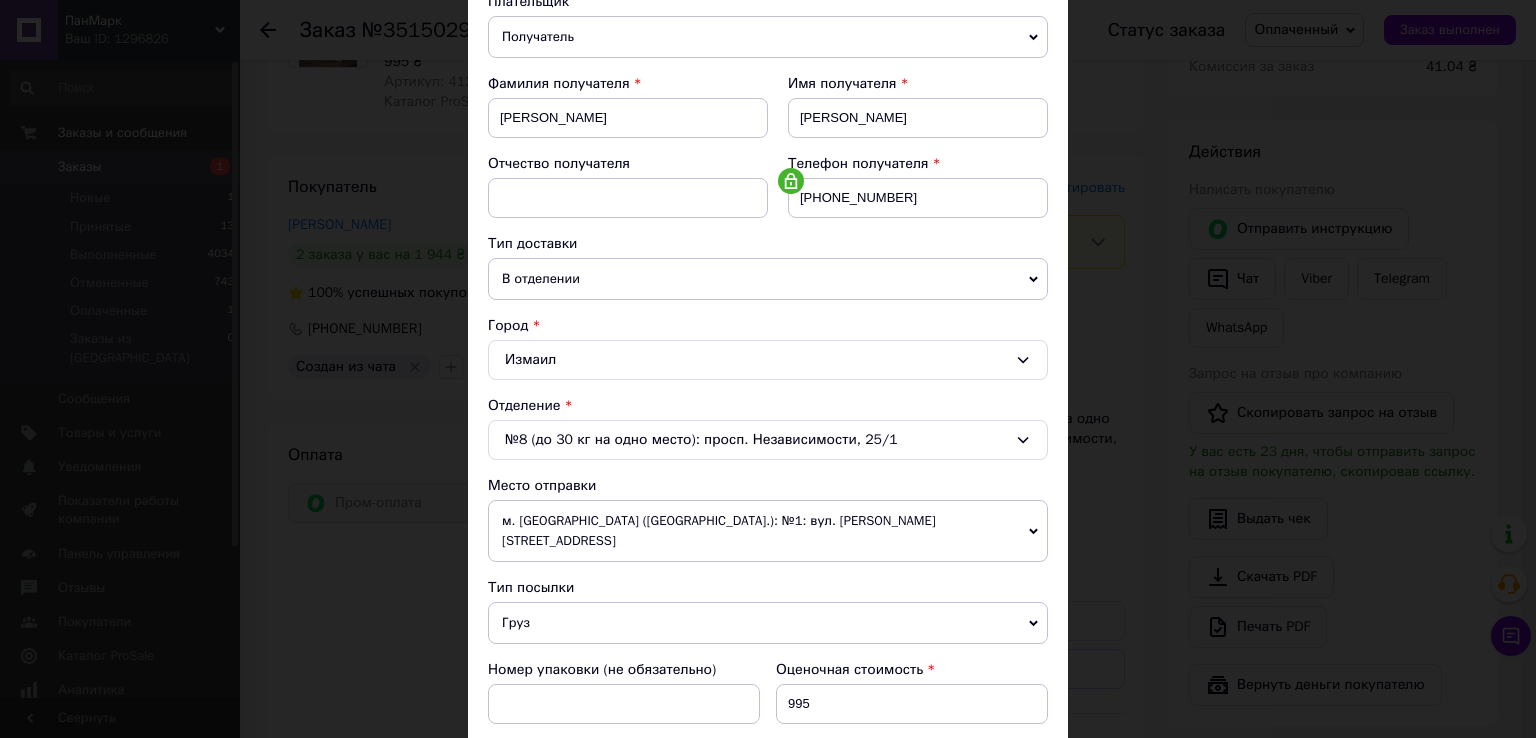 scroll, scrollTop: 240, scrollLeft: 0, axis: vertical 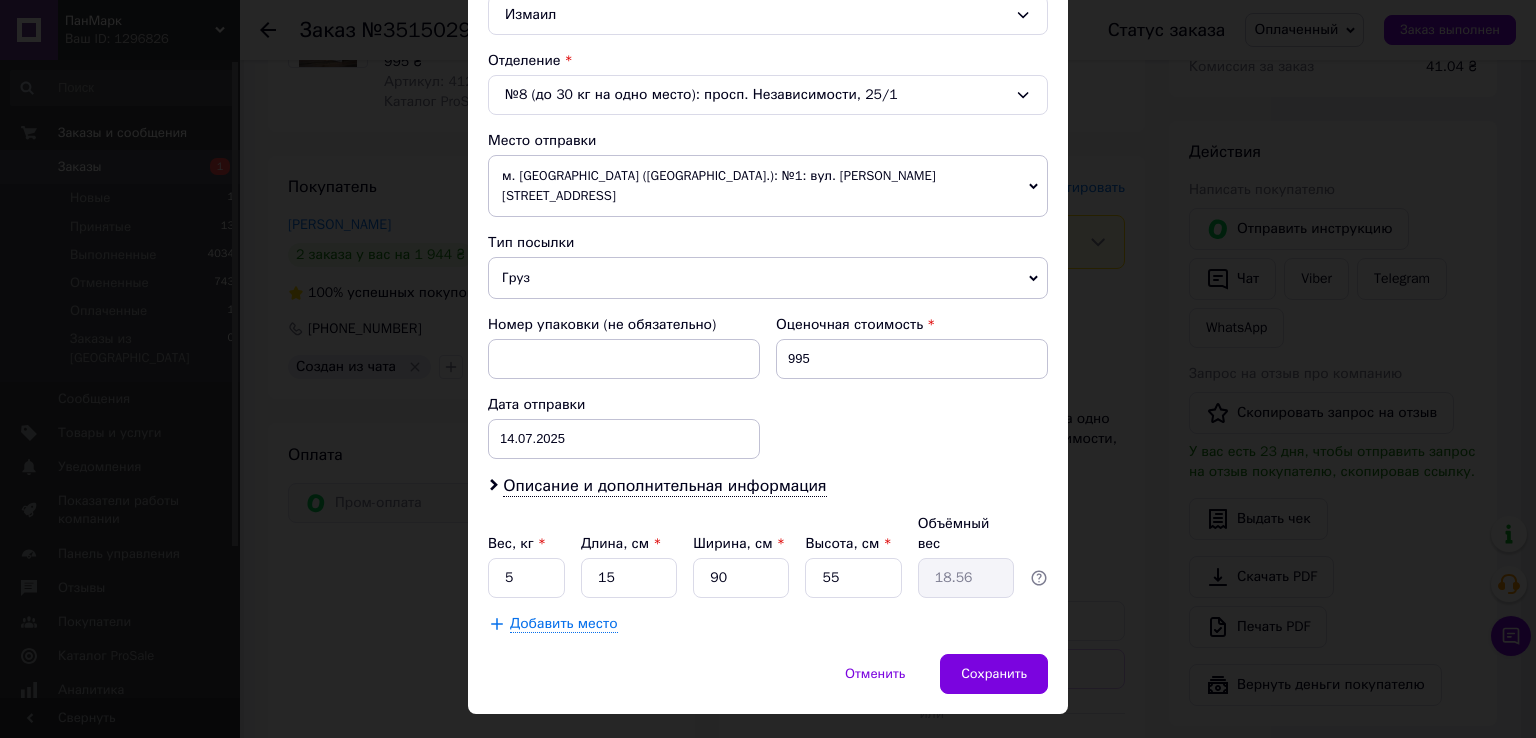 click 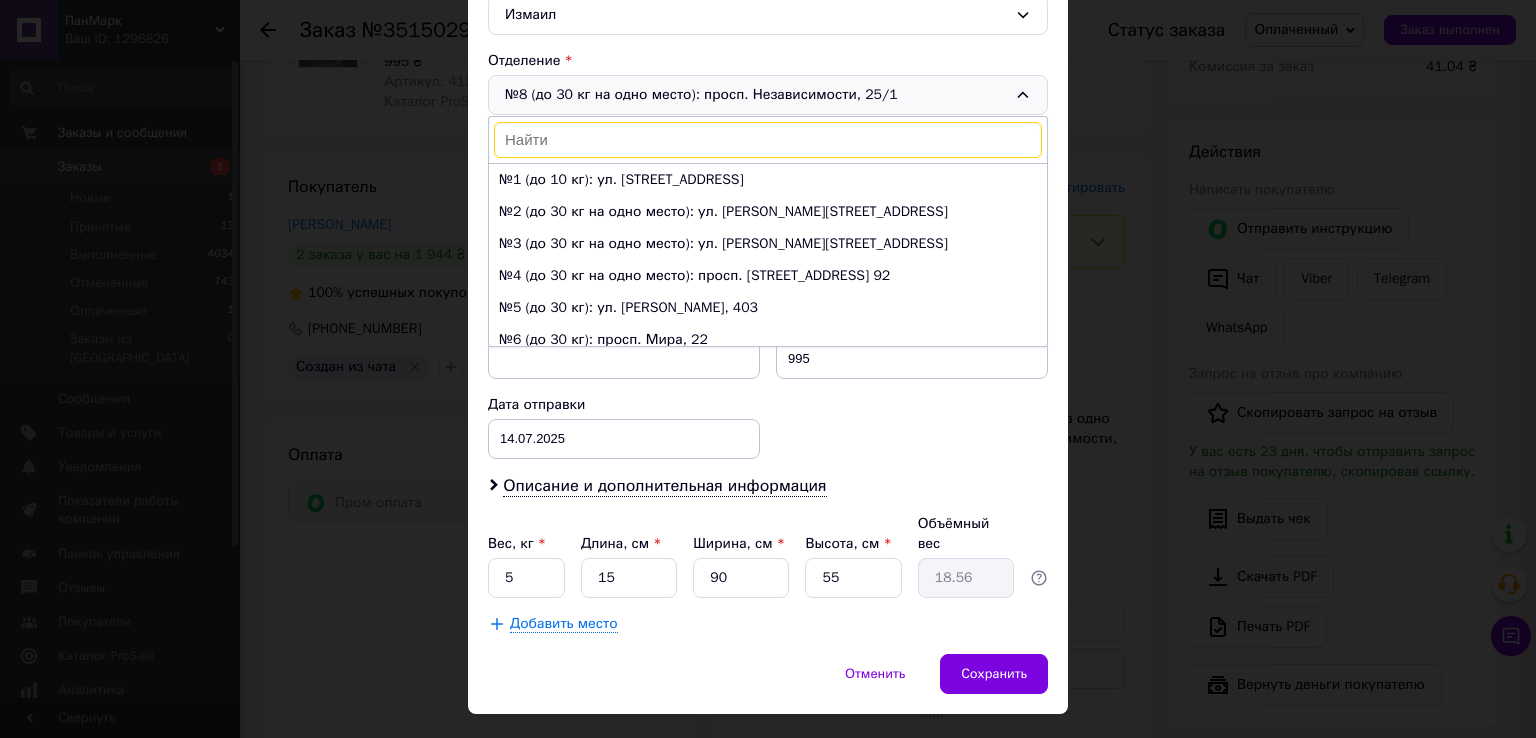 scroll, scrollTop: 201, scrollLeft: 0, axis: vertical 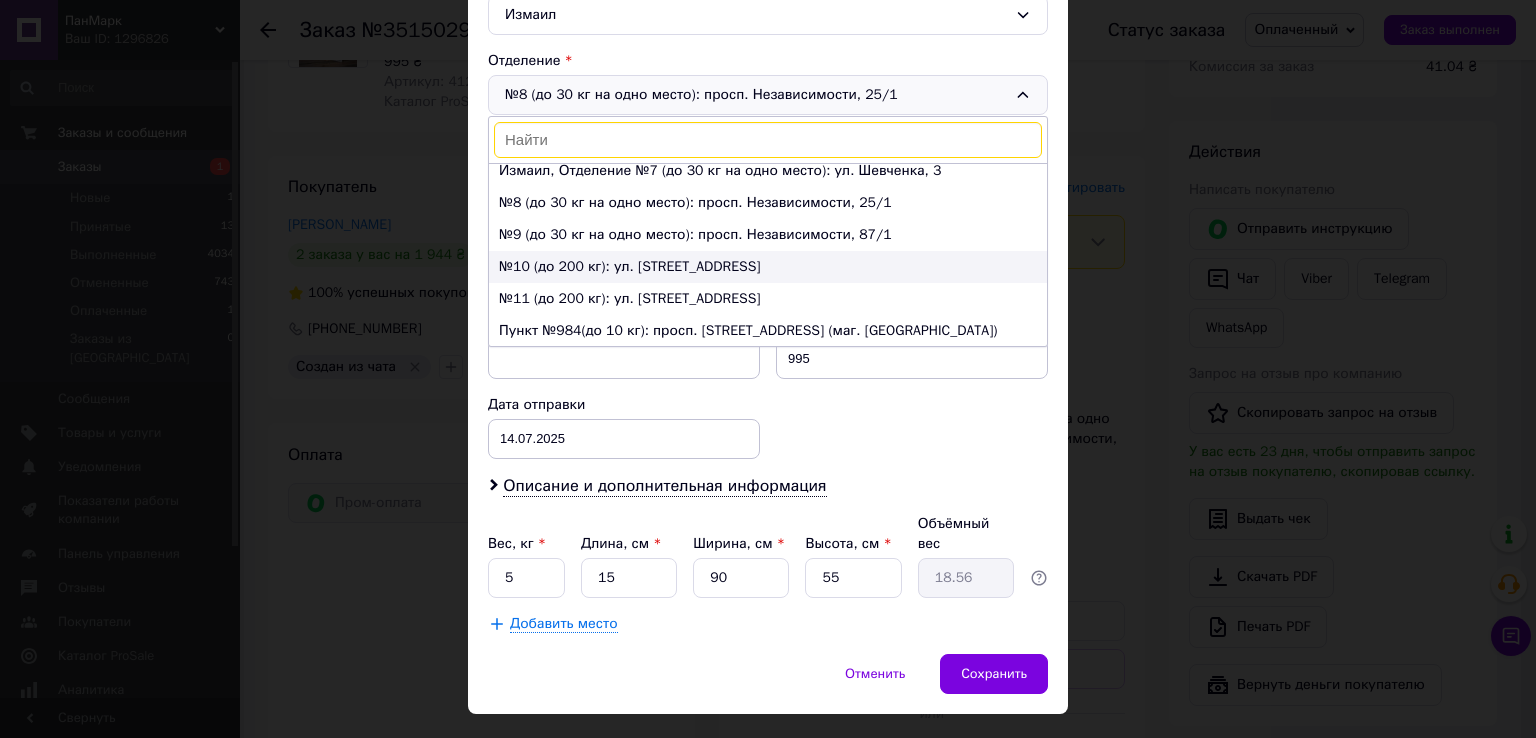 click on "№10 (до 200 кг): ул. [STREET_ADDRESS]" at bounding box center (768, 267) 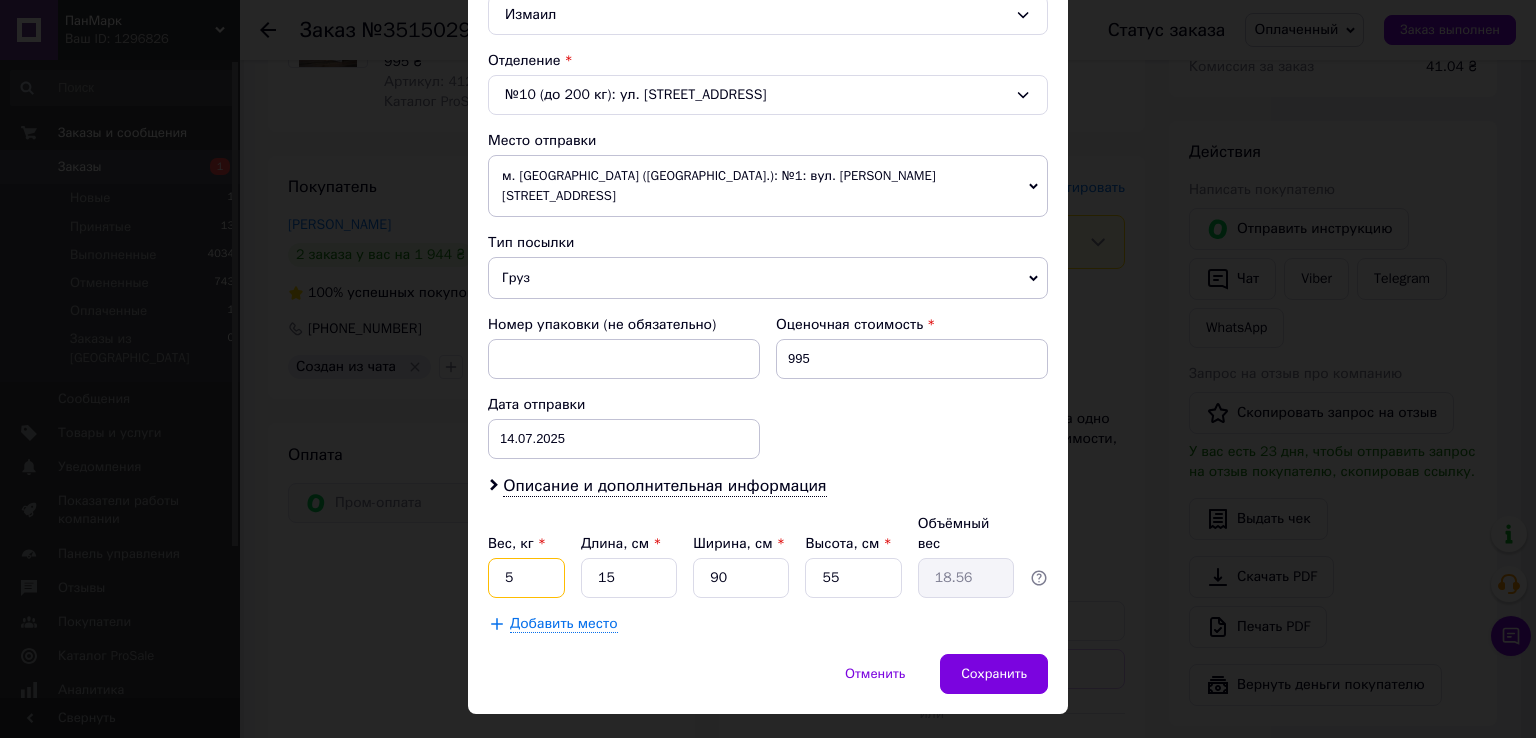 drag, startPoint x: 538, startPoint y: 534, endPoint x: 453, endPoint y: 518, distance: 86.492775 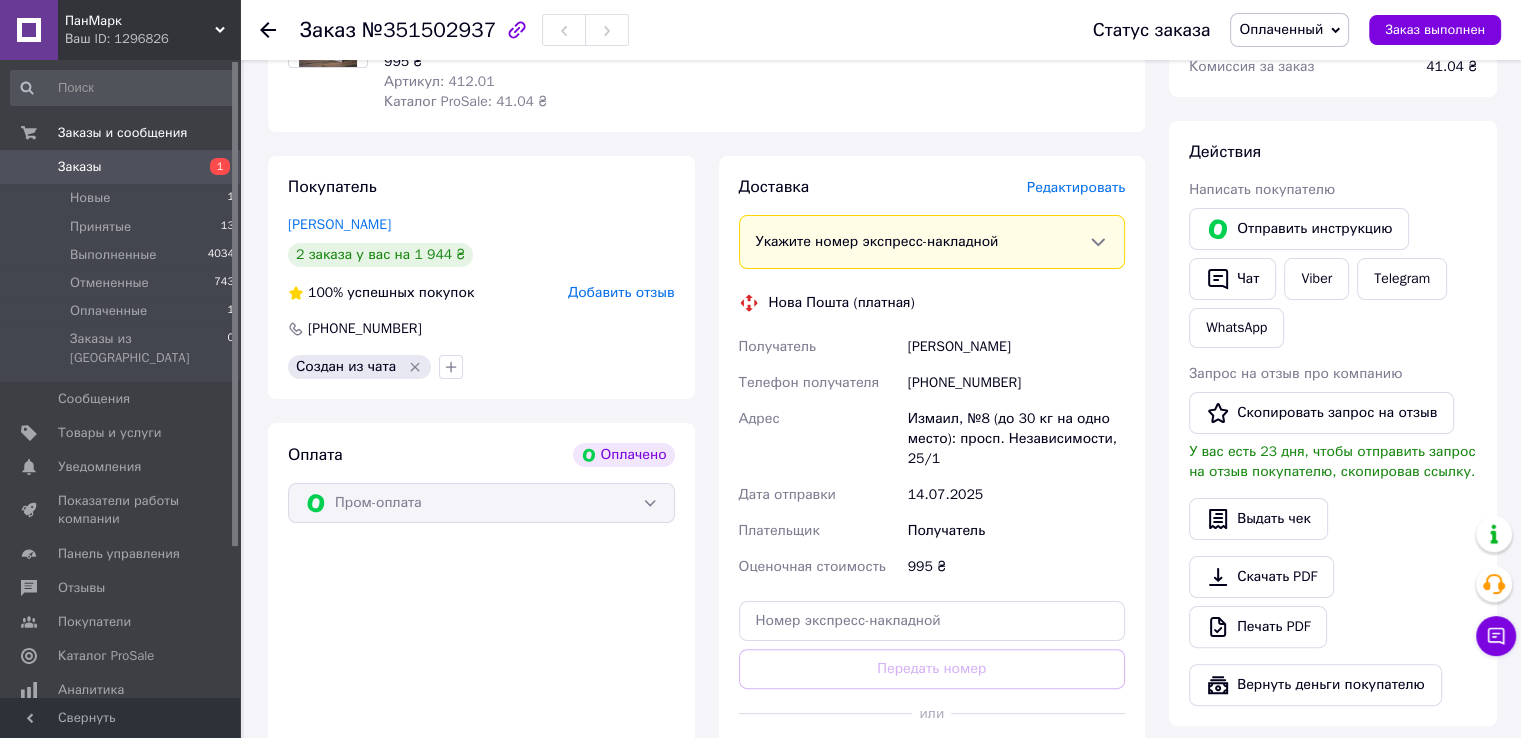 click on "Редактировать" at bounding box center [1076, 187] 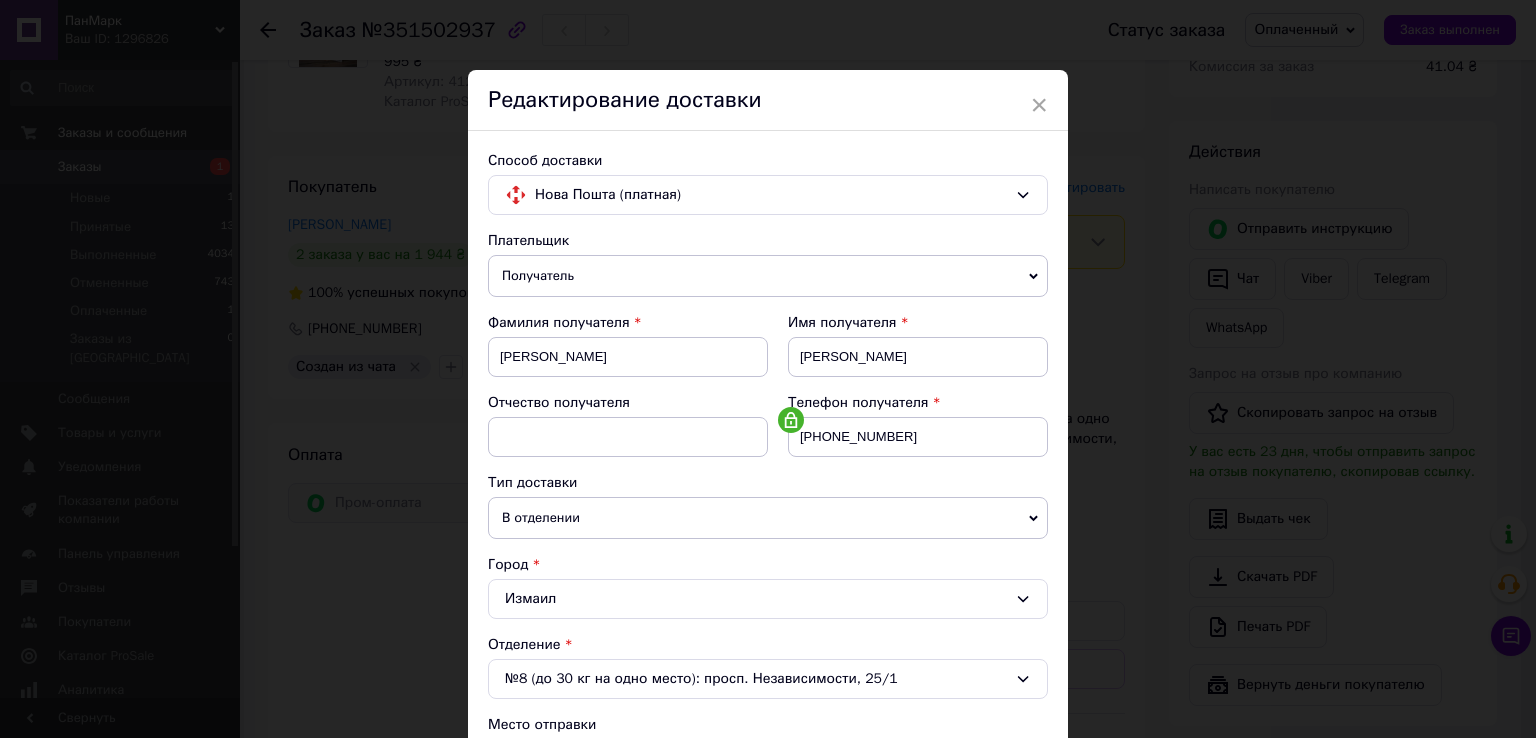 scroll, scrollTop: 584, scrollLeft: 0, axis: vertical 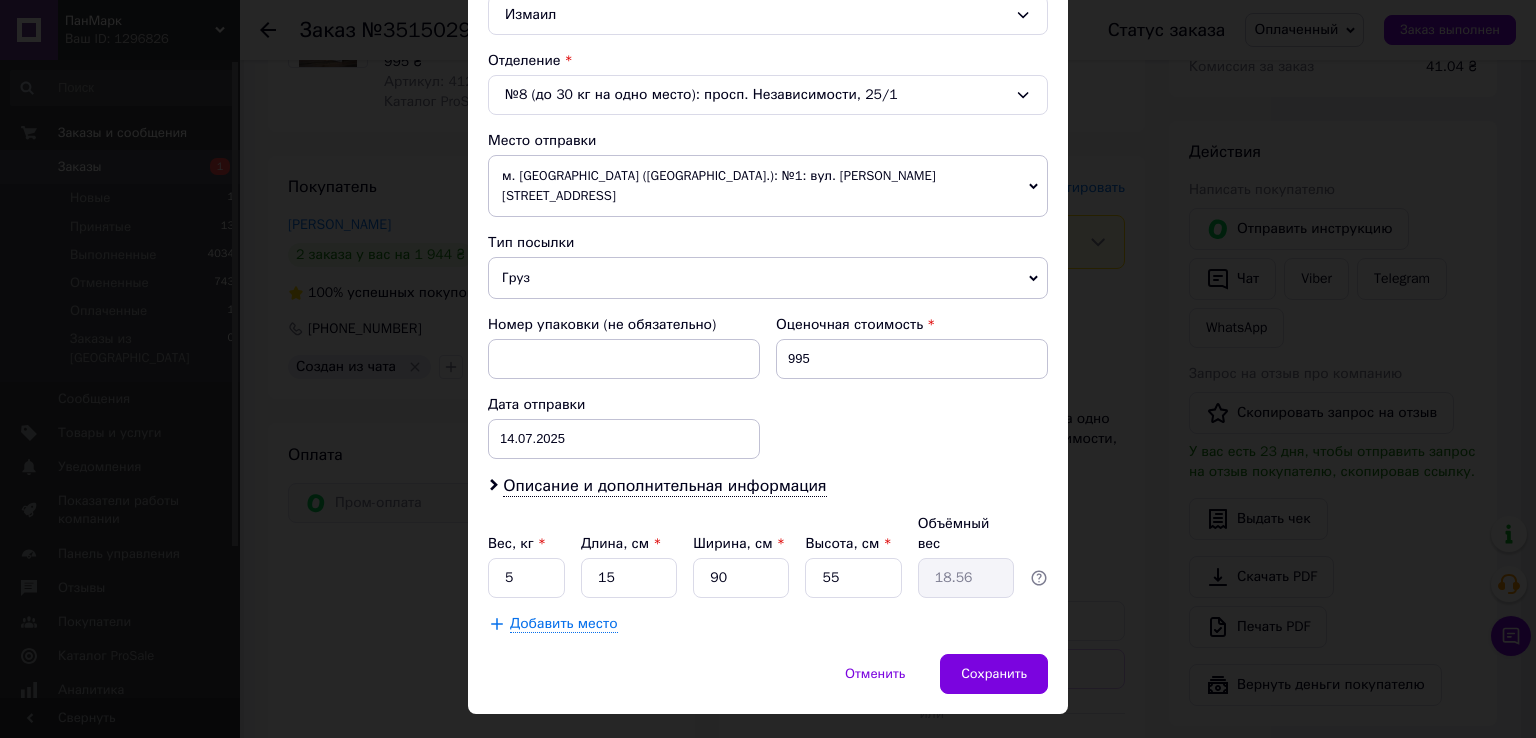 click 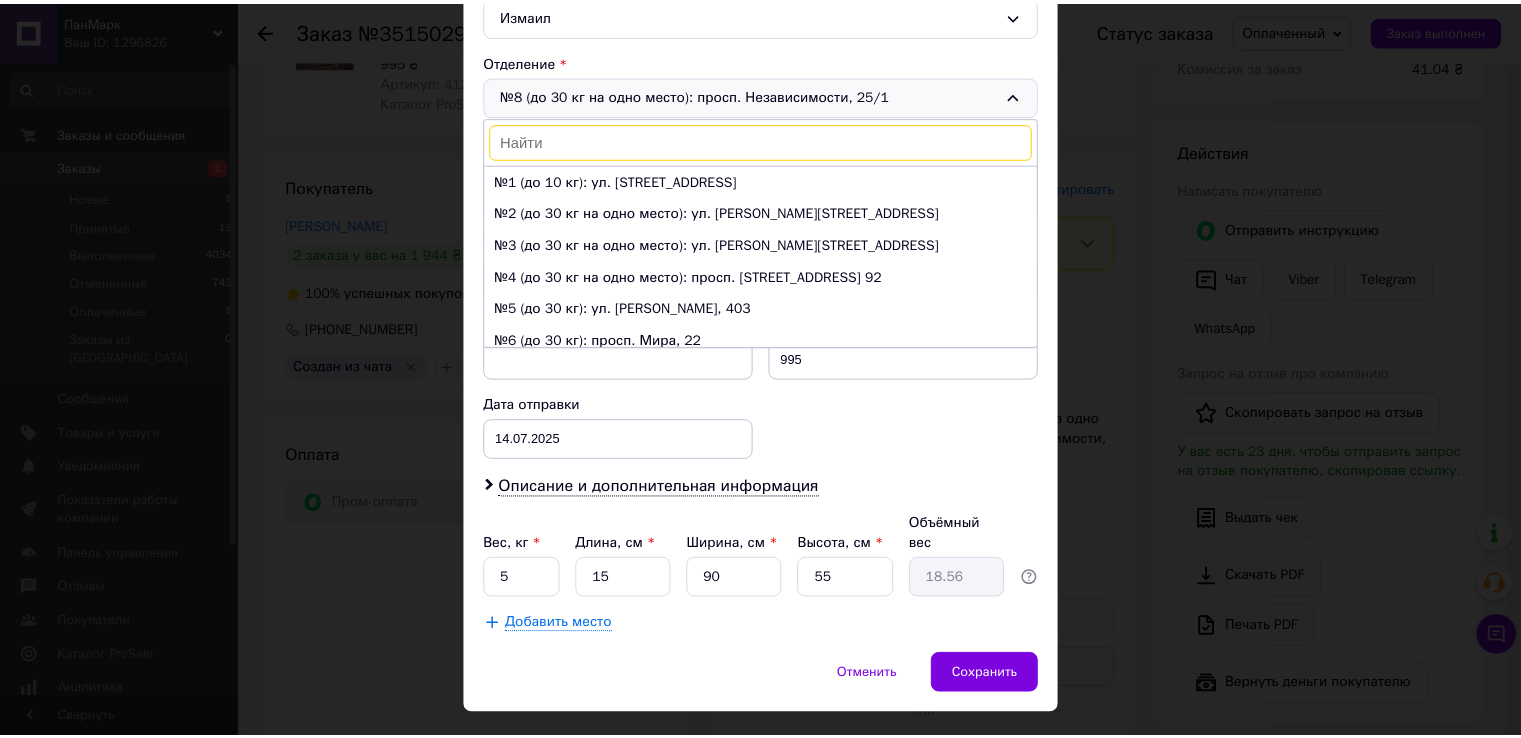 scroll, scrollTop: 201, scrollLeft: 0, axis: vertical 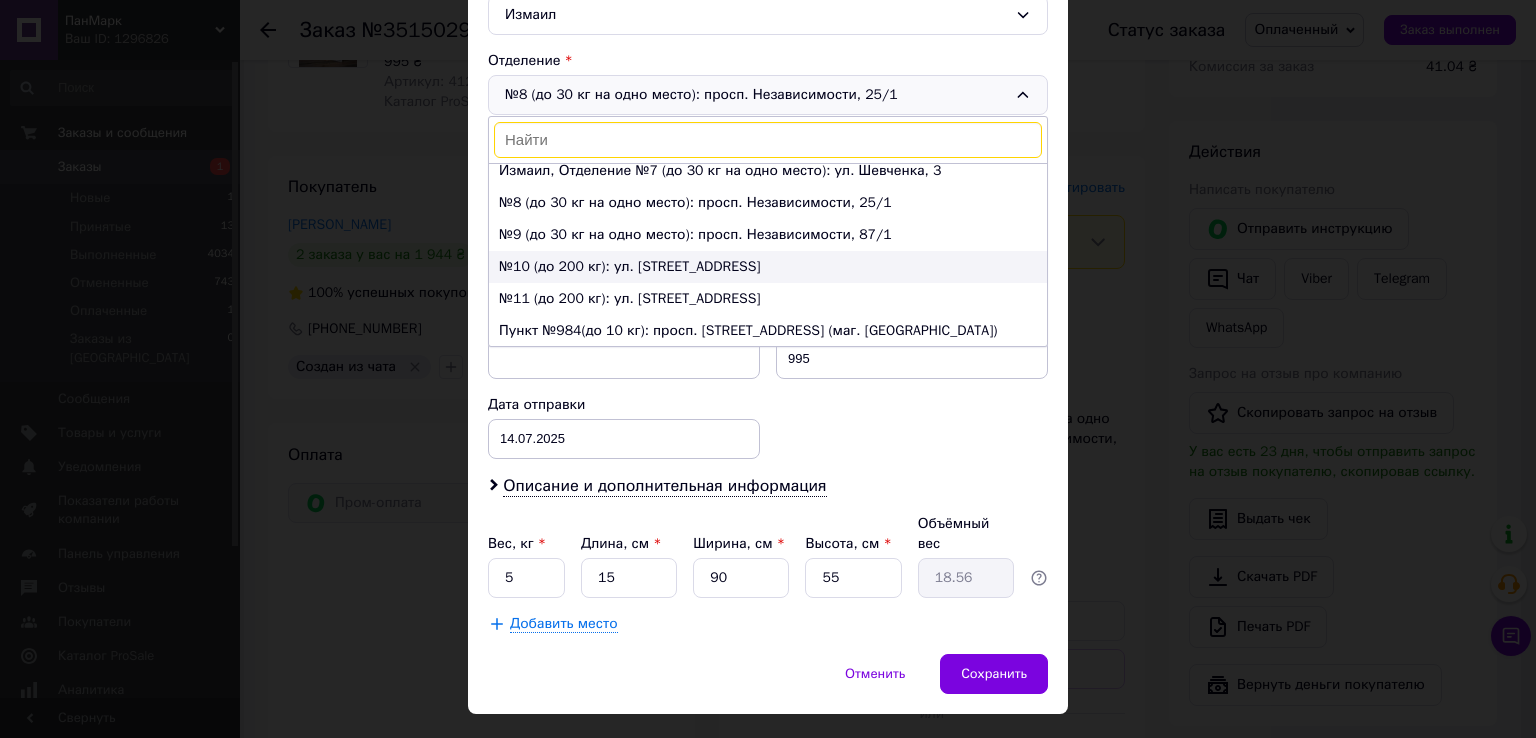click on "№10 (до 200 кг): ул. [STREET_ADDRESS]" at bounding box center (768, 267) 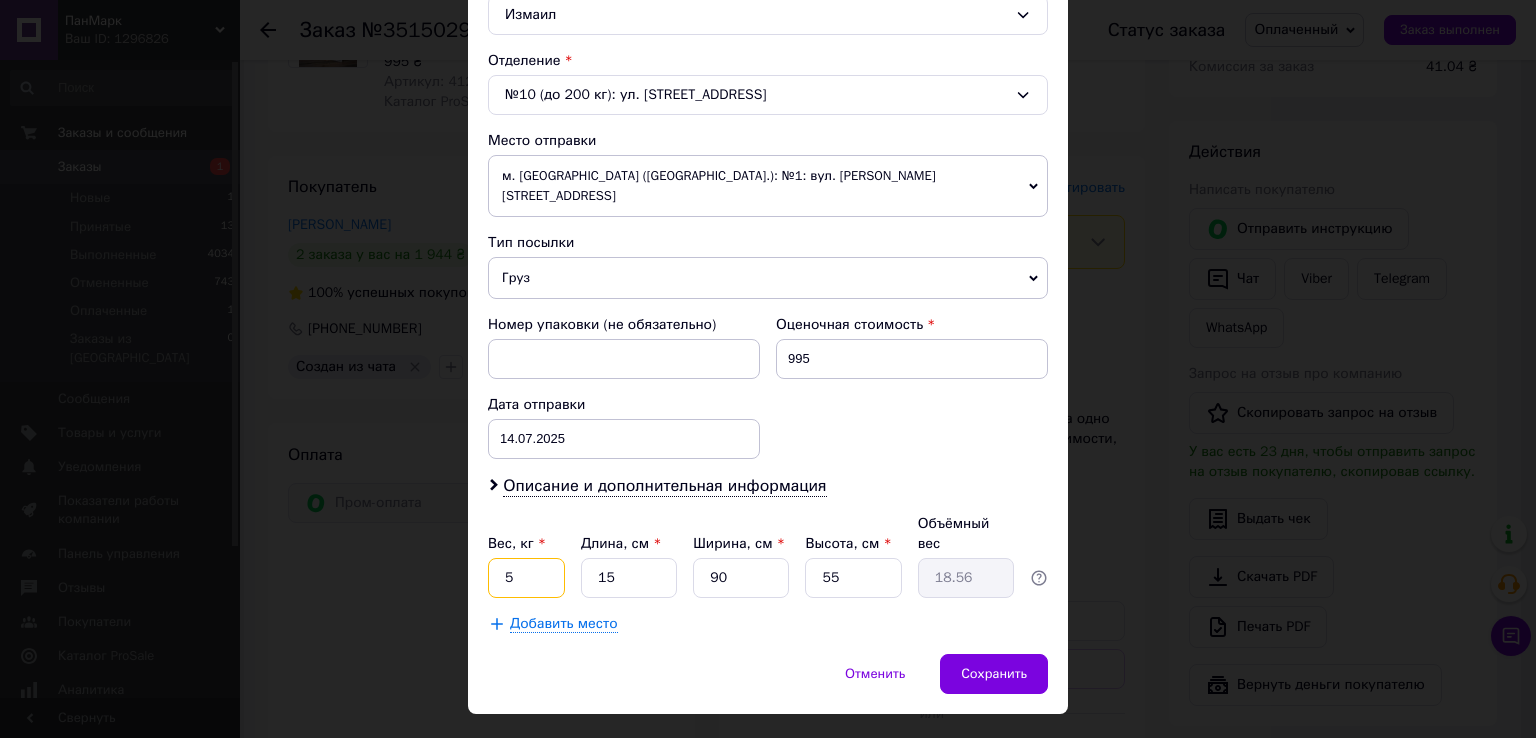 click on "5" at bounding box center (526, 578) 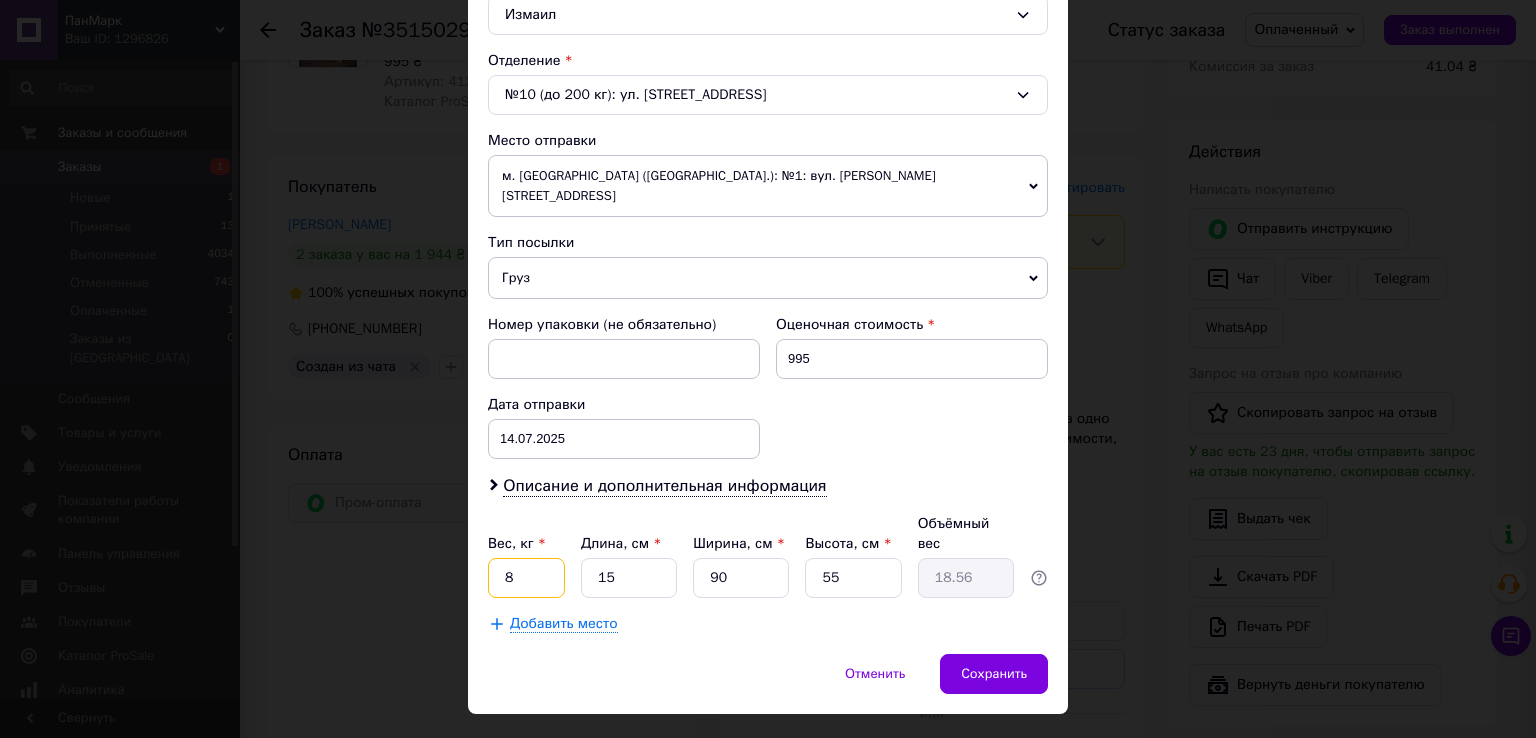 type on "8" 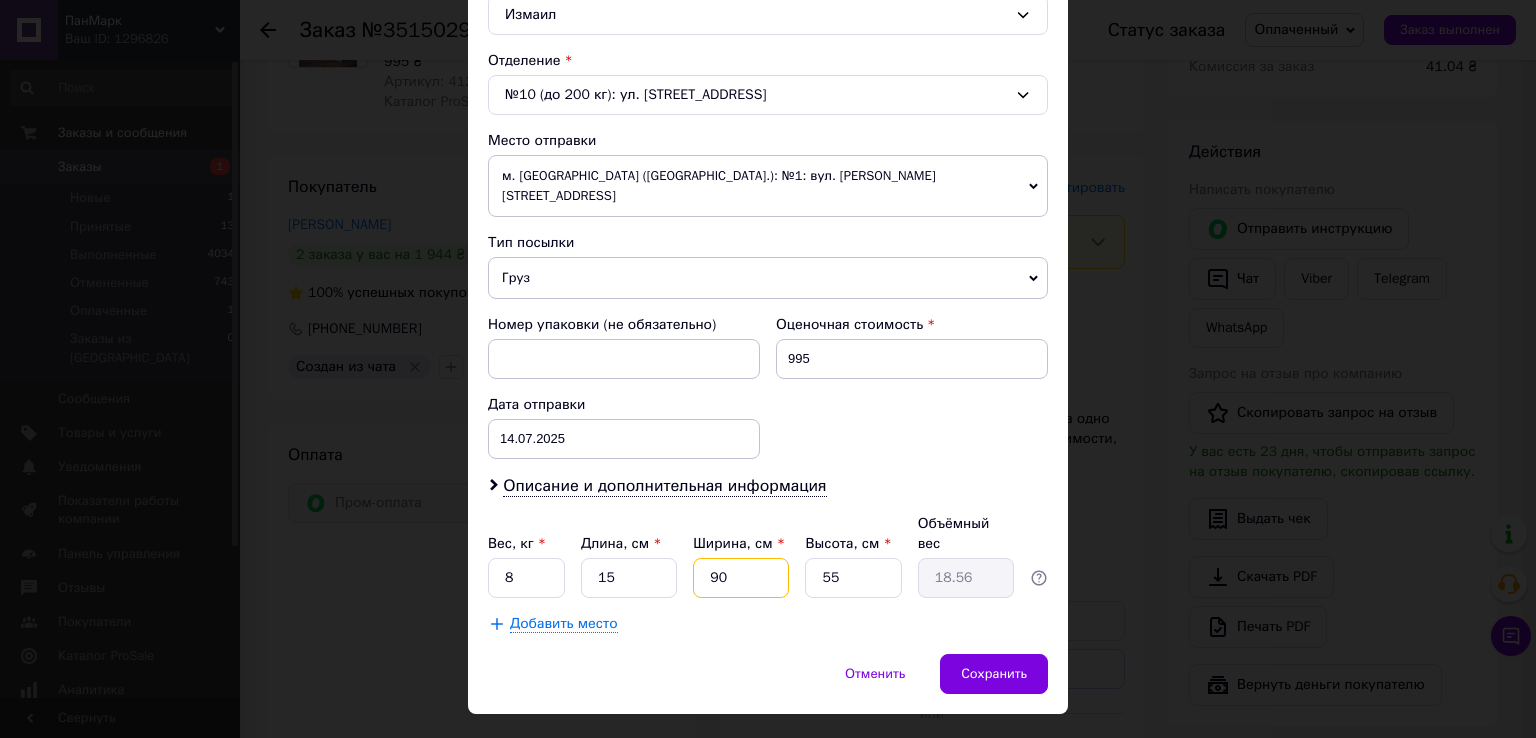 click on "90" at bounding box center [741, 578] 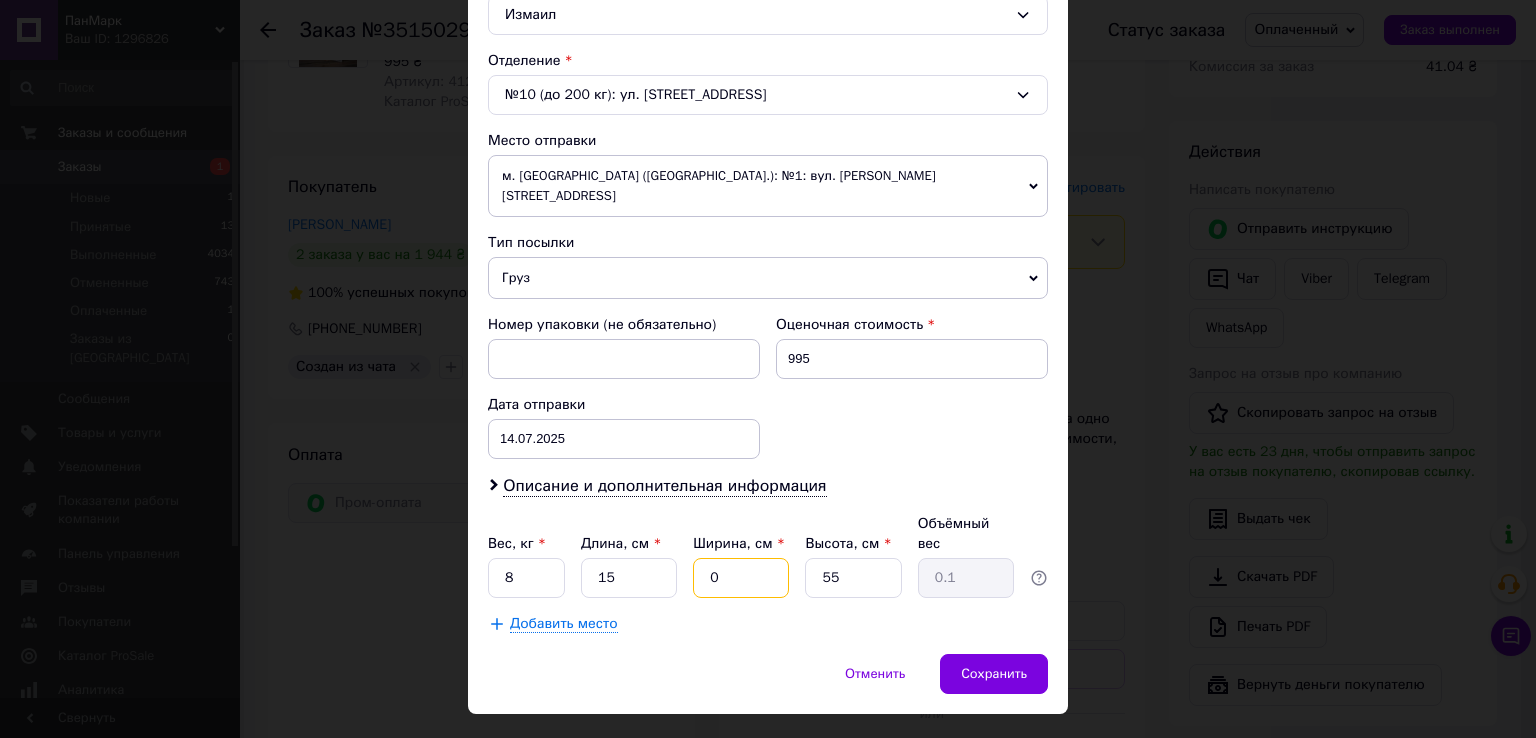 type on "10" 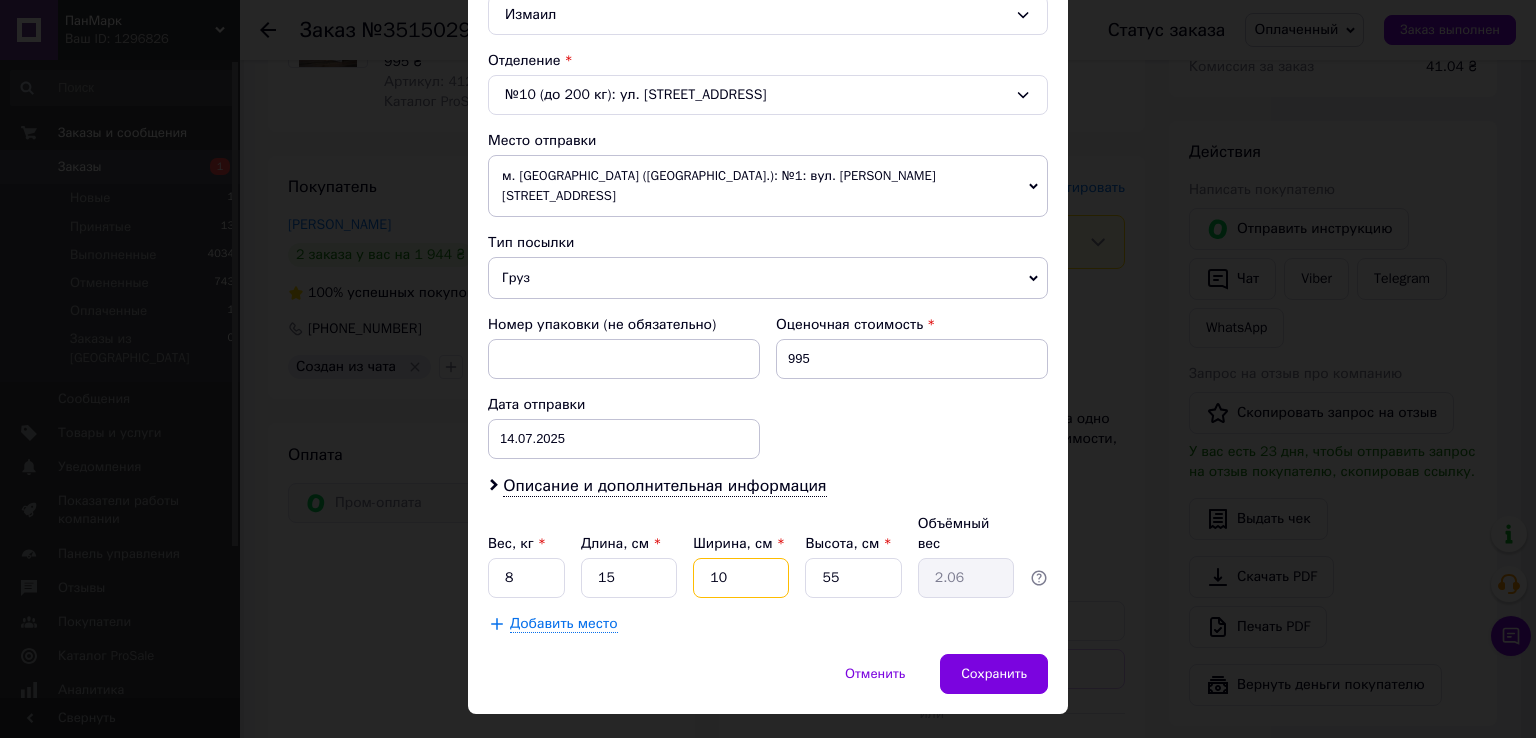 type on "100" 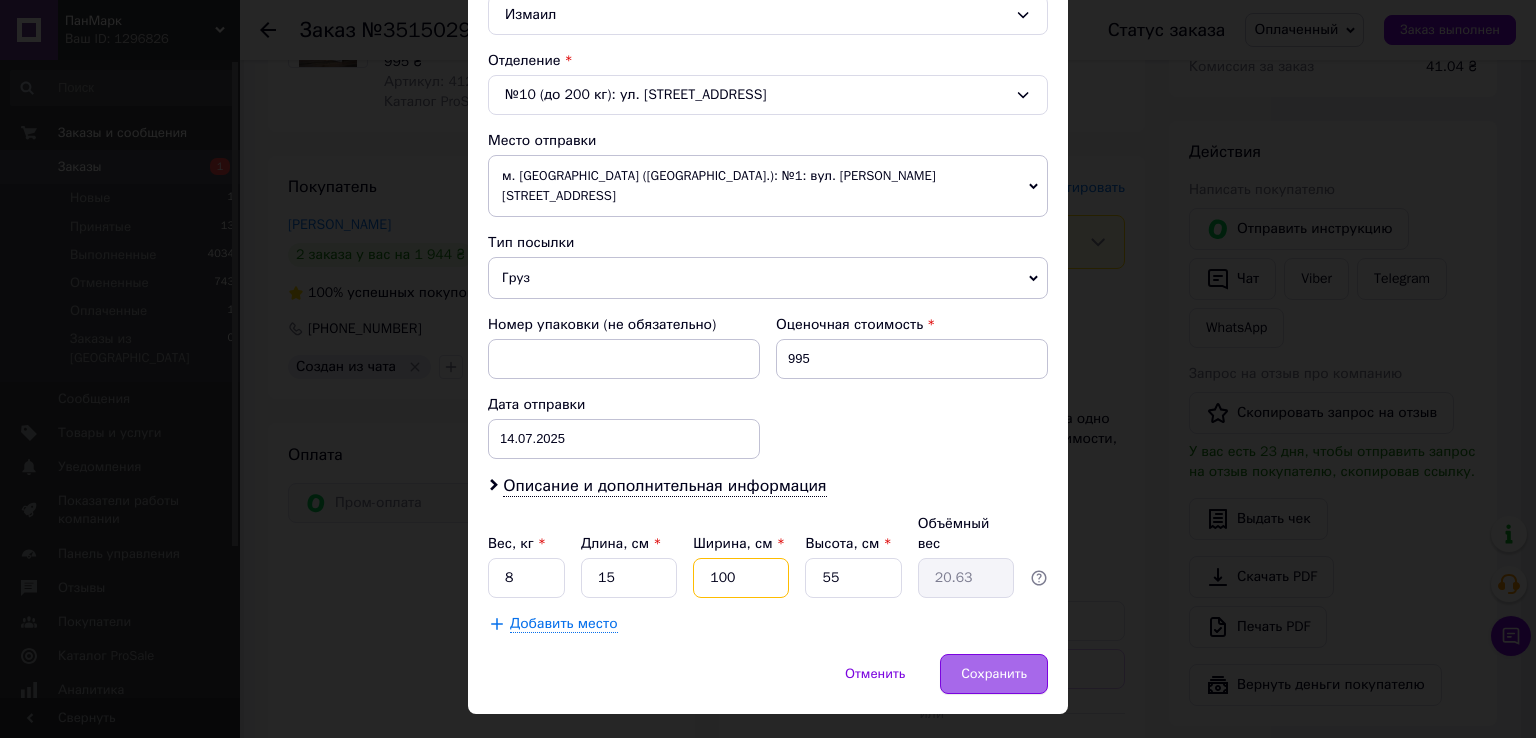 type on "100" 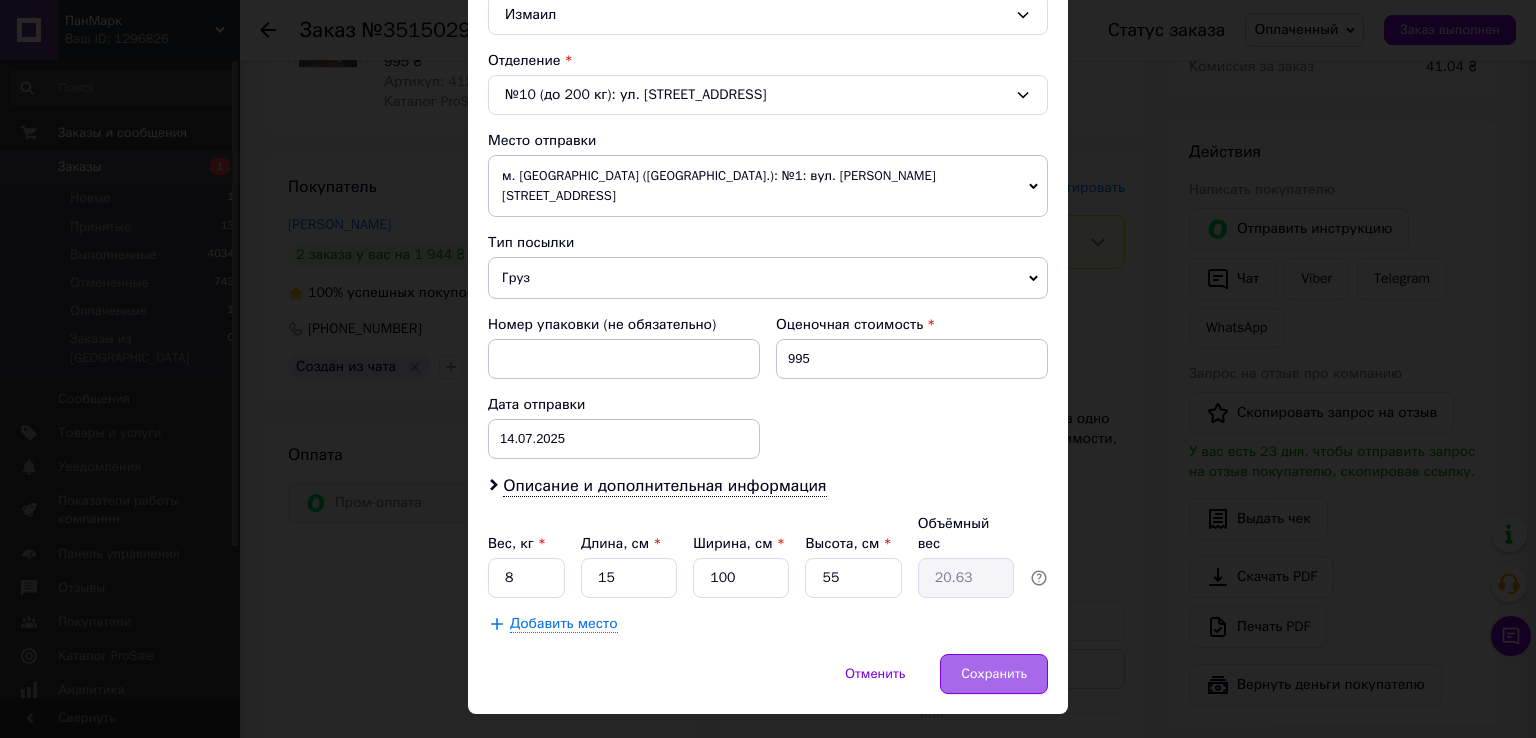 click on "Сохранить" at bounding box center [994, 674] 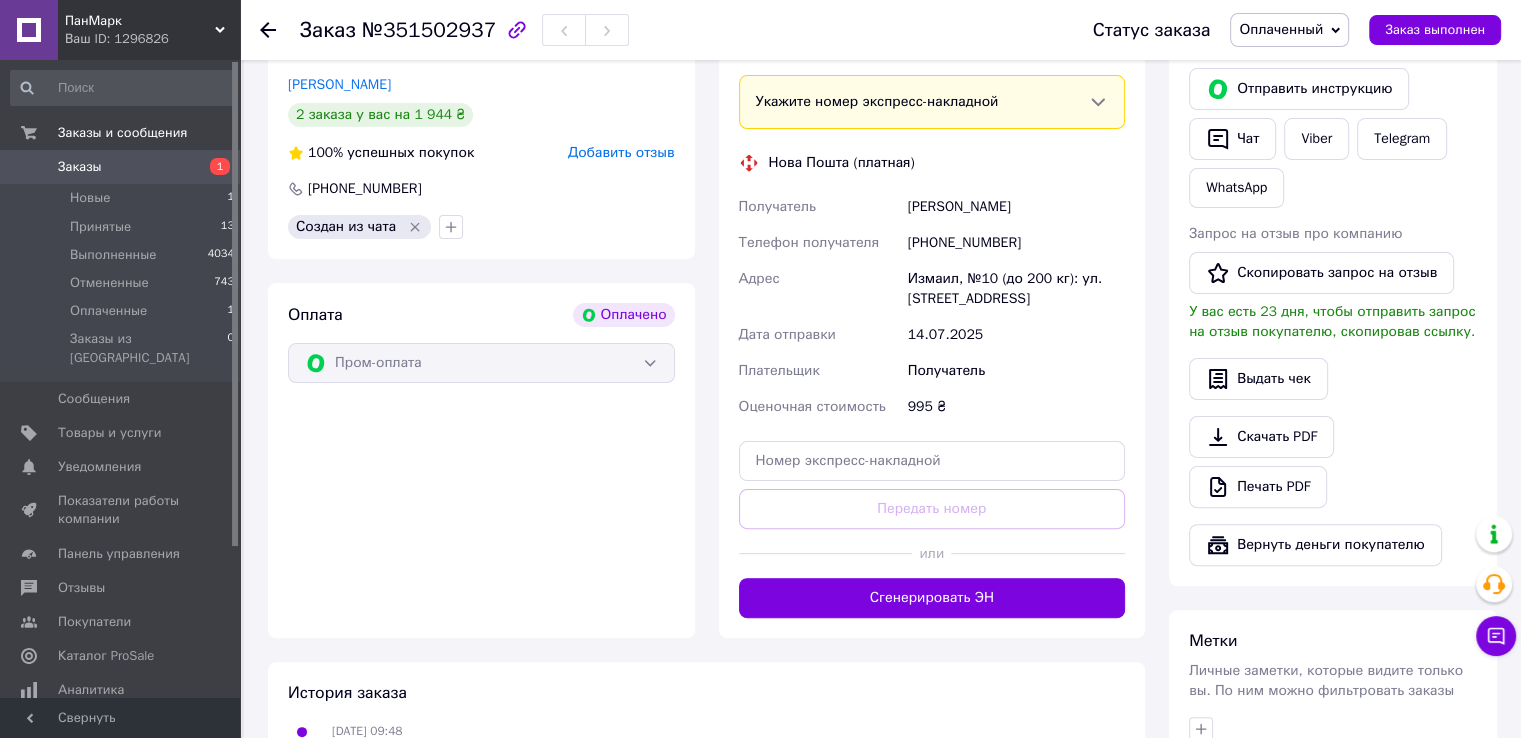 scroll, scrollTop: 452, scrollLeft: 0, axis: vertical 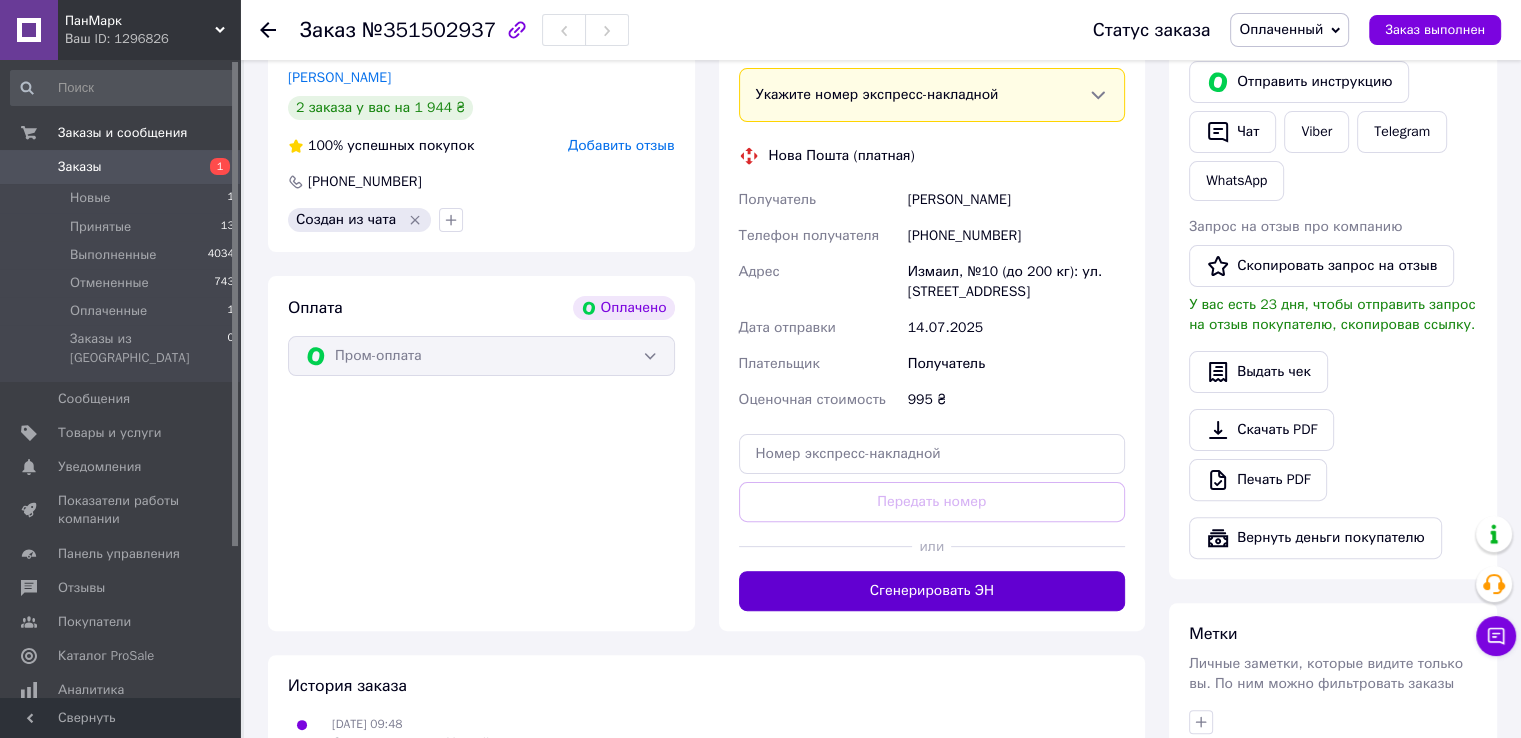 click on "Сгенерировать ЭН" at bounding box center [932, 591] 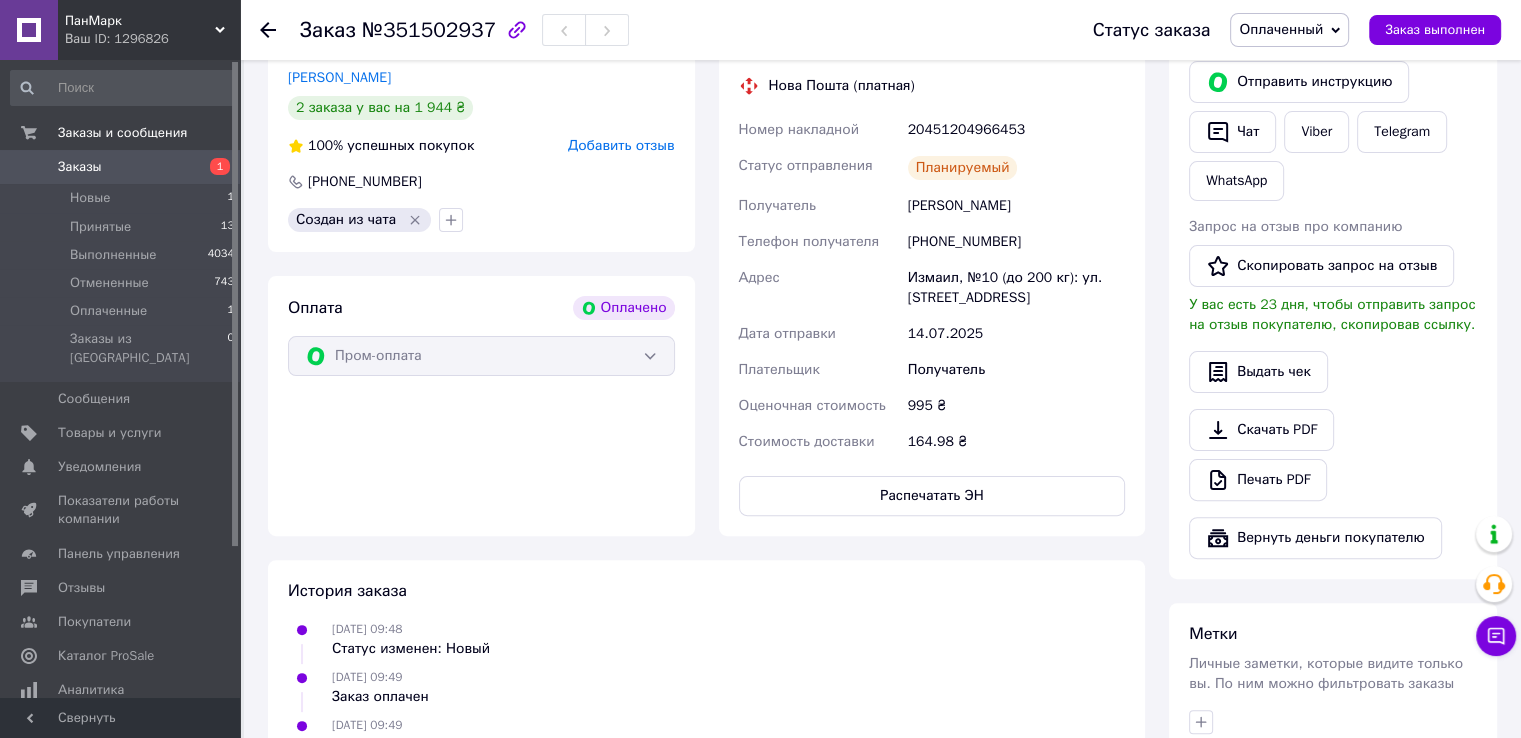 click on "Заказы 1" at bounding box center (123, 167) 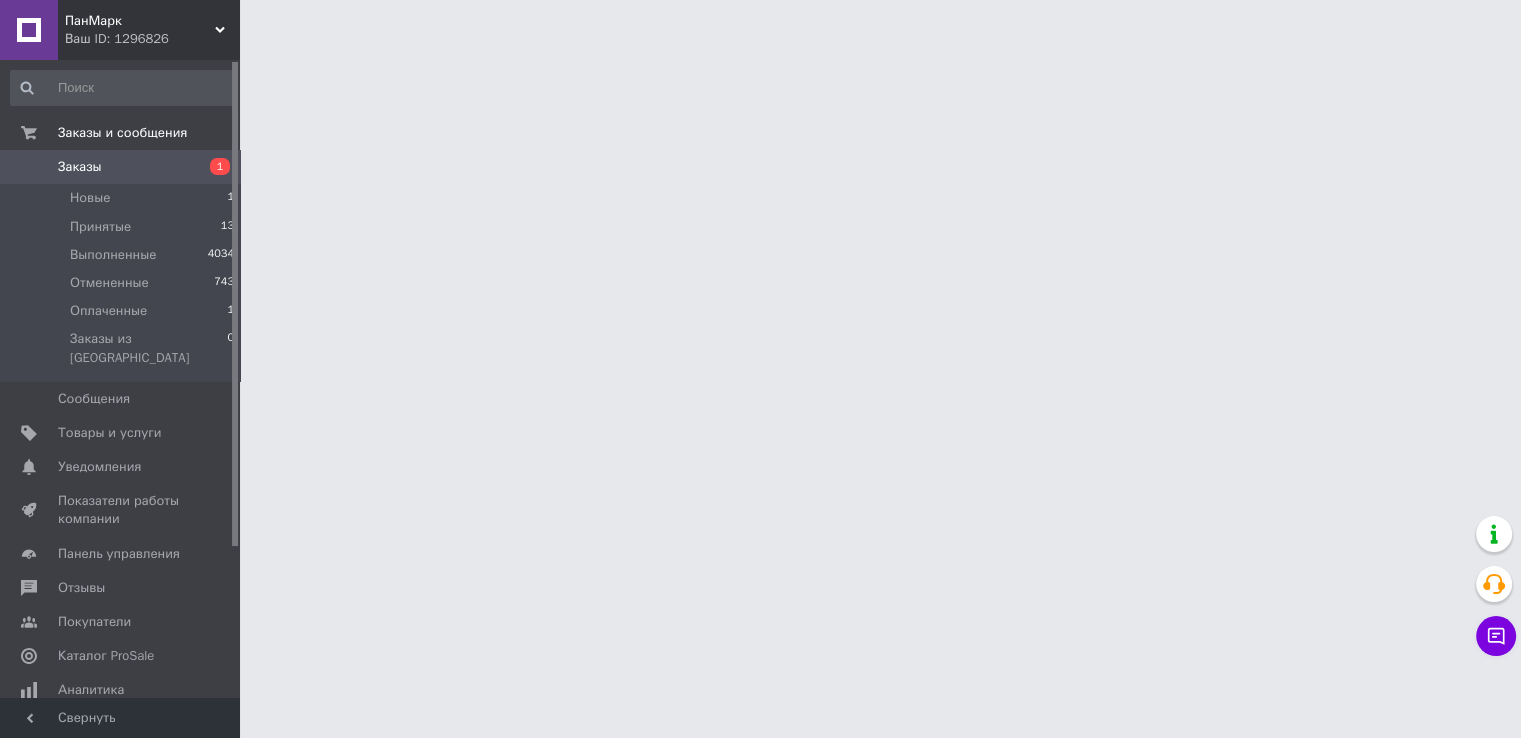 scroll, scrollTop: 0, scrollLeft: 0, axis: both 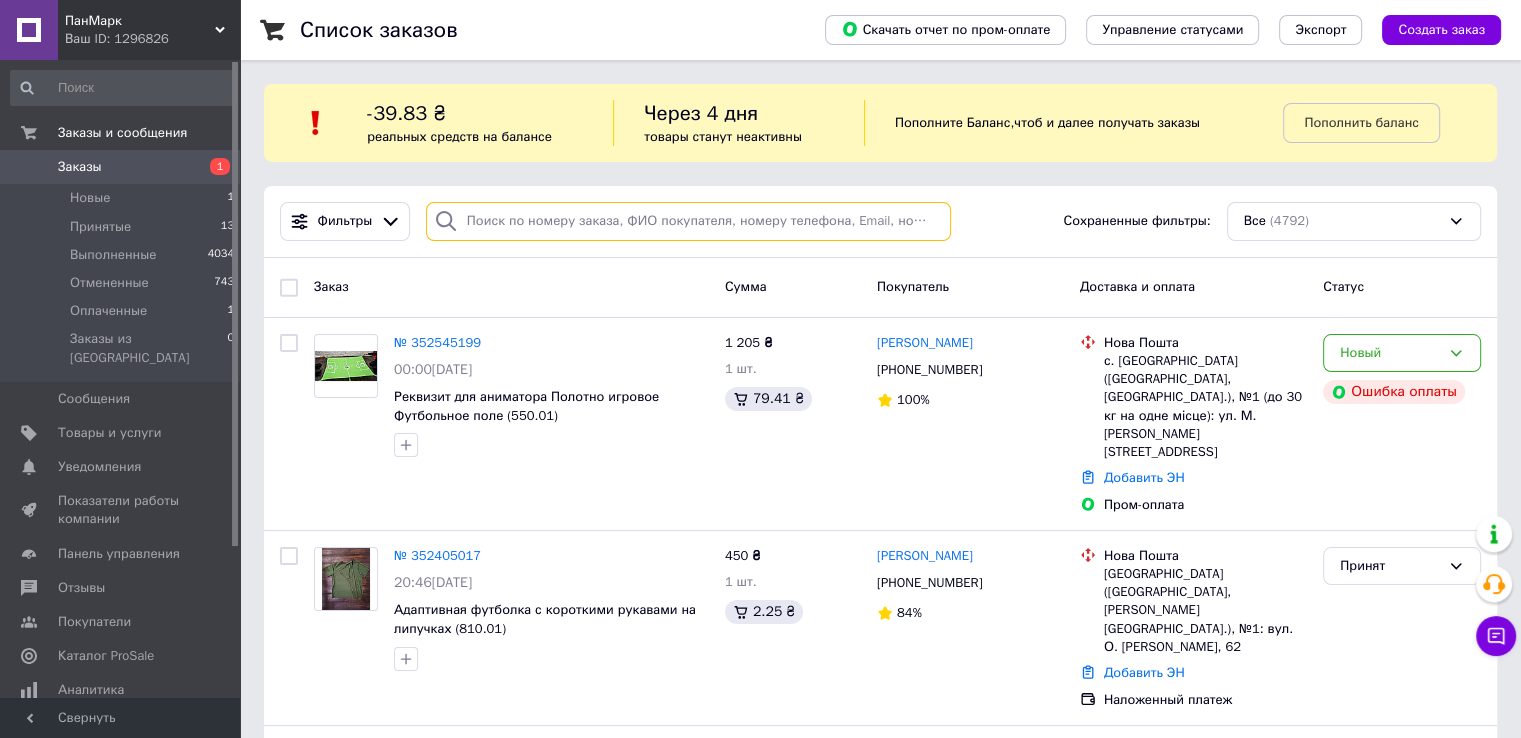 click at bounding box center [688, 221] 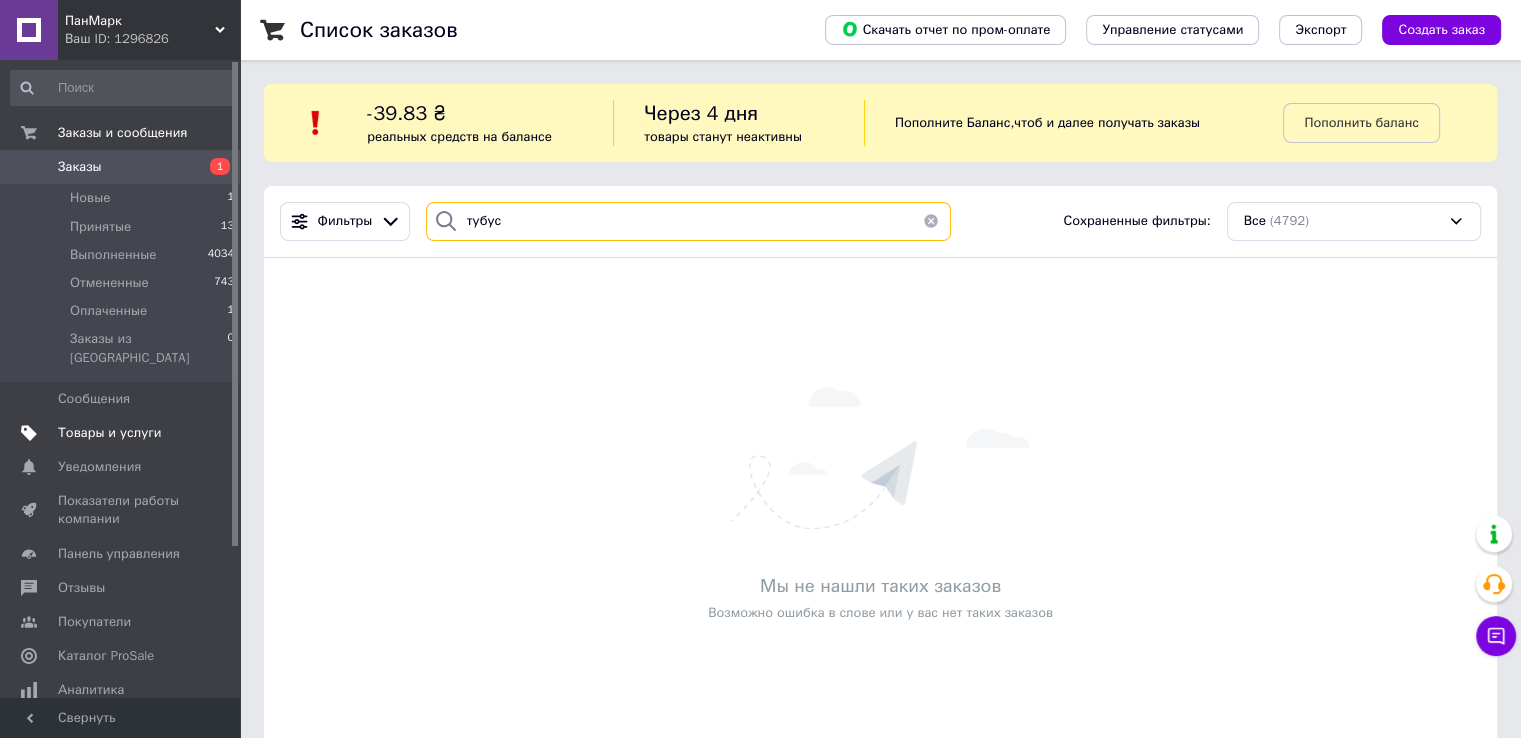 type on "тубус" 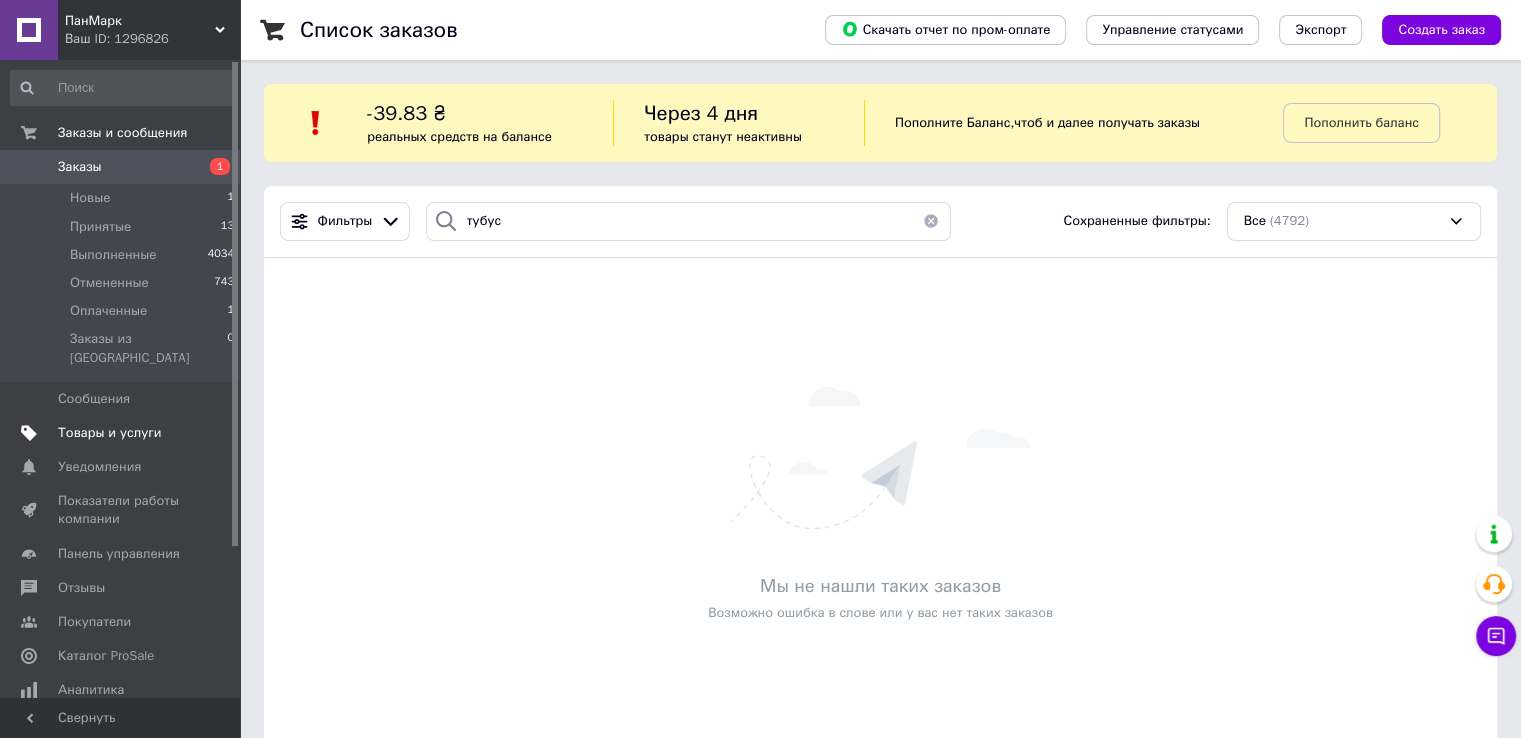 click on "Товары и услуги" at bounding box center [110, 433] 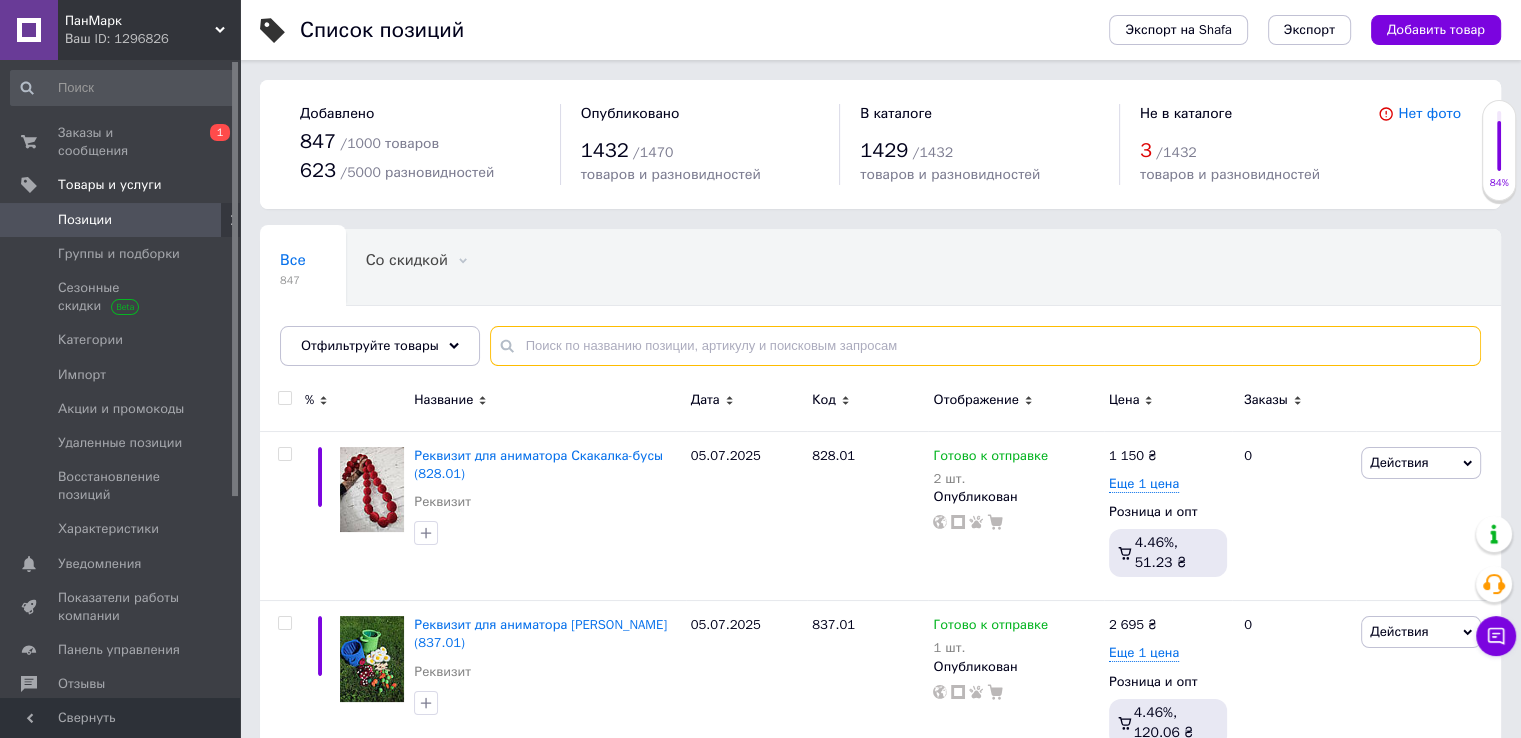 click at bounding box center [985, 346] 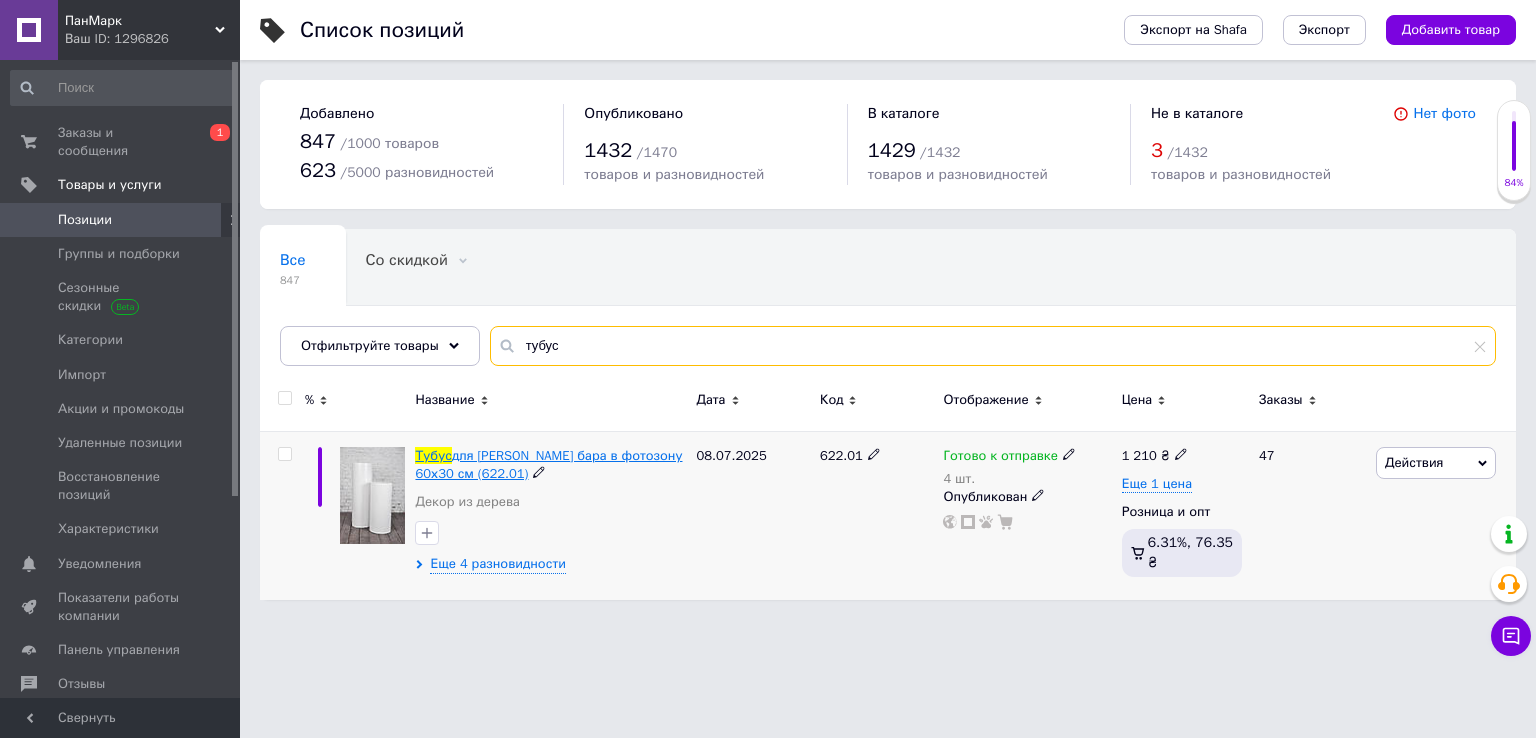 type on "тубус" 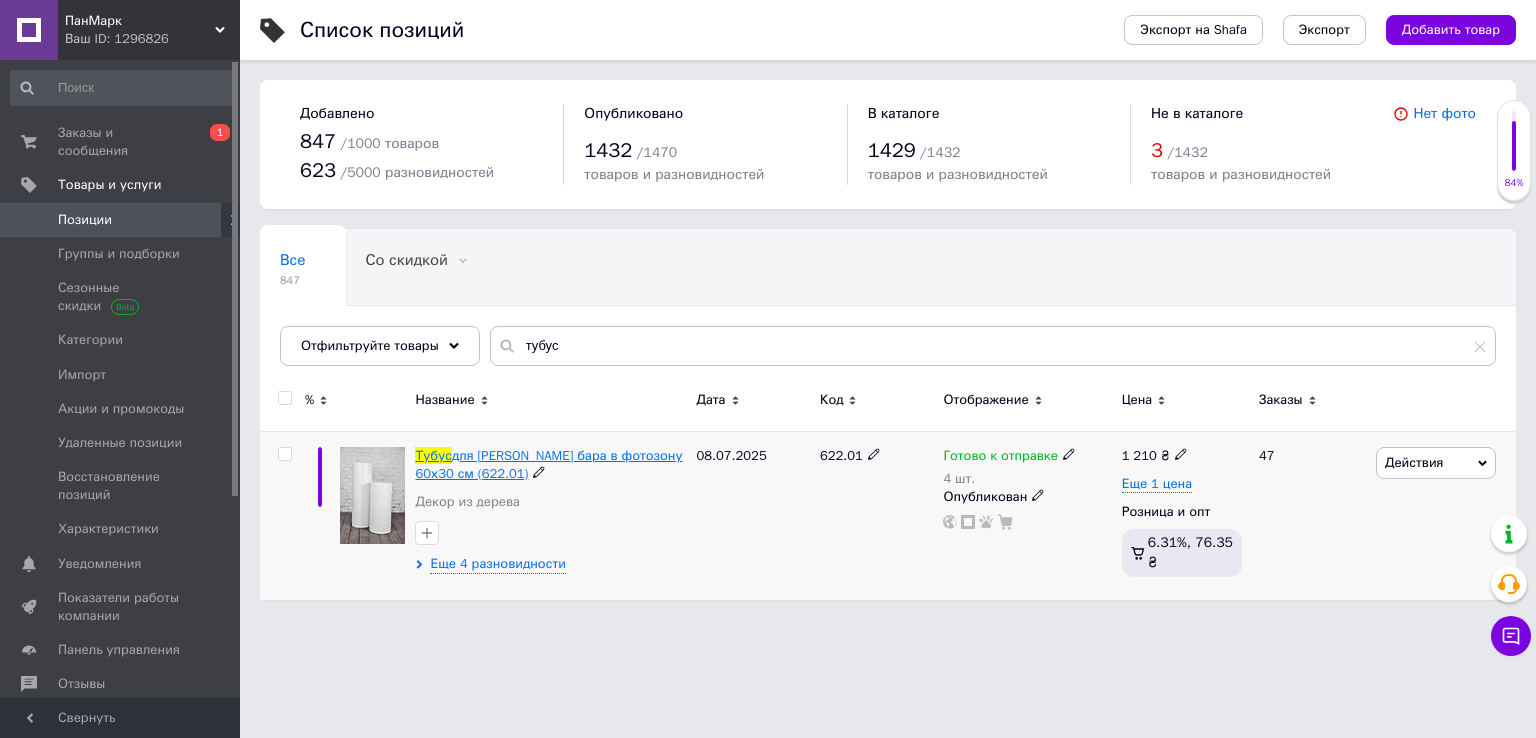 click on "для [PERSON_NAME] бара в фотозону 60х30 см (622.01)" at bounding box center [548, 464] 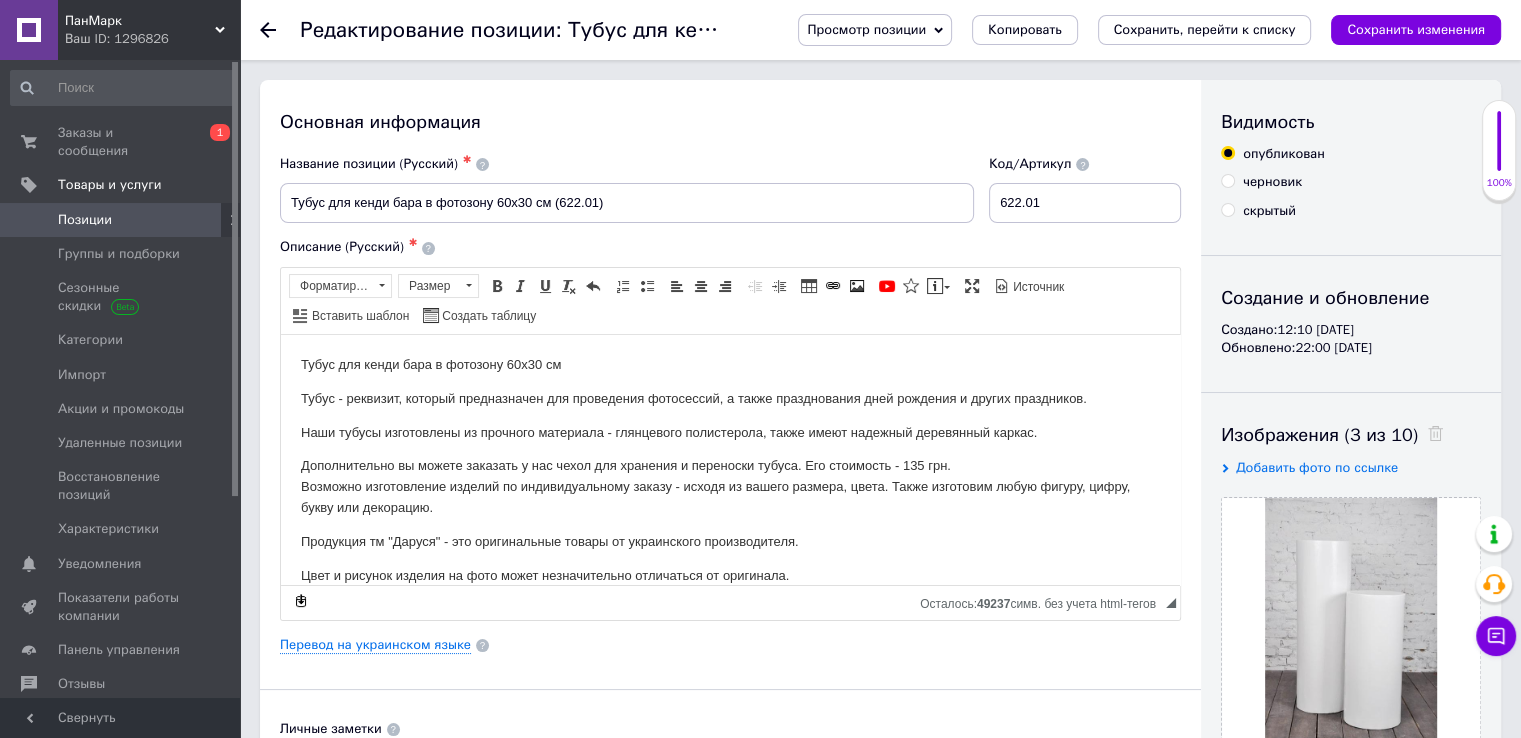 scroll, scrollTop: 0, scrollLeft: 0, axis: both 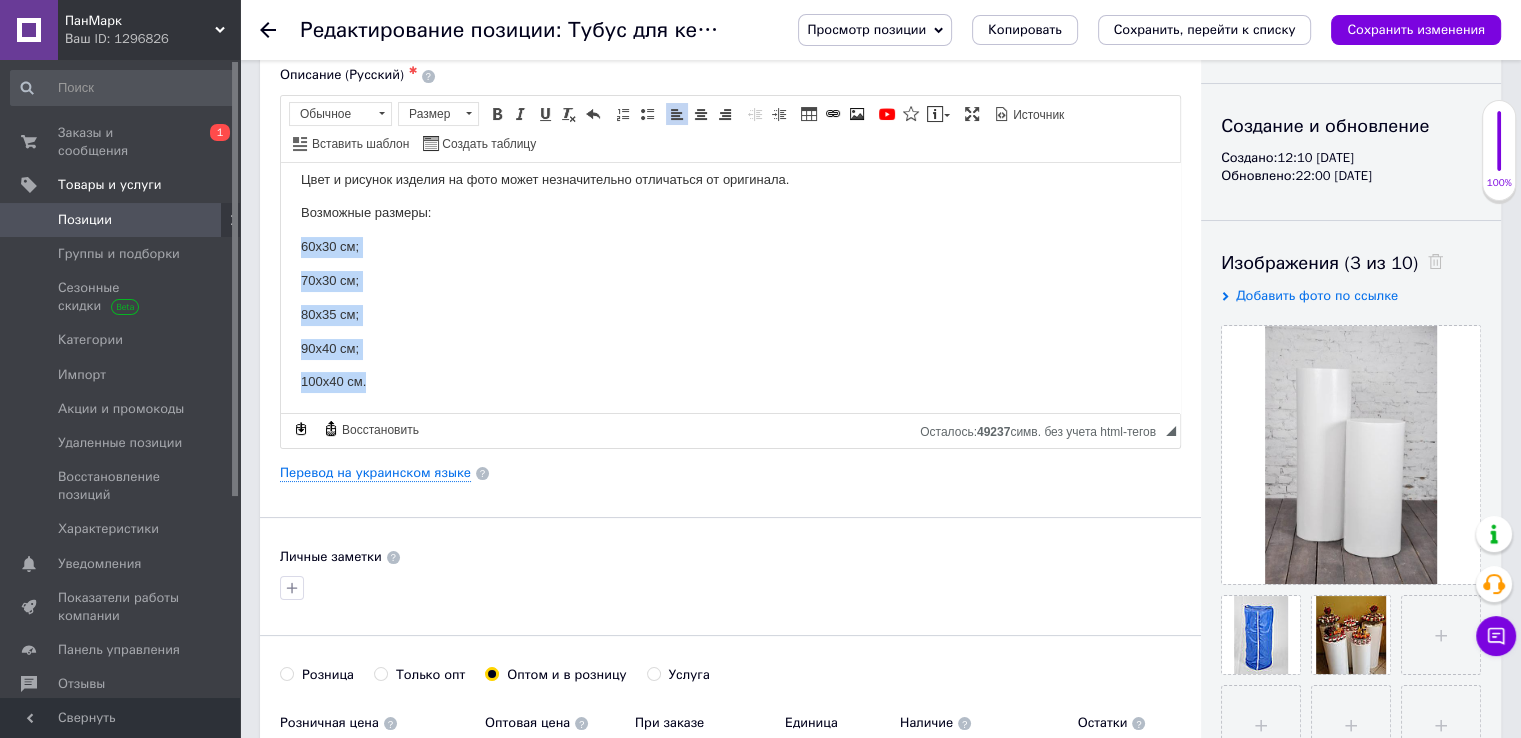 drag, startPoint x: 301, startPoint y: 244, endPoint x: 373, endPoint y: 392, distance: 164.58432 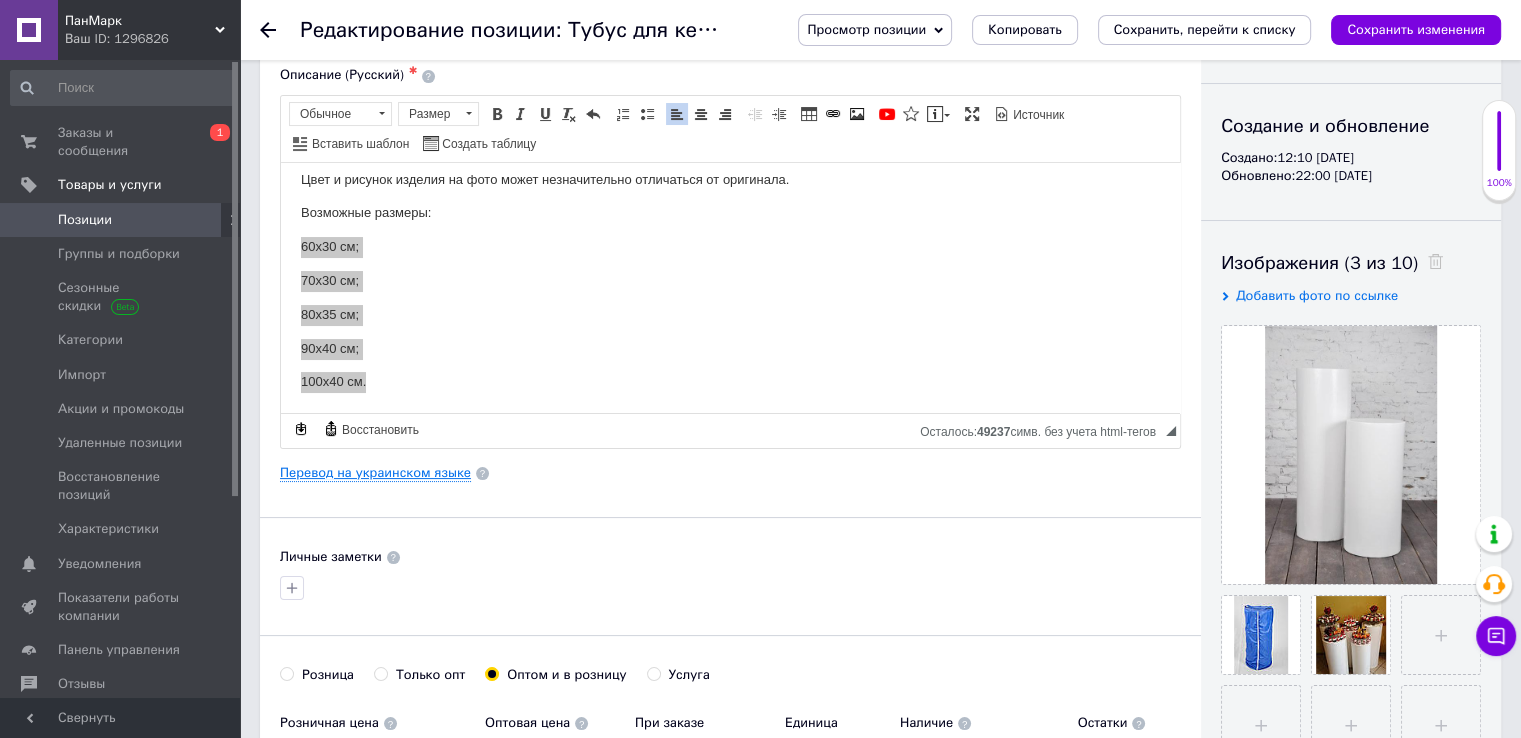 click on "Перевод на украинском языке" at bounding box center (375, 473) 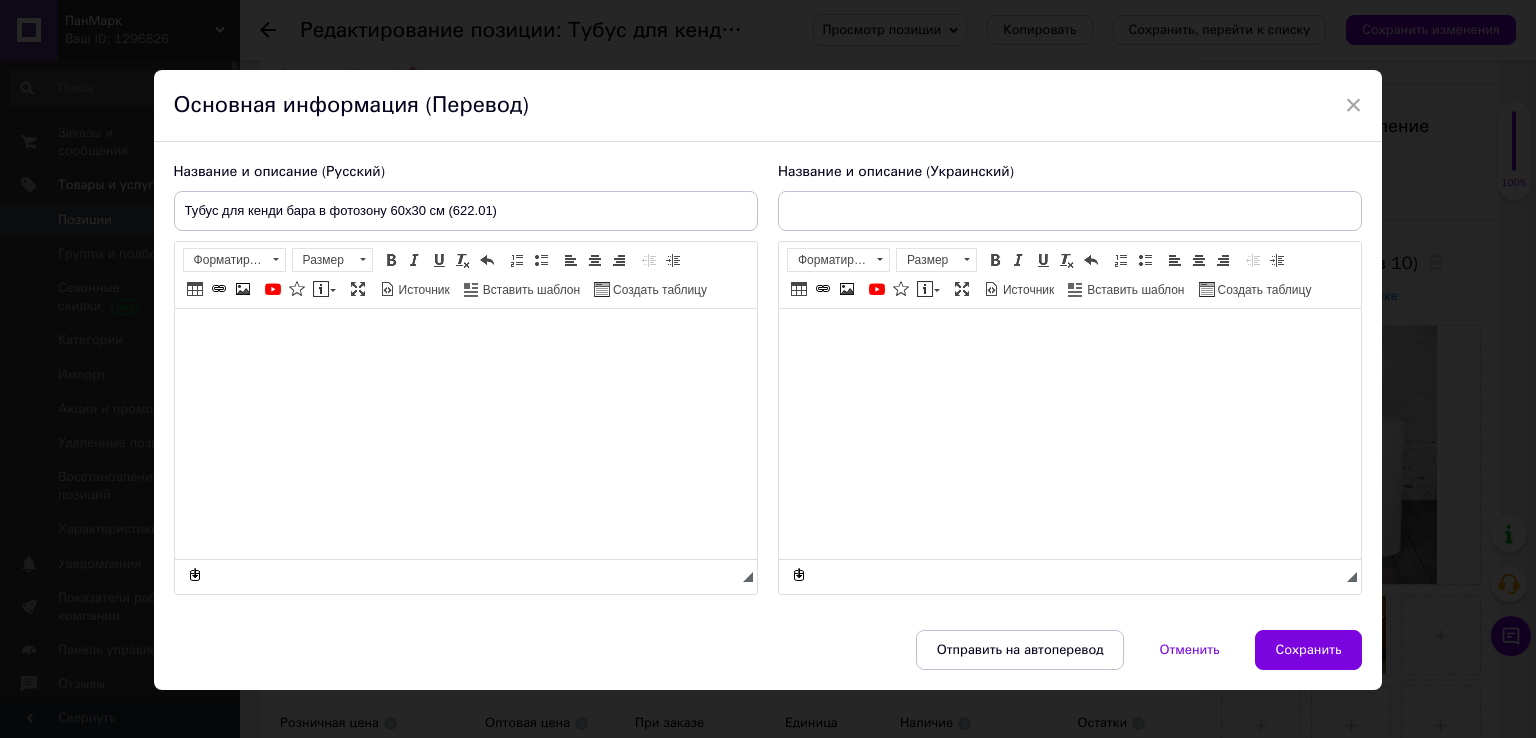 type on "Тубус для кенді бара в фотозону 60х30 см (622.01)" 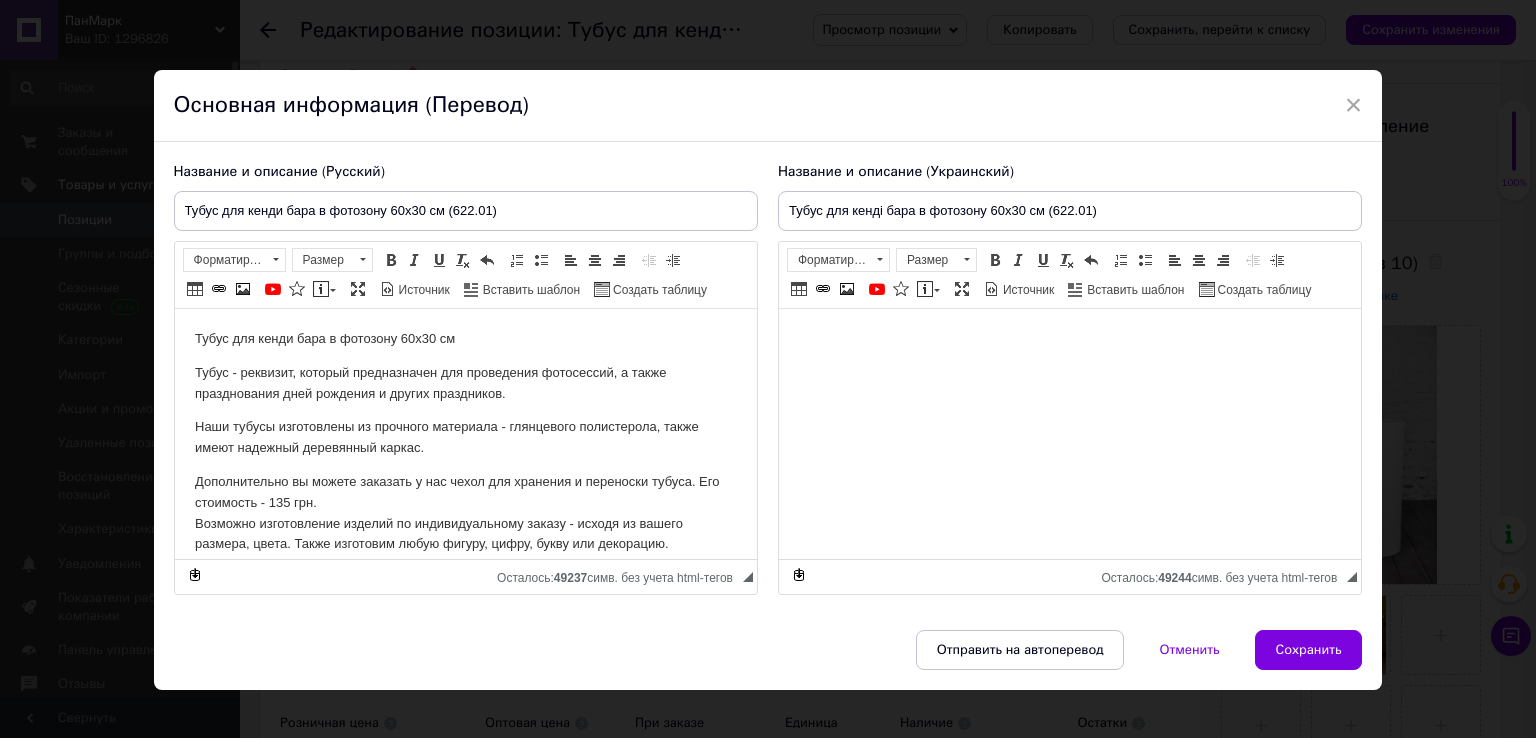 scroll, scrollTop: 0, scrollLeft: 0, axis: both 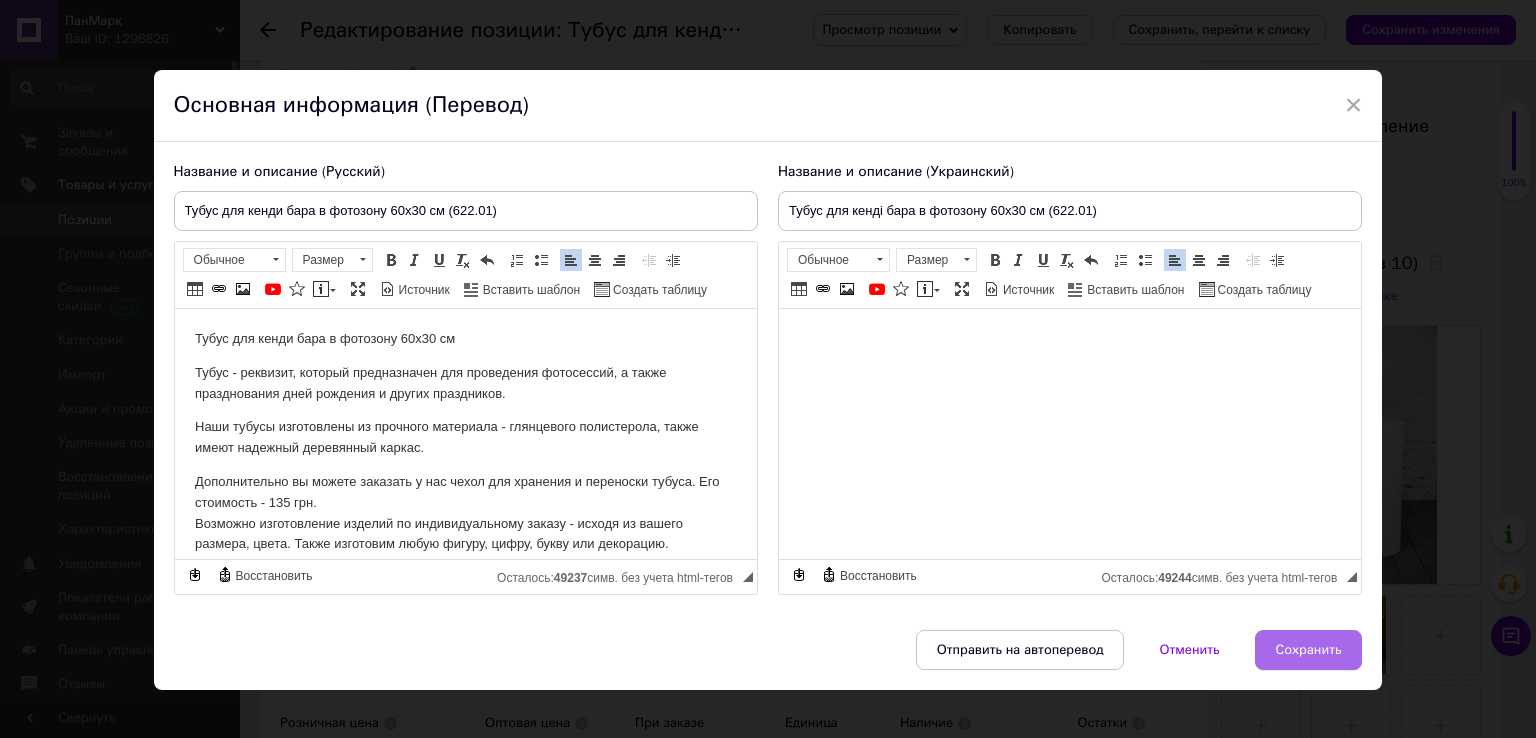 click on "Сохранить" at bounding box center (1309, 650) 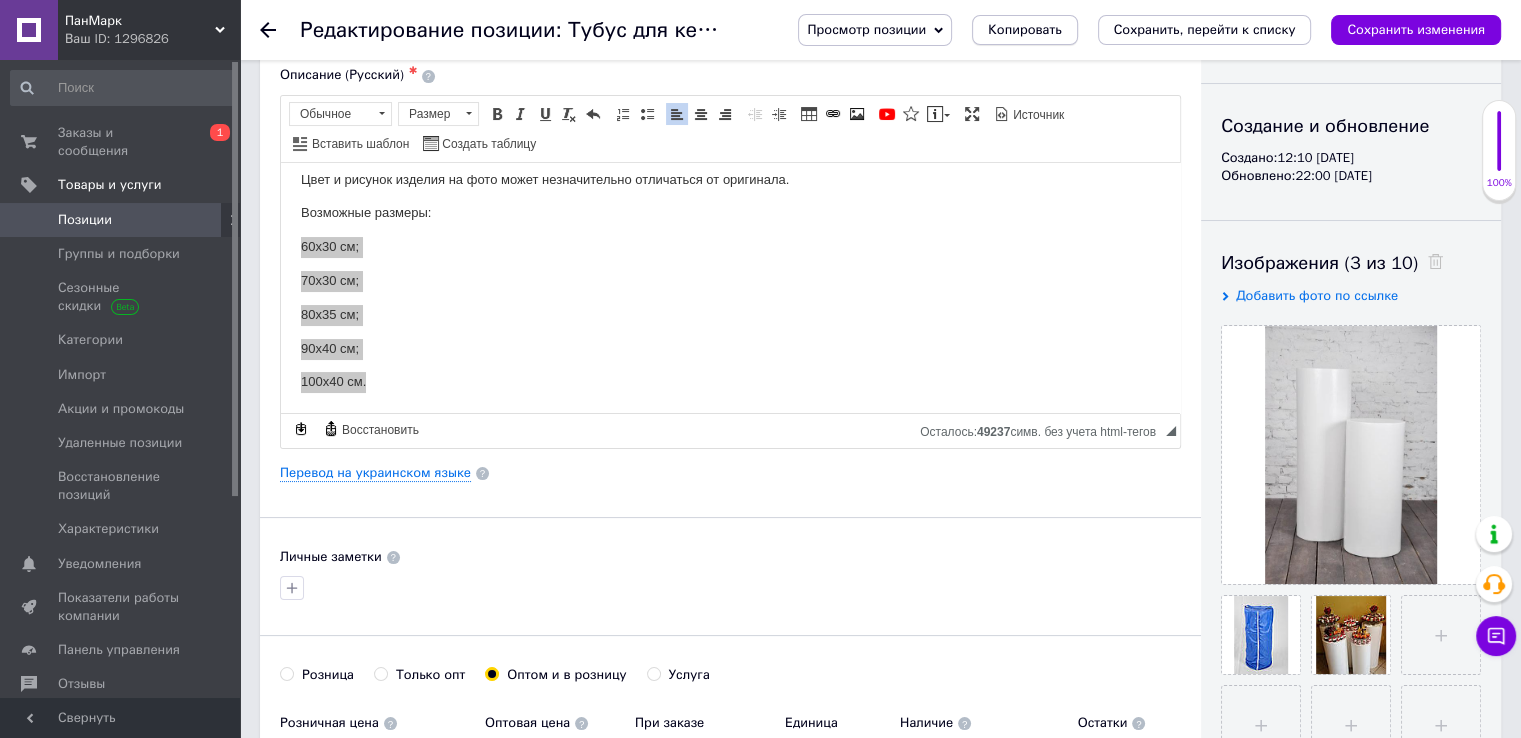click on "Копировать" at bounding box center [1024, 30] 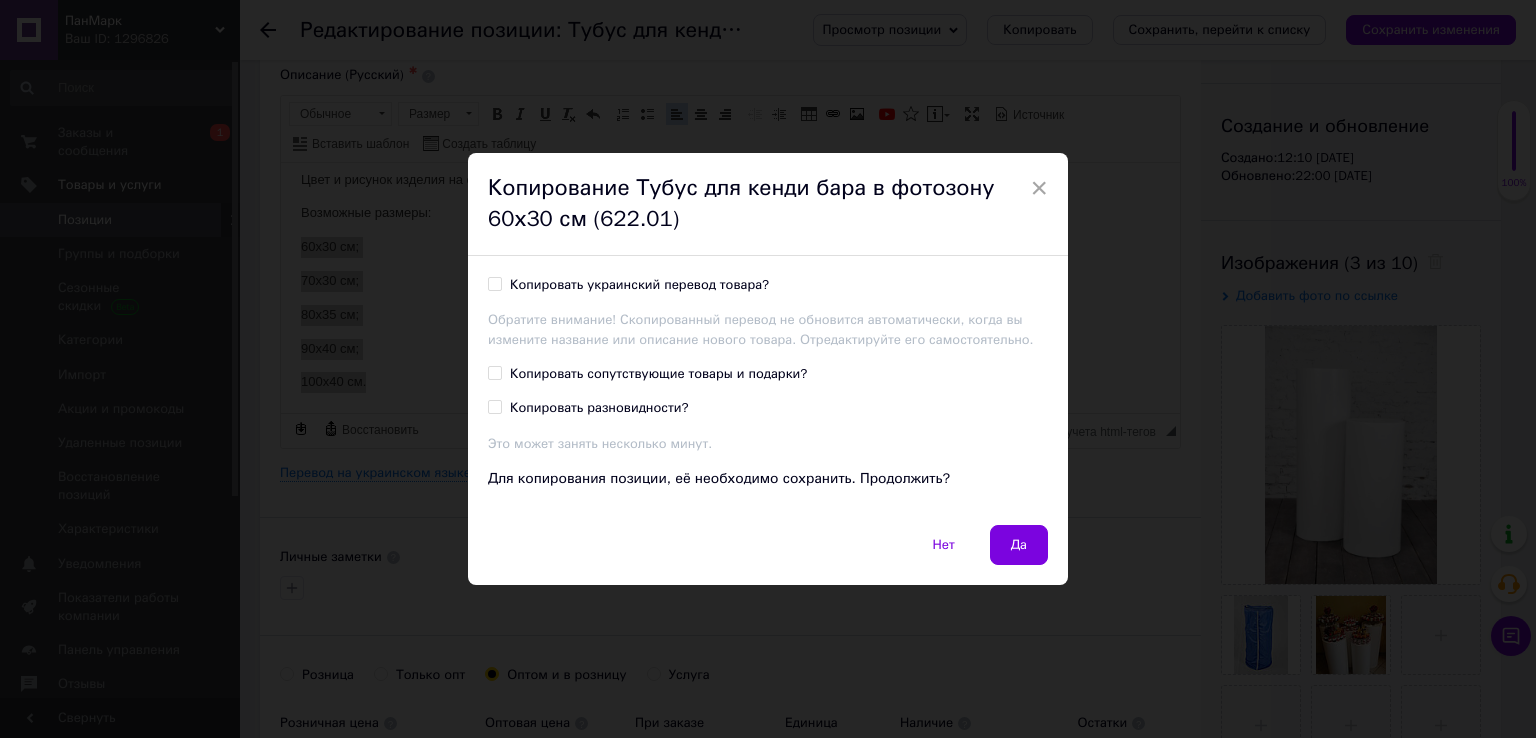 click on "Копировать украинский перевод товара?" at bounding box center (494, 283) 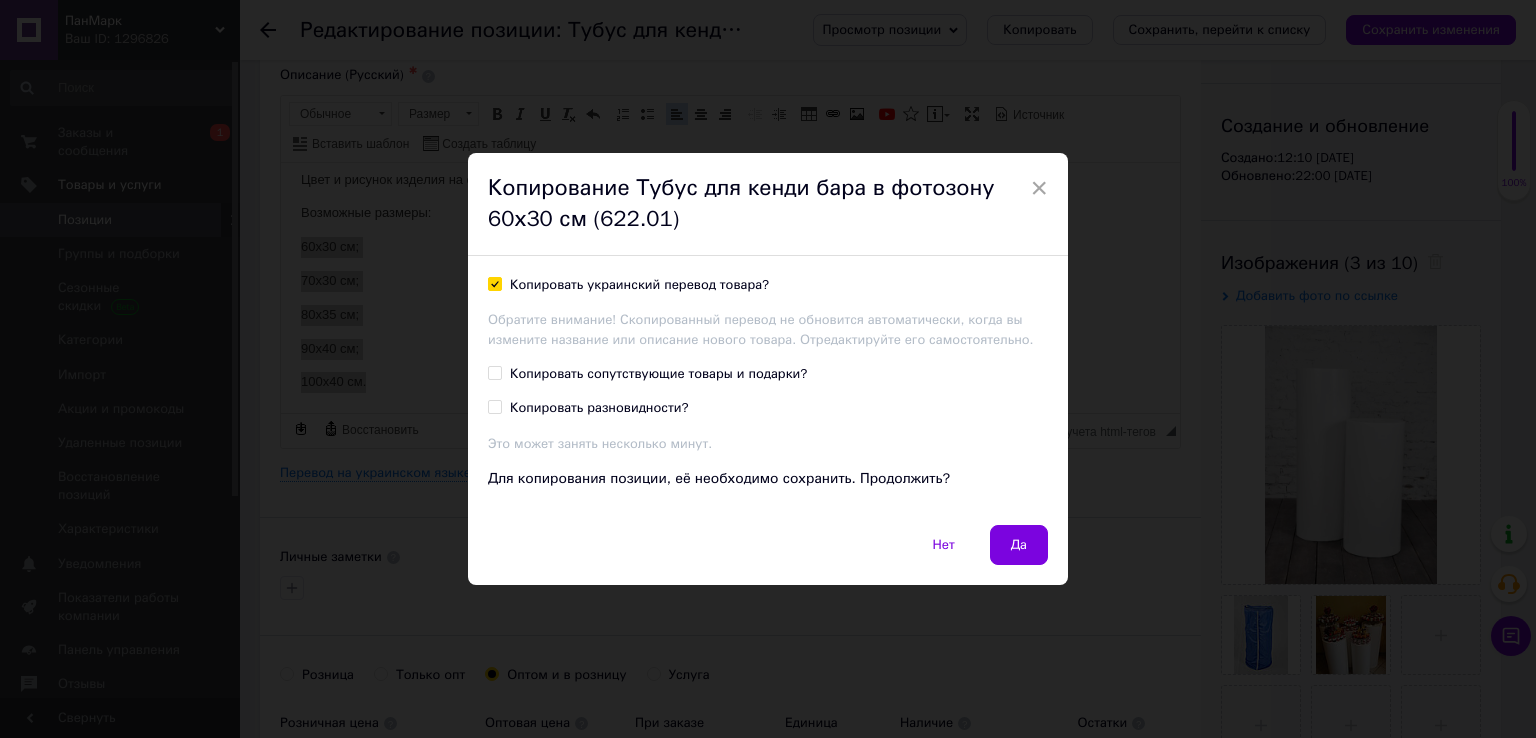checkbox on "true" 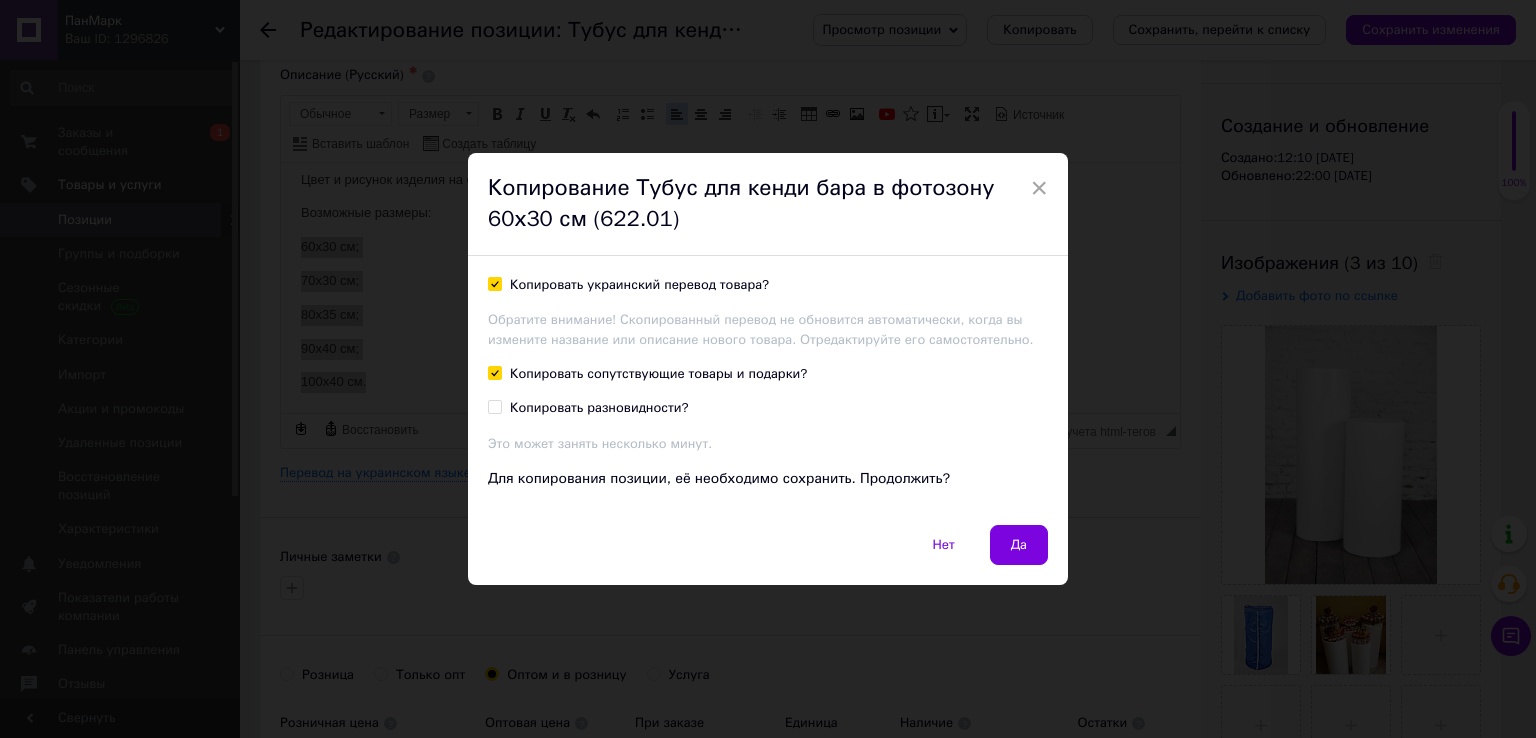 checkbox on "true" 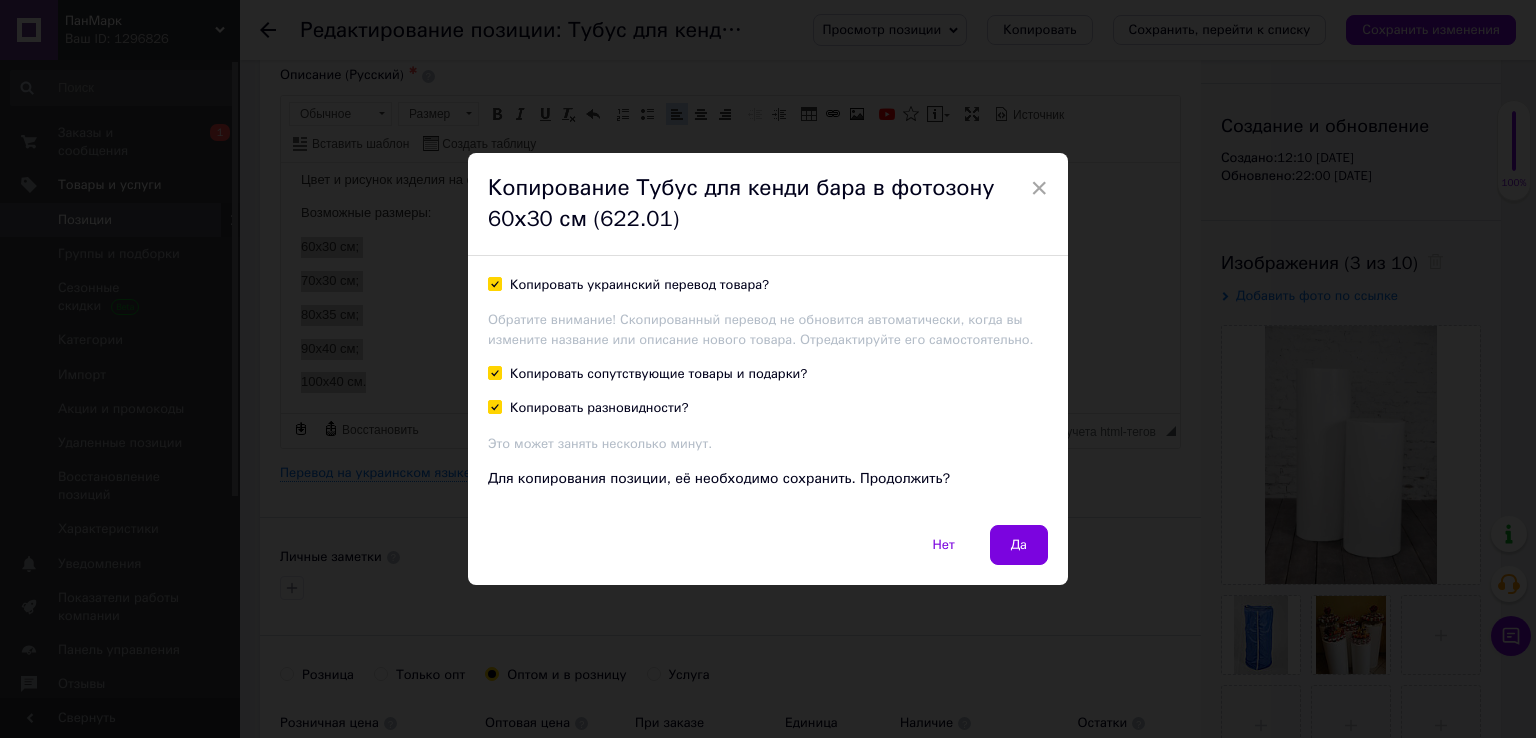 checkbox on "true" 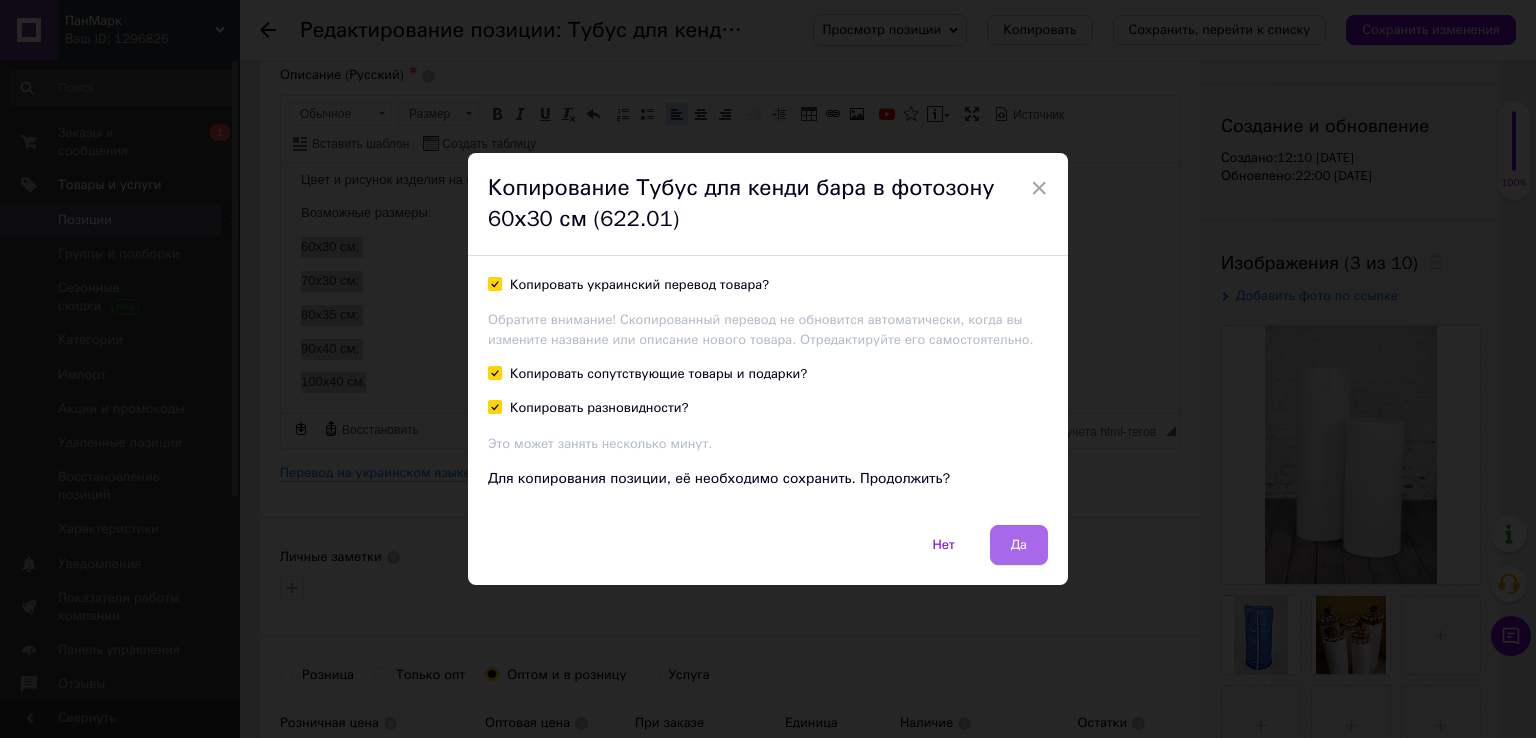 click on "Да" at bounding box center (1019, 545) 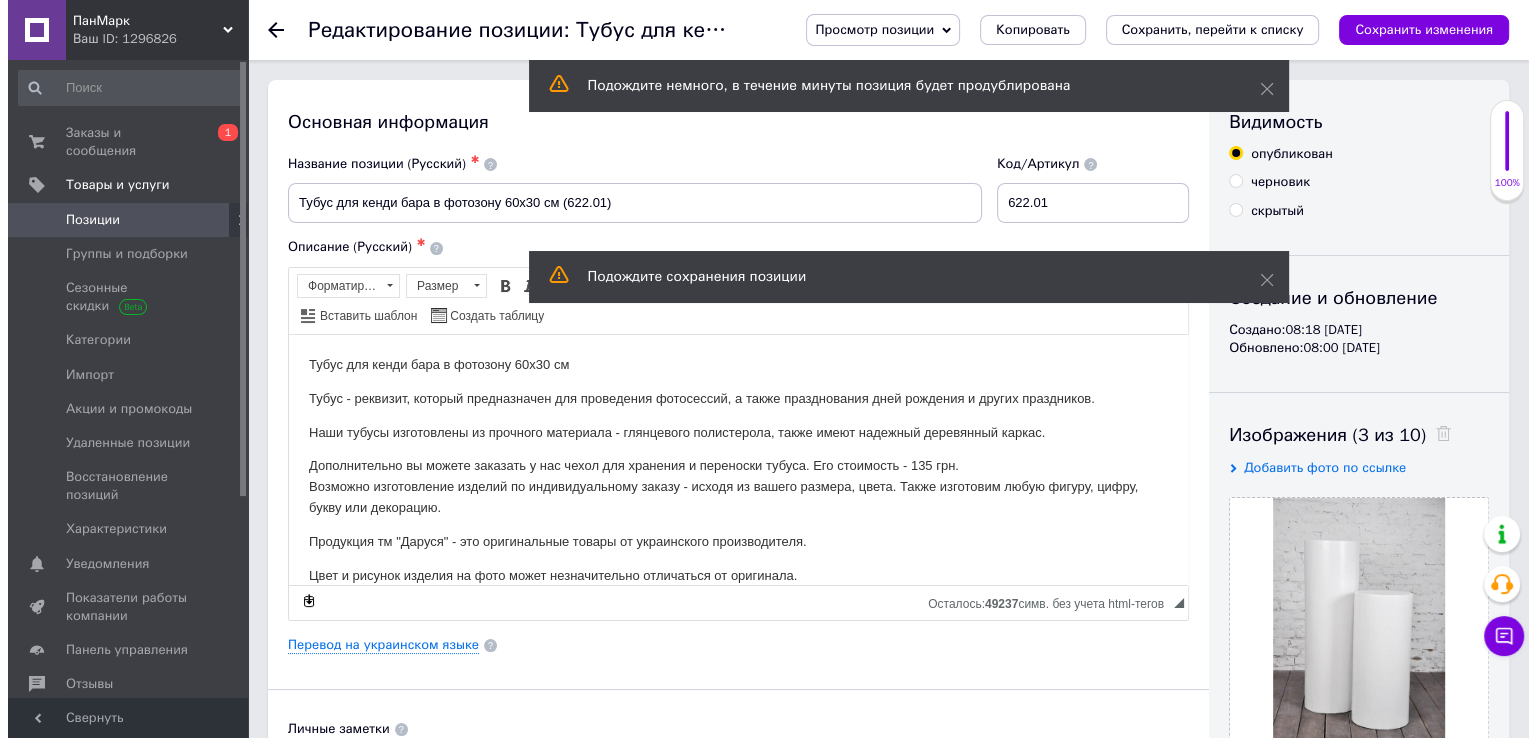 scroll, scrollTop: 0, scrollLeft: 0, axis: both 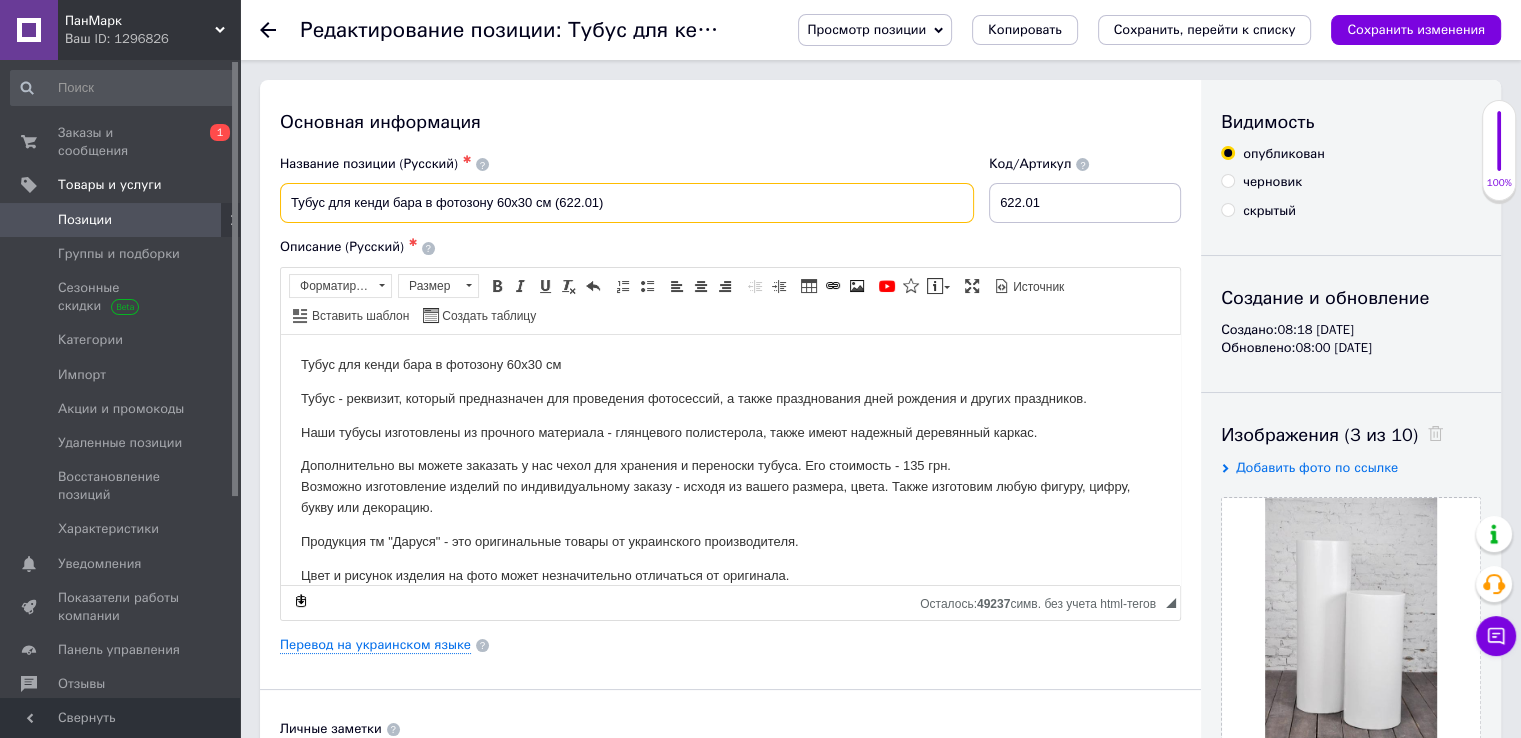 drag, startPoint x: 495, startPoint y: 201, endPoint x: 548, endPoint y: 199, distance: 53.037724 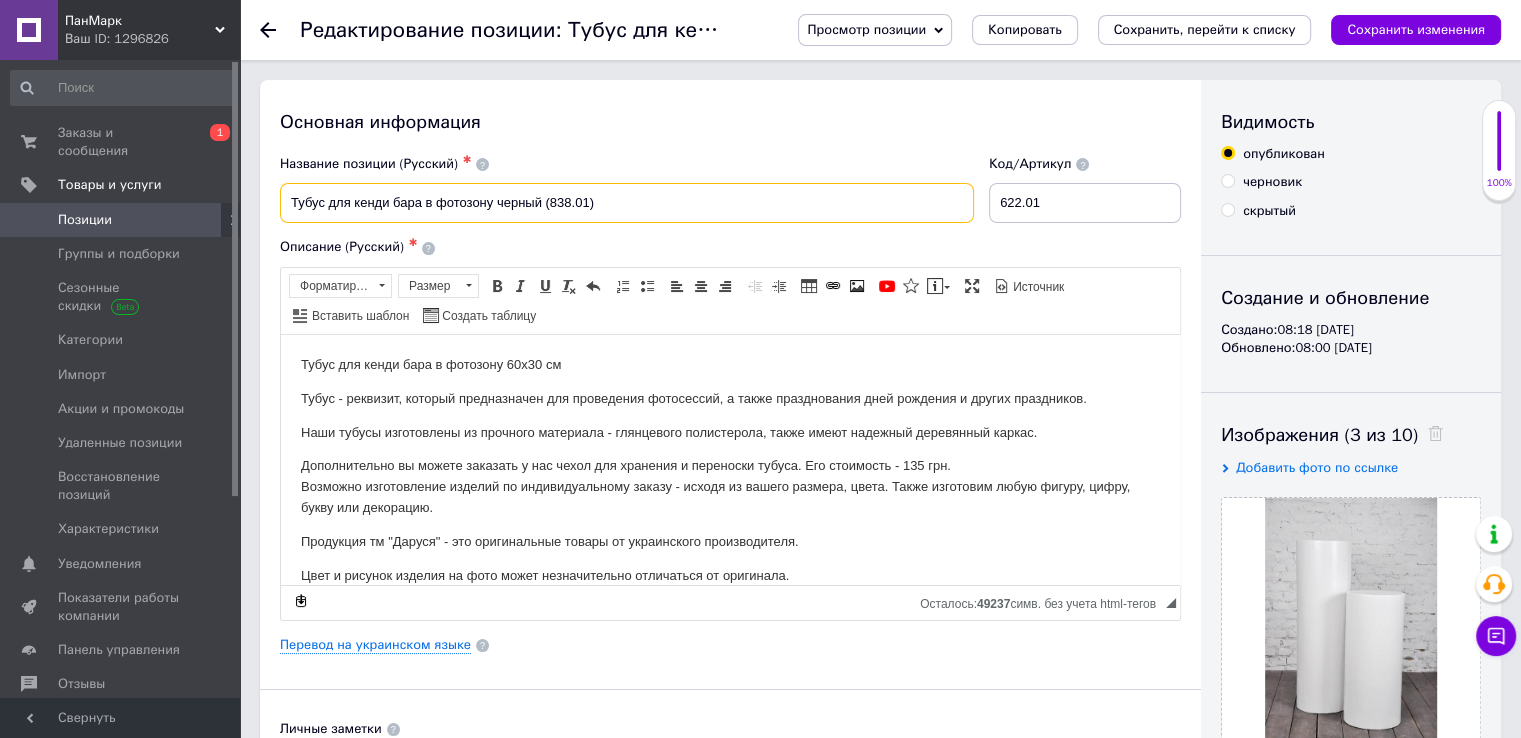 type on "Тубус для кенди бара в фотозону черный (838.01)" 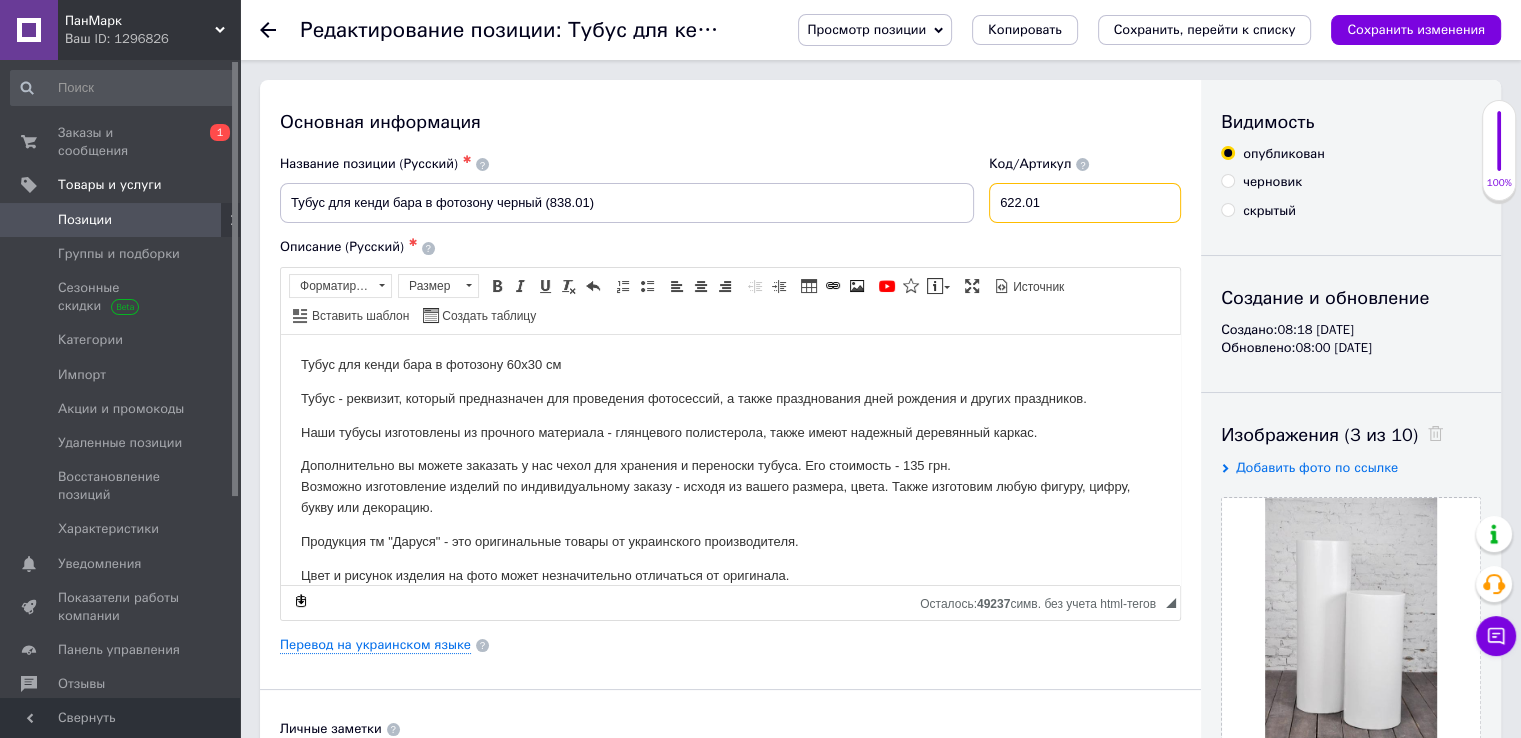 click on "622.01" at bounding box center (1085, 203) 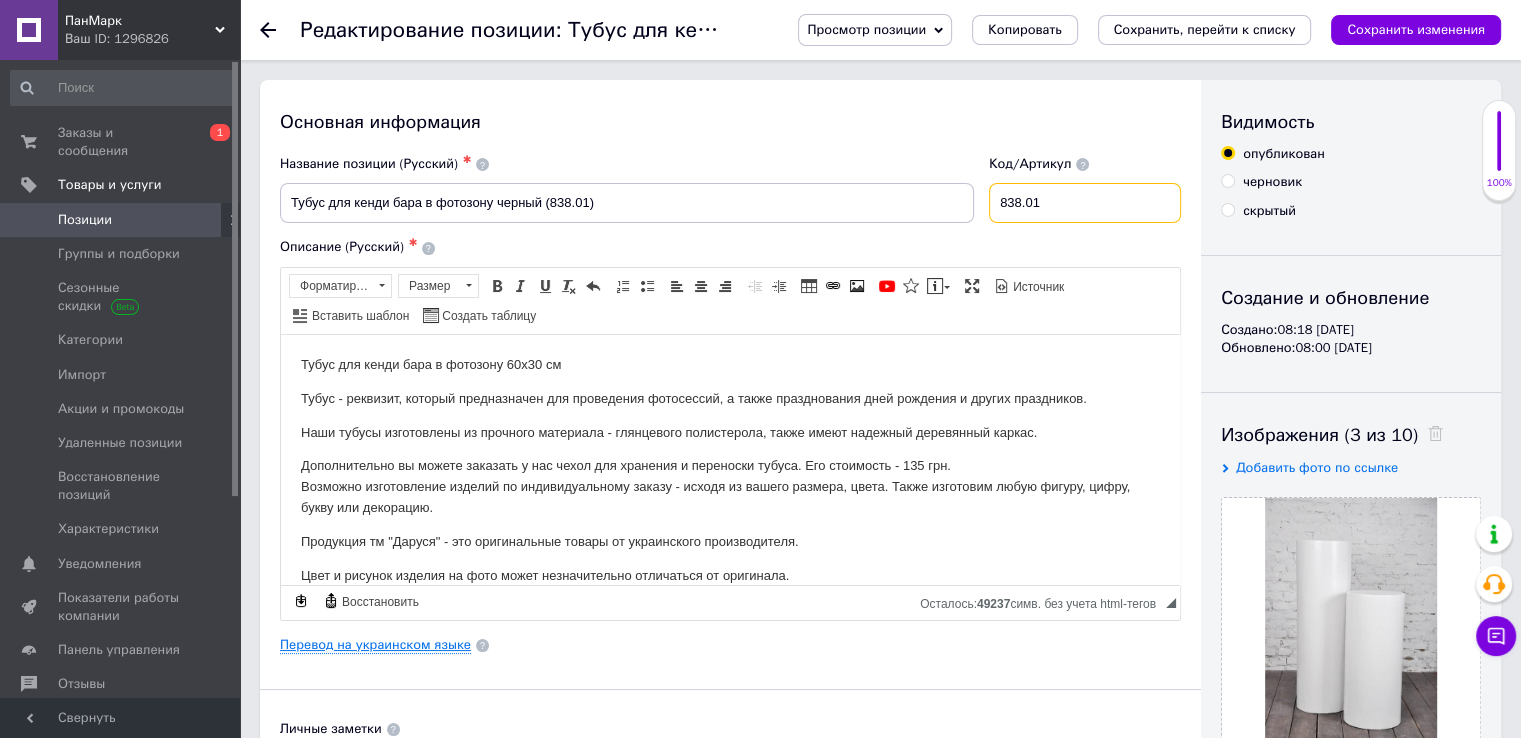 type on "838.01" 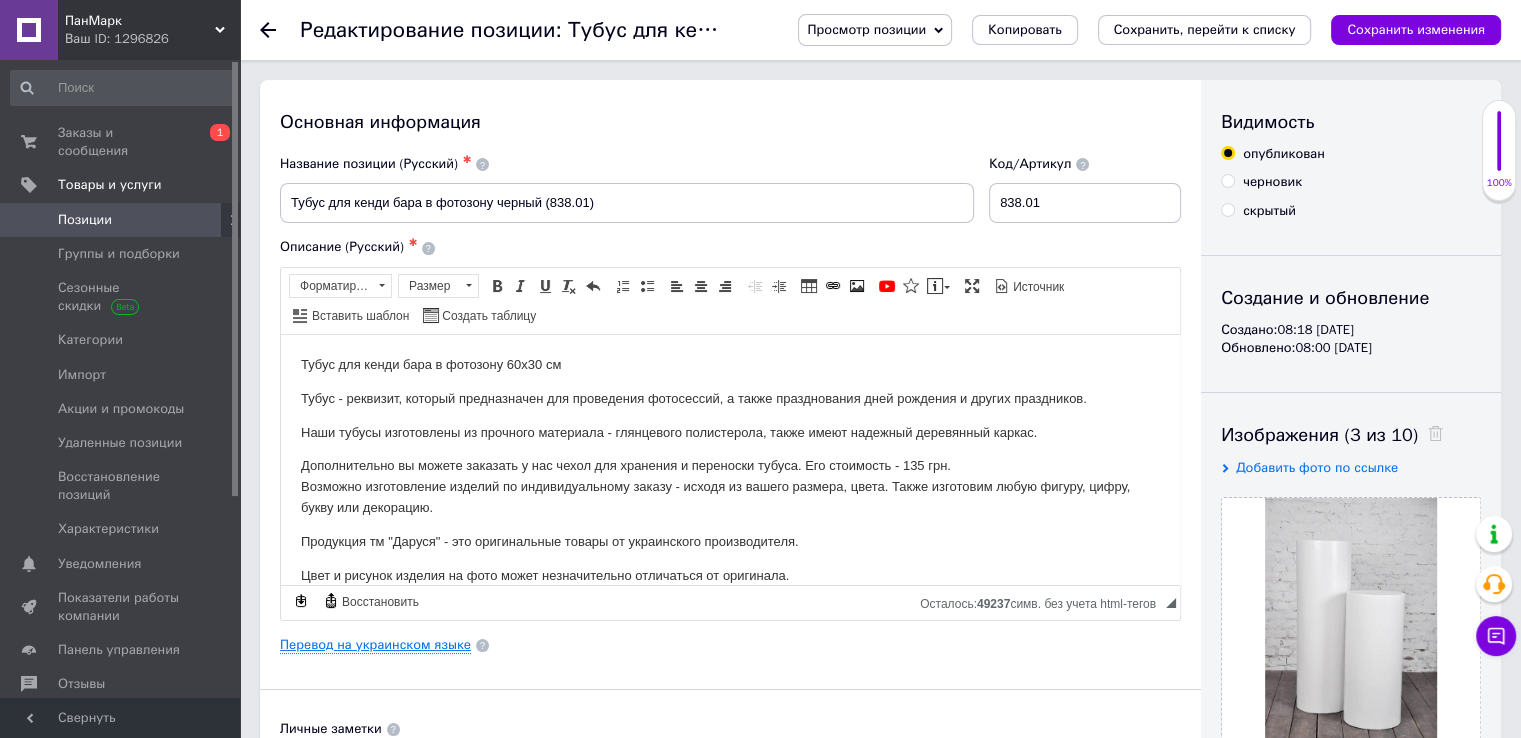 click on "Перевод на украинском языке" at bounding box center [375, 645] 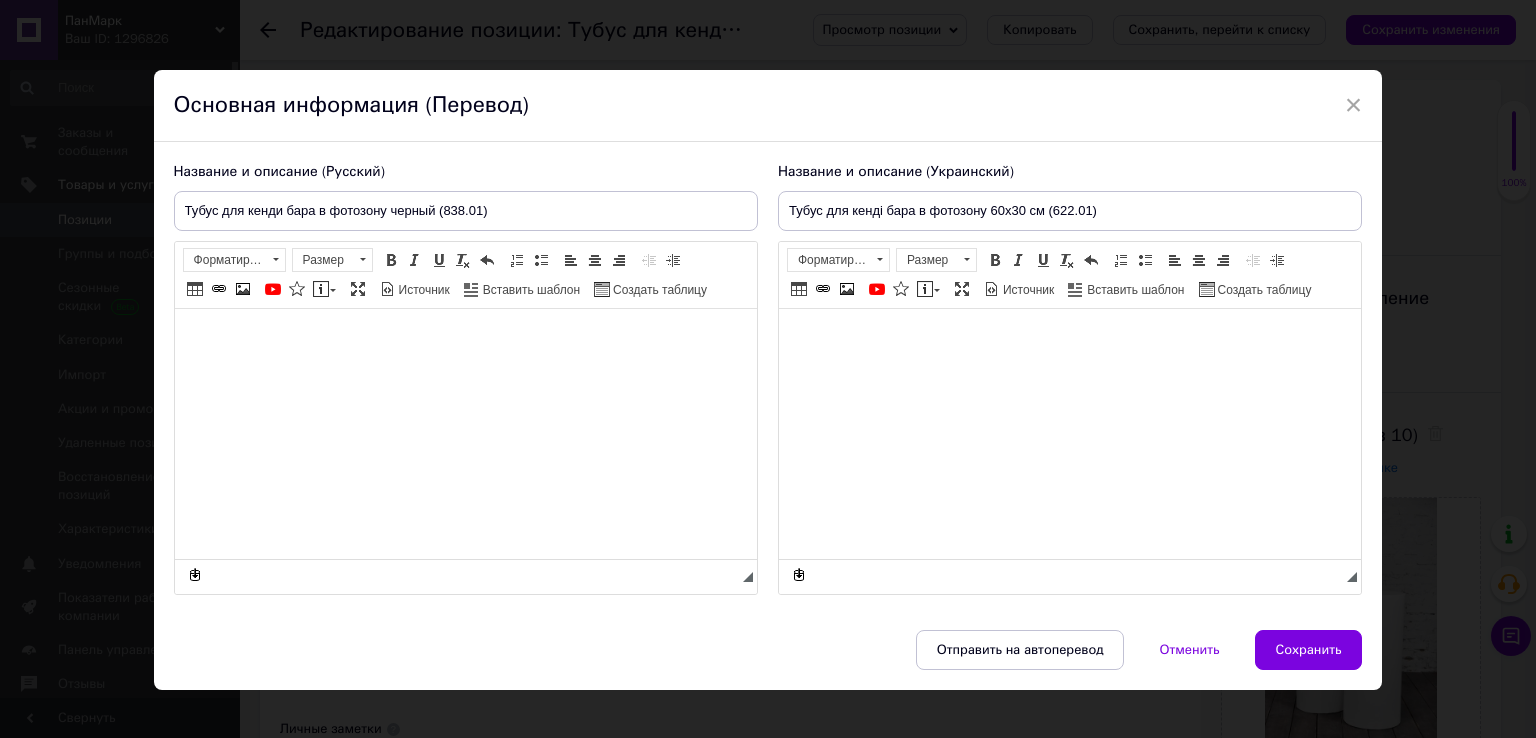 type on "Тубус для кенді бара в фотозону 60х30 см (622.01)" 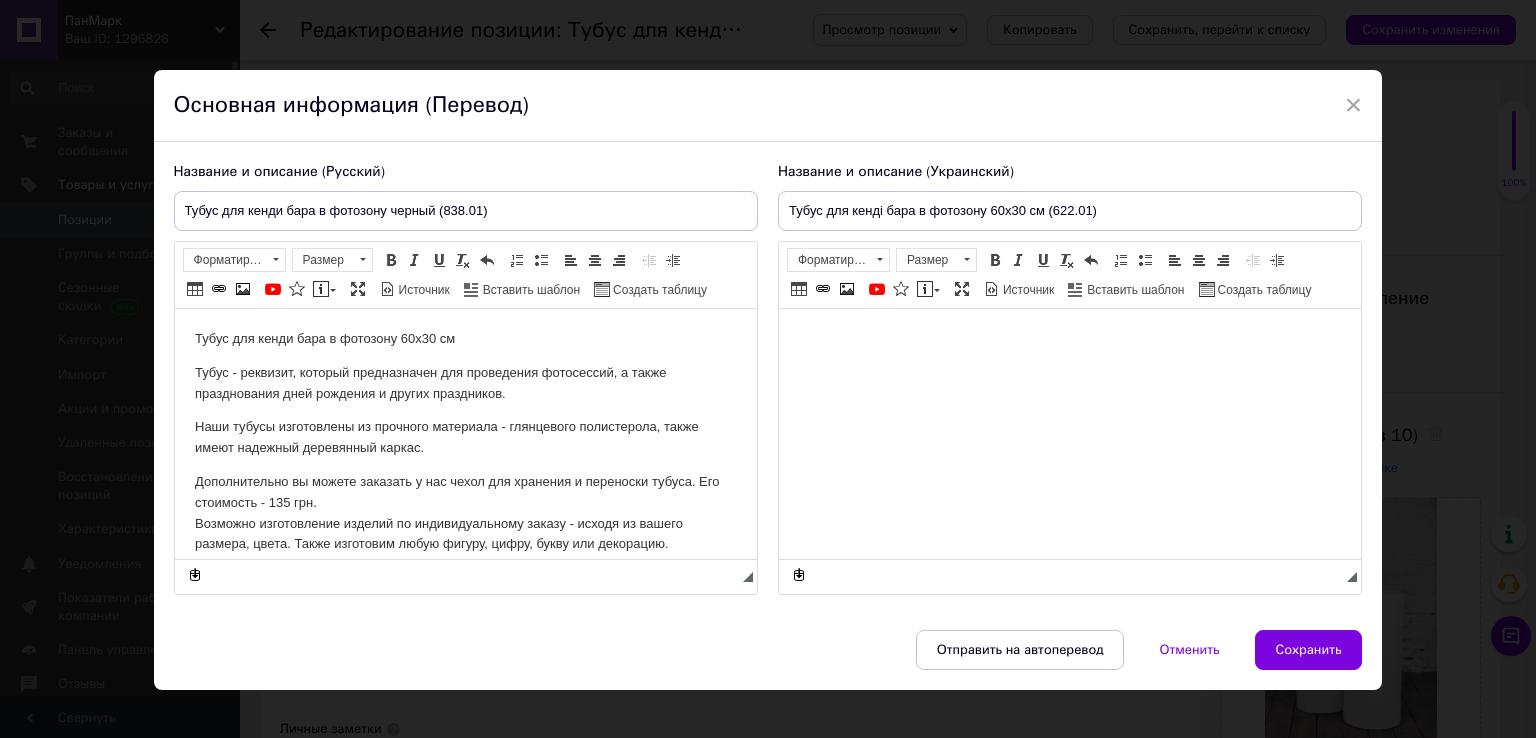 scroll, scrollTop: 0, scrollLeft: 0, axis: both 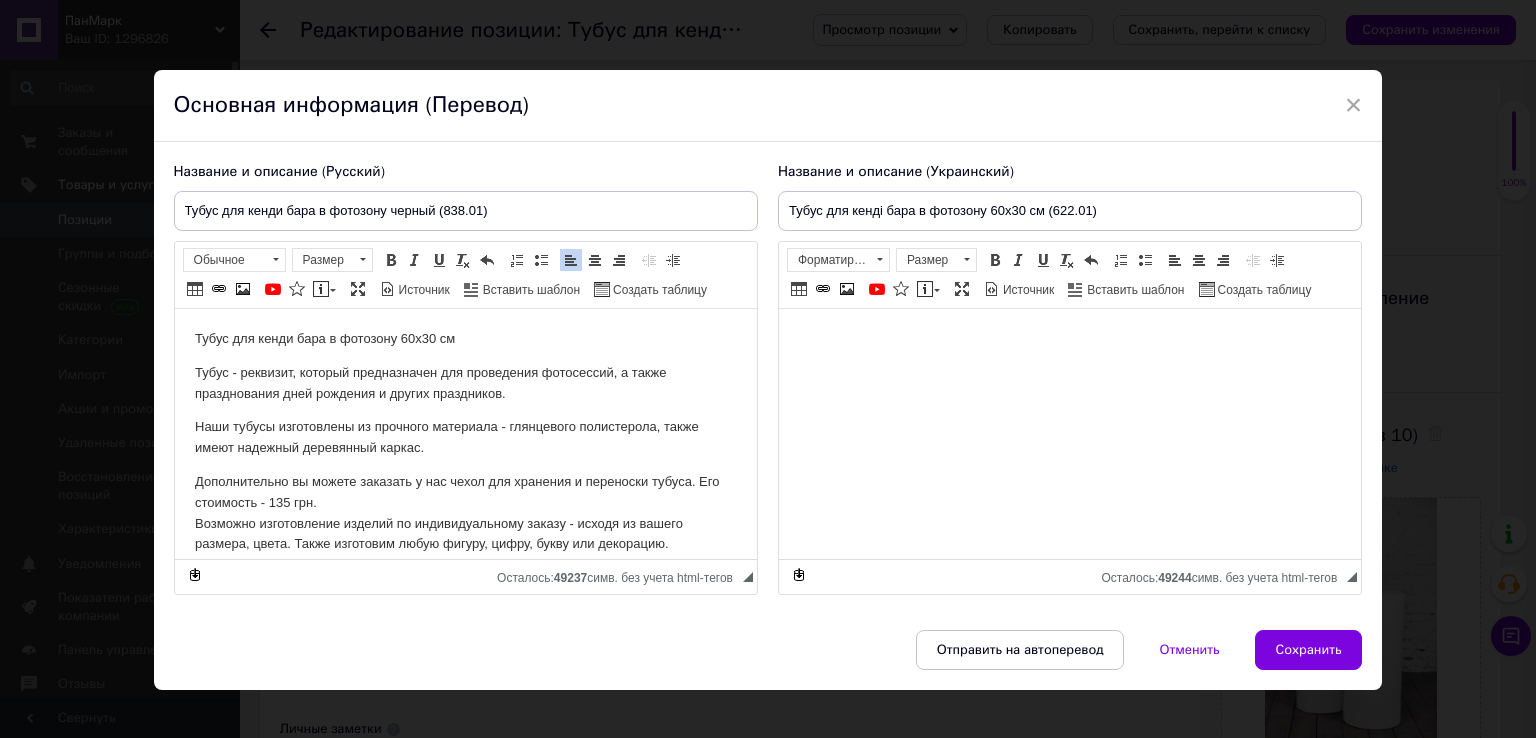 click on "Тубус для кенди бара в фотозону 60х30 см" at bounding box center (465, 339) 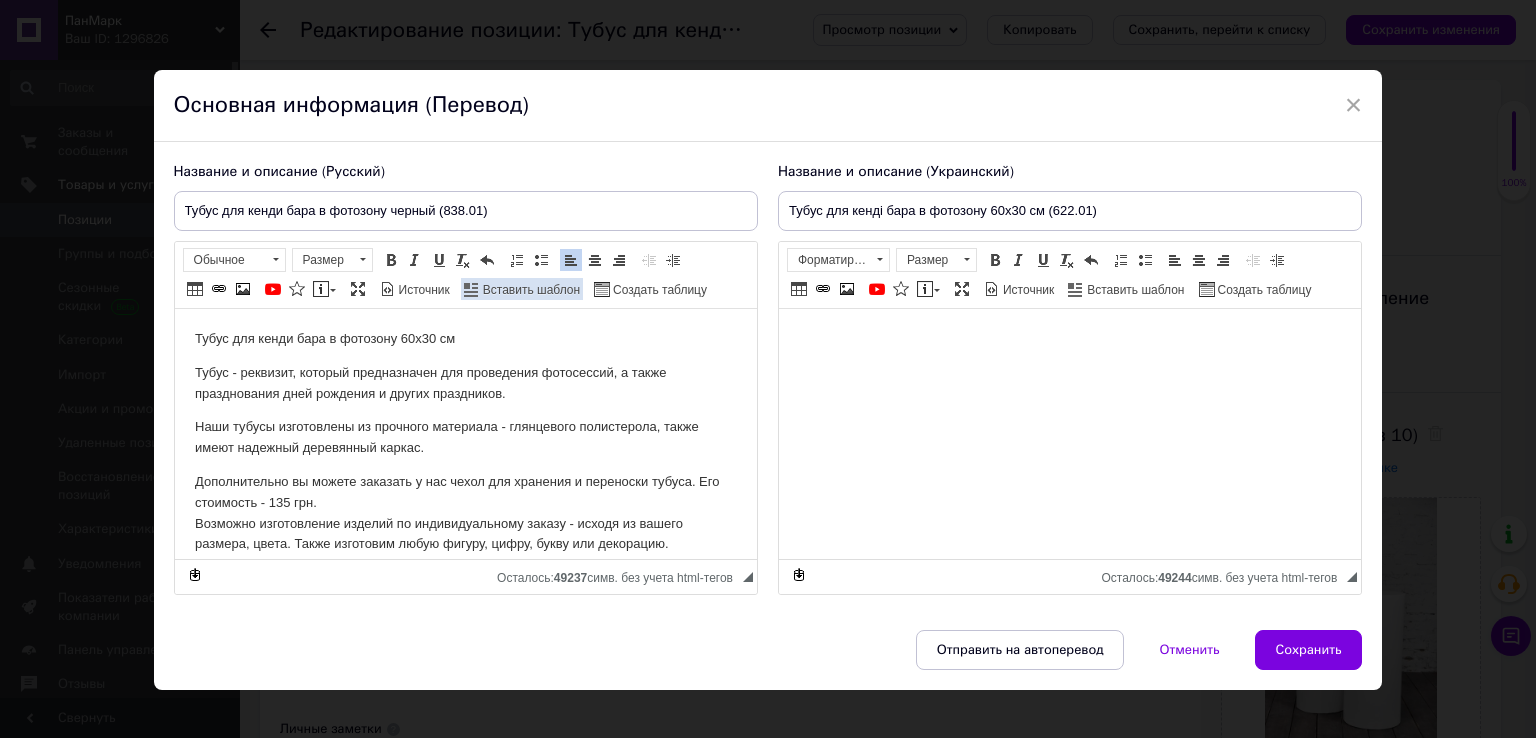 type 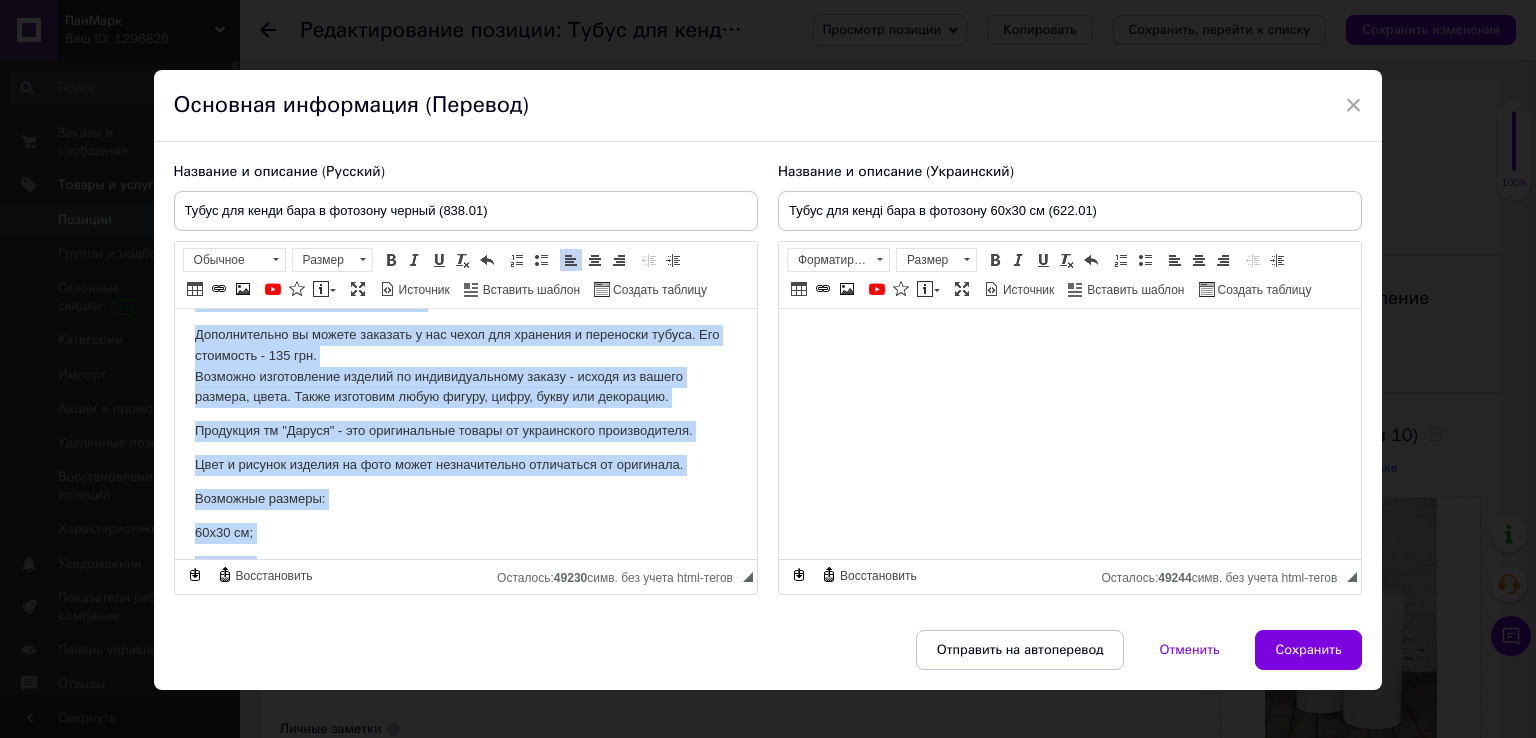scroll, scrollTop: 286, scrollLeft: 0, axis: vertical 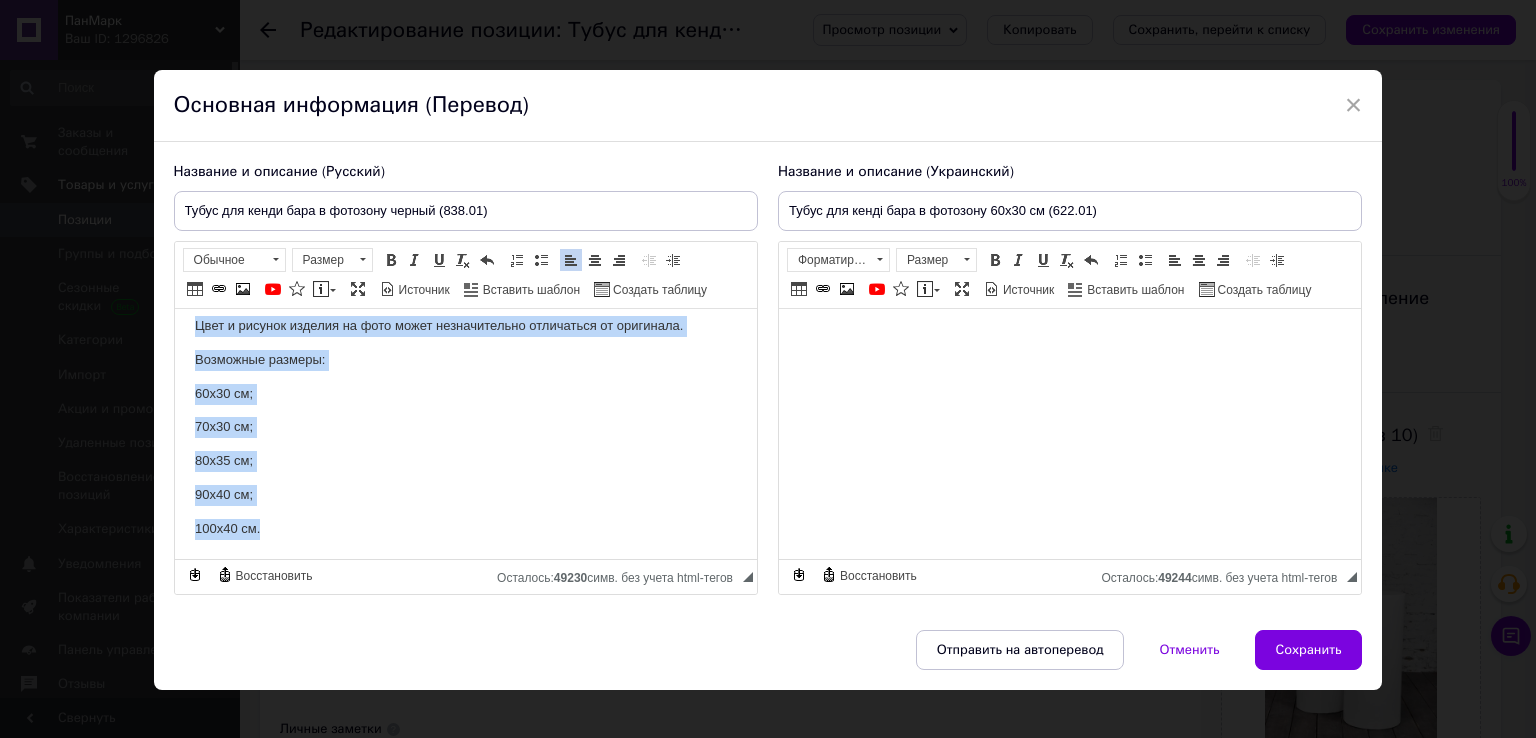 drag, startPoint x: 192, startPoint y: 376, endPoint x: 890, endPoint y: 878, distance: 859.77203 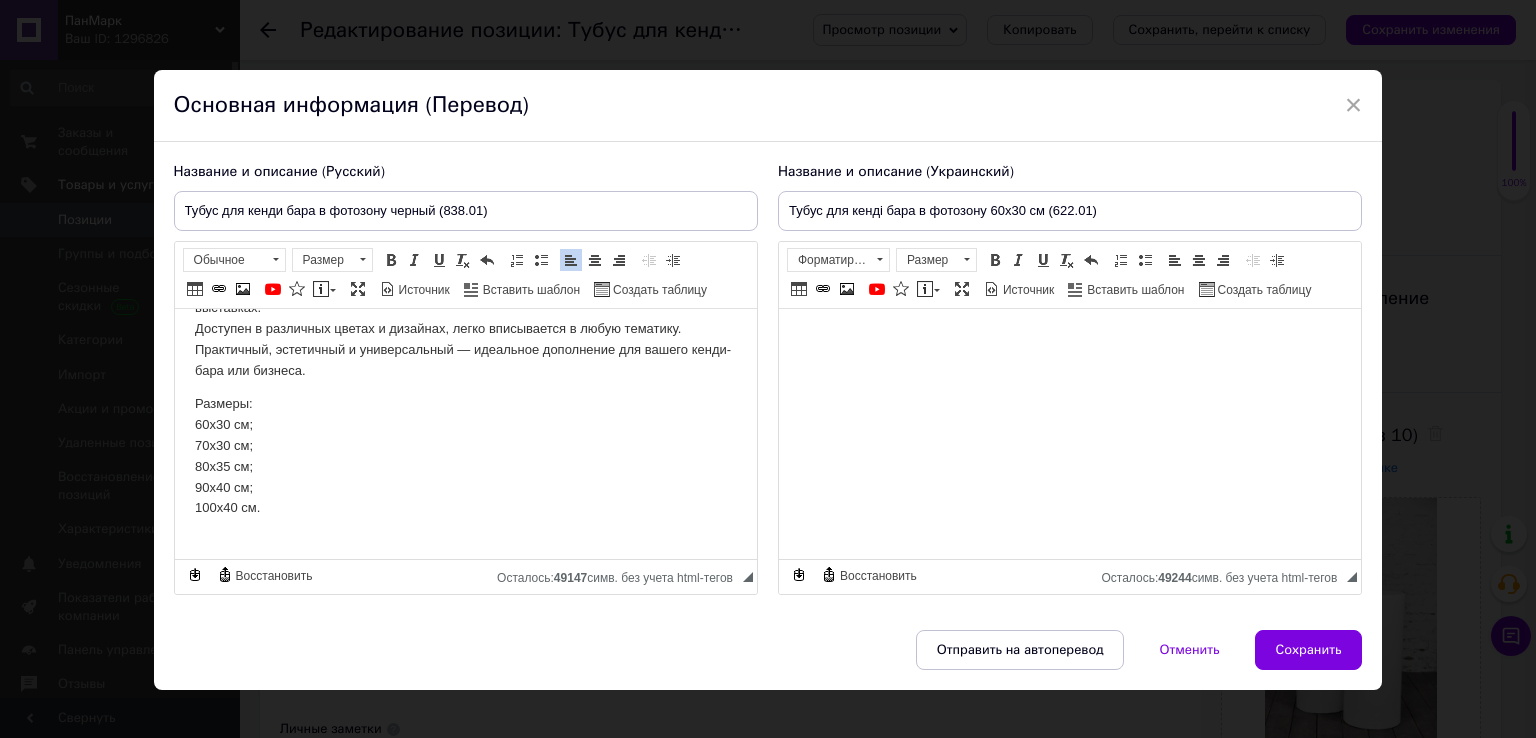 scroll, scrollTop: 224, scrollLeft: 0, axis: vertical 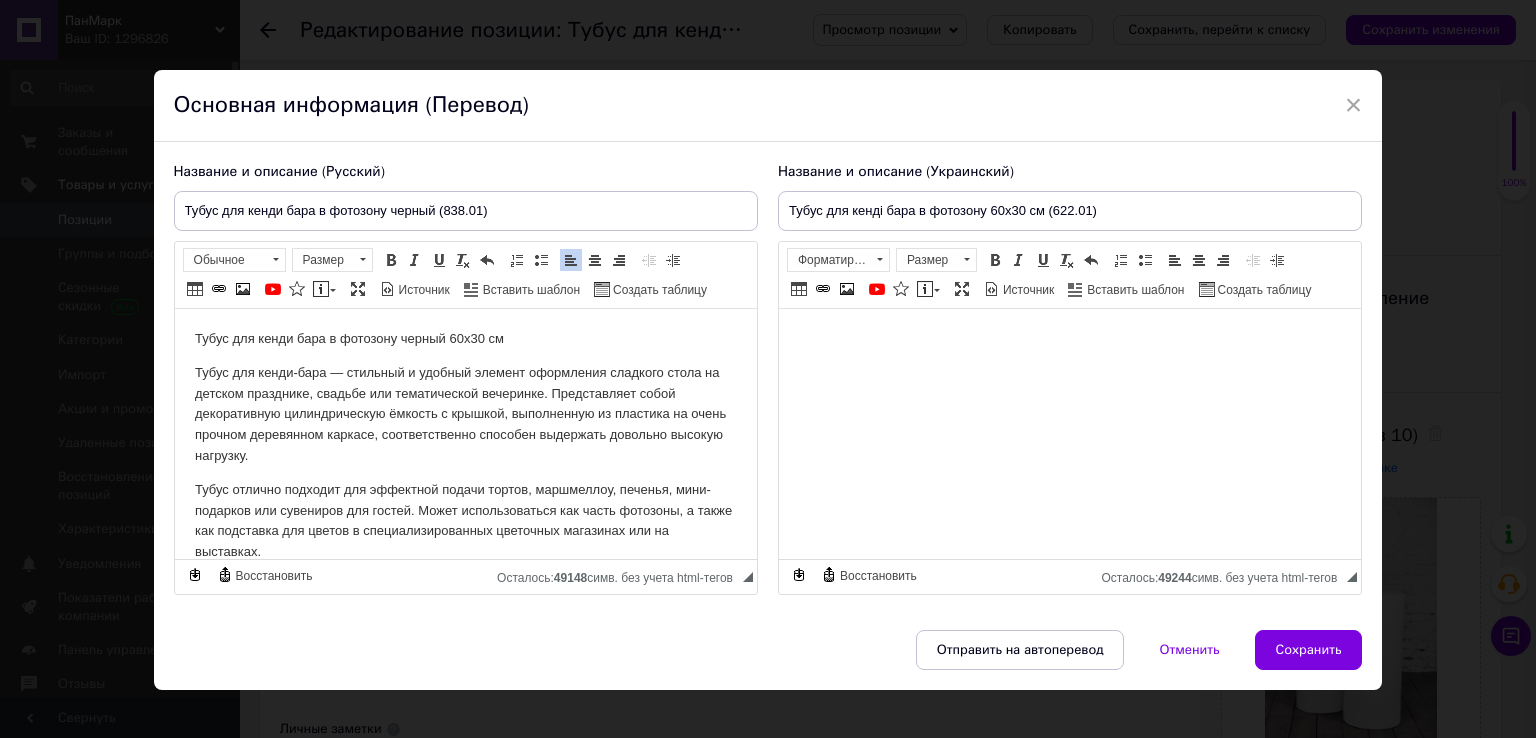 drag, startPoint x: 744, startPoint y: 500, endPoint x: 931, endPoint y: 616, distance: 220.05681 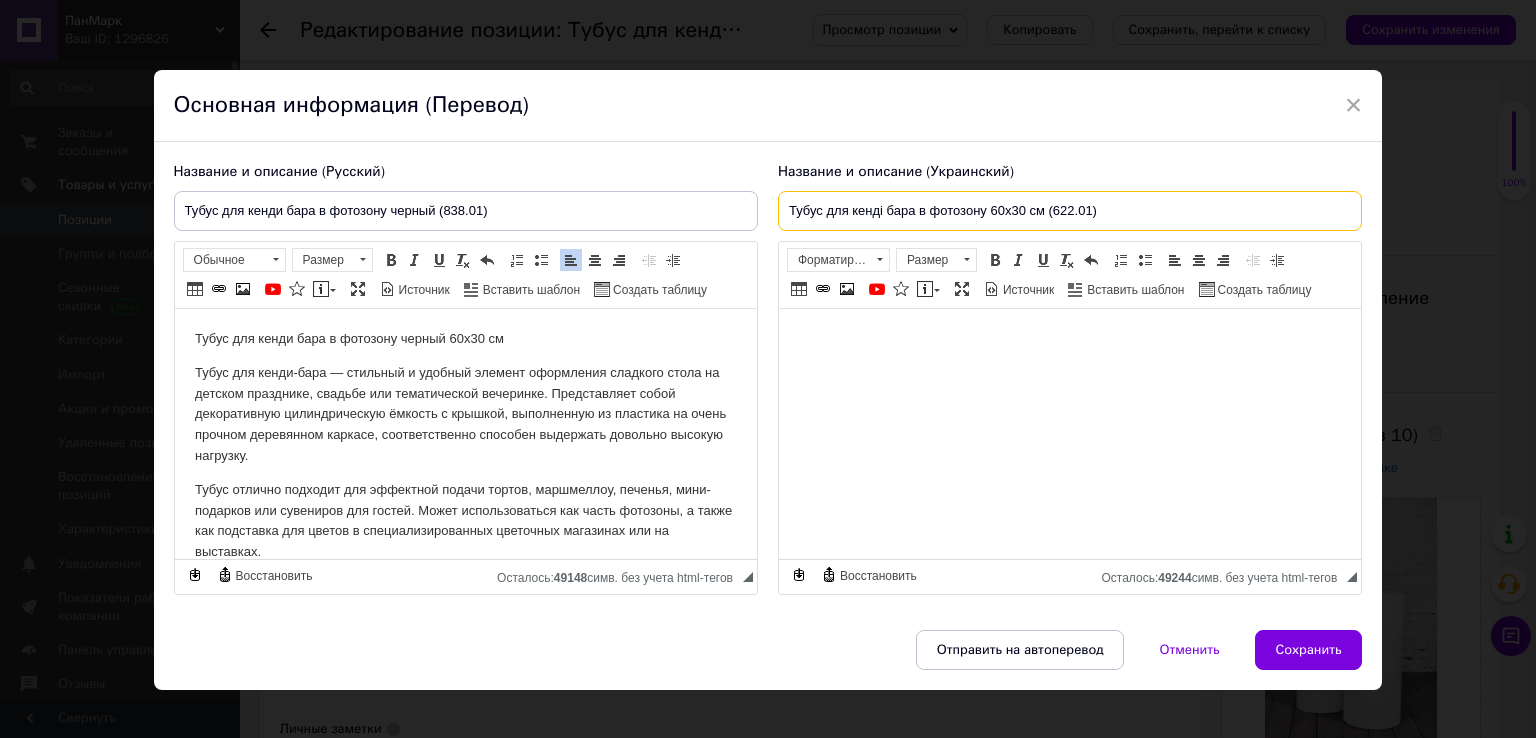 drag, startPoint x: 986, startPoint y: 210, endPoint x: 1040, endPoint y: 217, distance: 54.451813 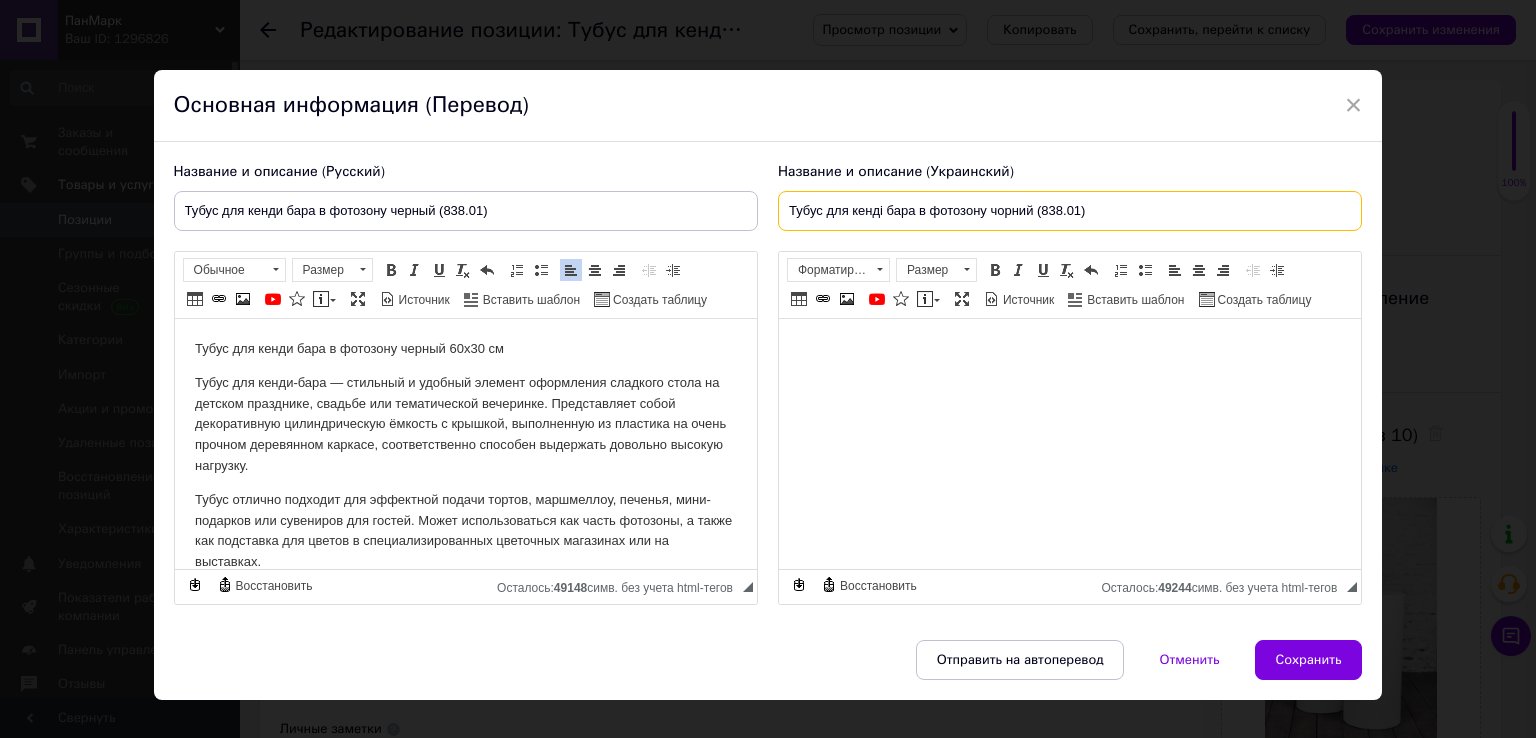 type on "Тубус для кенді бара в фотозону чорний (838.01)" 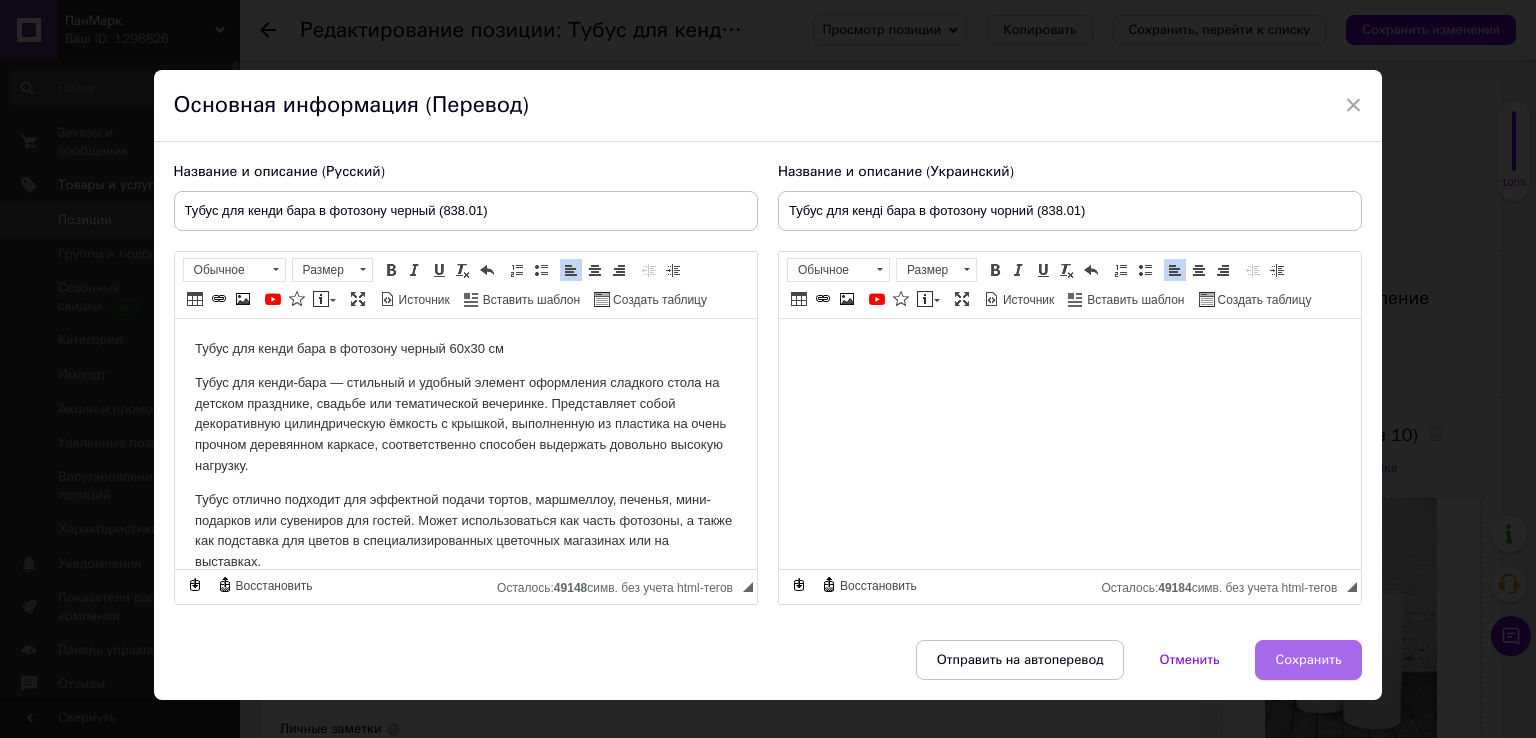 click on "Сохранить" at bounding box center [1309, 660] 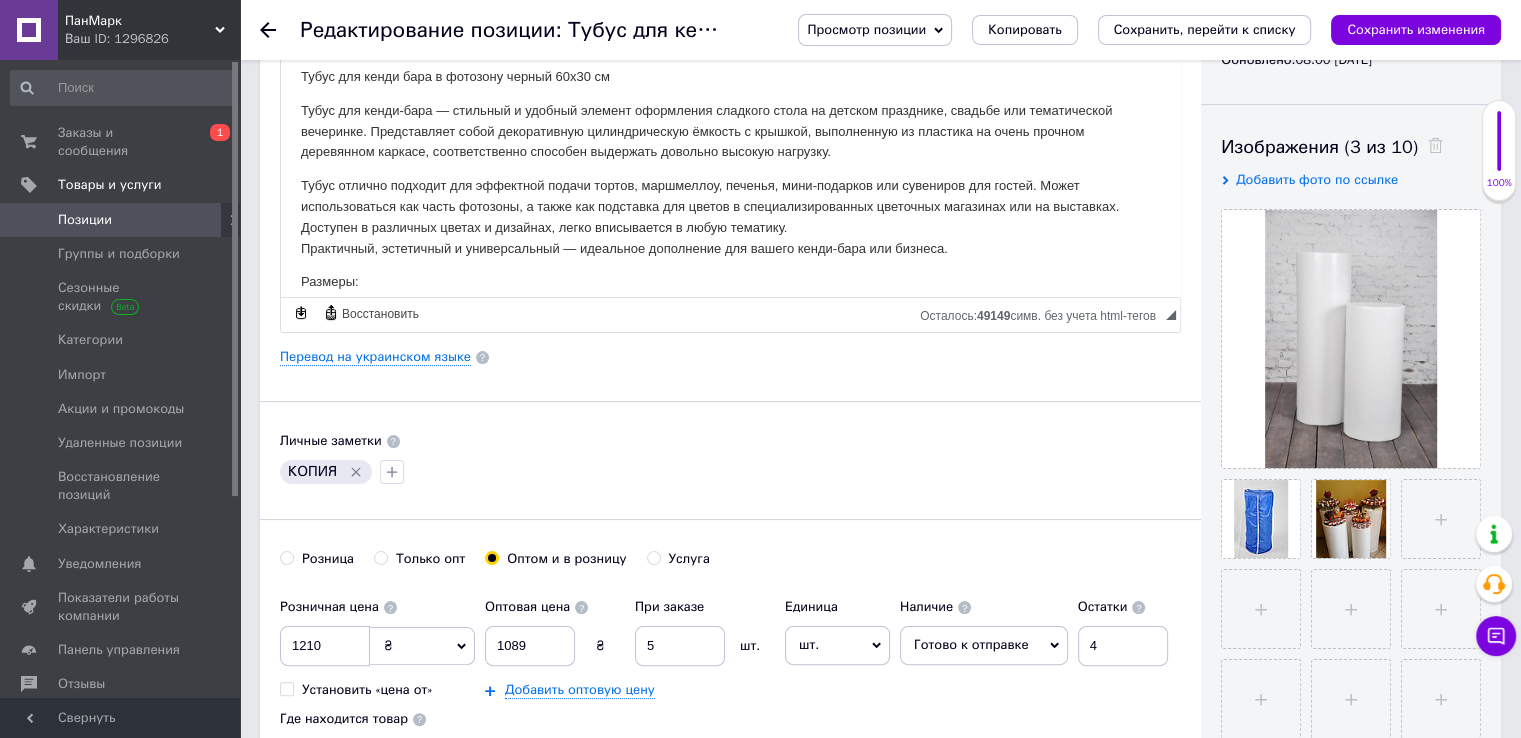 scroll, scrollTop: 308, scrollLeft: 0, axis: vertical 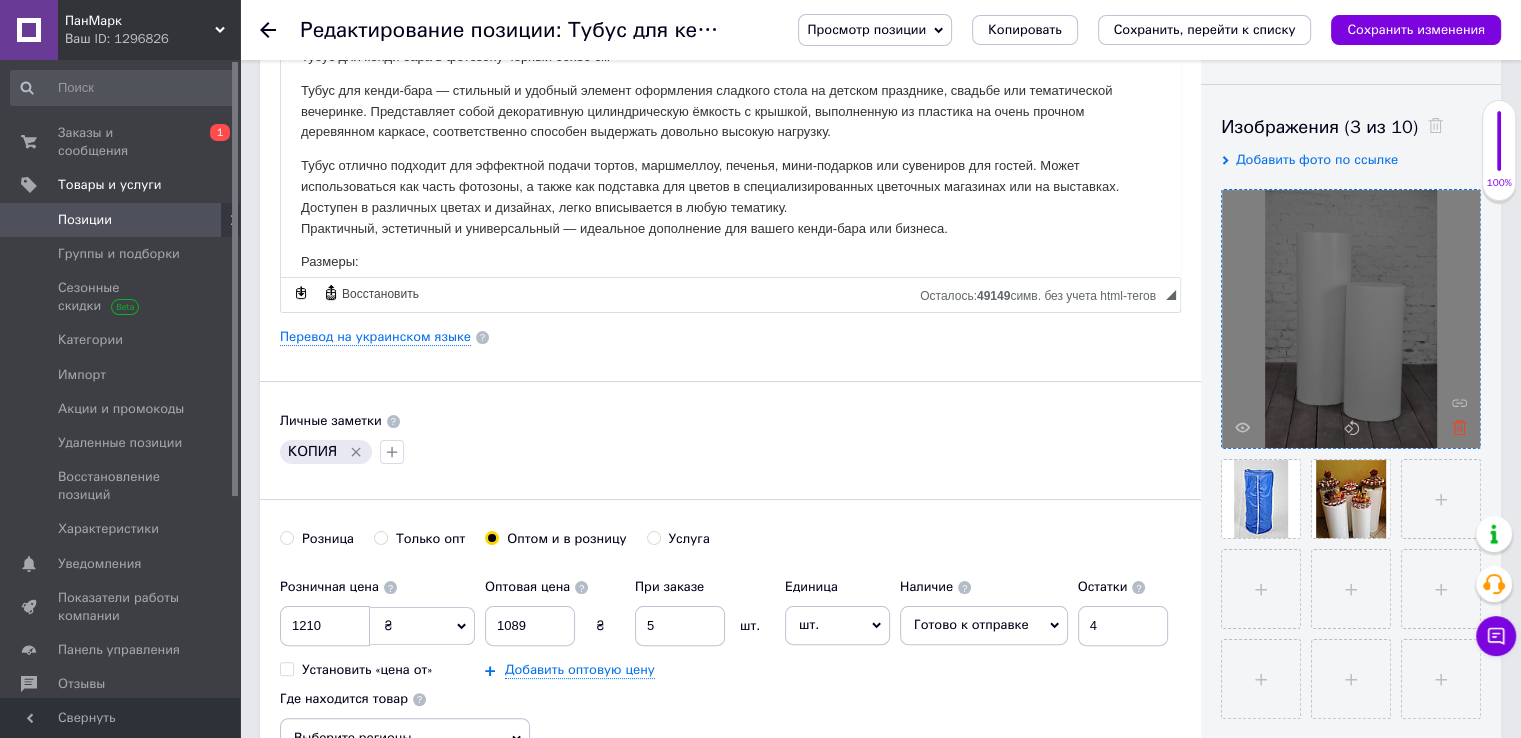 click 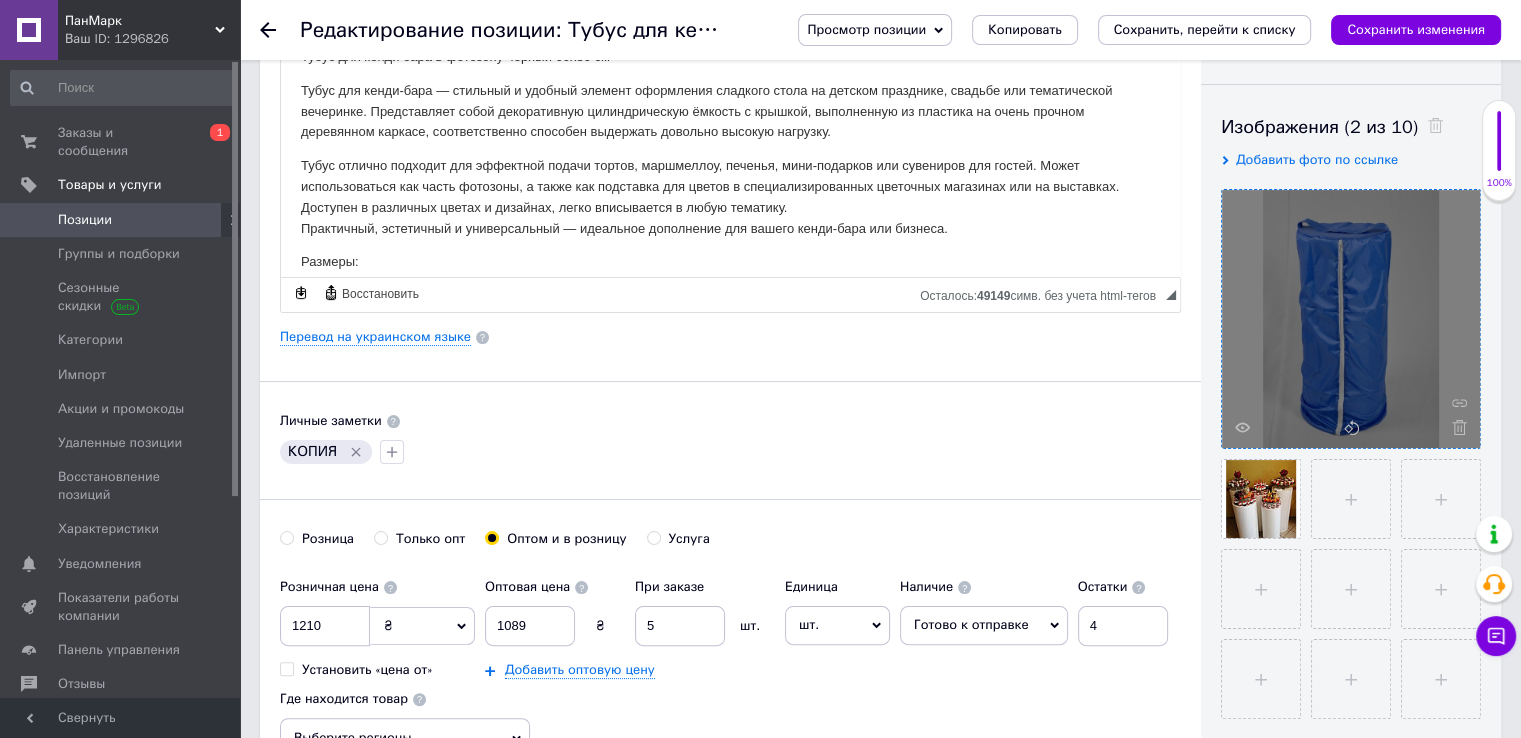 click 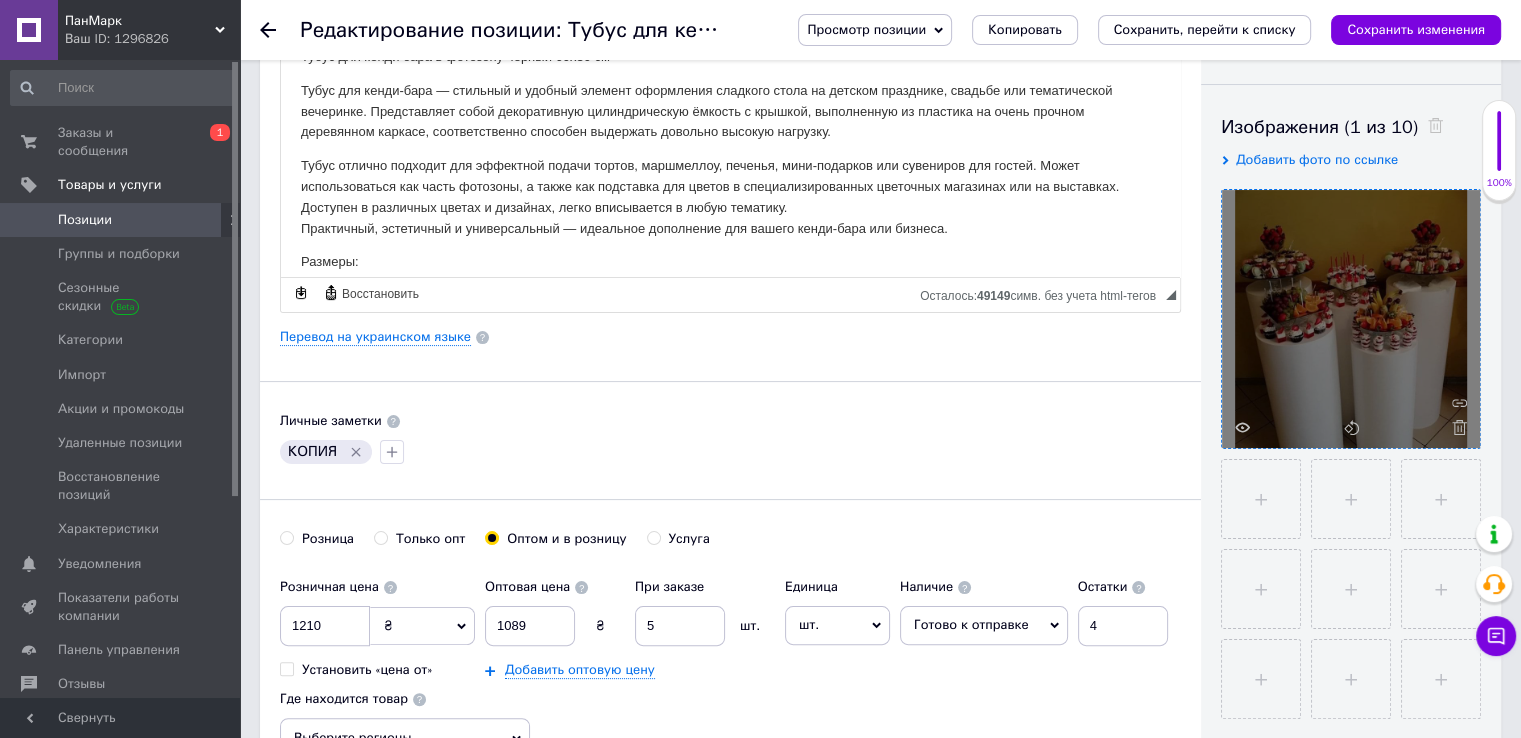 click 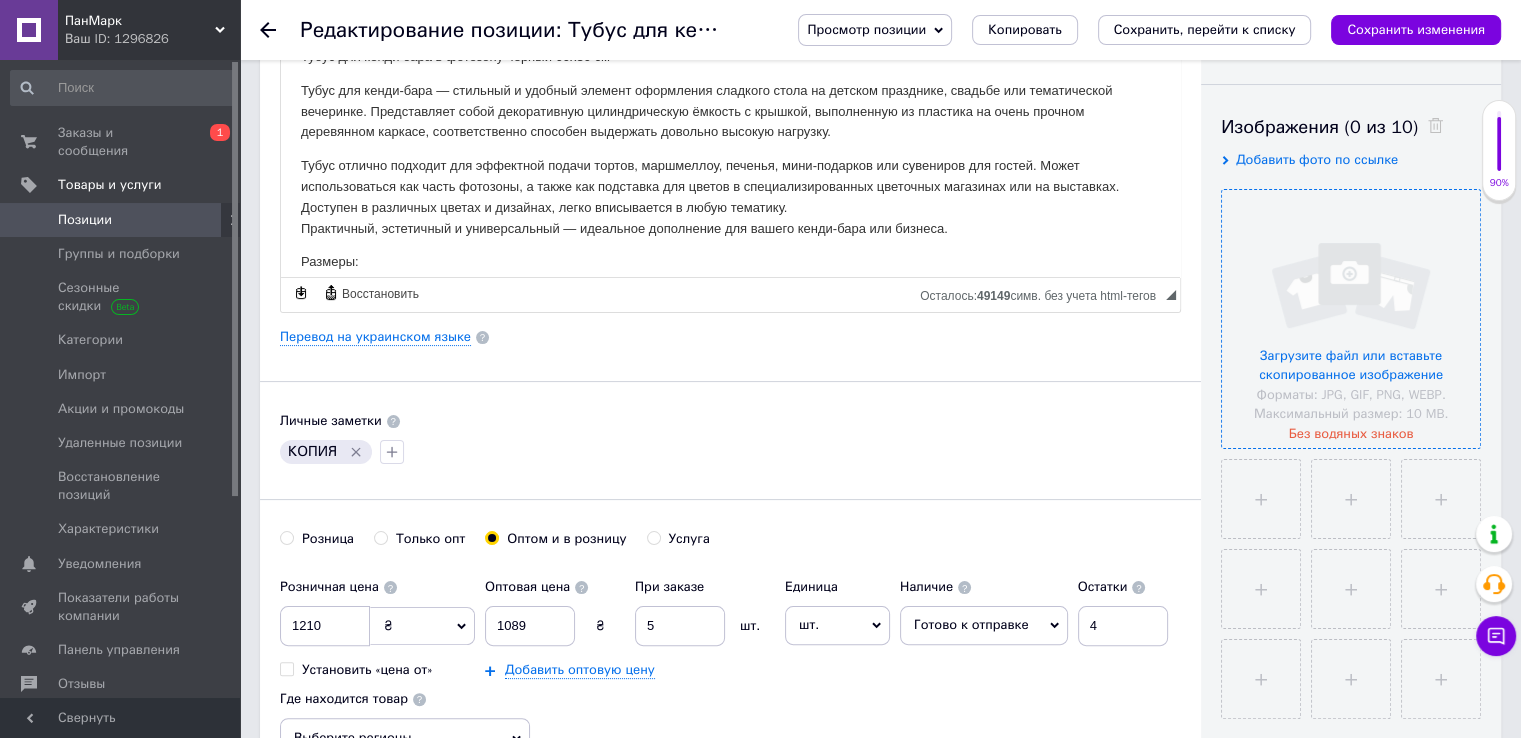 click at bounding box center [1351, 319] 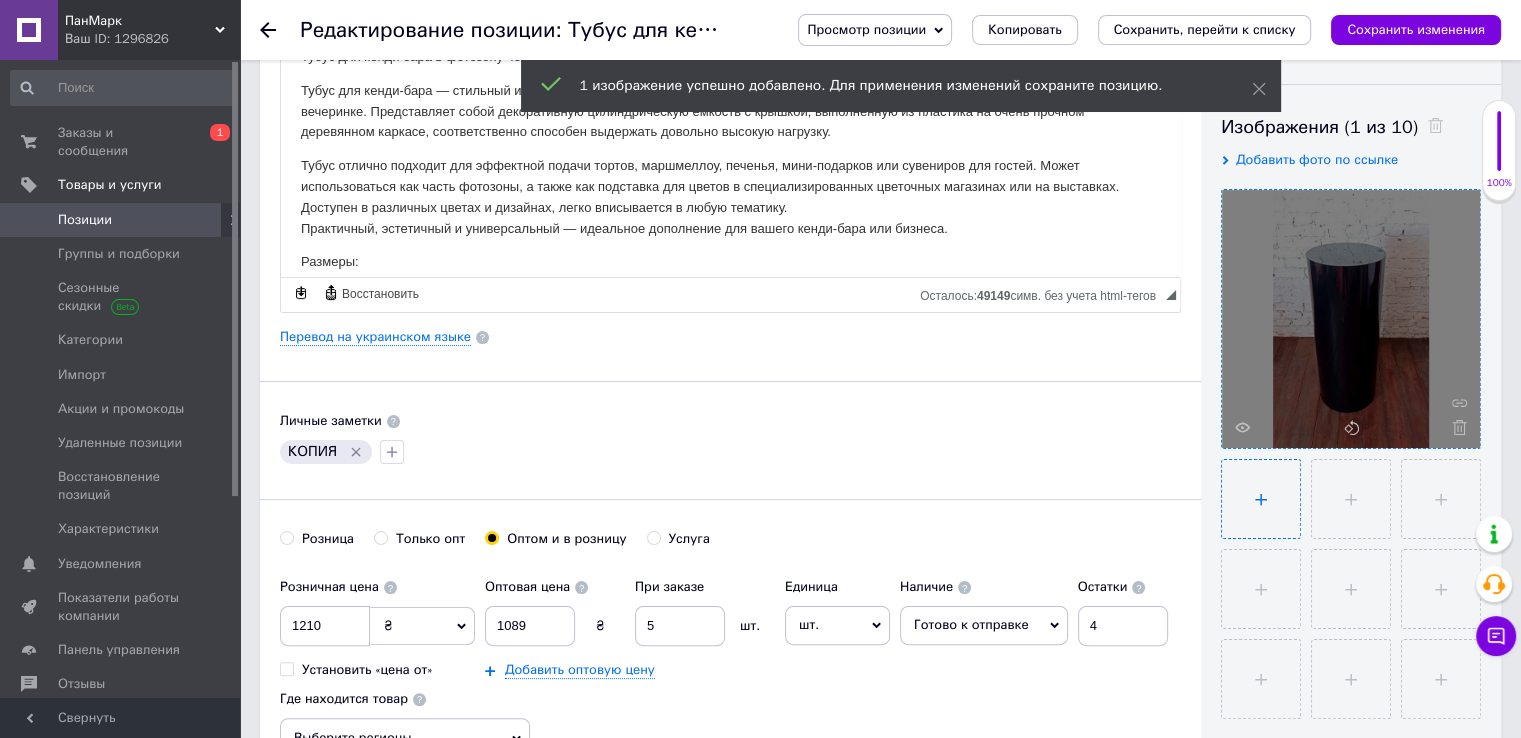 click at bounding box center [1261, 499] 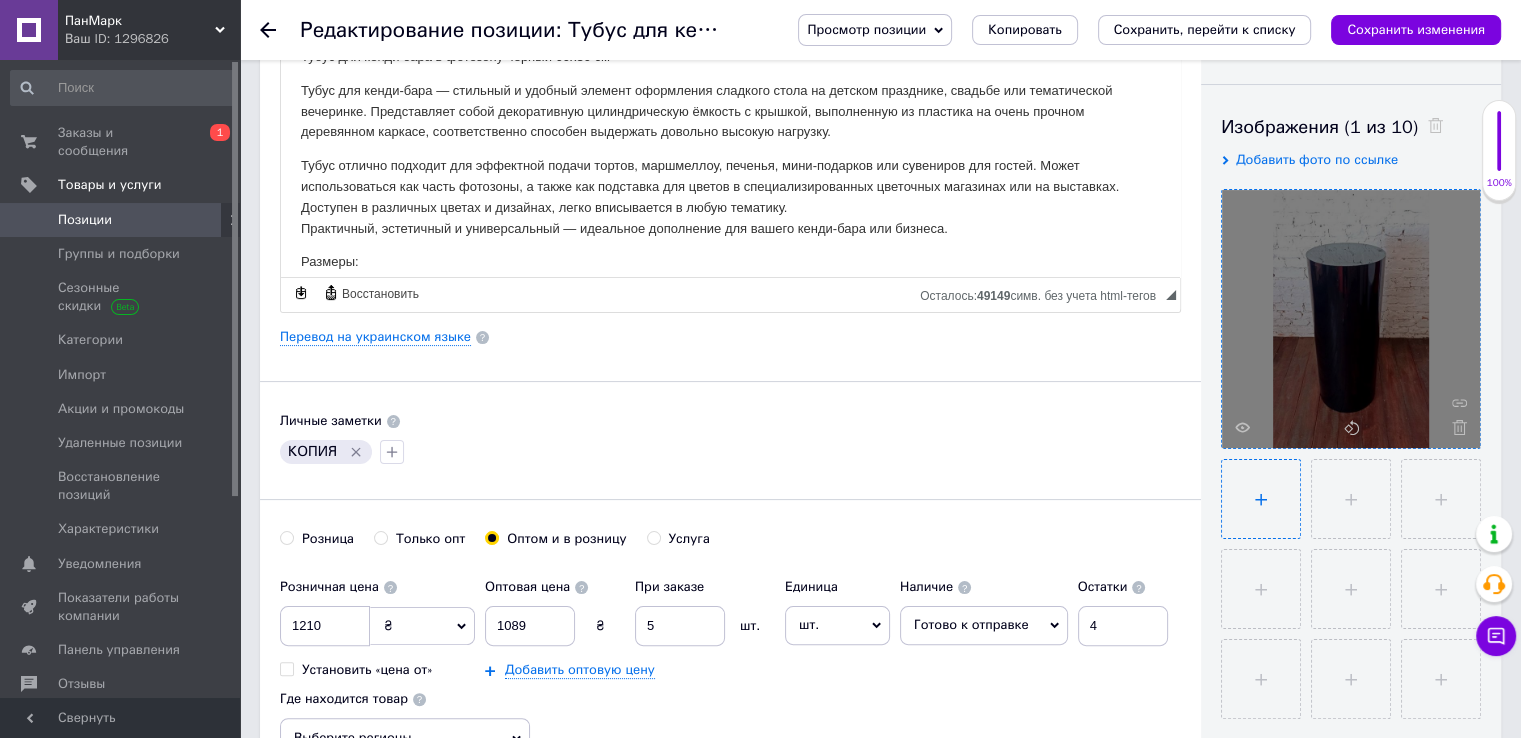 type on "C:\fakepath\арт. 622 Тубус для кенді бара в фотозону-2-min.jpg" 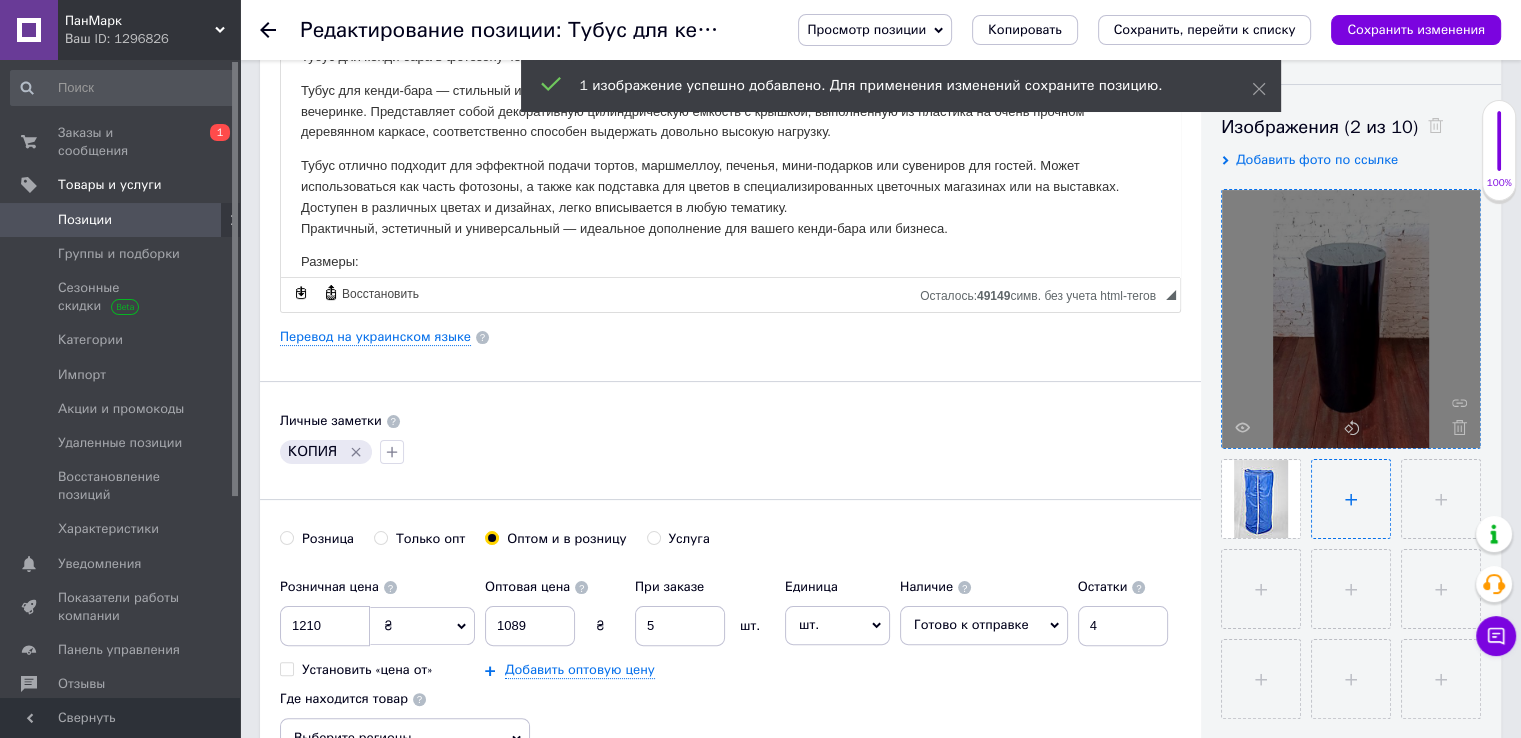 click at bounding box center [1351, 499] 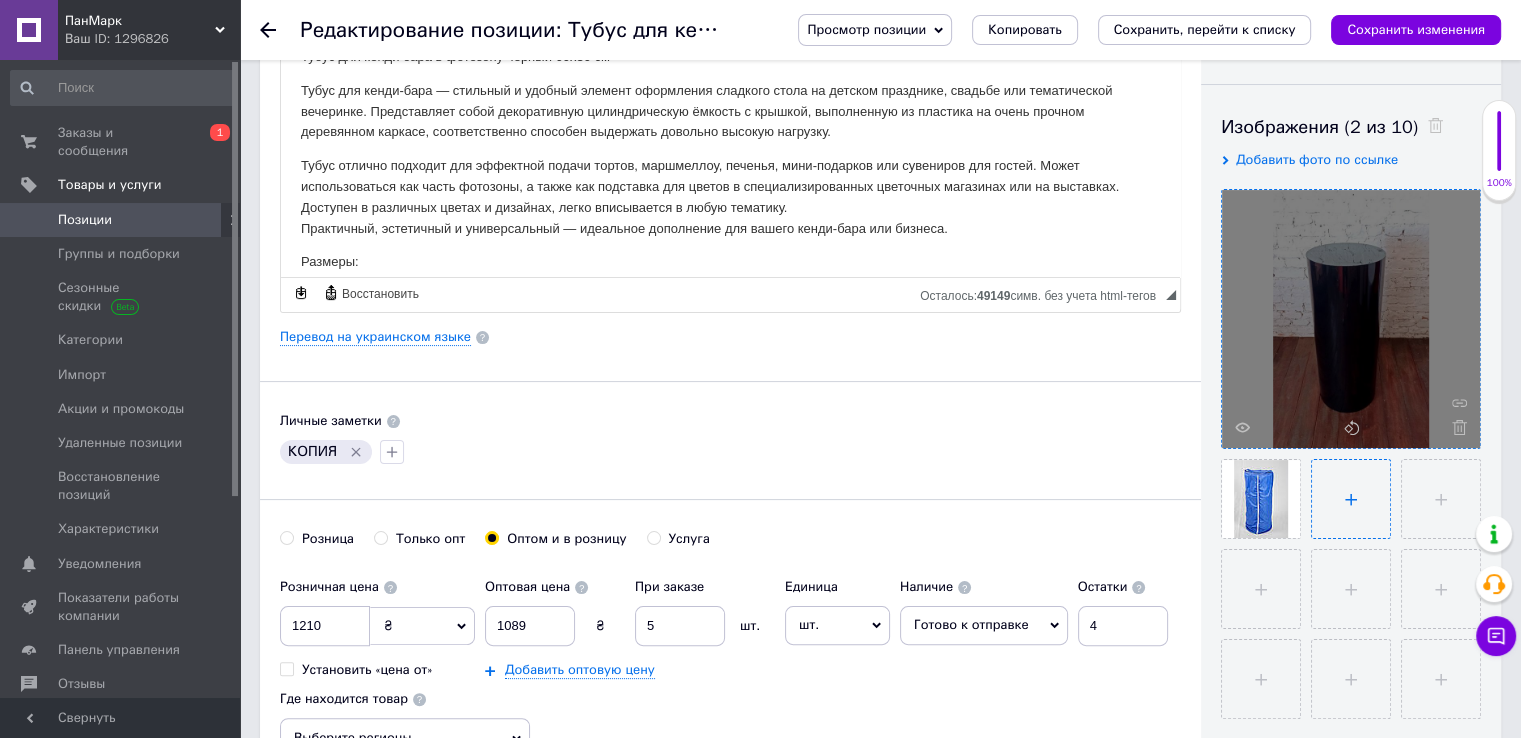 type on "C:\fakepath\чохол-1-min.jpg" 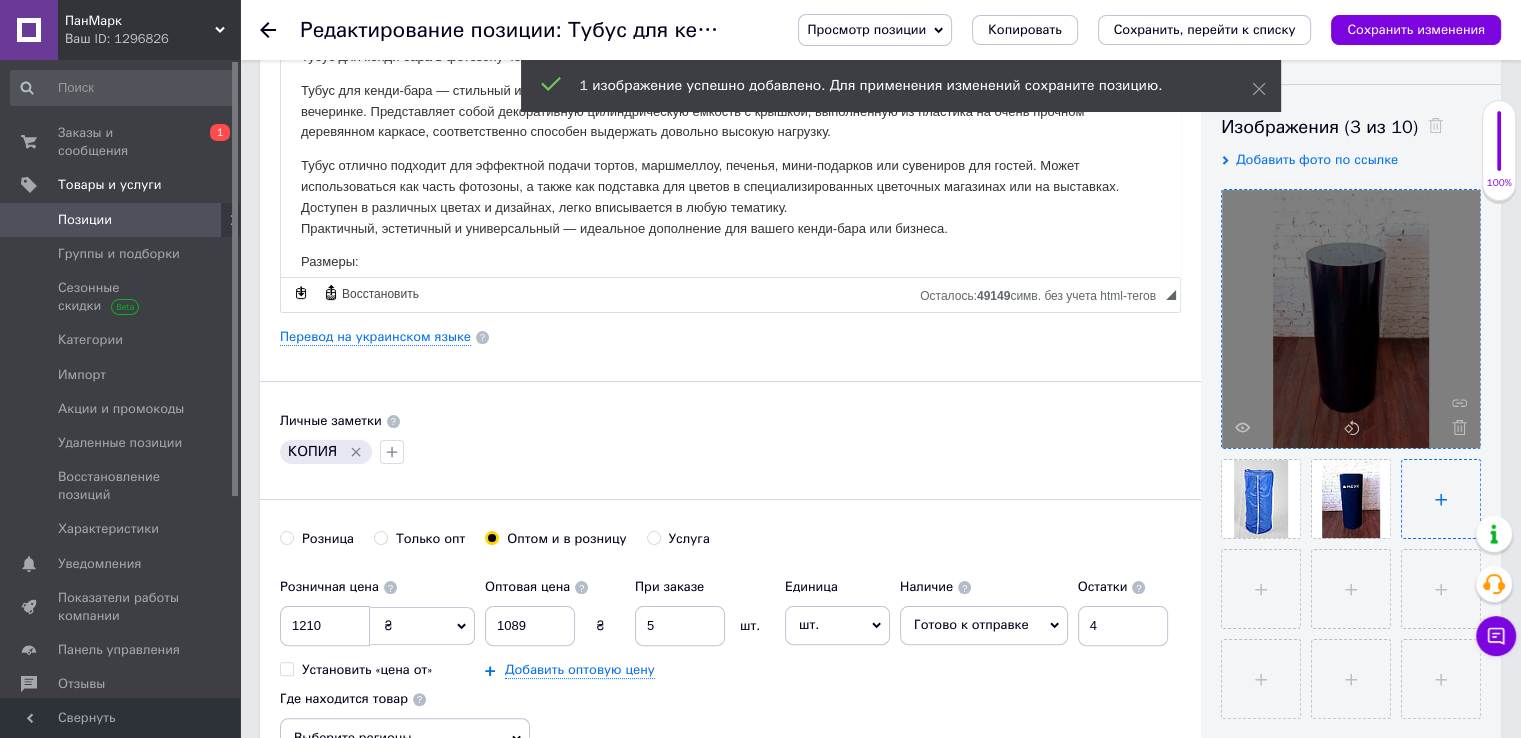 click at bounding box center (1441, 499) 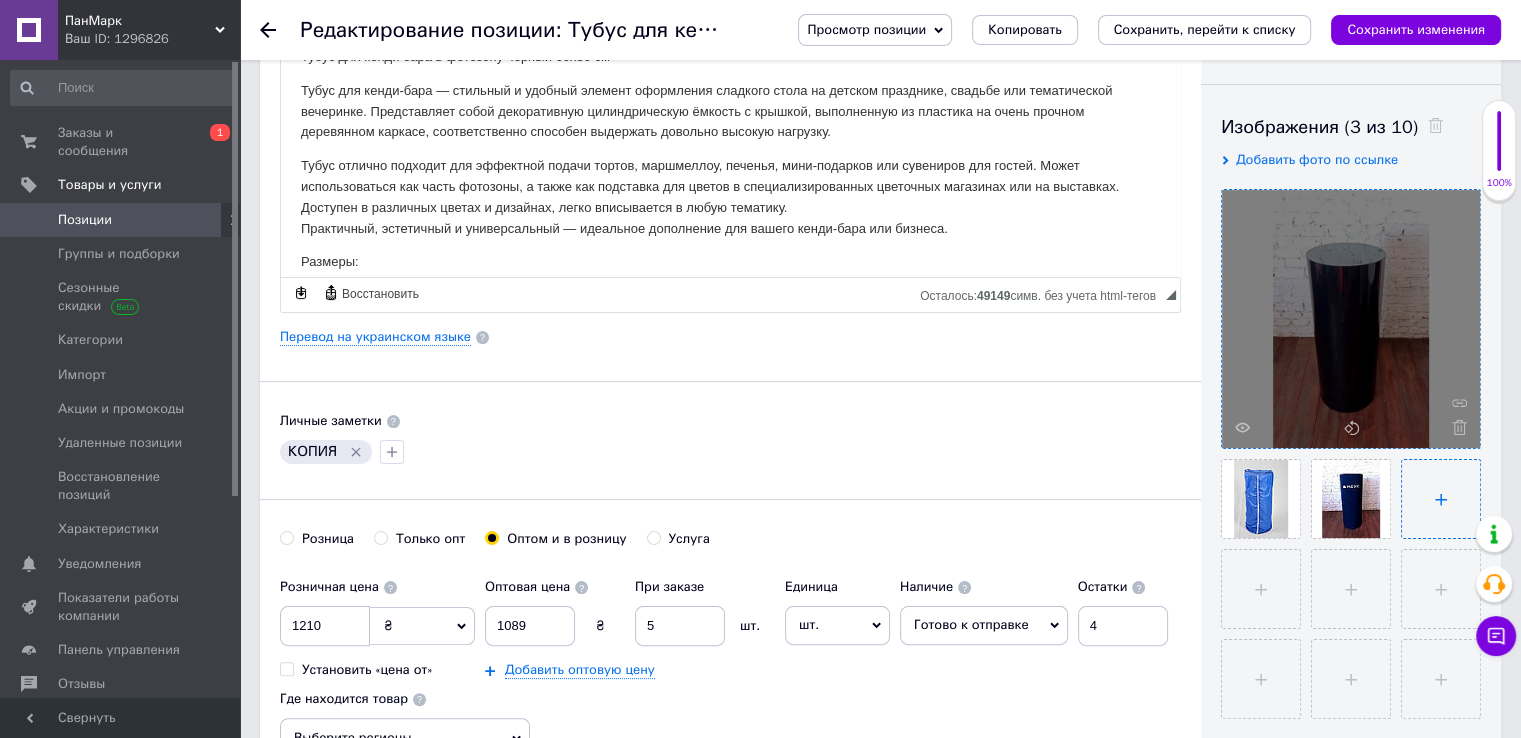 type on "C:\fakepath\чохол-2-min.jpg" 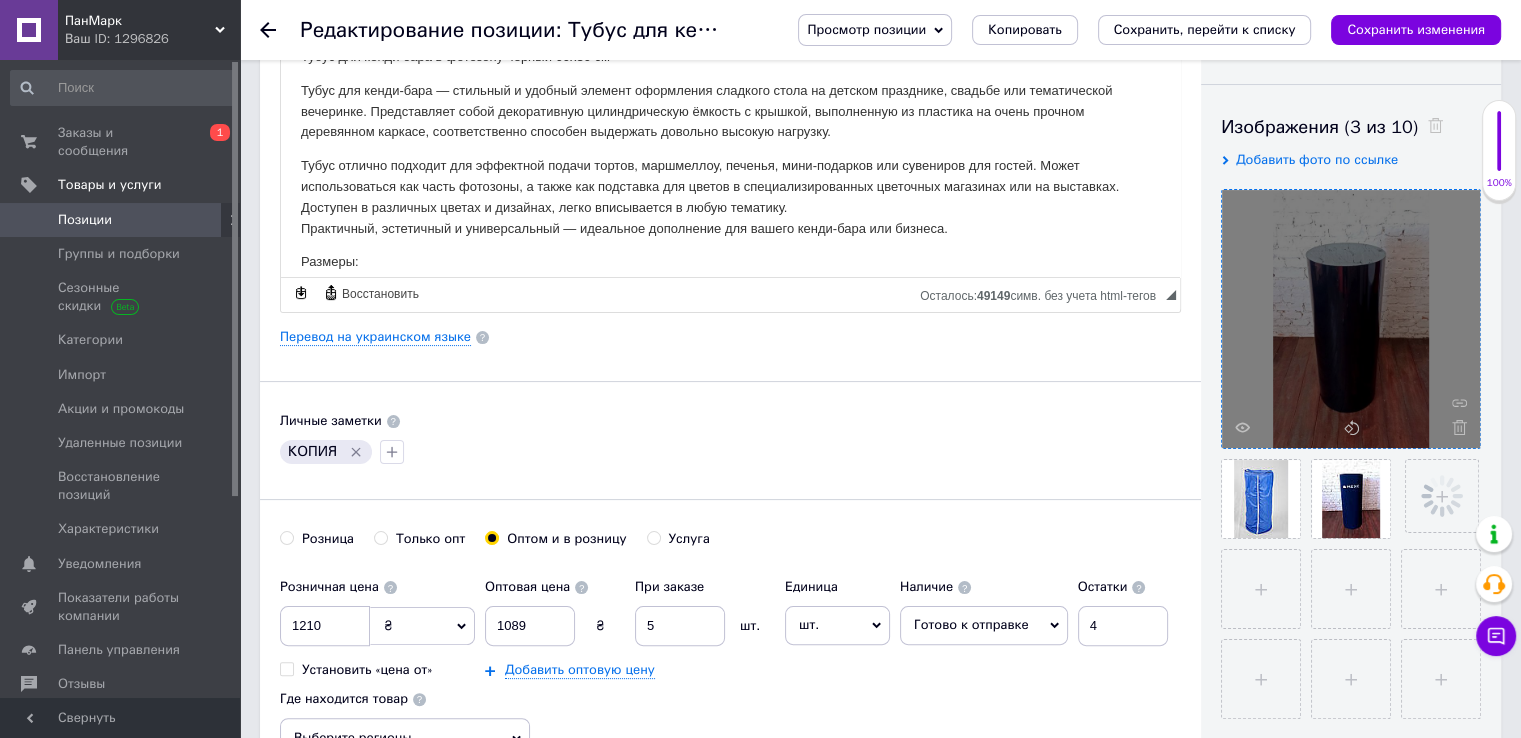 click 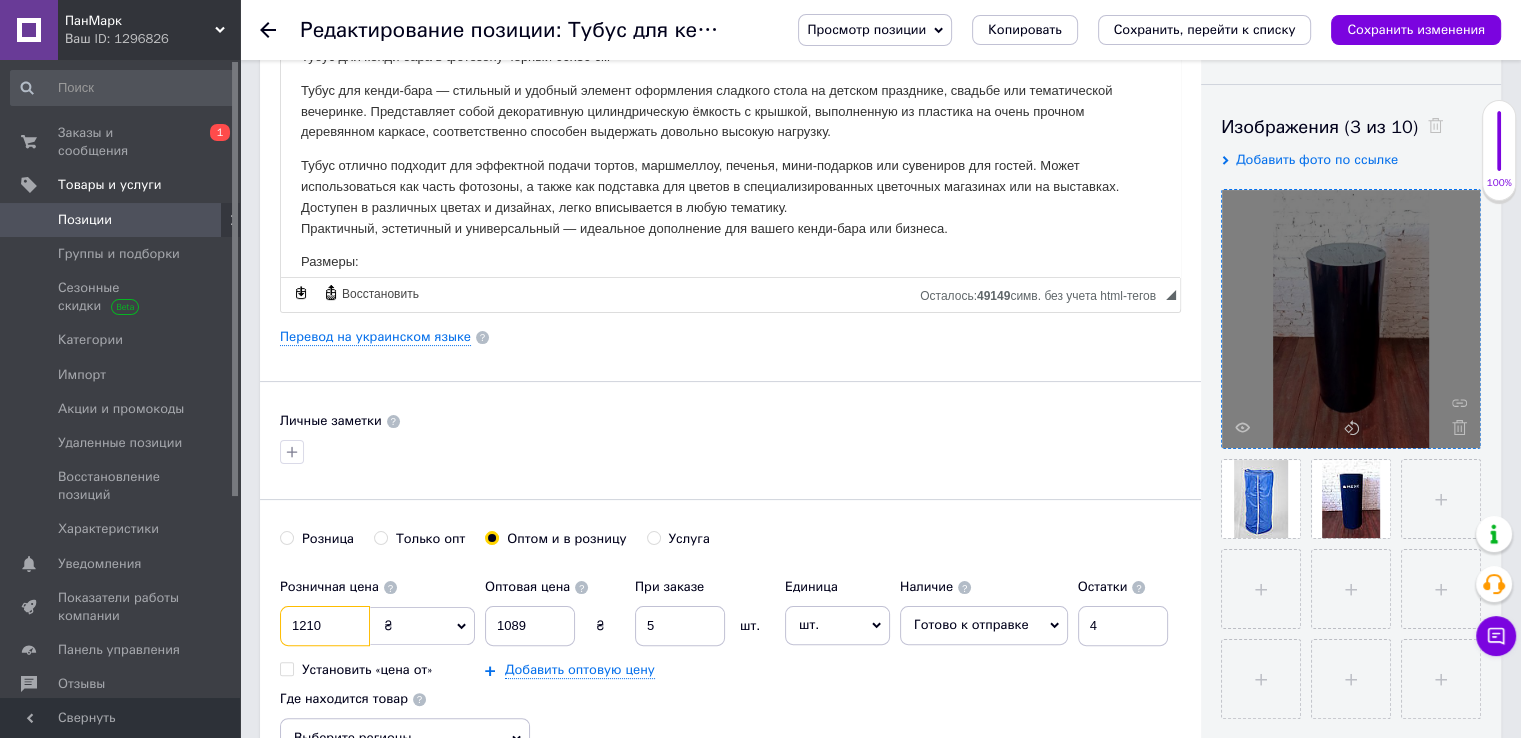 click on "1210" at bounding box center (325, 626) 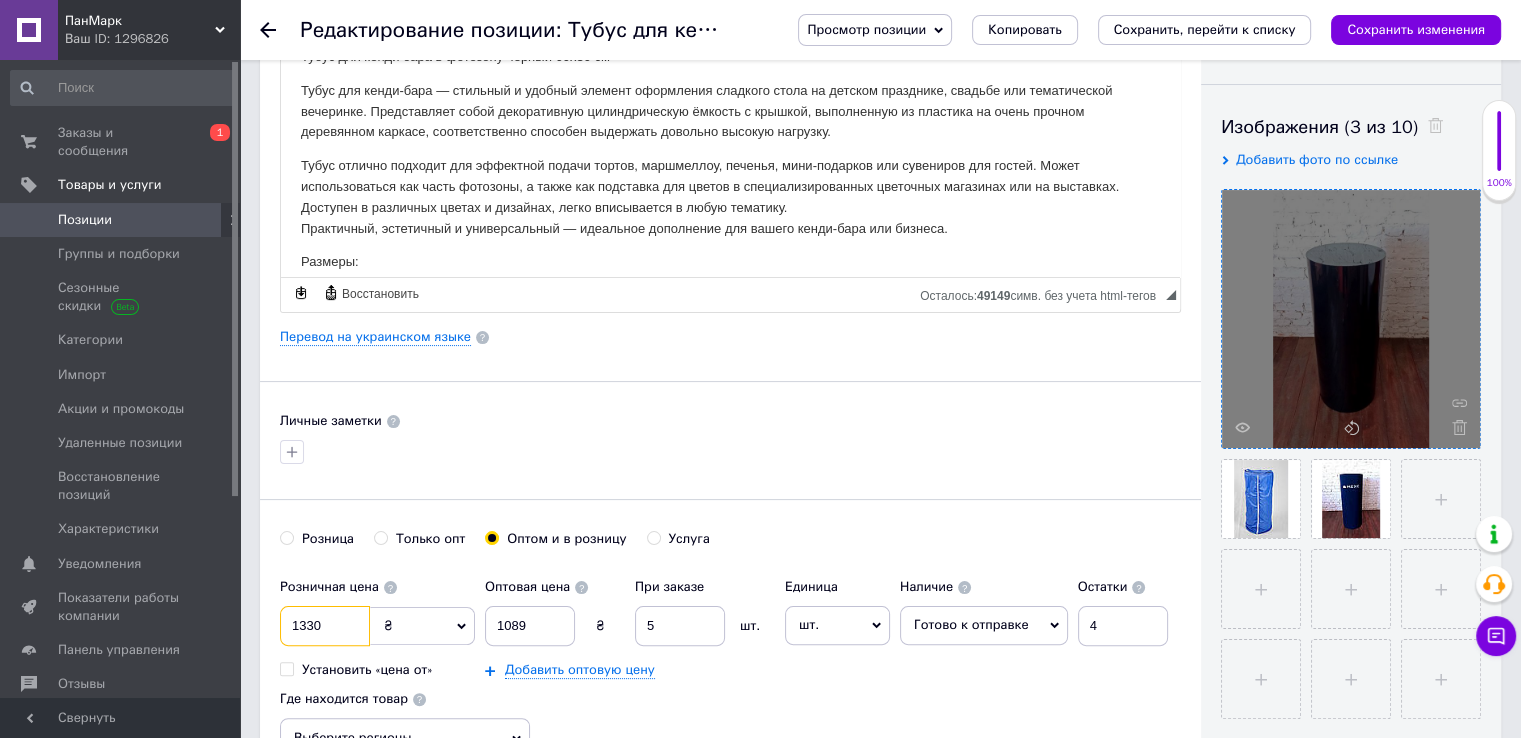 type on "1330" 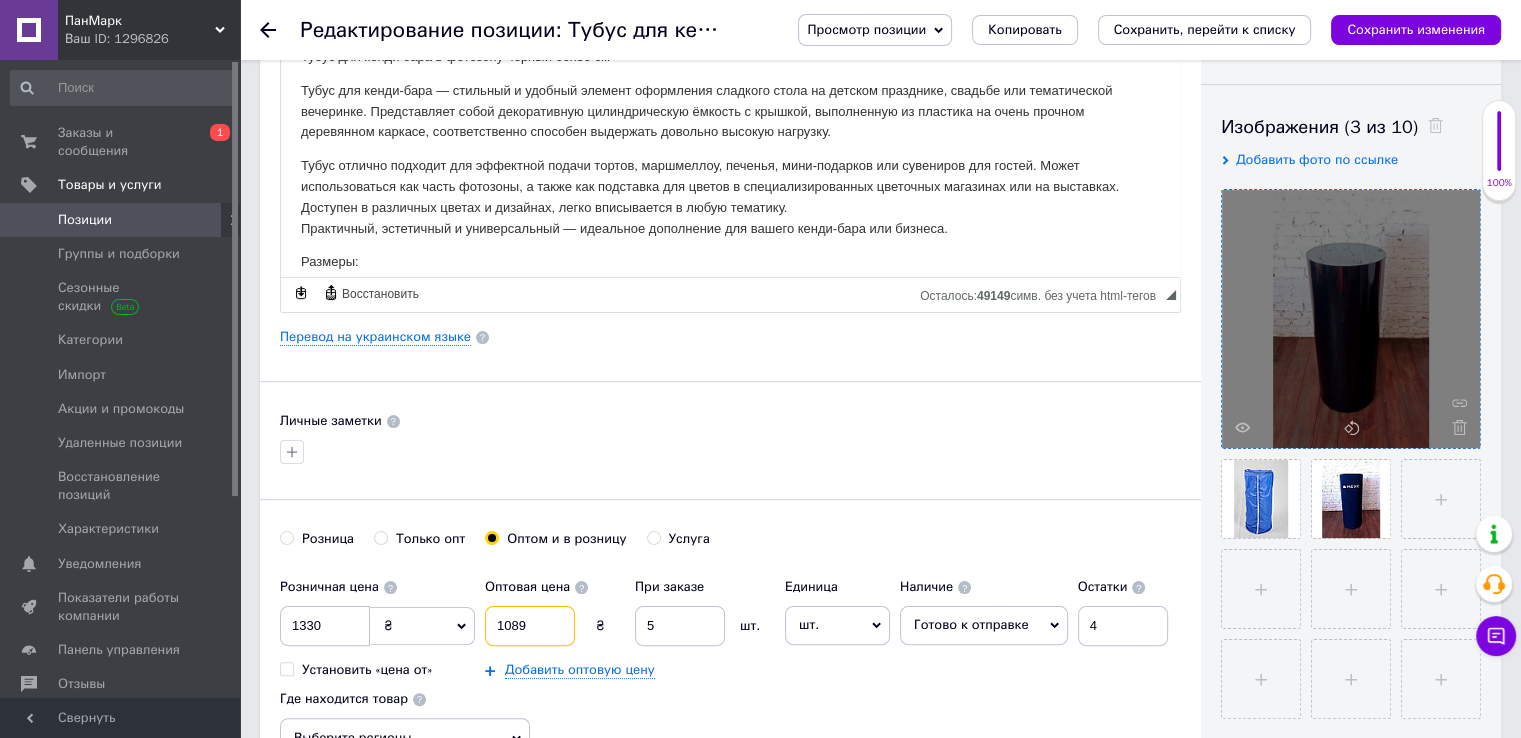 click on "1089" at bounding box center (530, 626) 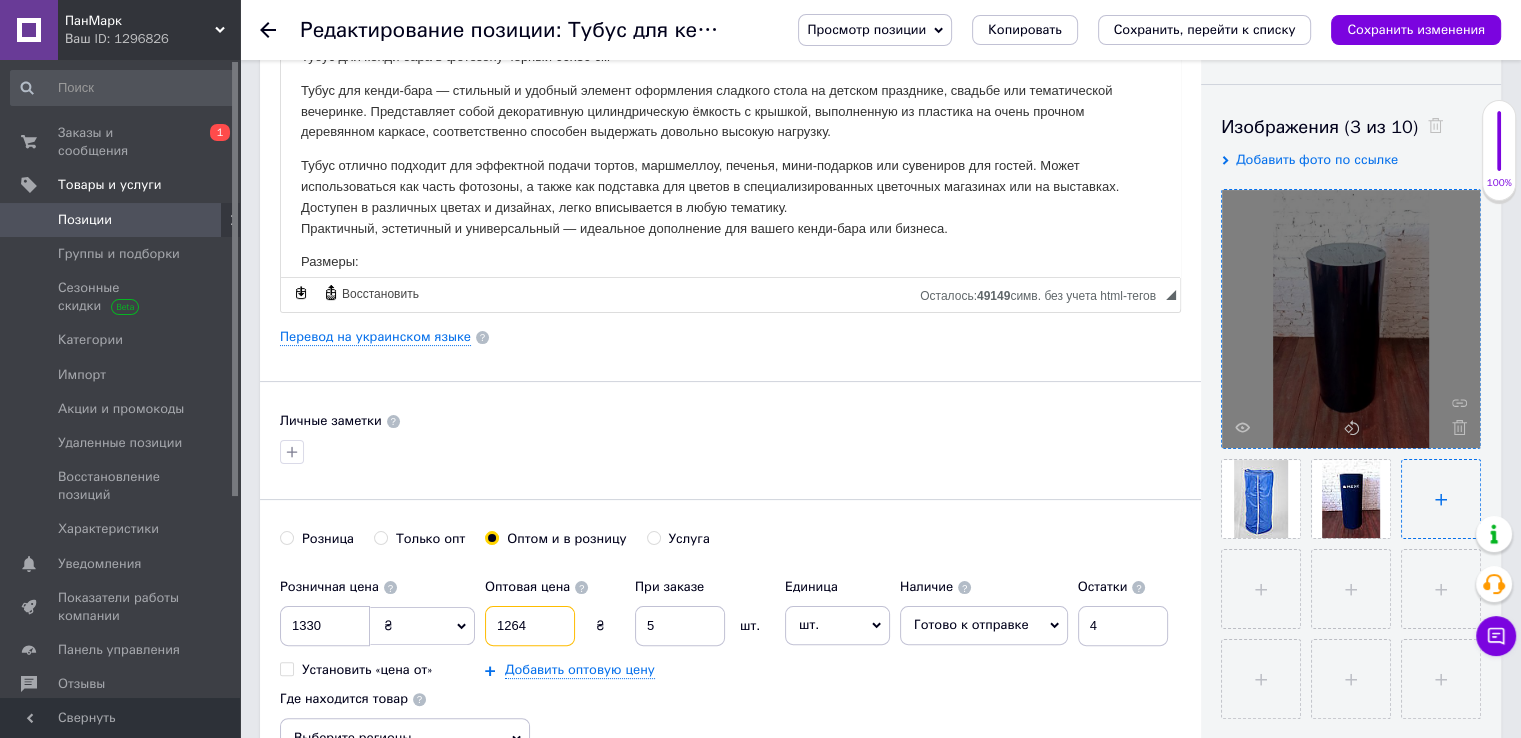 type on "1264" 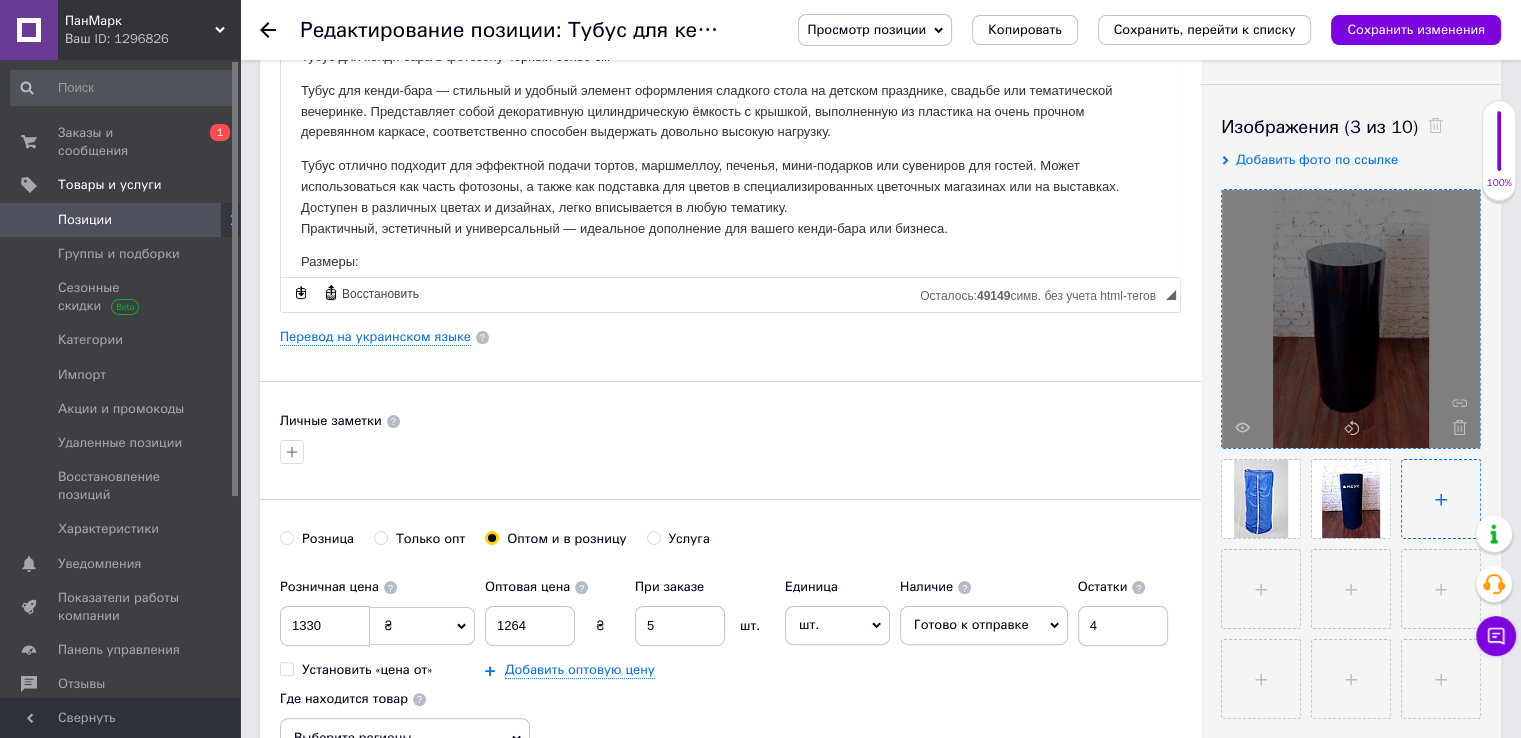 click at bounding box center [1441, 499] 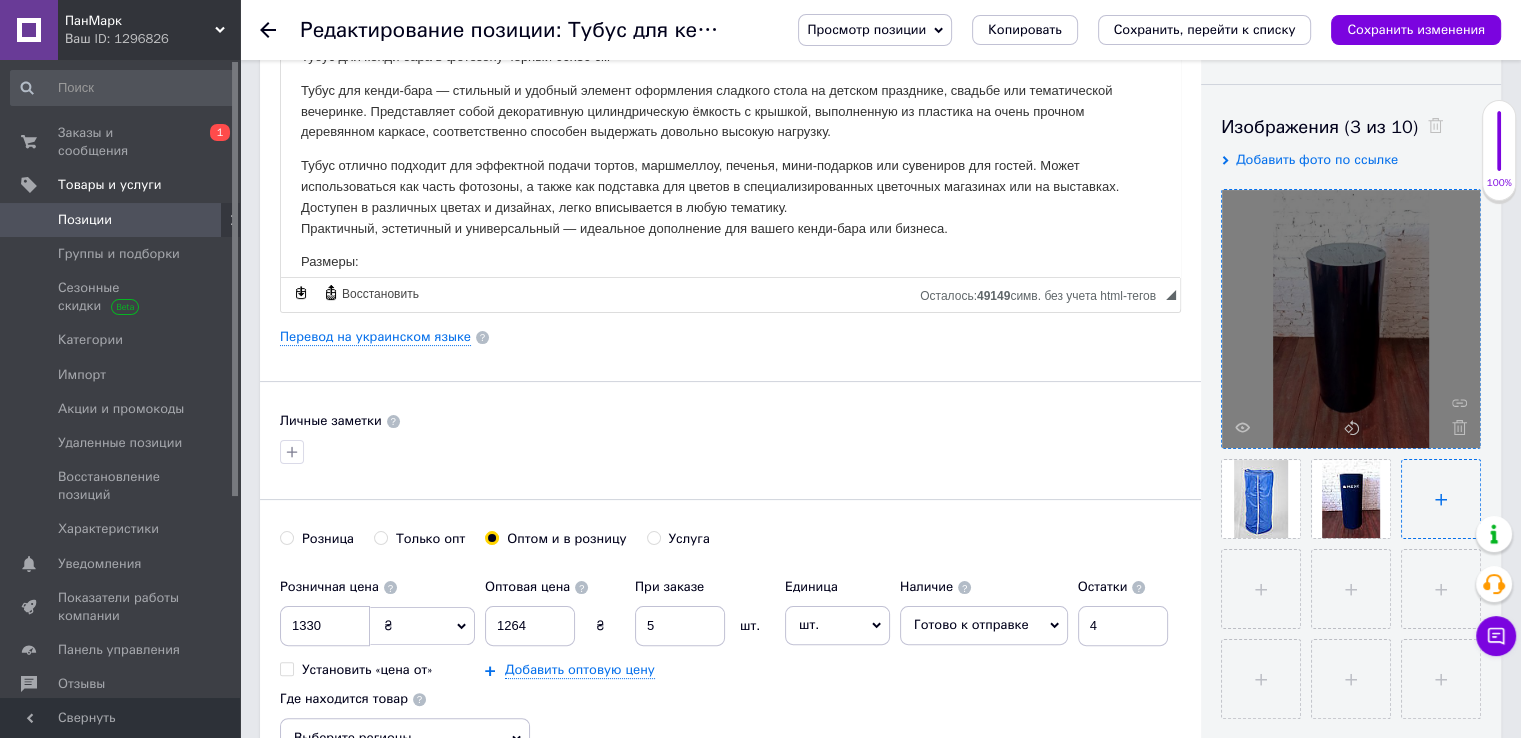 type on "C:\fakepath\чохол-2-min.jpg" 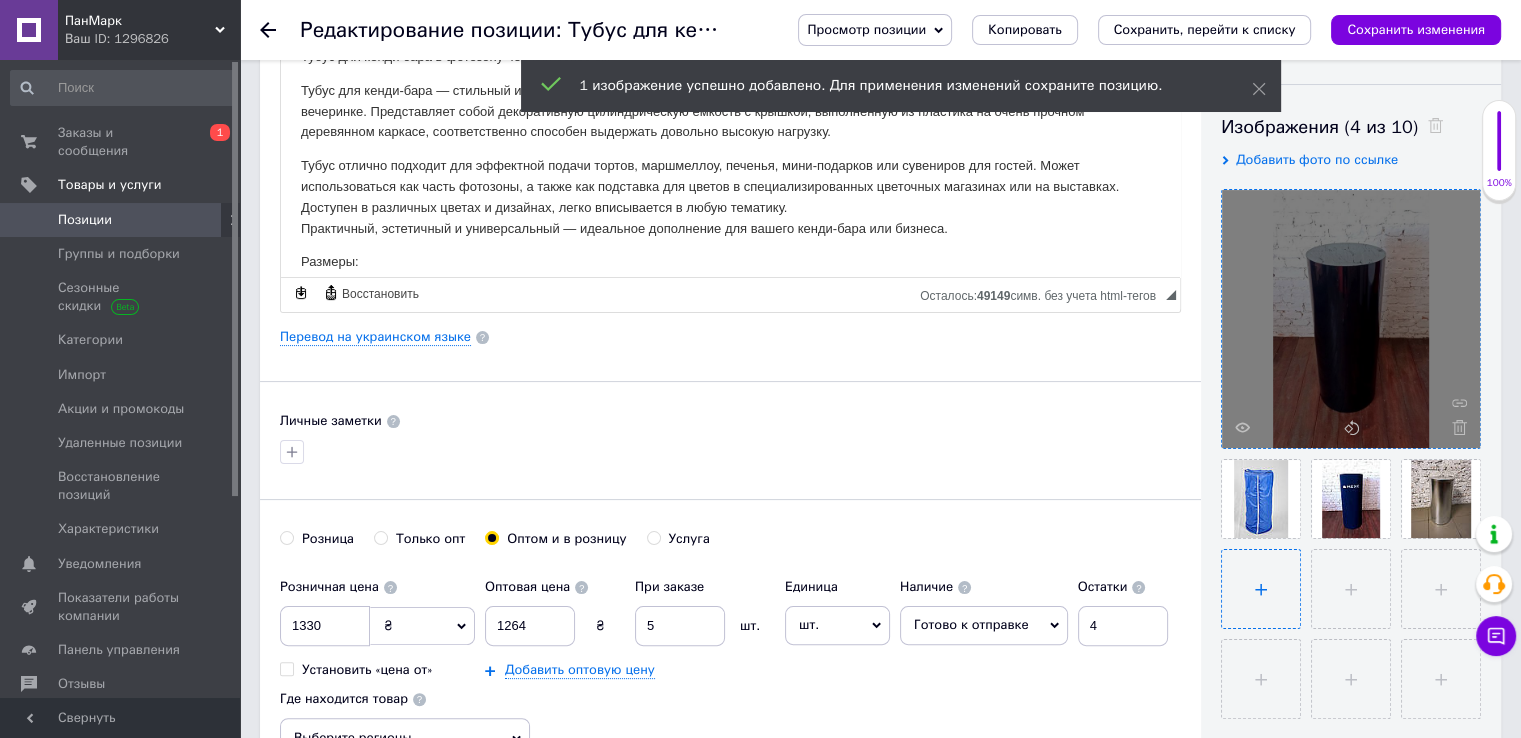 click at bounding box center (1261, 589) 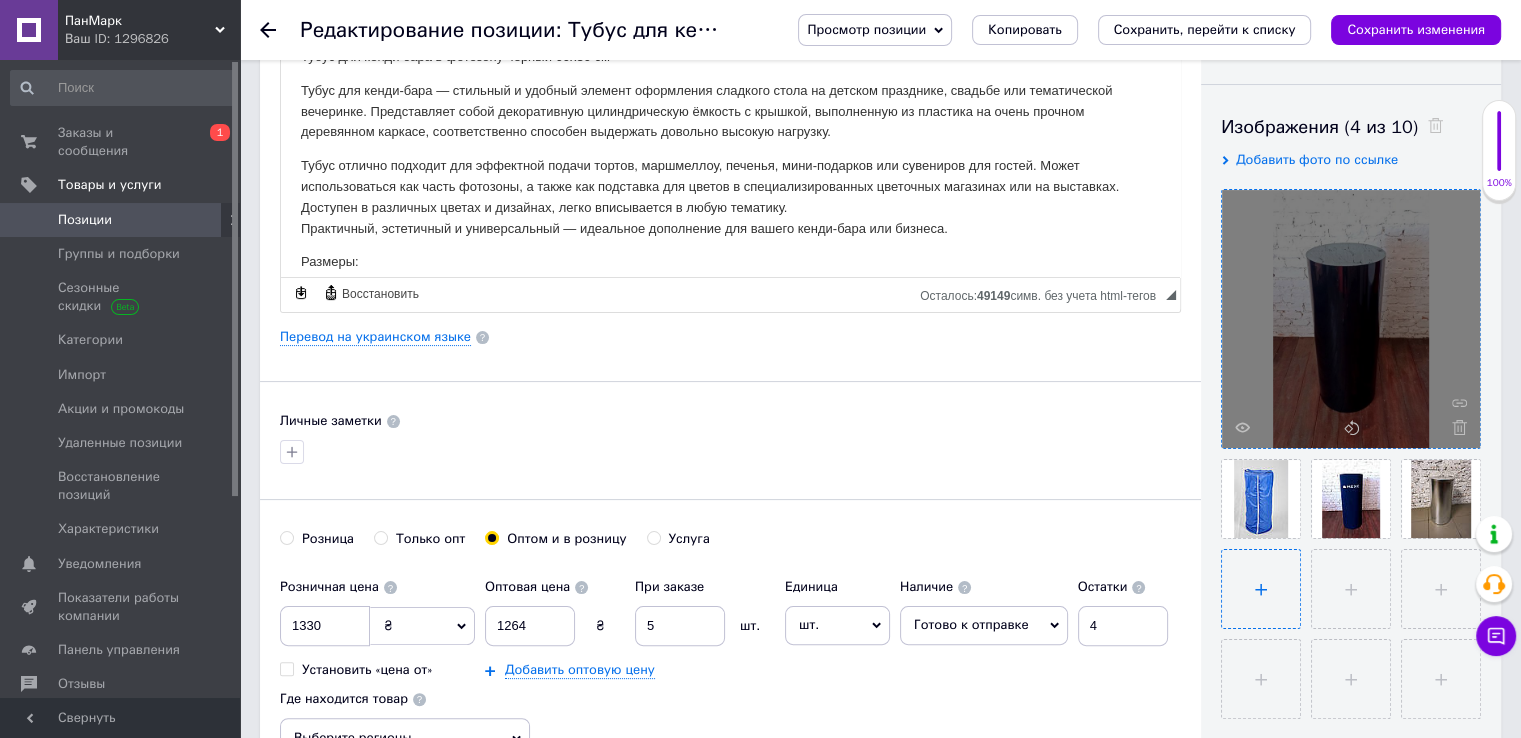 type on "C:\fakepath\чохол-3-min.jpg" 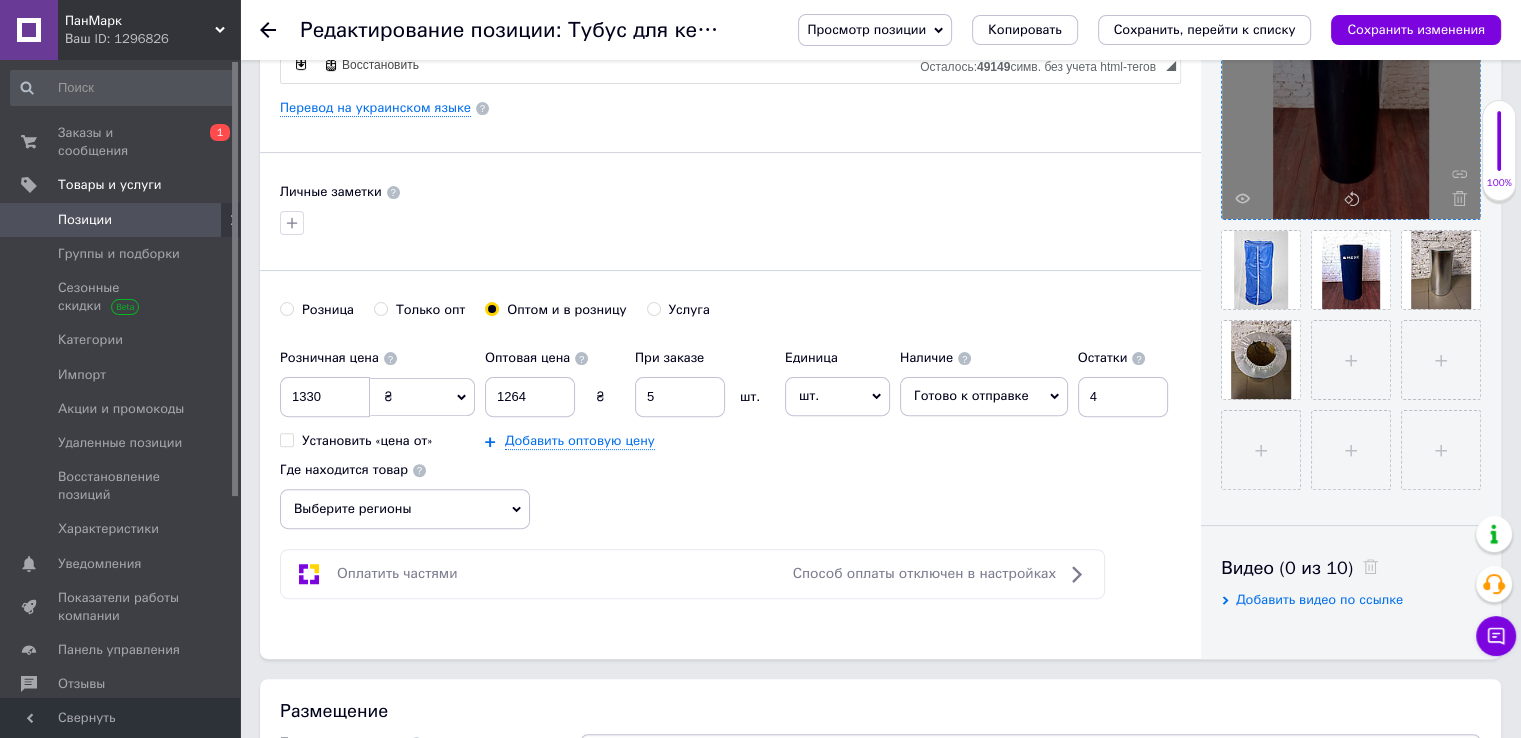 scroll, scrollTop: 533, scrollLeft: 0, axis: vertical 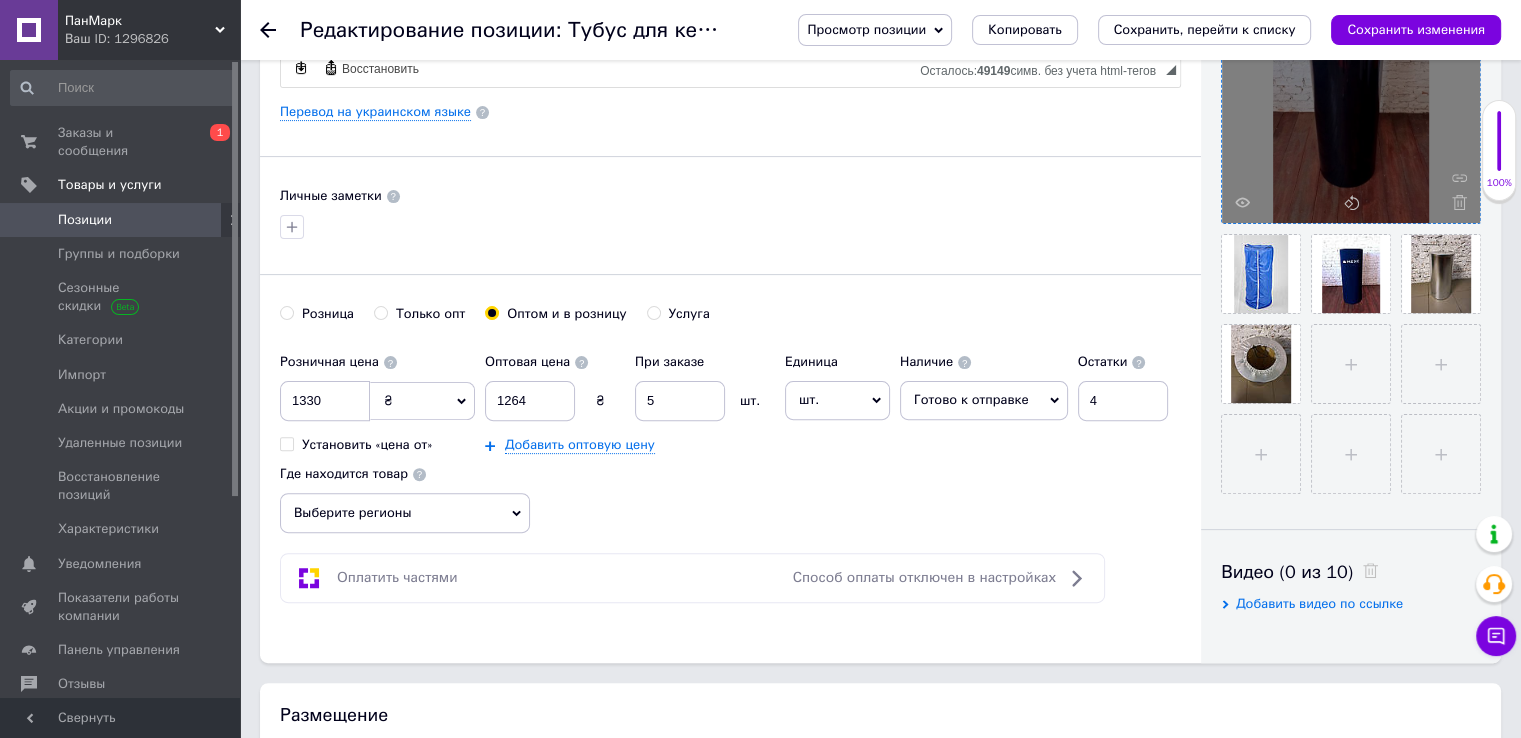 click on "Выберите регионы" at bounding box center (405, 513) 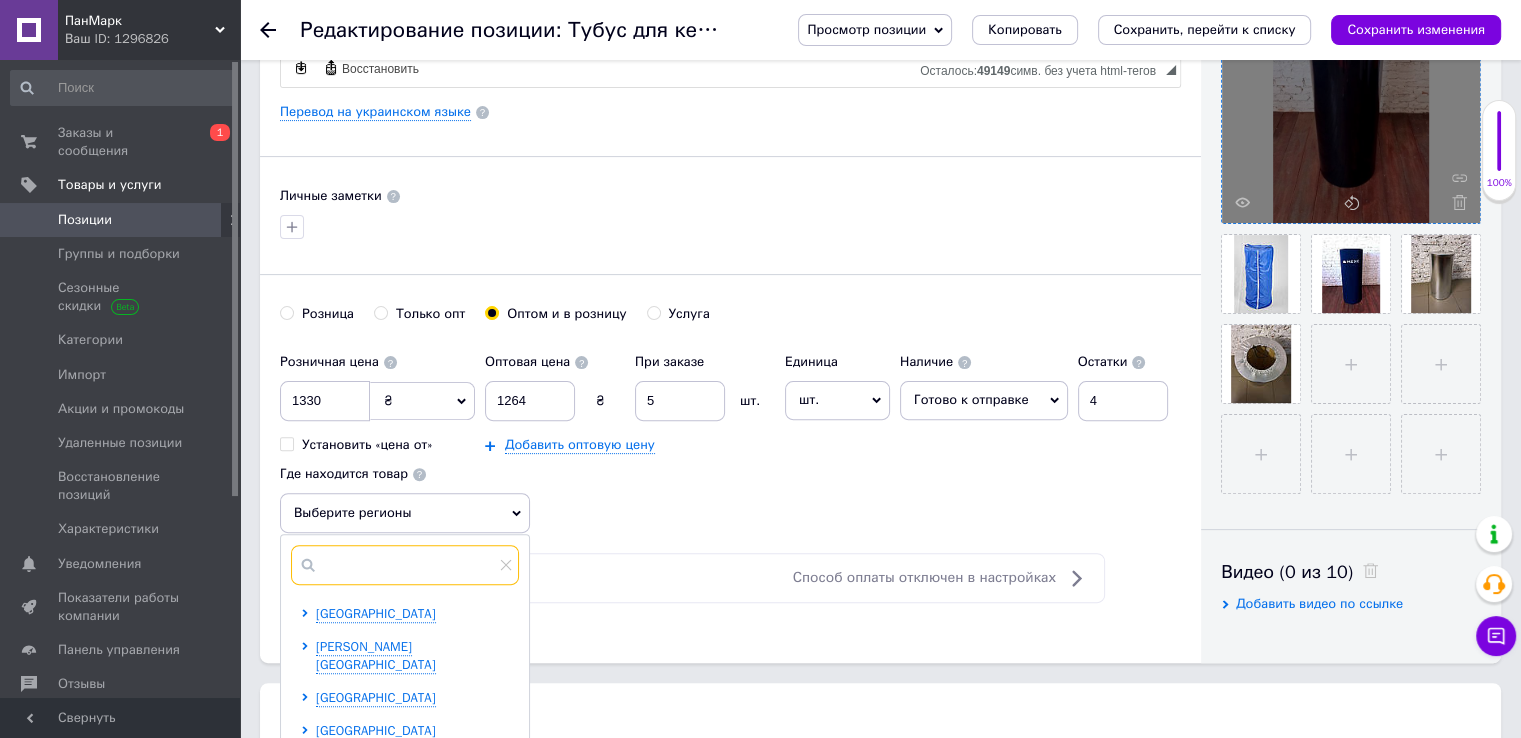 click at bounding box center [405, 565] 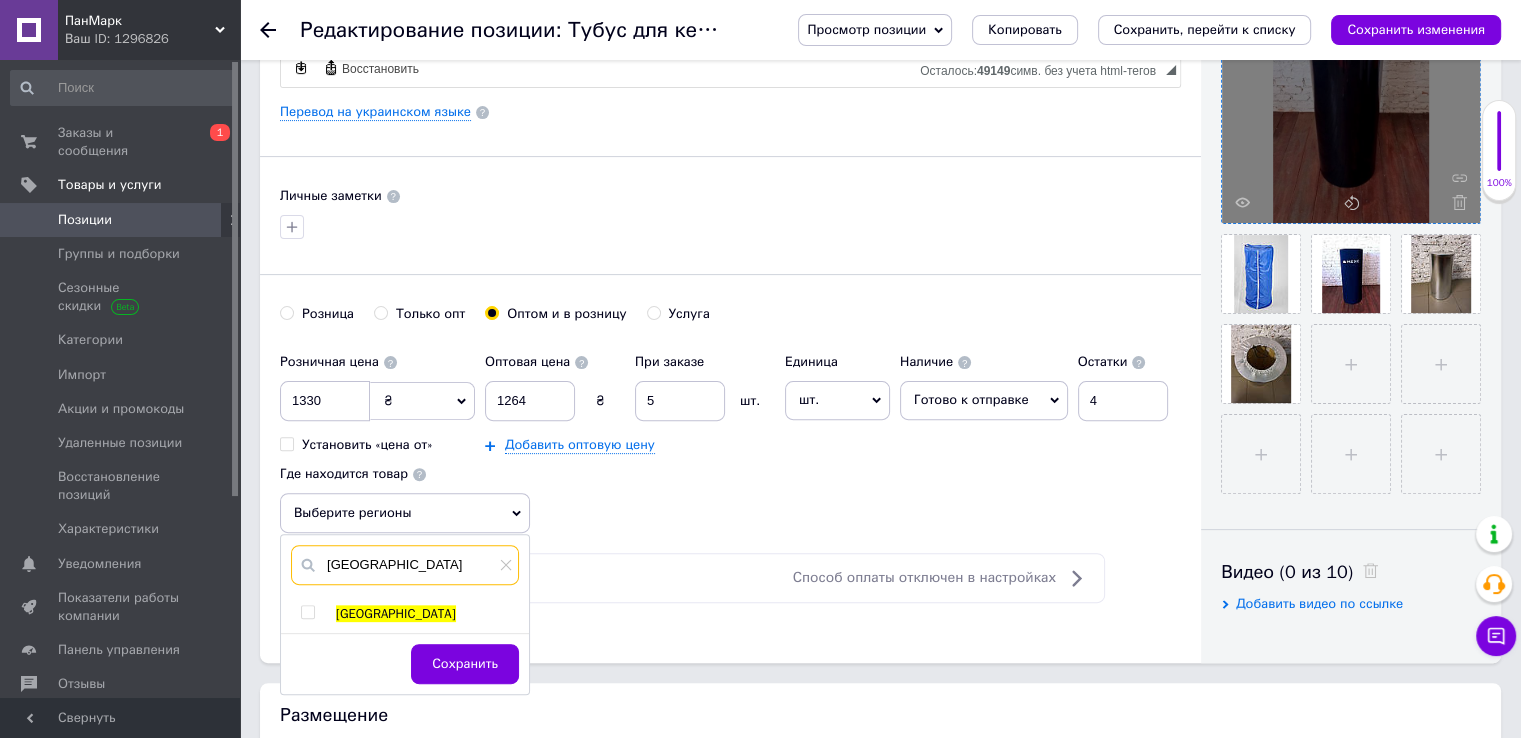type on "[GEOGRAPHIC_DATA]" 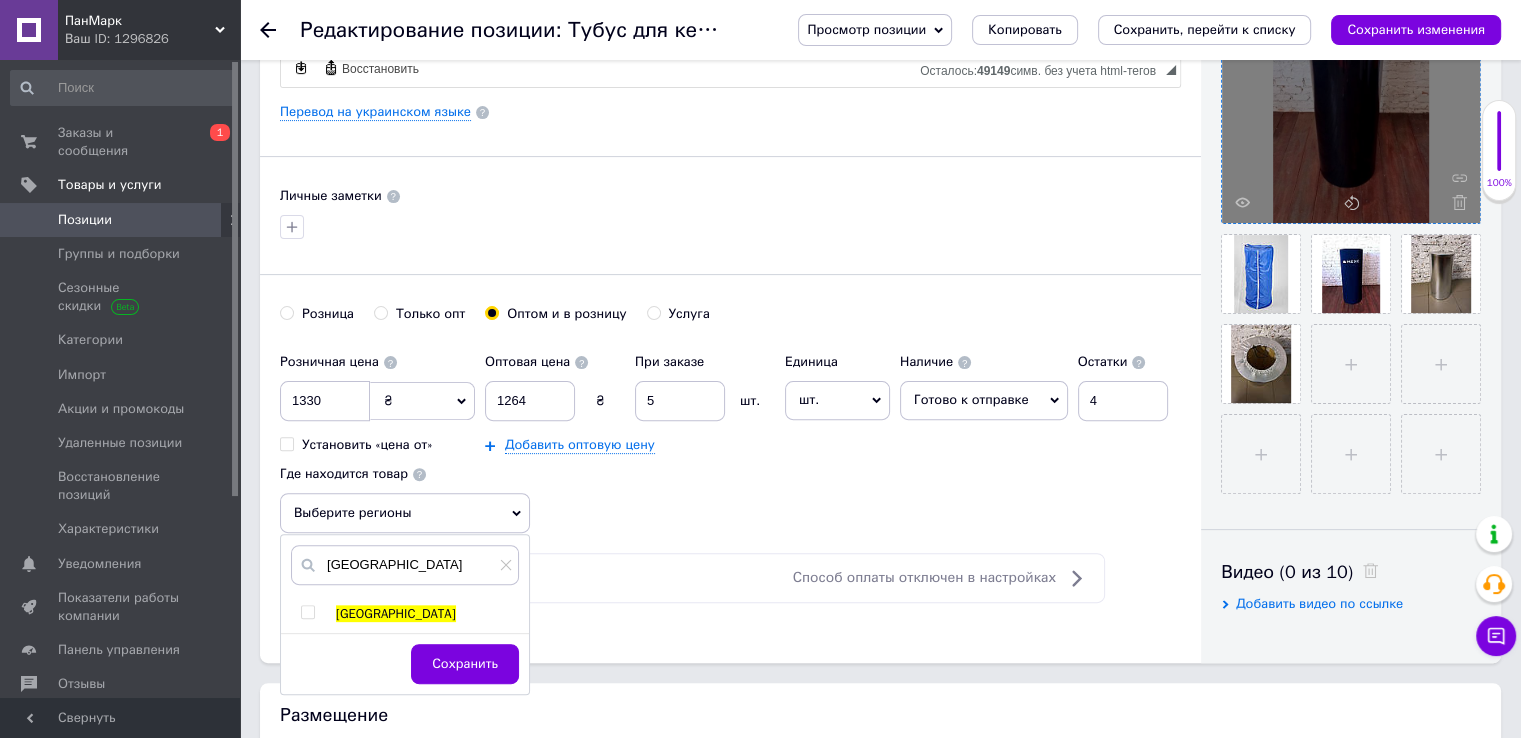 click at bounding box center (307, 612) 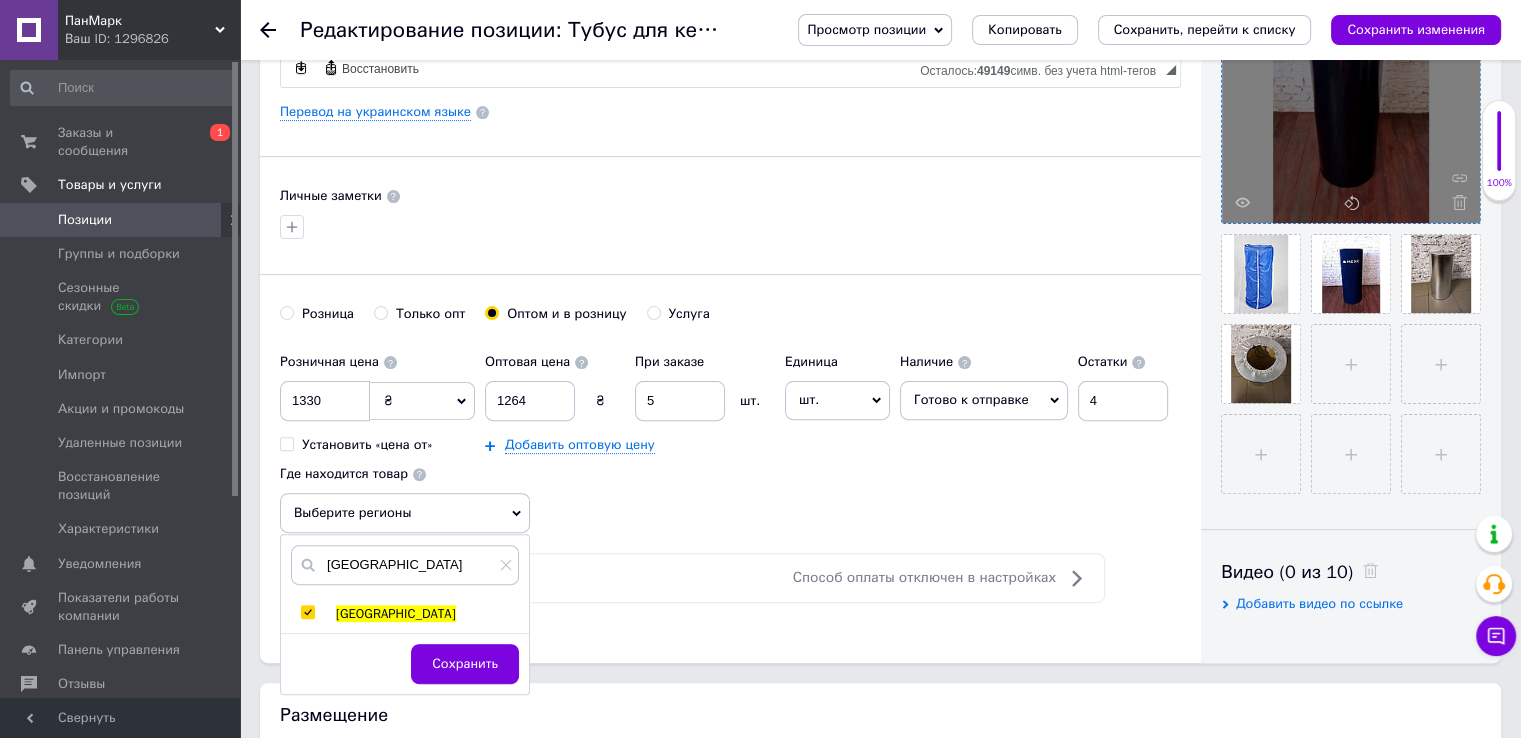 checkbox on "true" 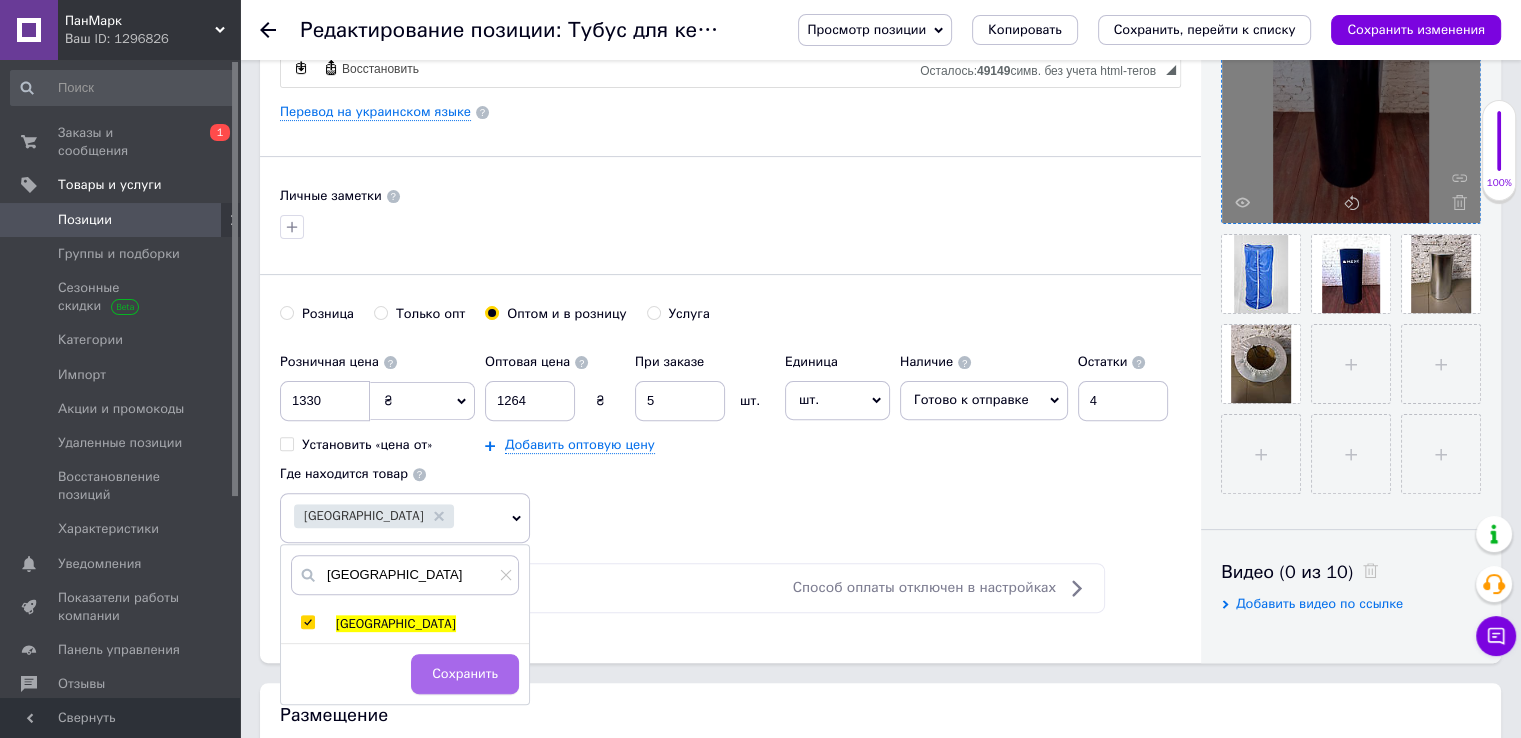 click on "Сохранить" at bounding box center [465, 674] 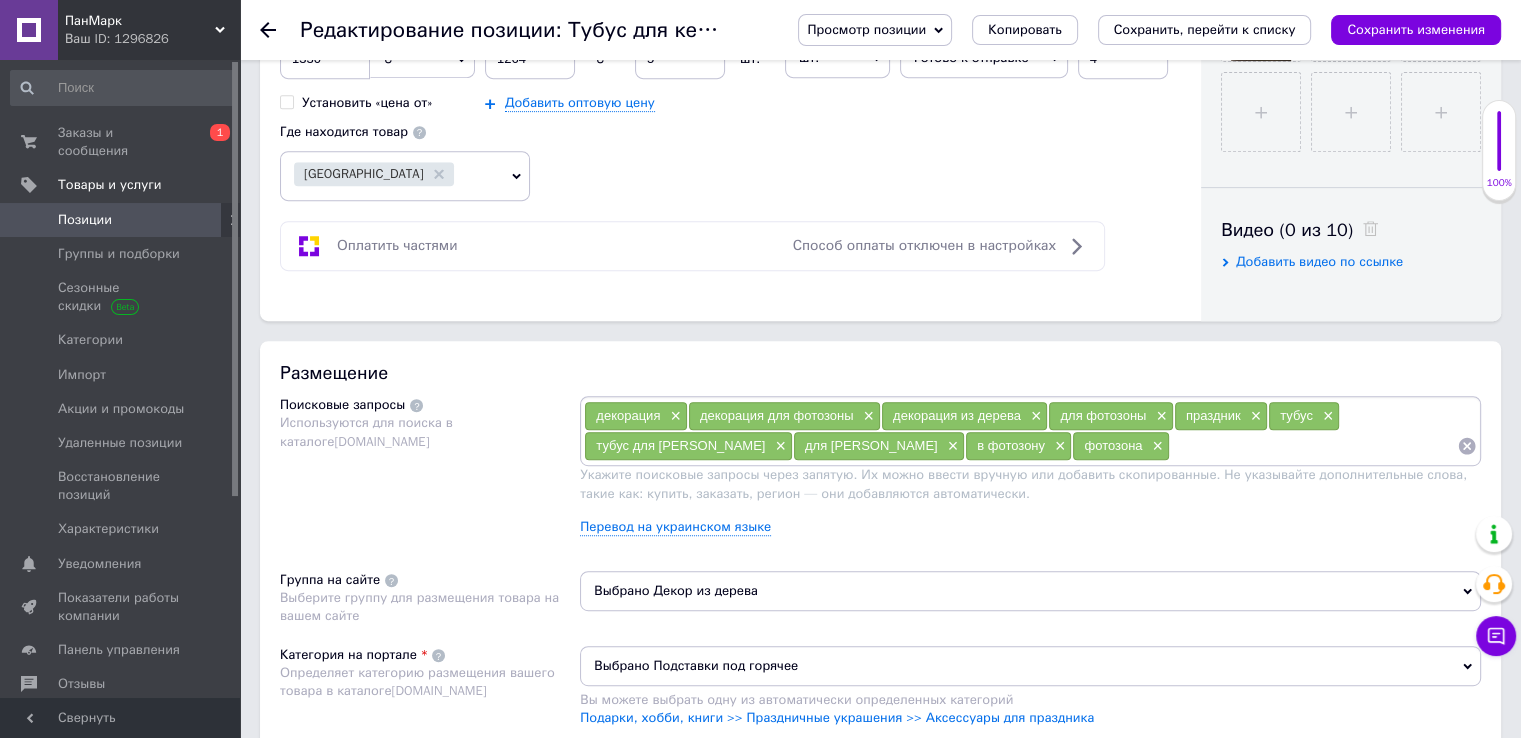 scroll, scrollTop: 951, scrollLeft: 0, axis: vertical 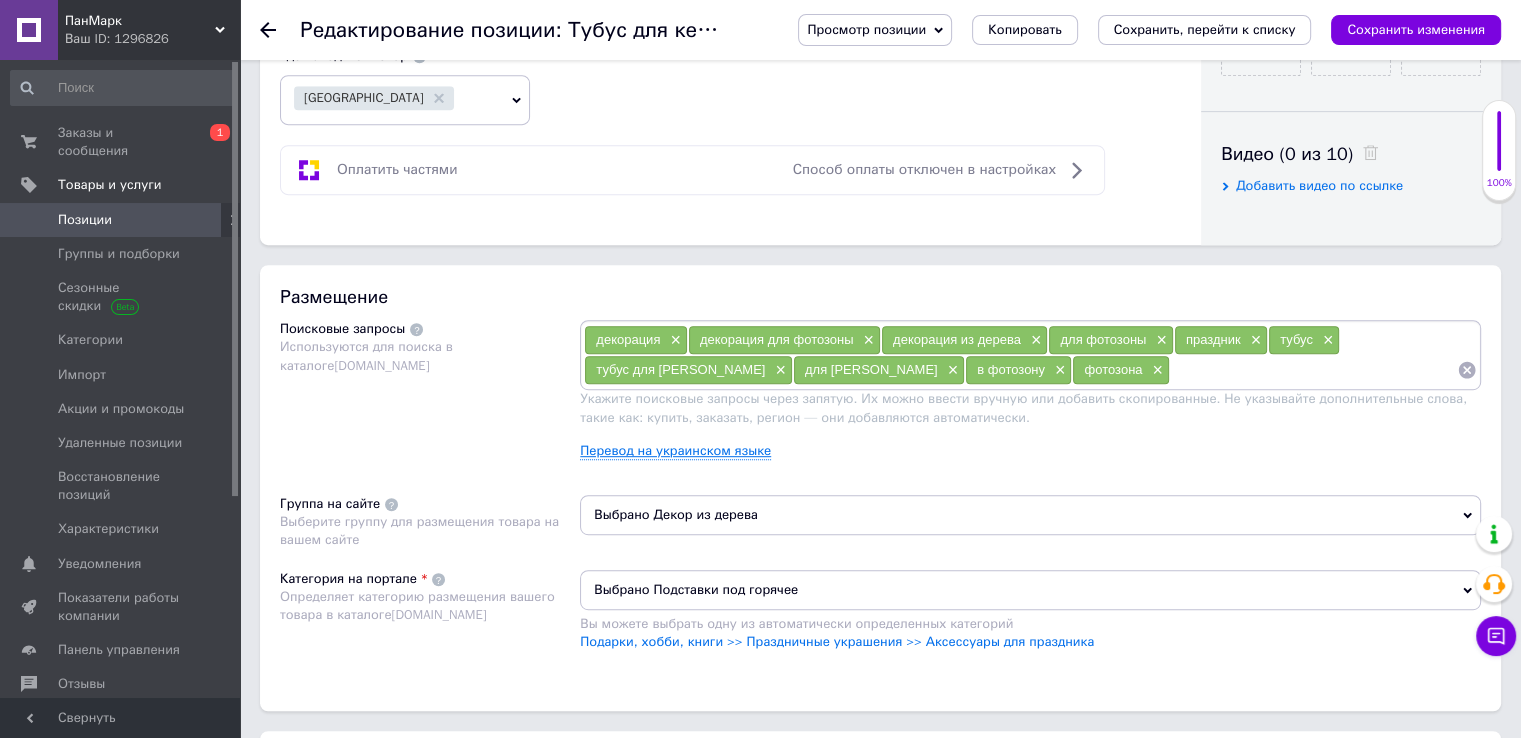 click on "Перевод на украинском языке" at bounding box center [675, 451] 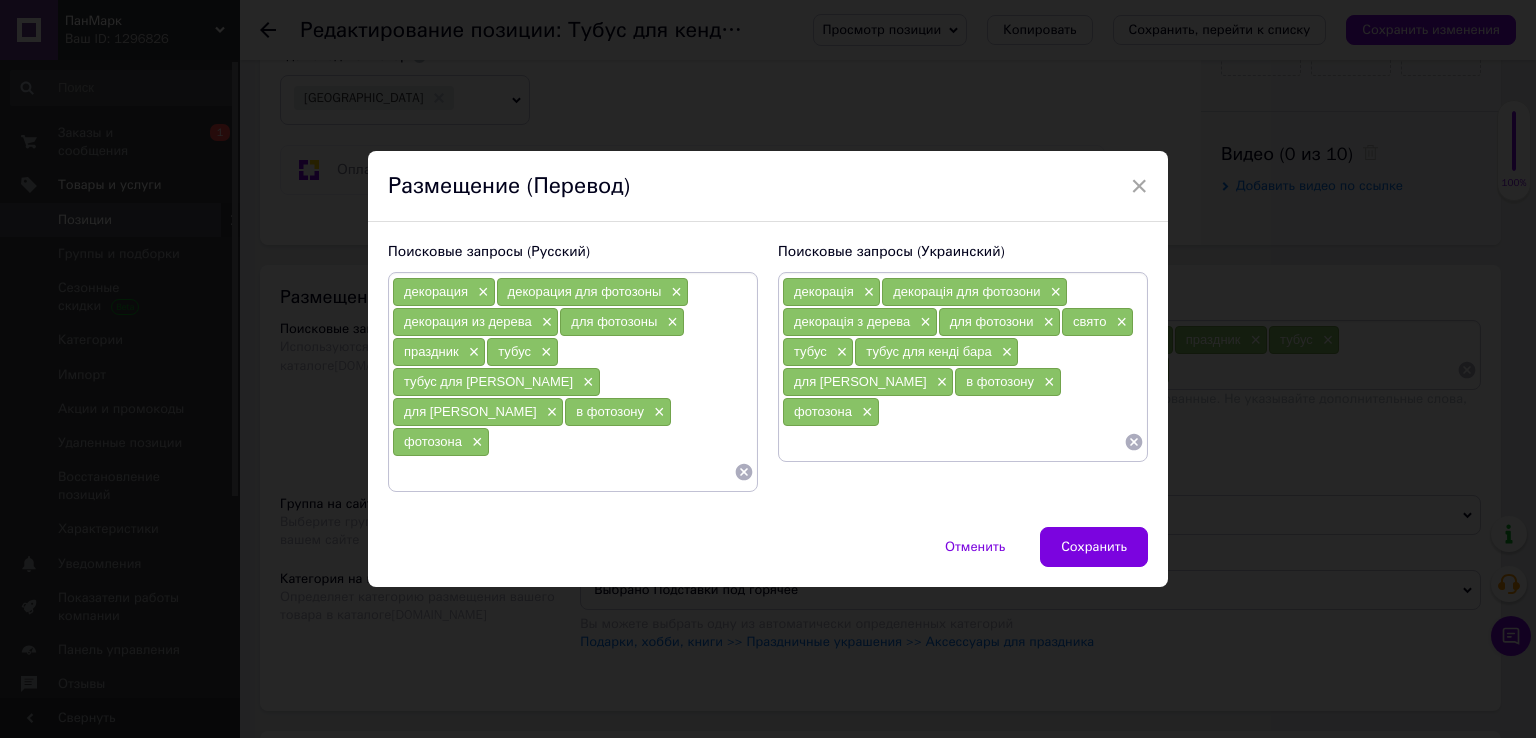 click at bounding box center (563, 472) 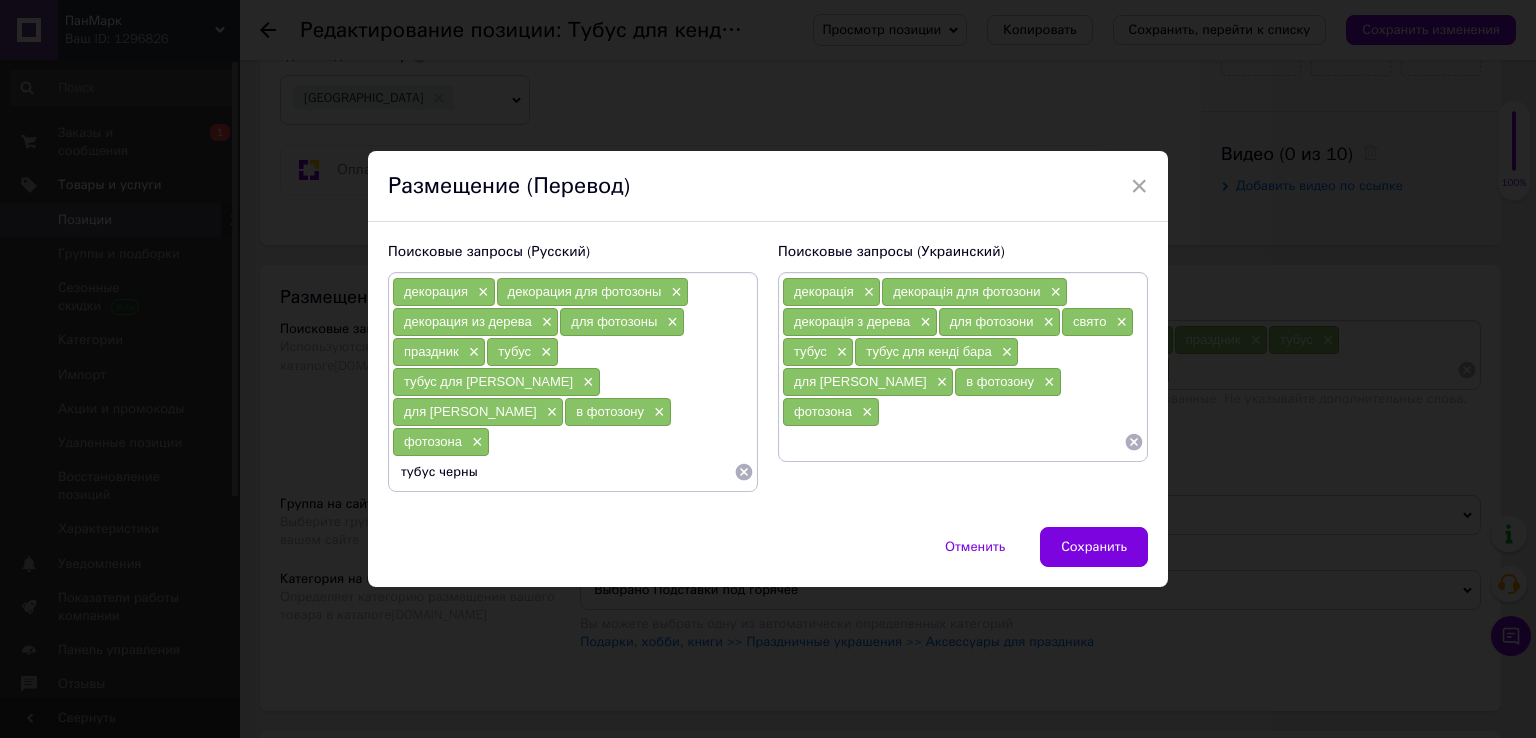 type on "тубус черный" 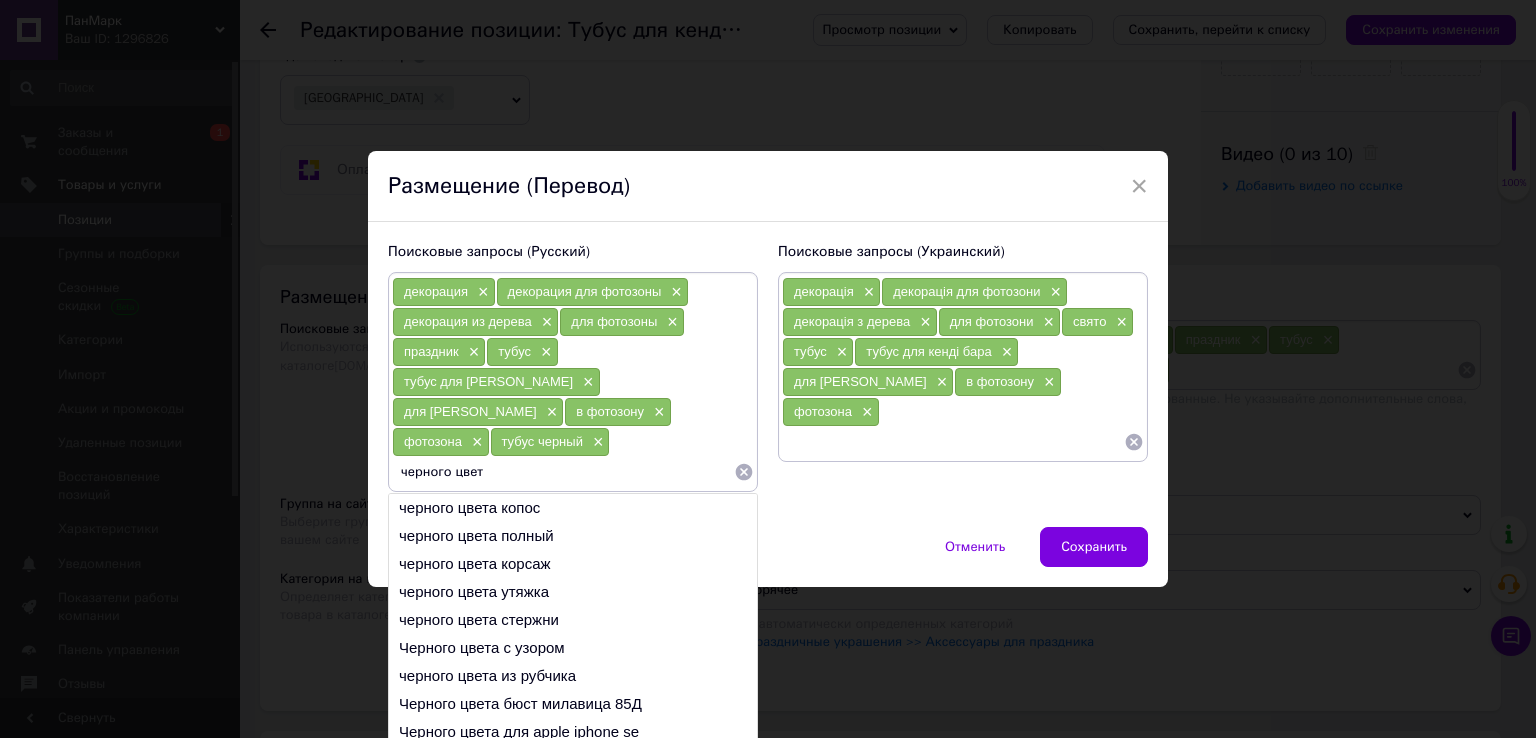 type on "черного цвета" 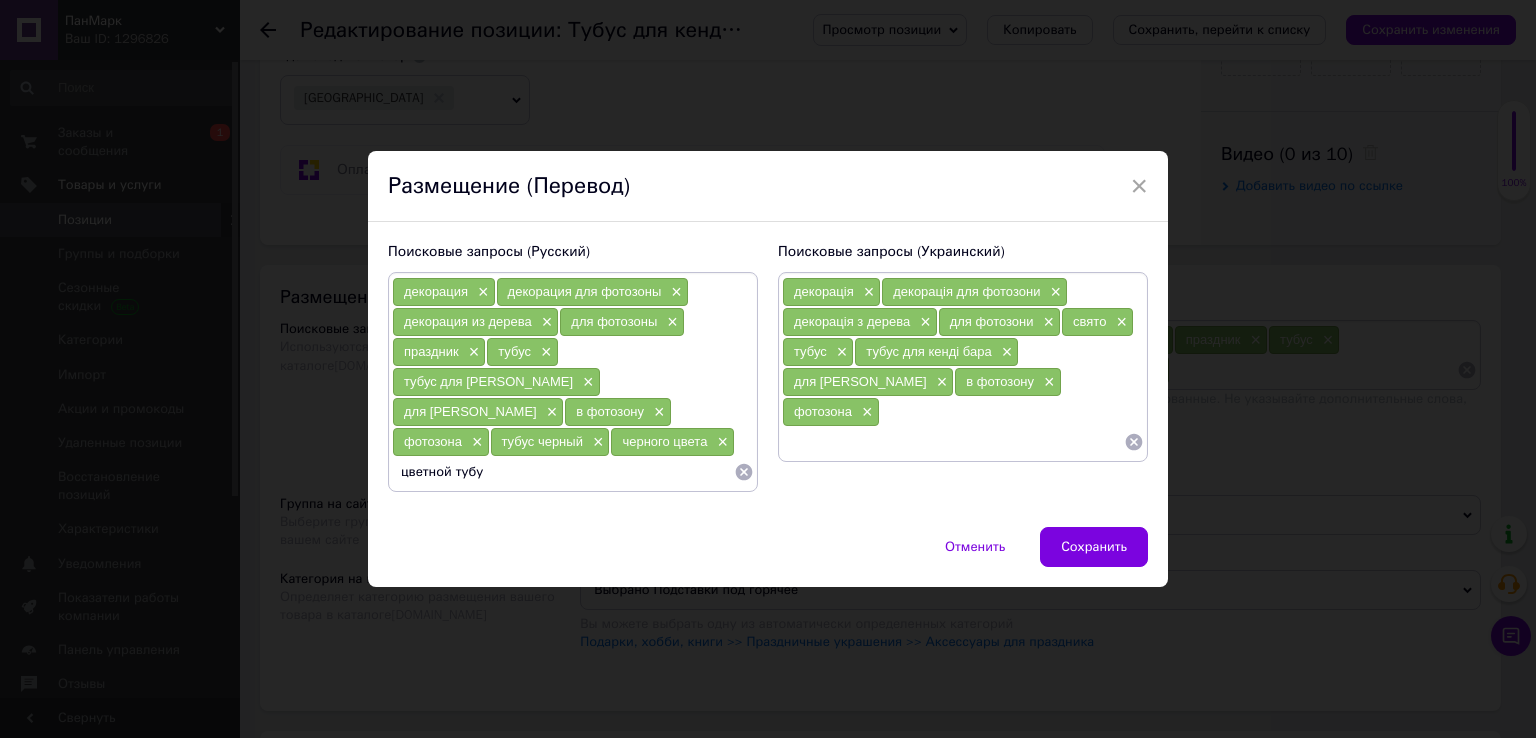 type on "цветной тубус" 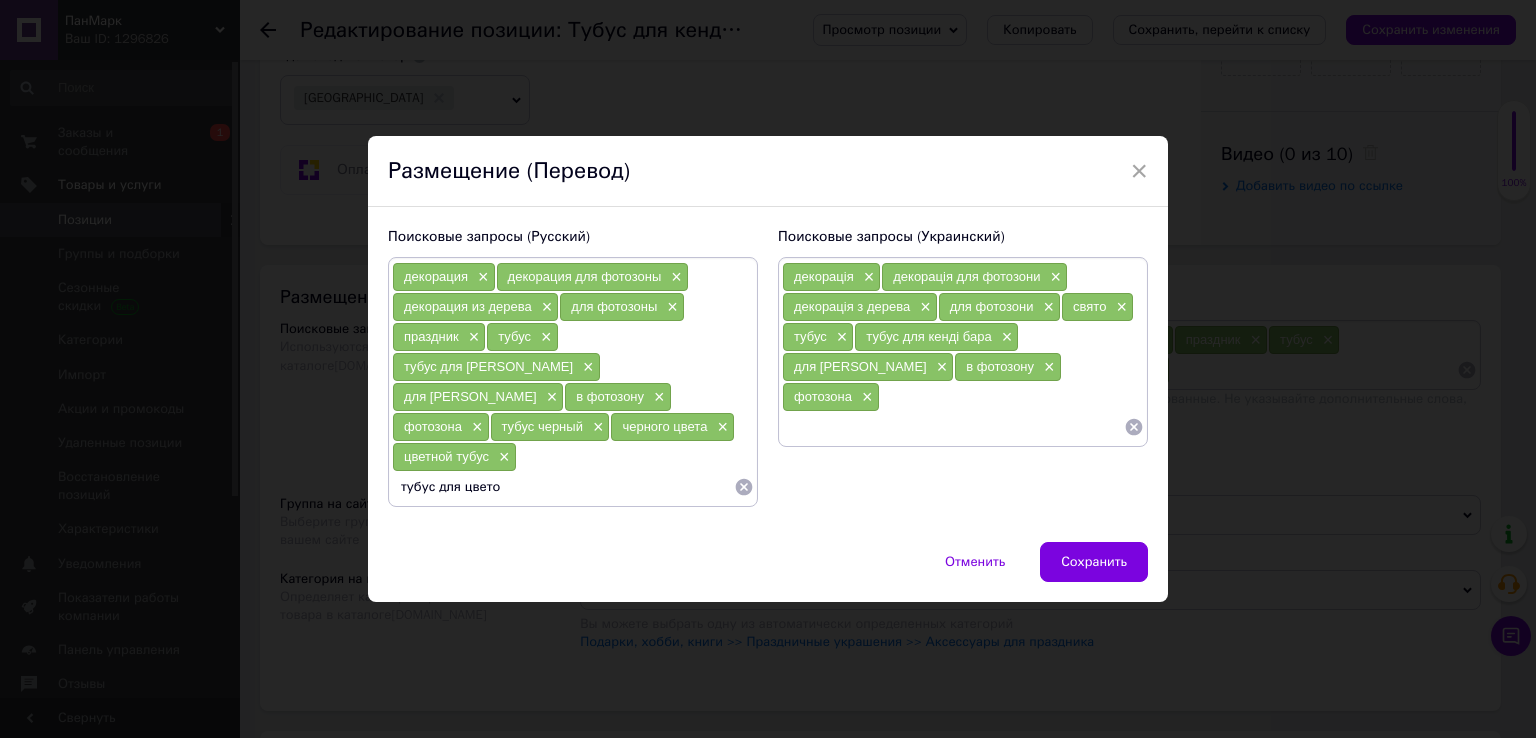 type on "тубус для цветов" 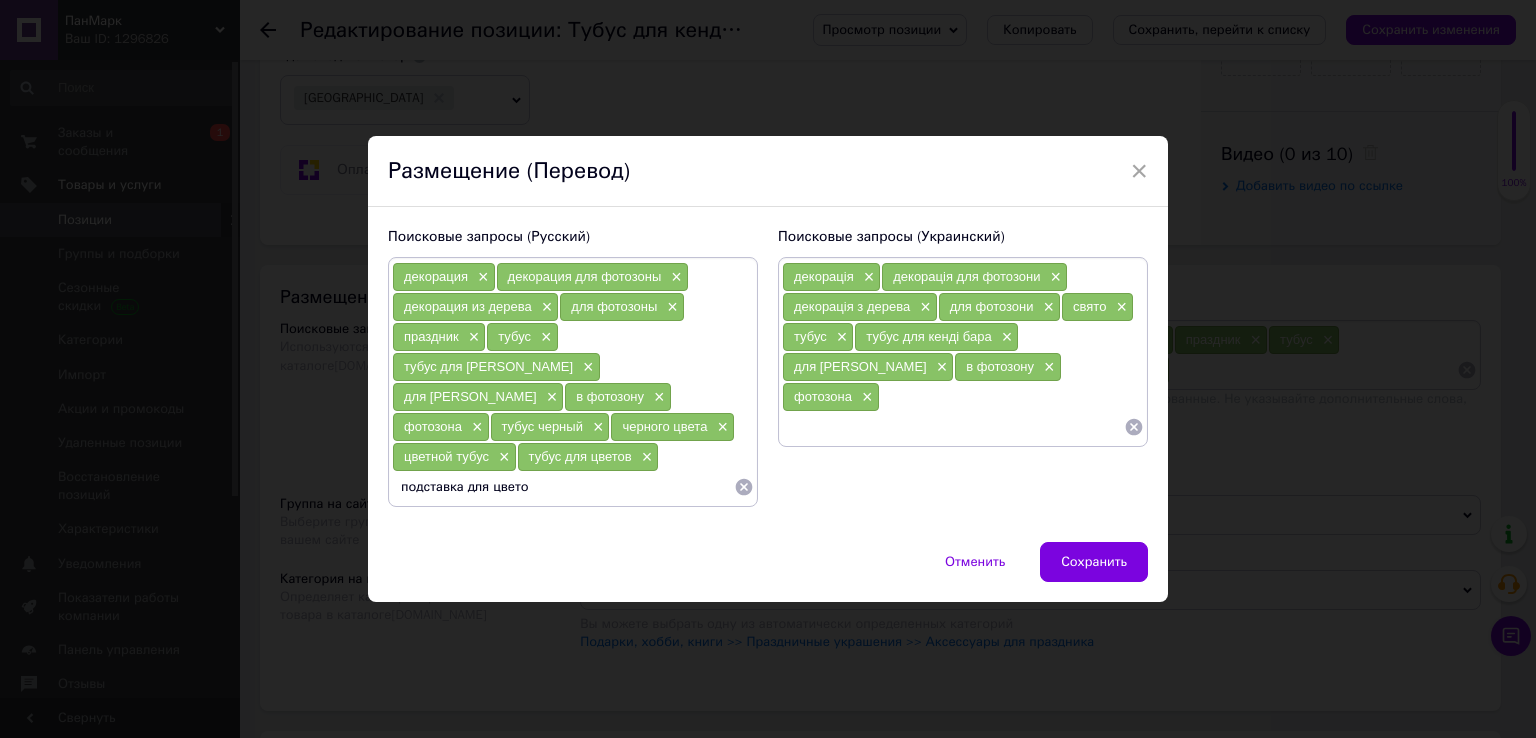 type on "подставка для цветов" 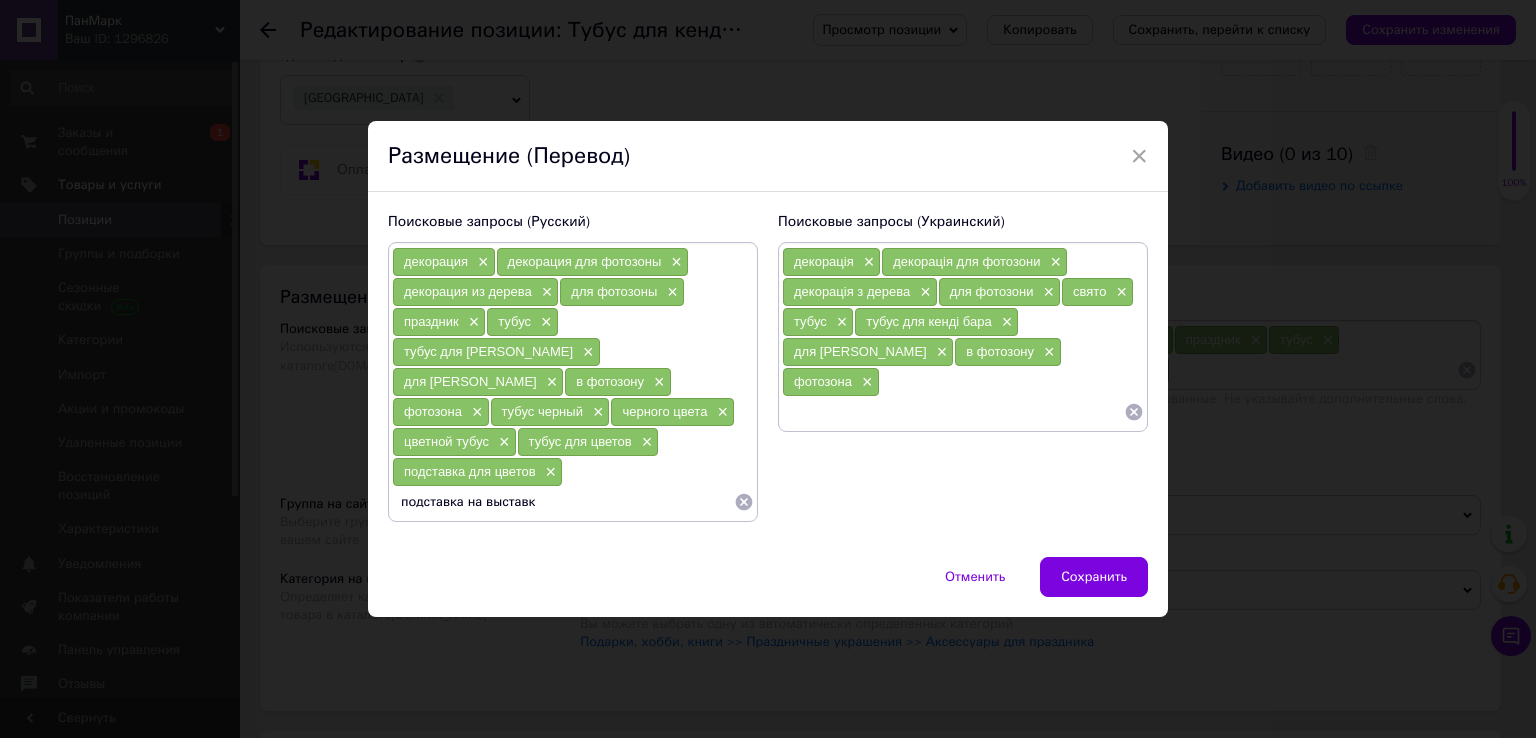 type on "подставка на выставку" 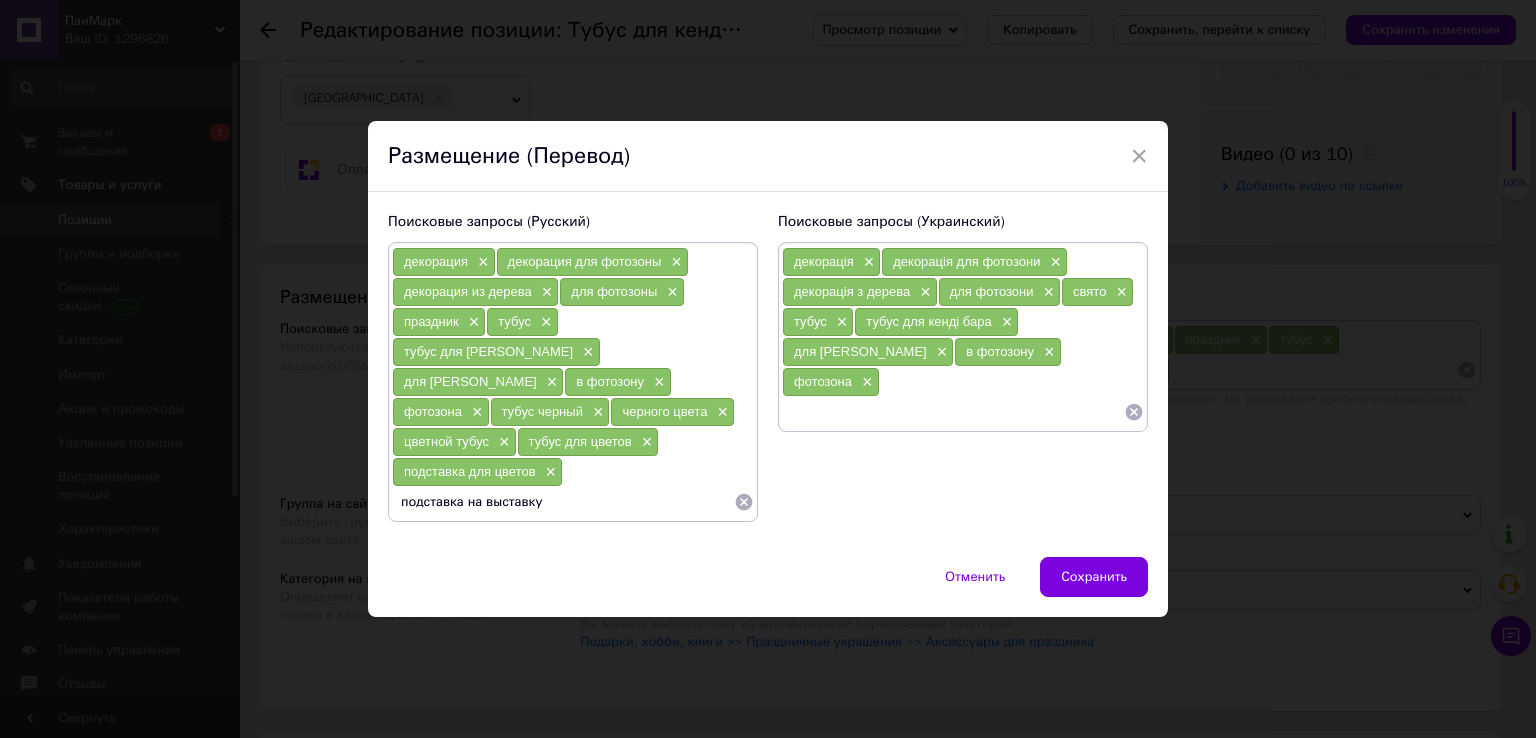 type 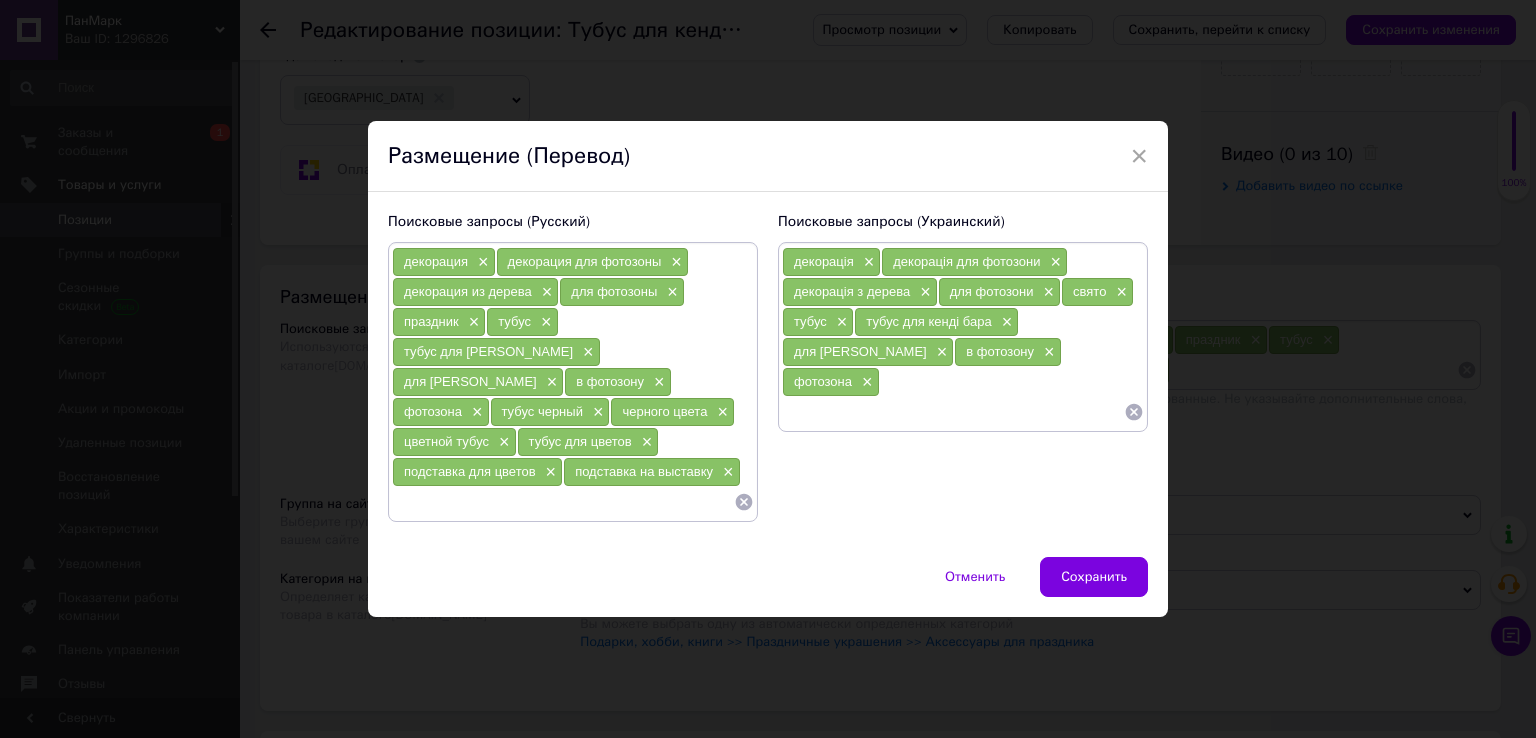 click at bounding box center (953, 412) 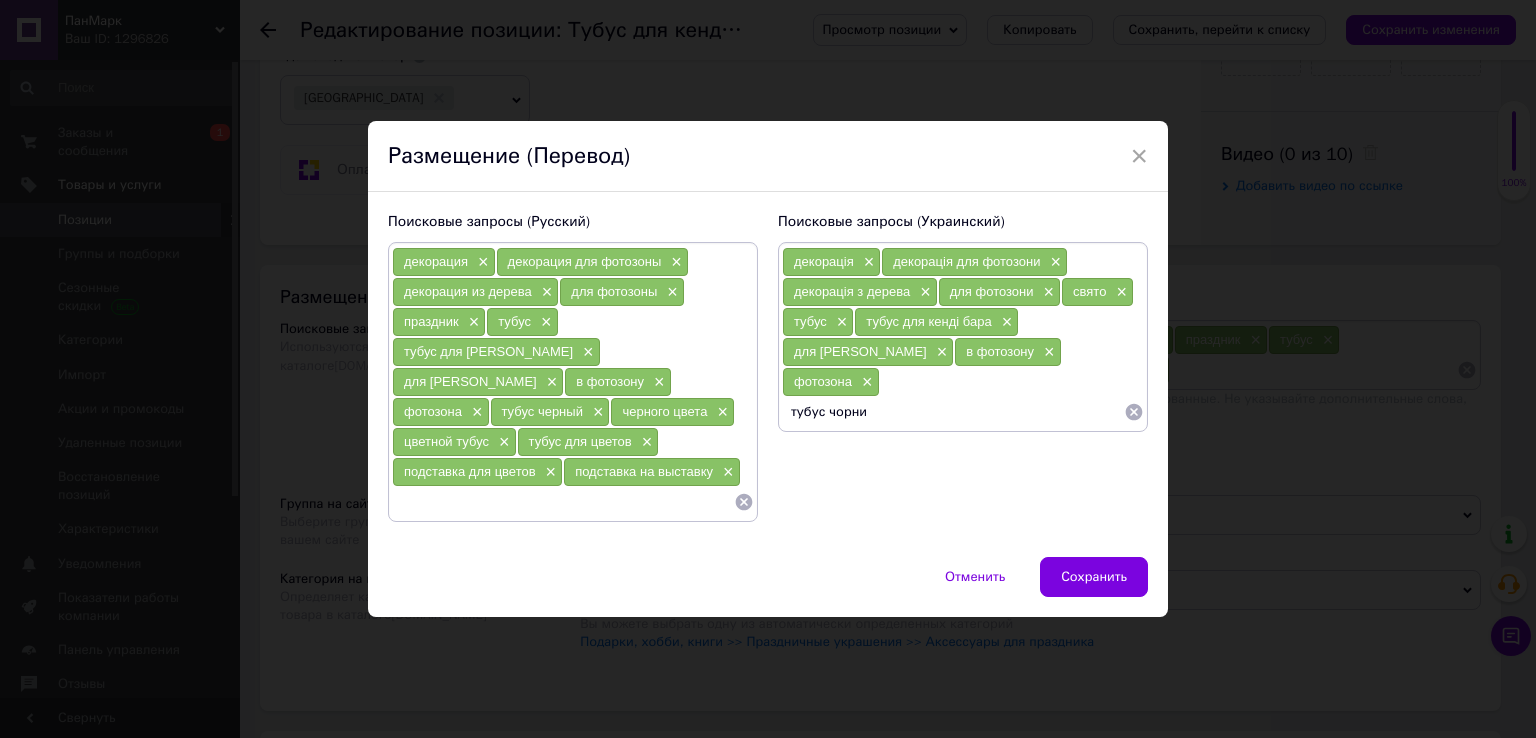 type on "тубус чорний" 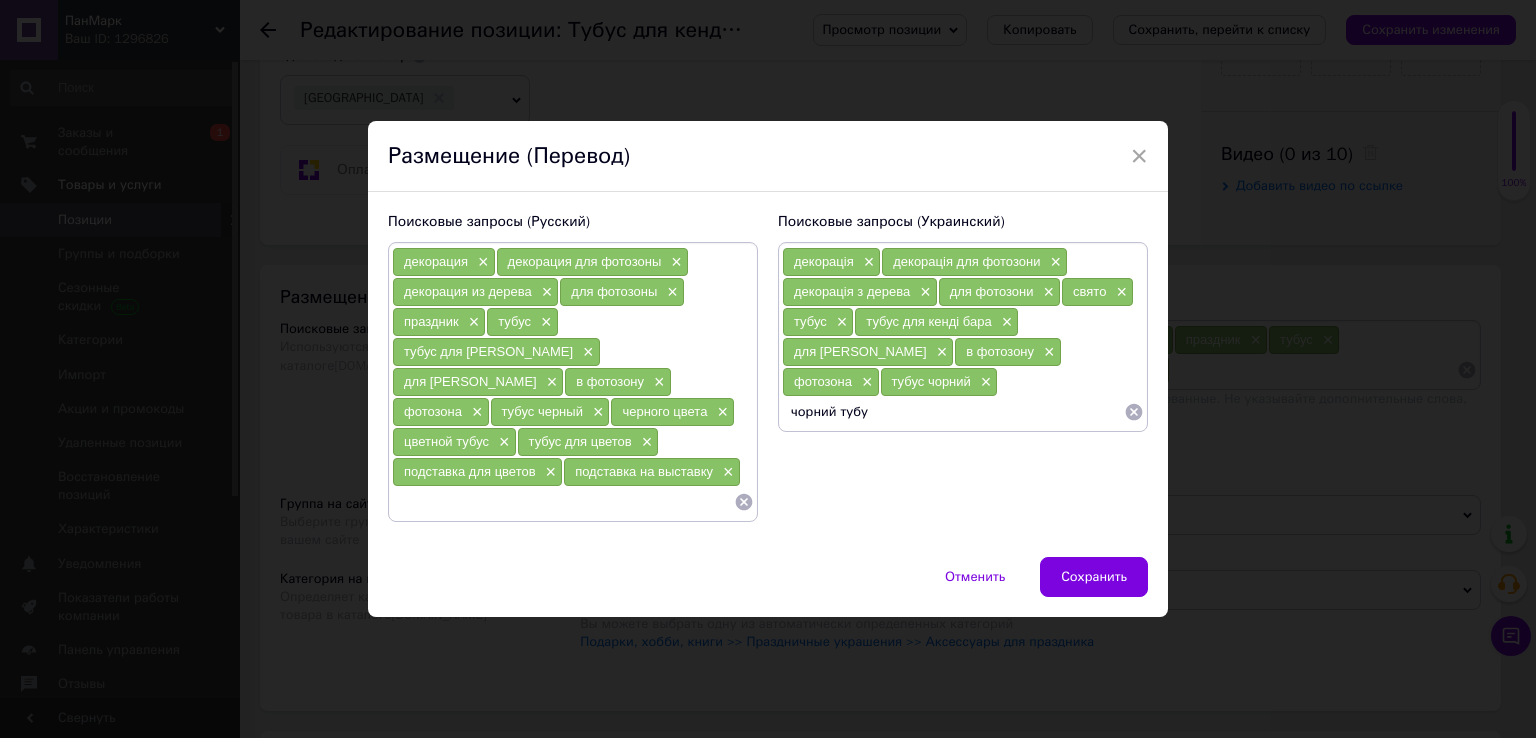type on "чорний тубус" 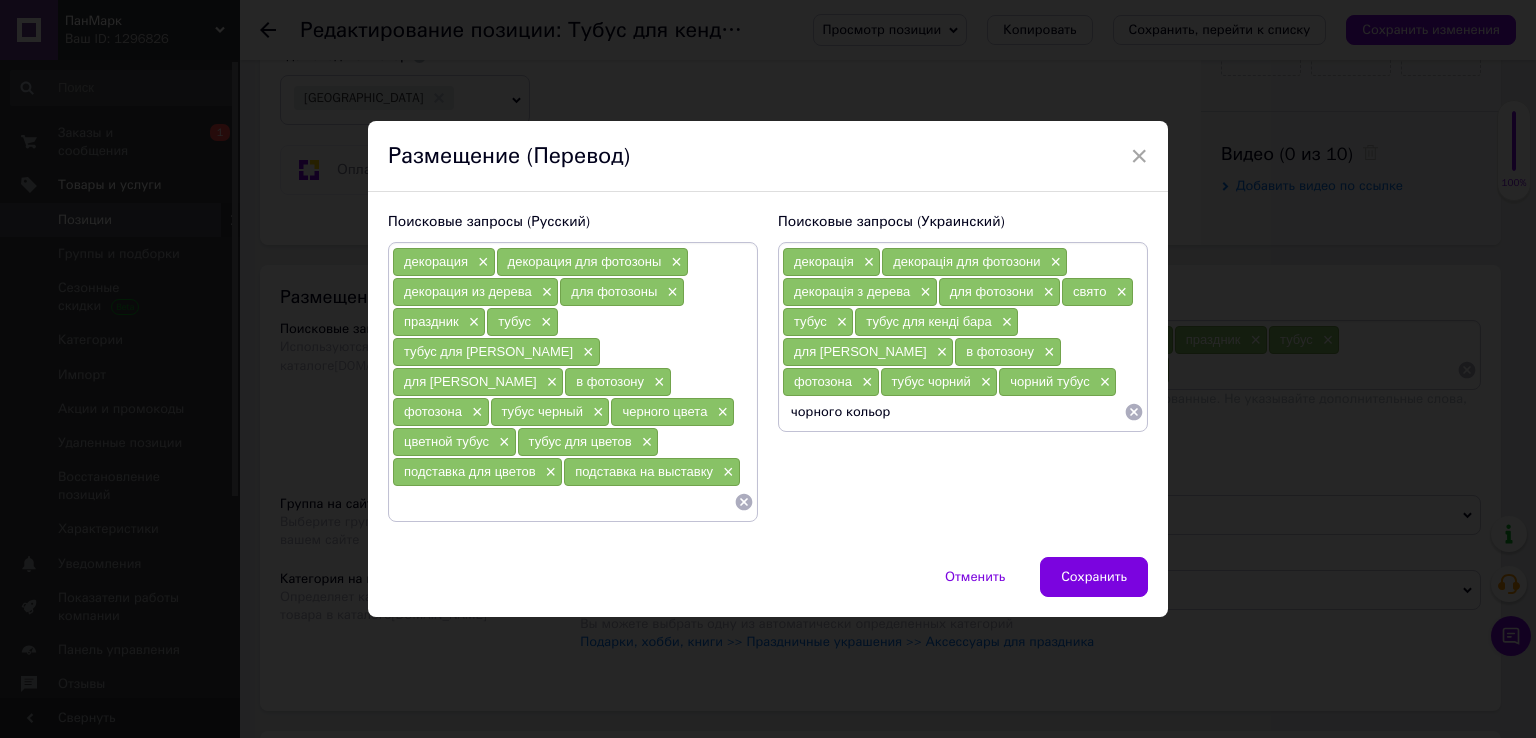 type on "чорного кольору" 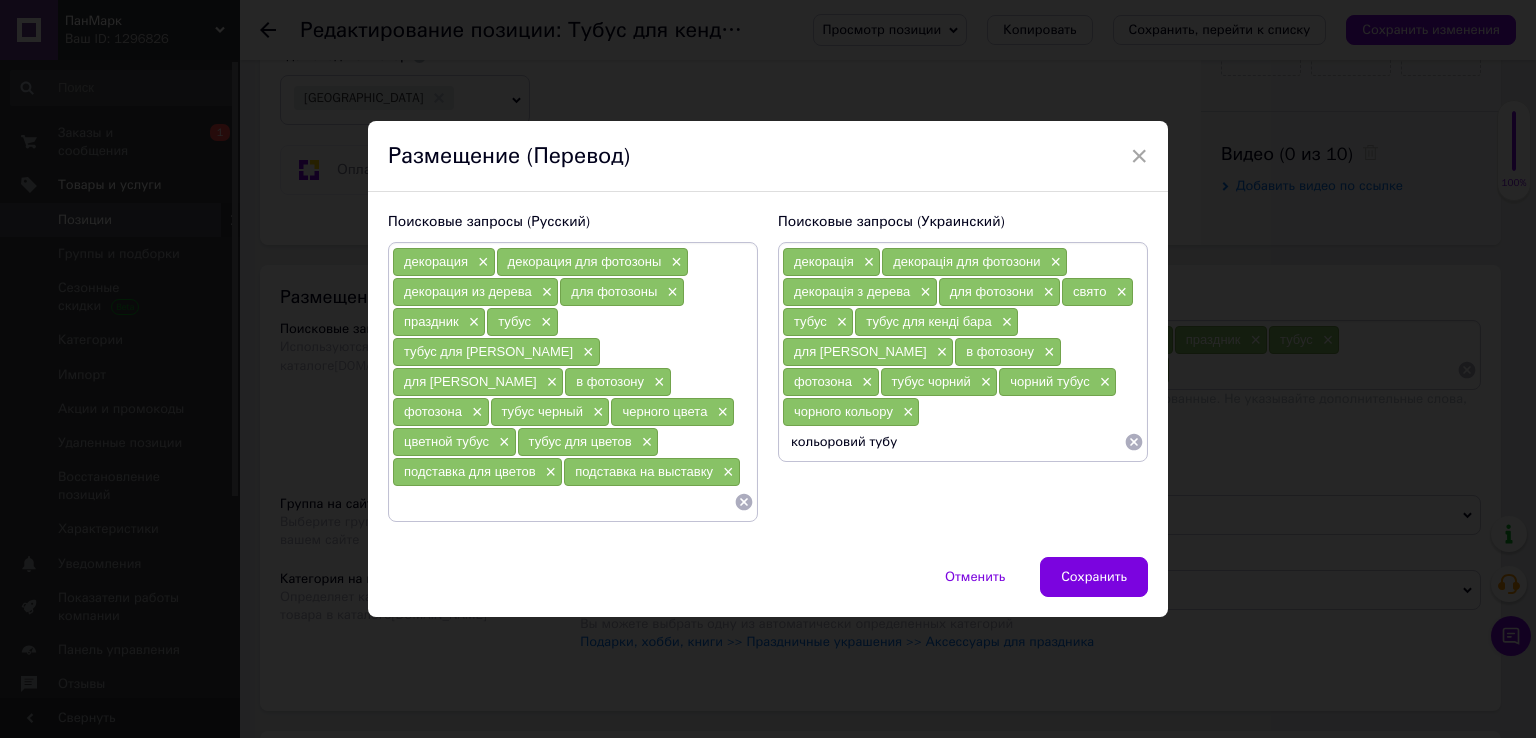 type on "кольоровий тубус" 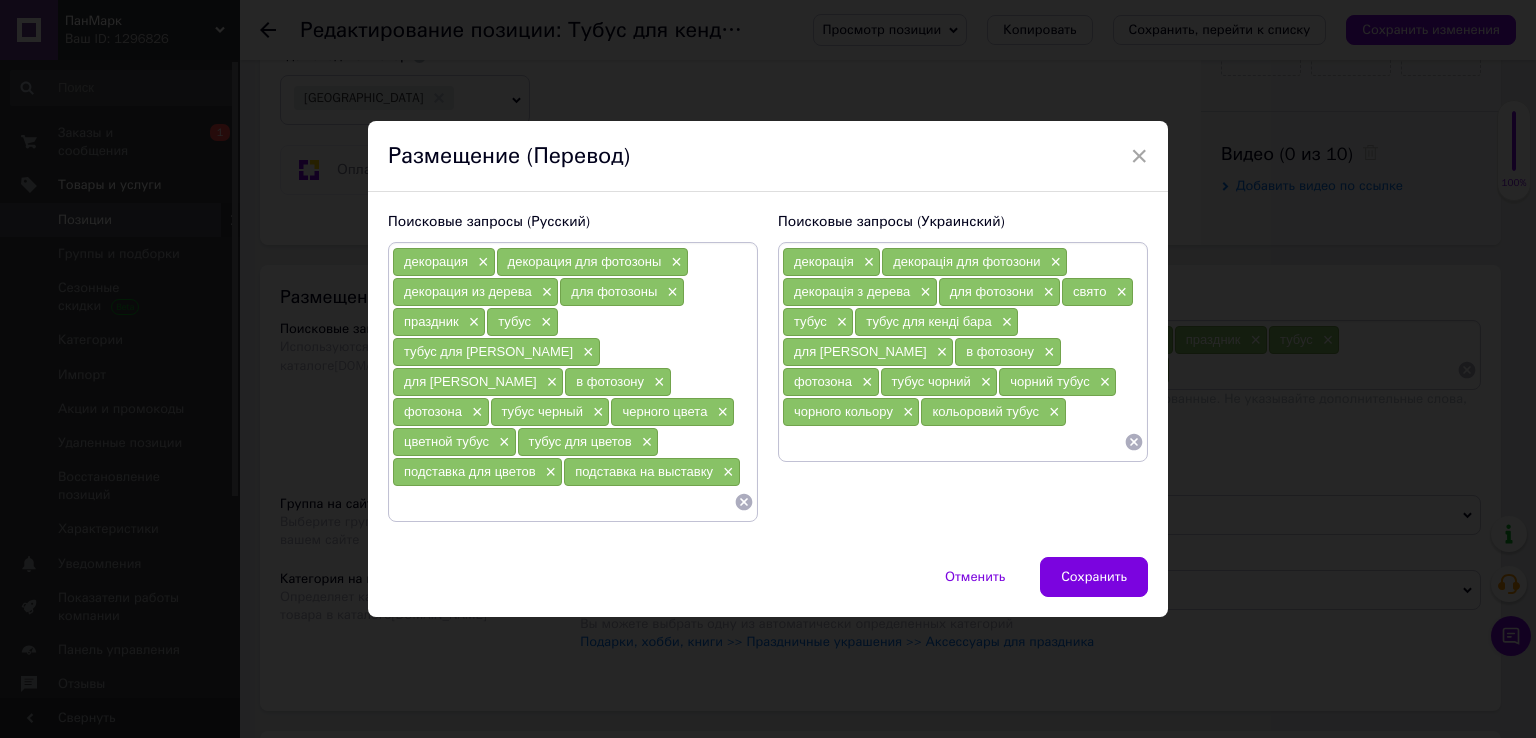 type on "ь" 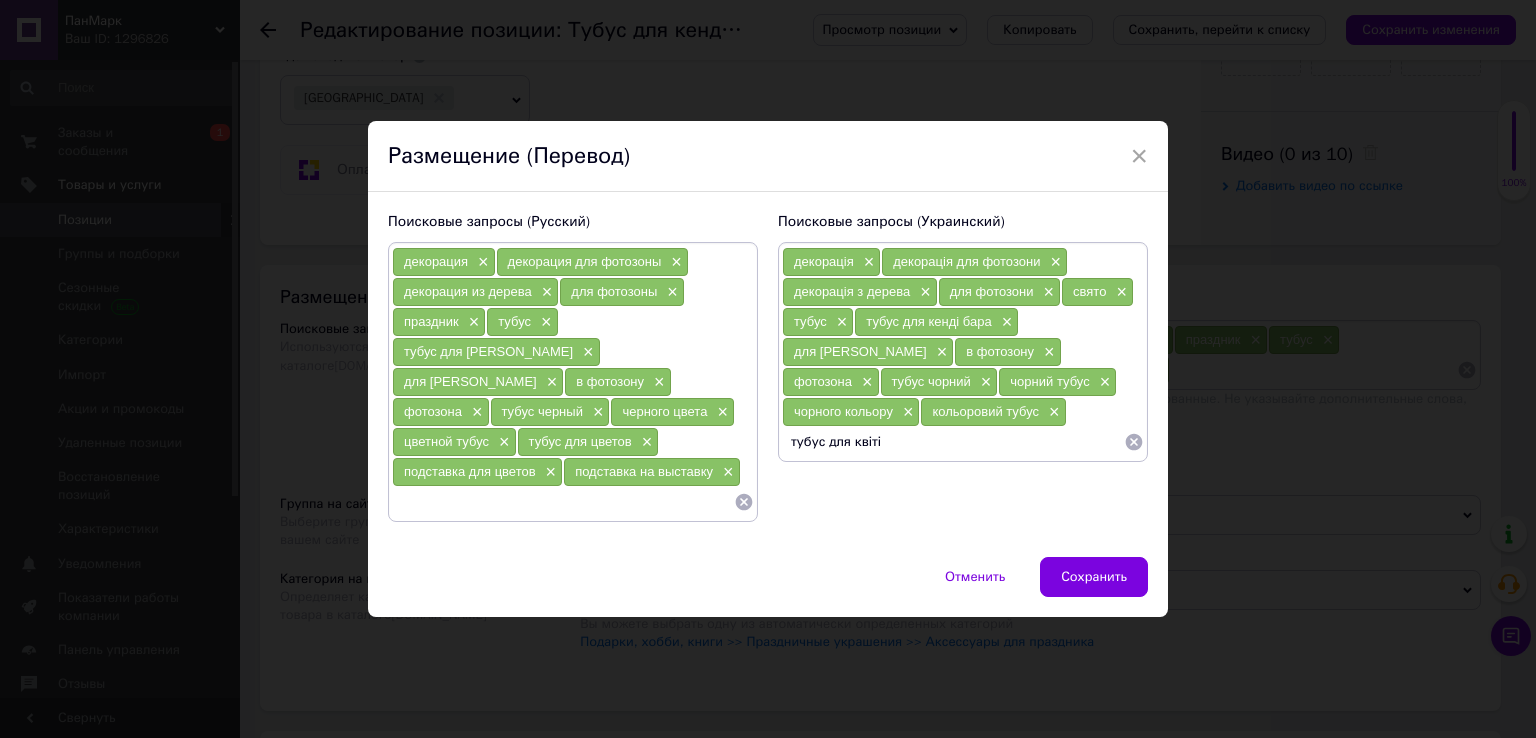 type on "тубус для квітів" 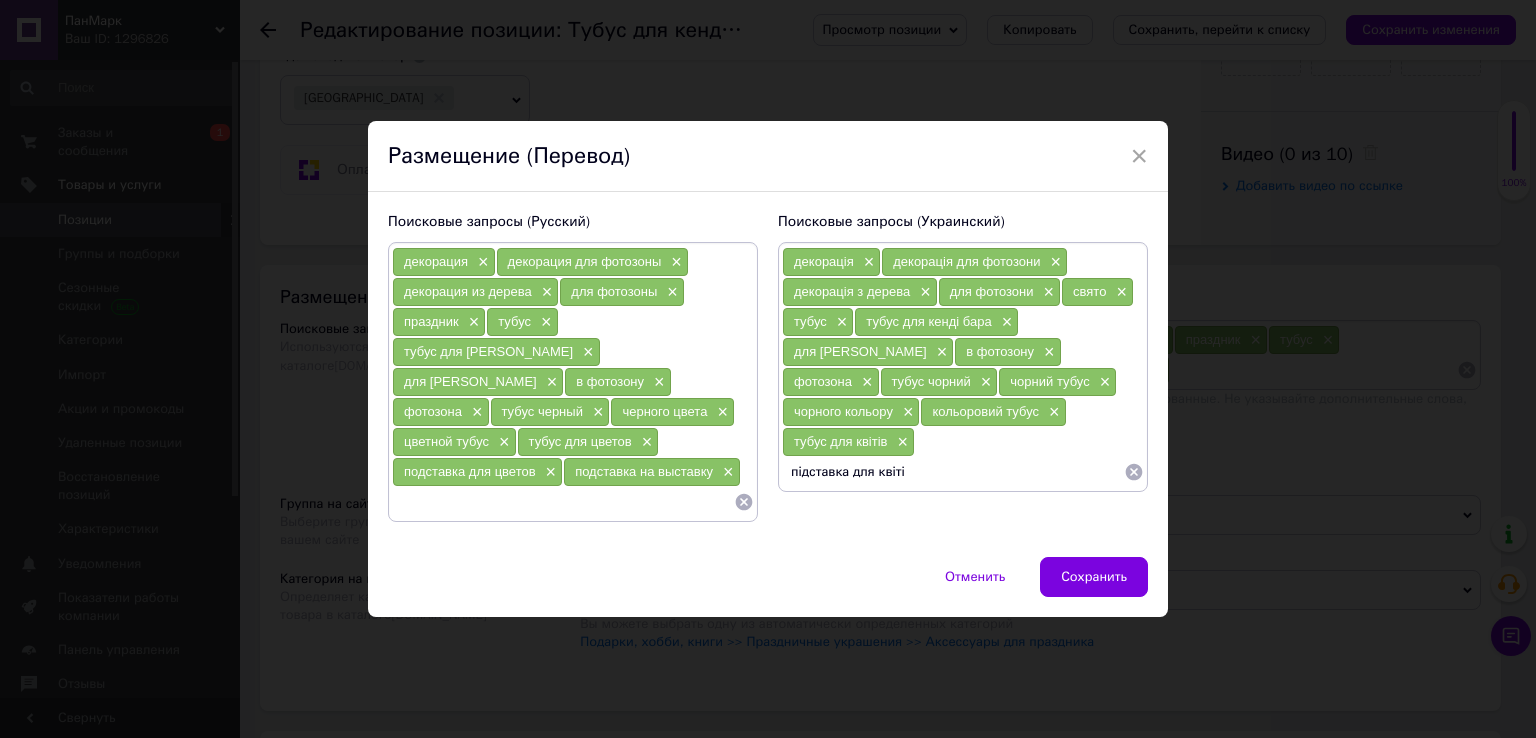 type on "підставка для квітів" 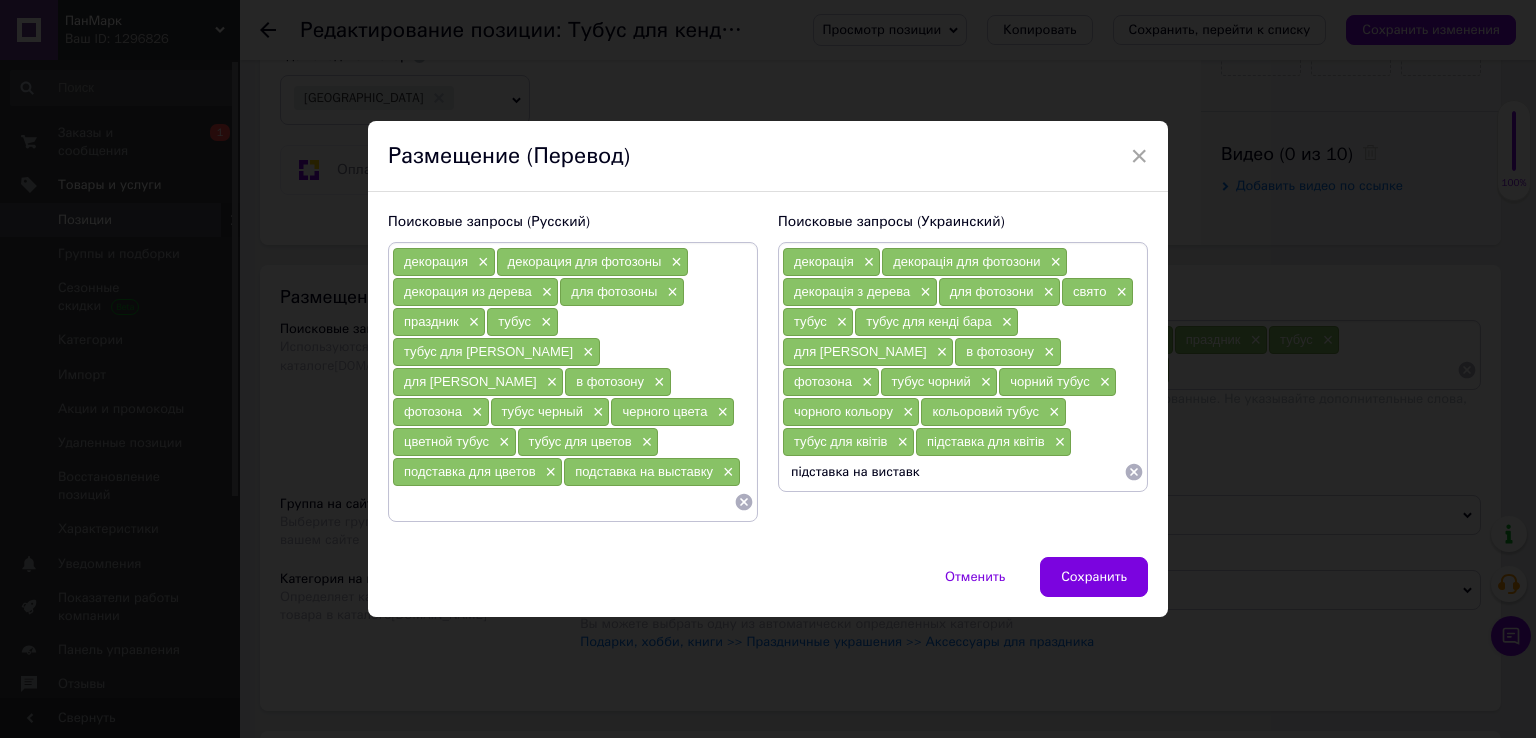type on "підставка на виставку" 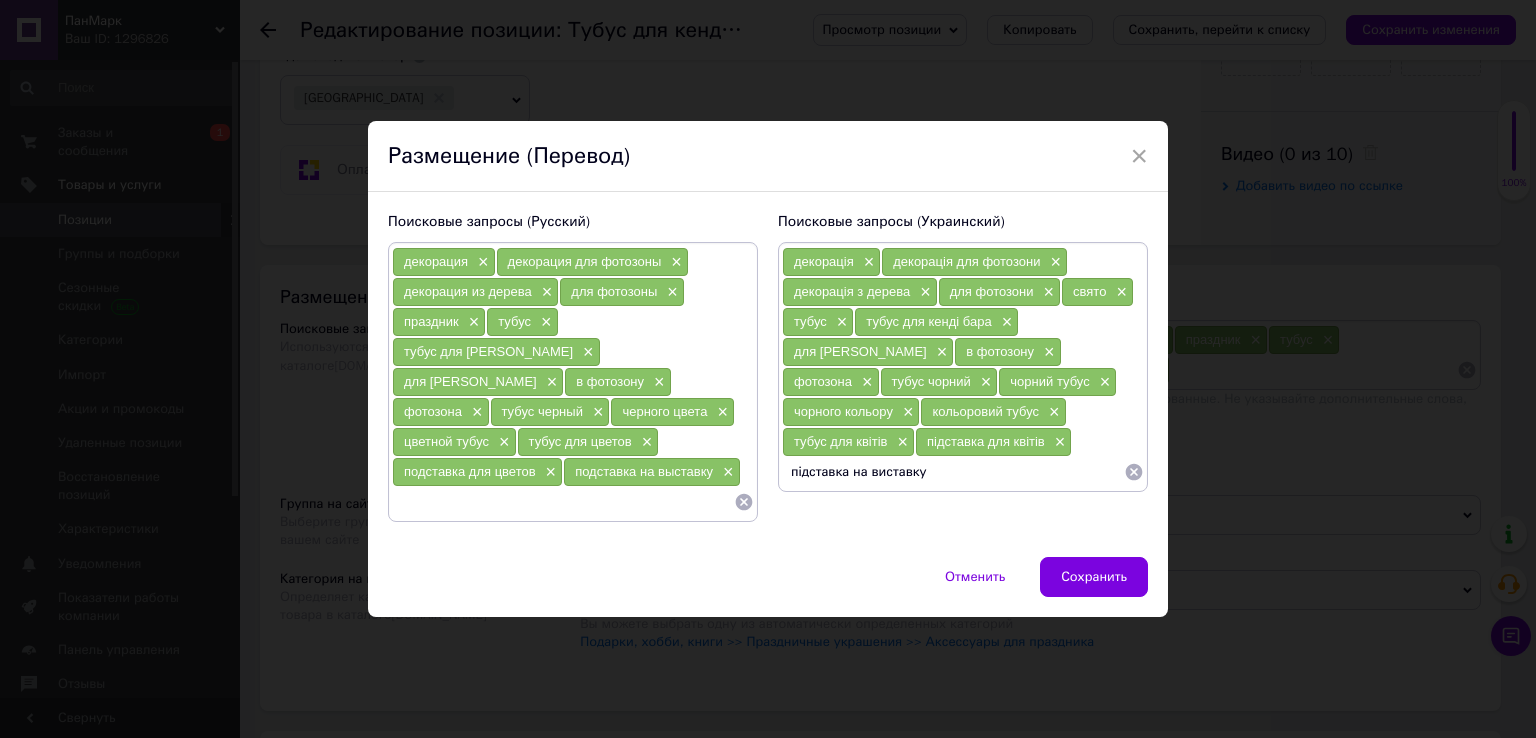type 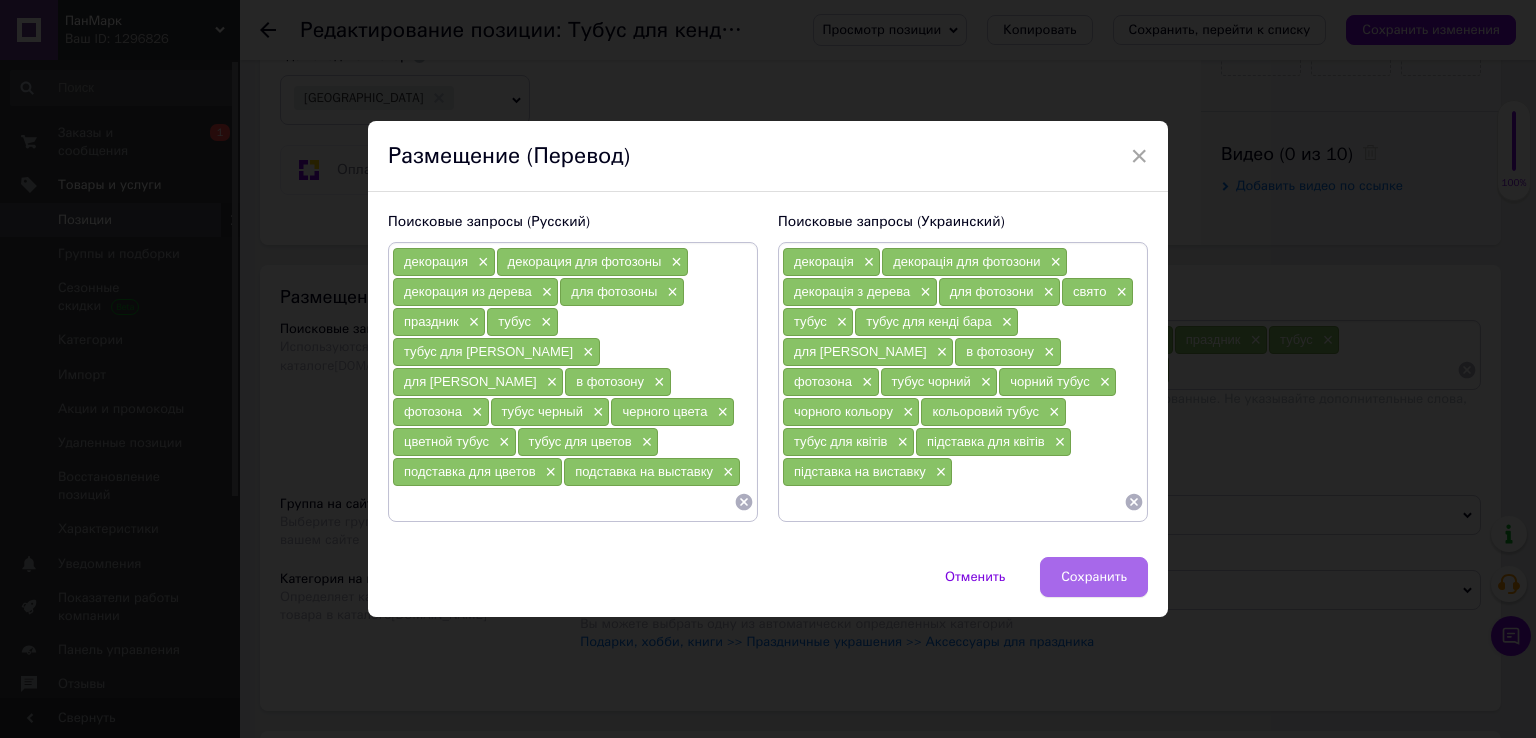click on "Сохранить" at bounding box center (1094, 577) 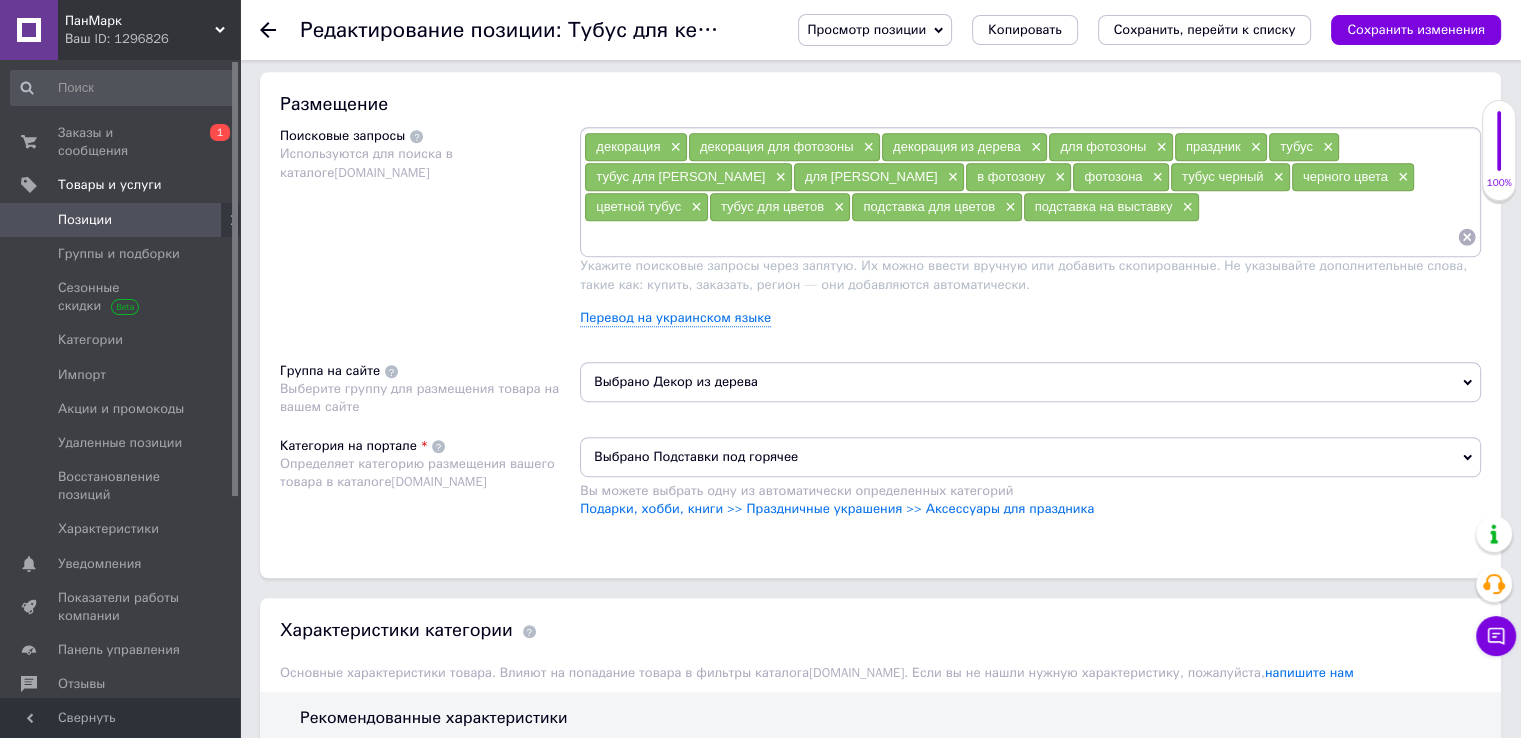 scroll, scrollTop: 1262, scrollLeft: 0, axis: vertical 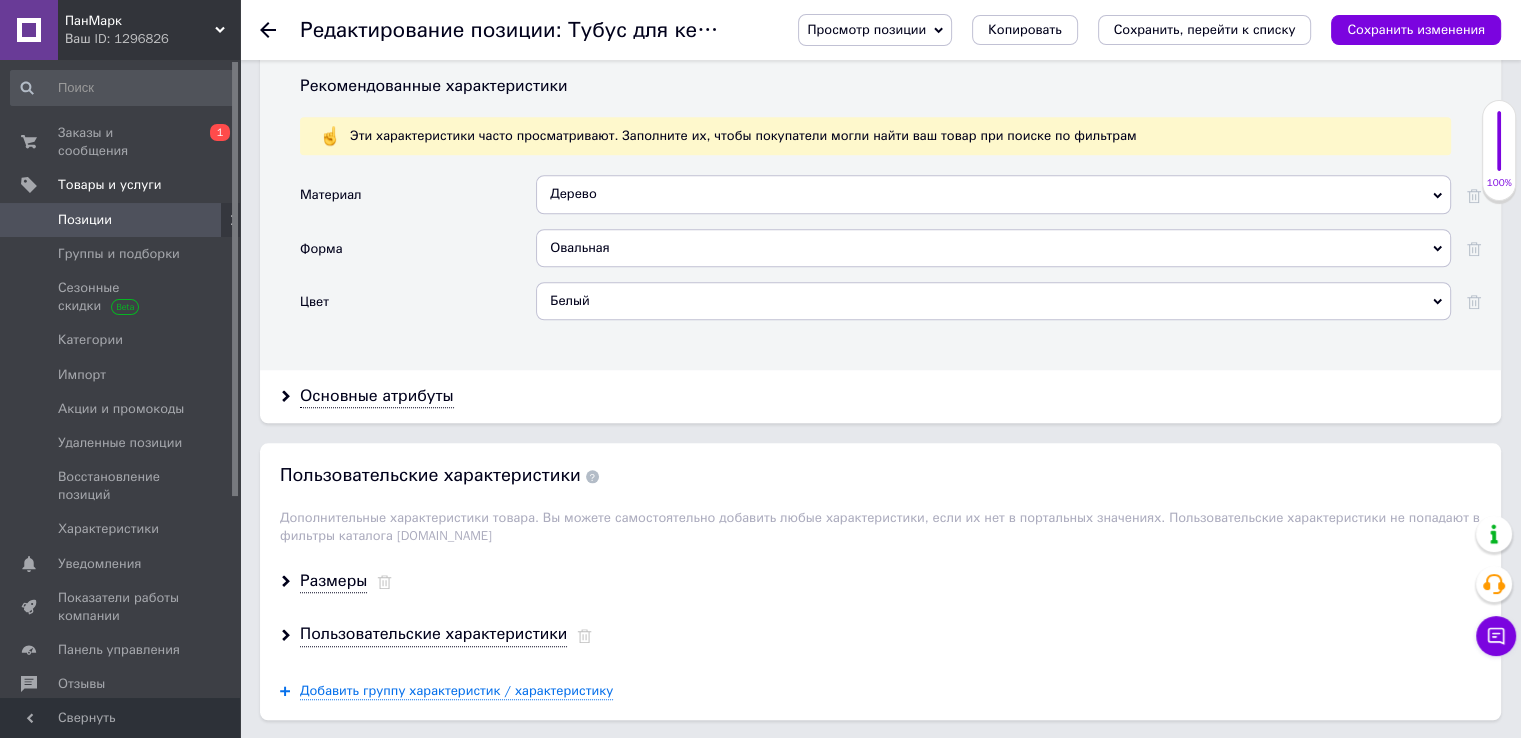 click on "Белый" at bounding box center (993, 301) 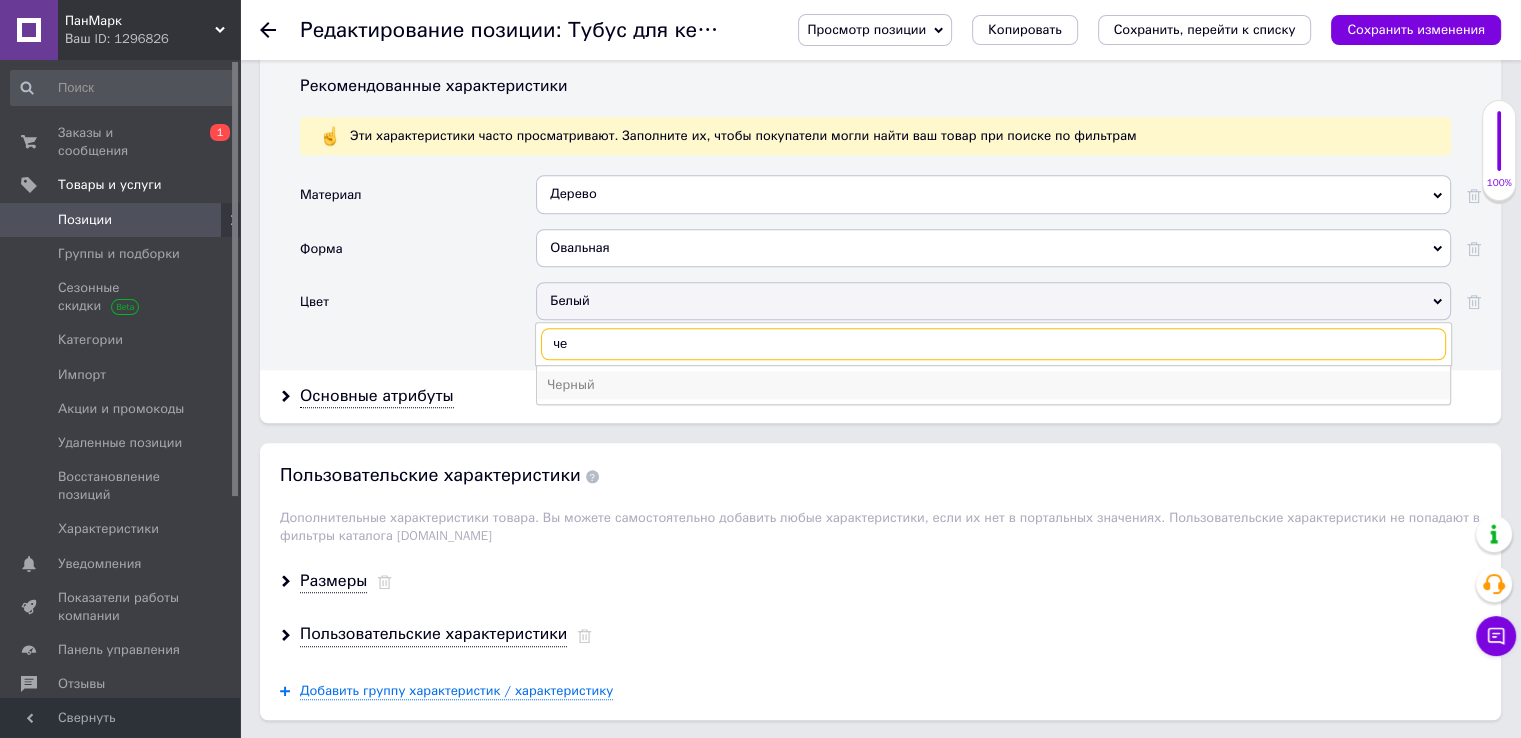 type on "че" 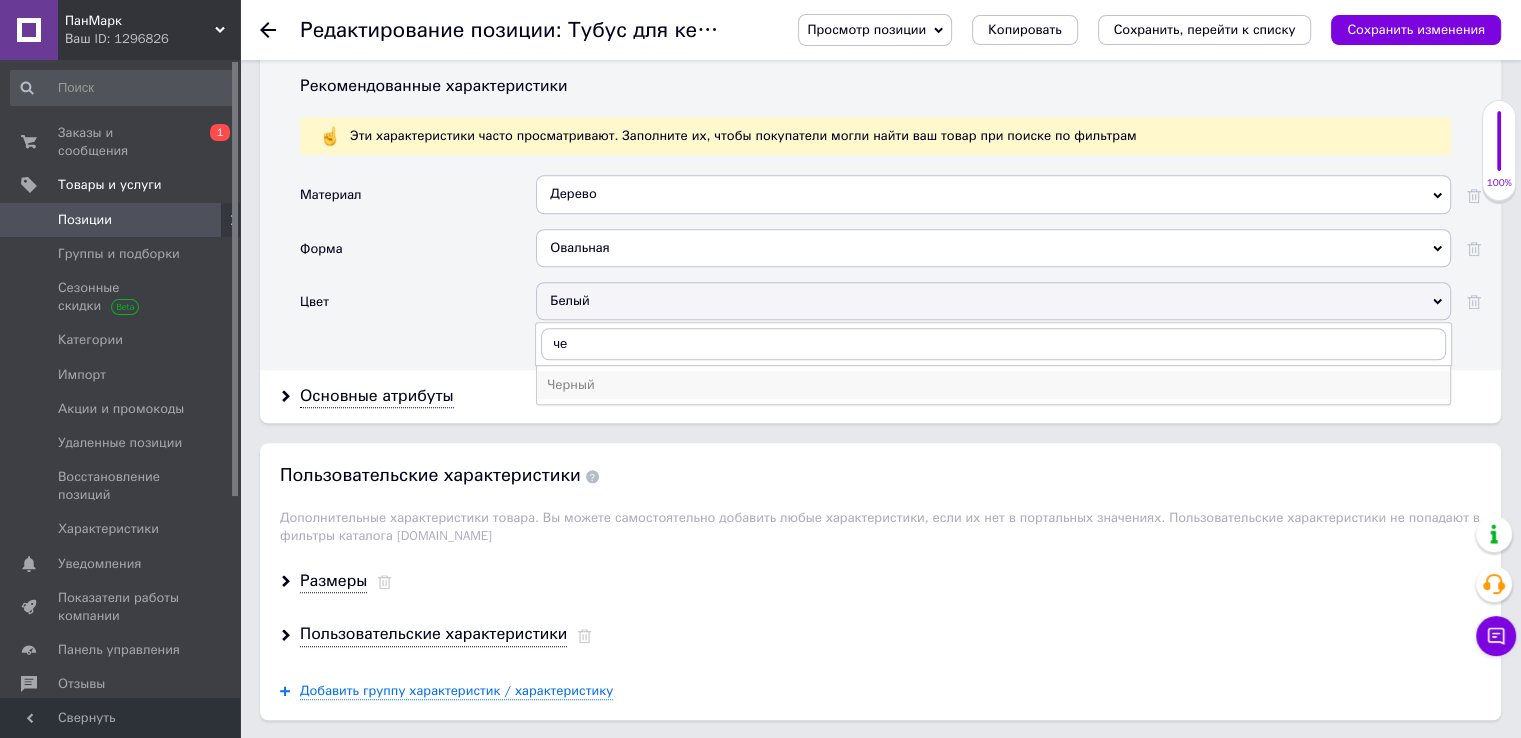 click on "Черный" at bounding box center (993, 385) 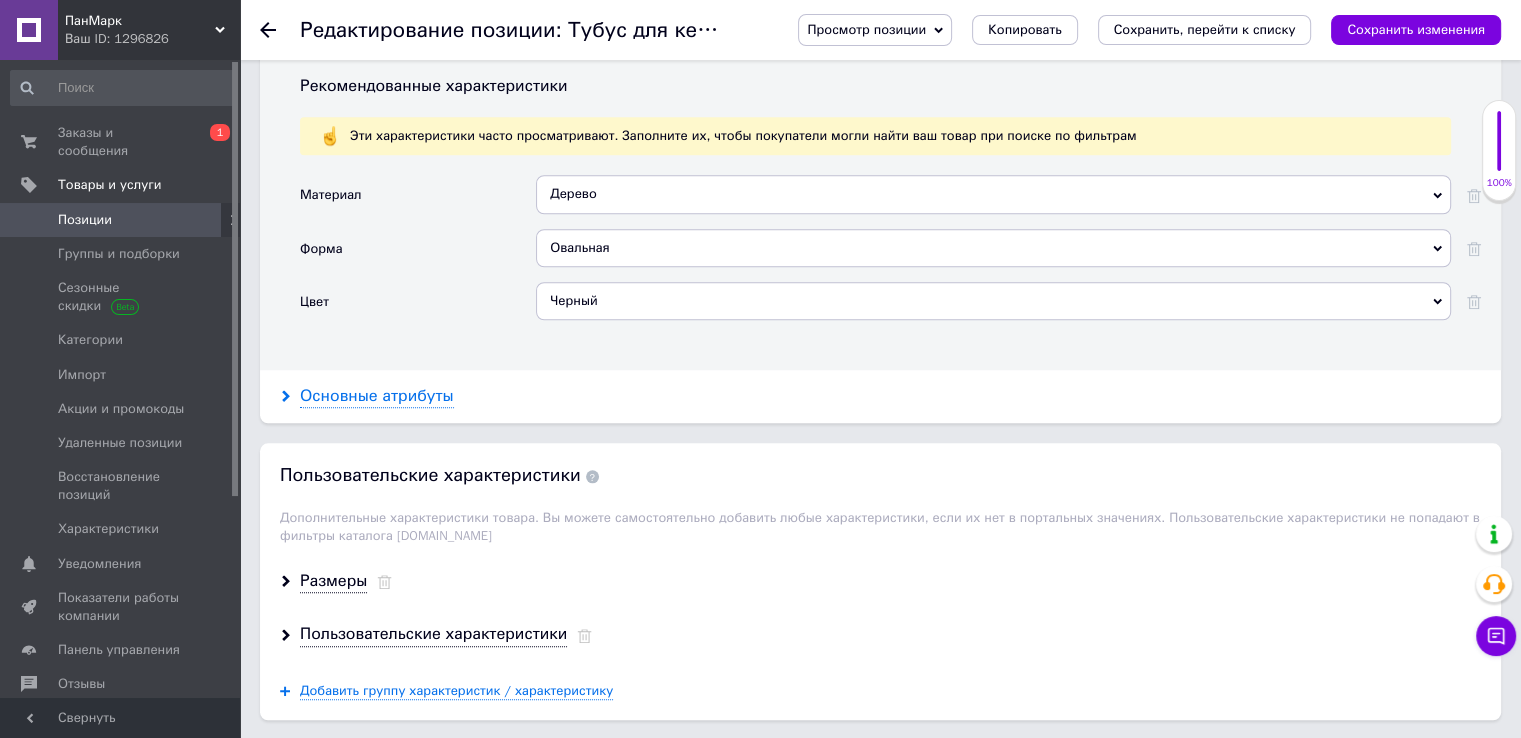 click on "Основные атрибуты" at bounding box center (377, 396) 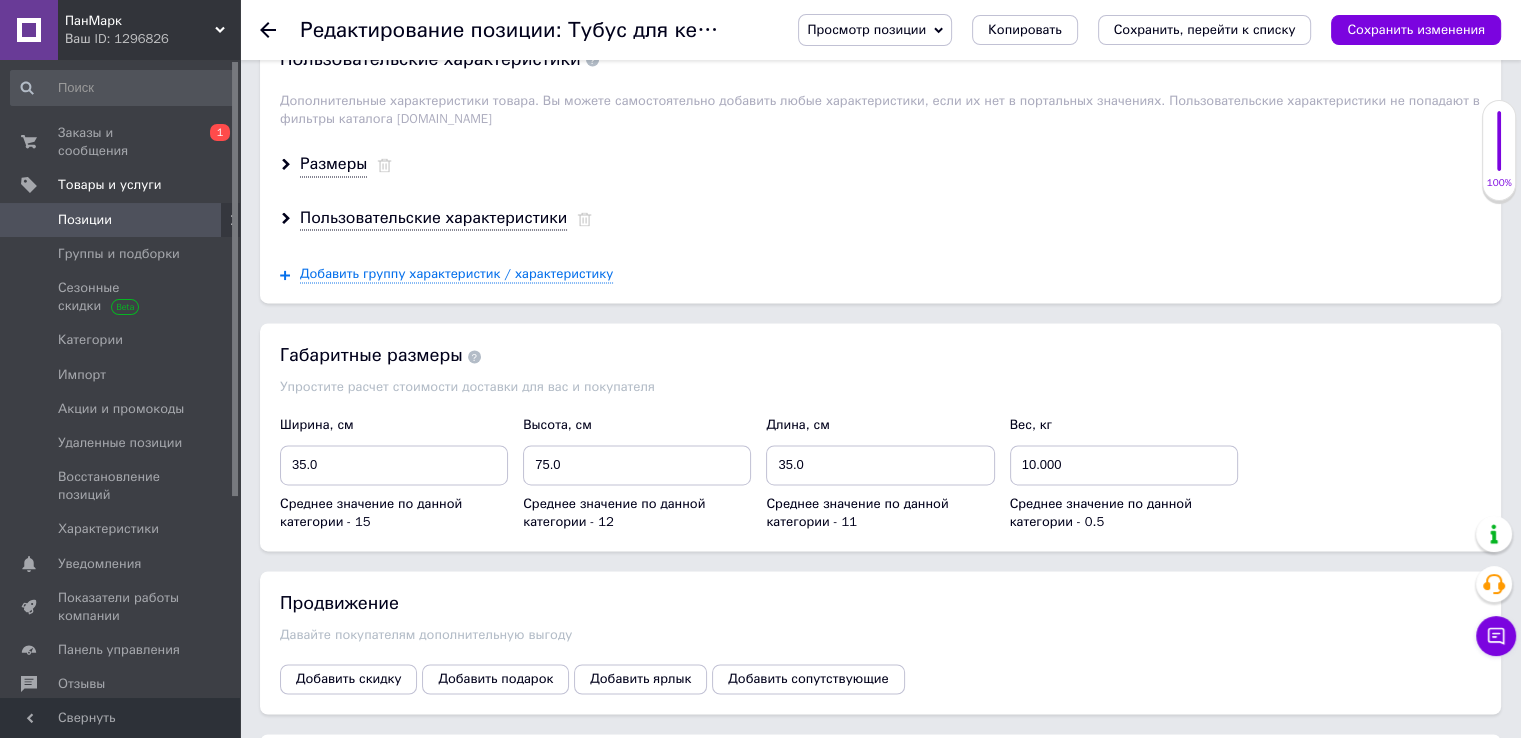 scroll, scrollTop: 3095, scrollLeft: 0, axis: vertical 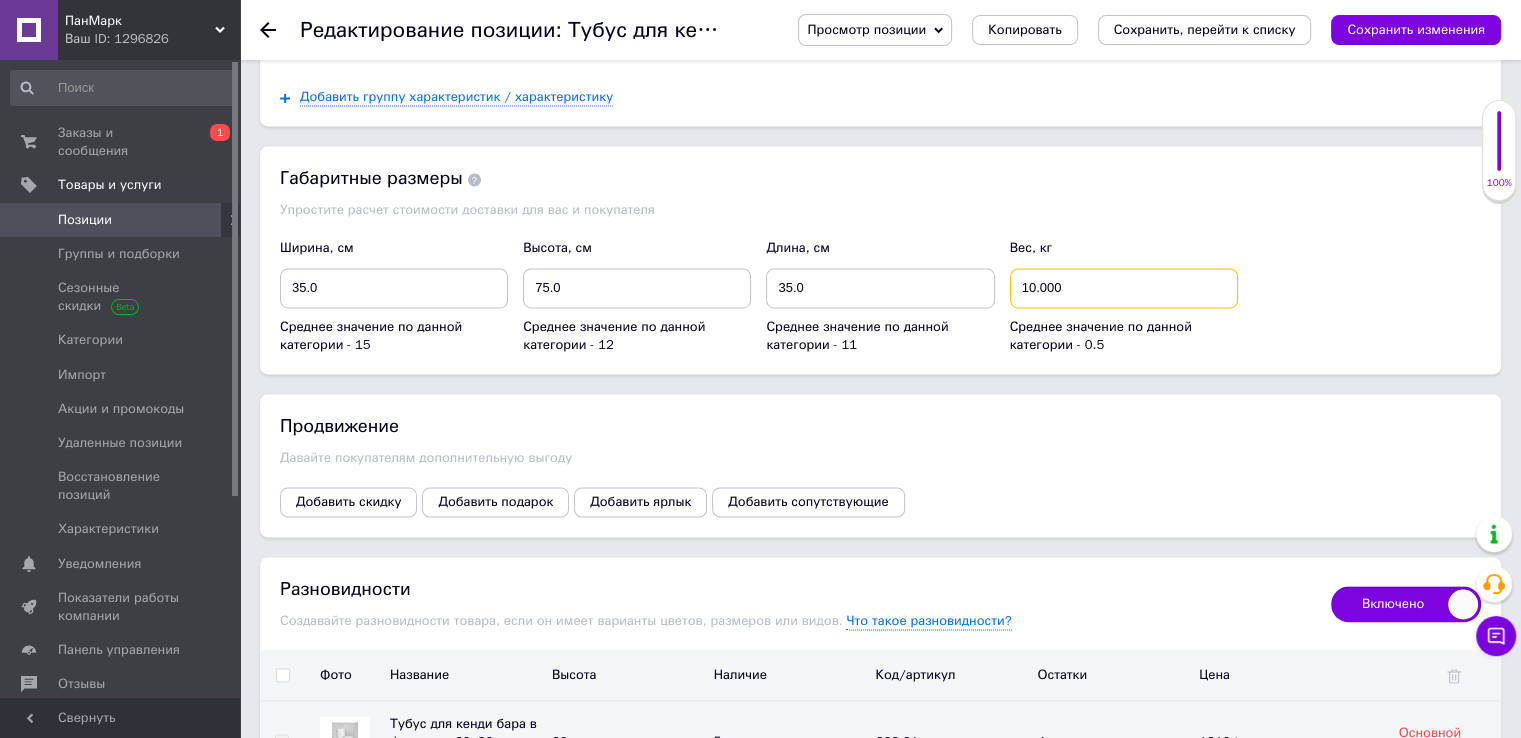 click on "10.000" at bounding box center [1124, 288] 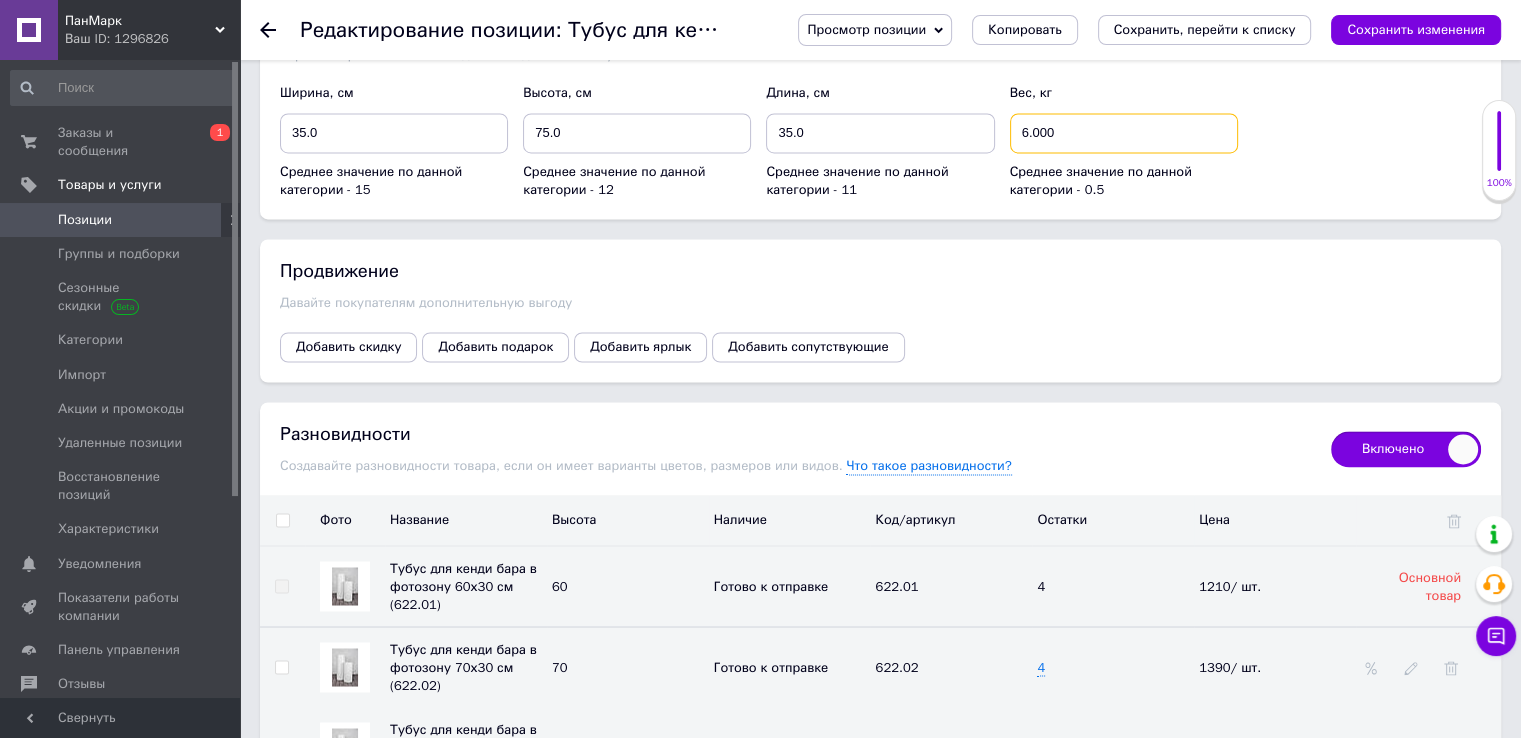 scroll, scrollTop: 3275, scrollLeft: 0, axis: vertical 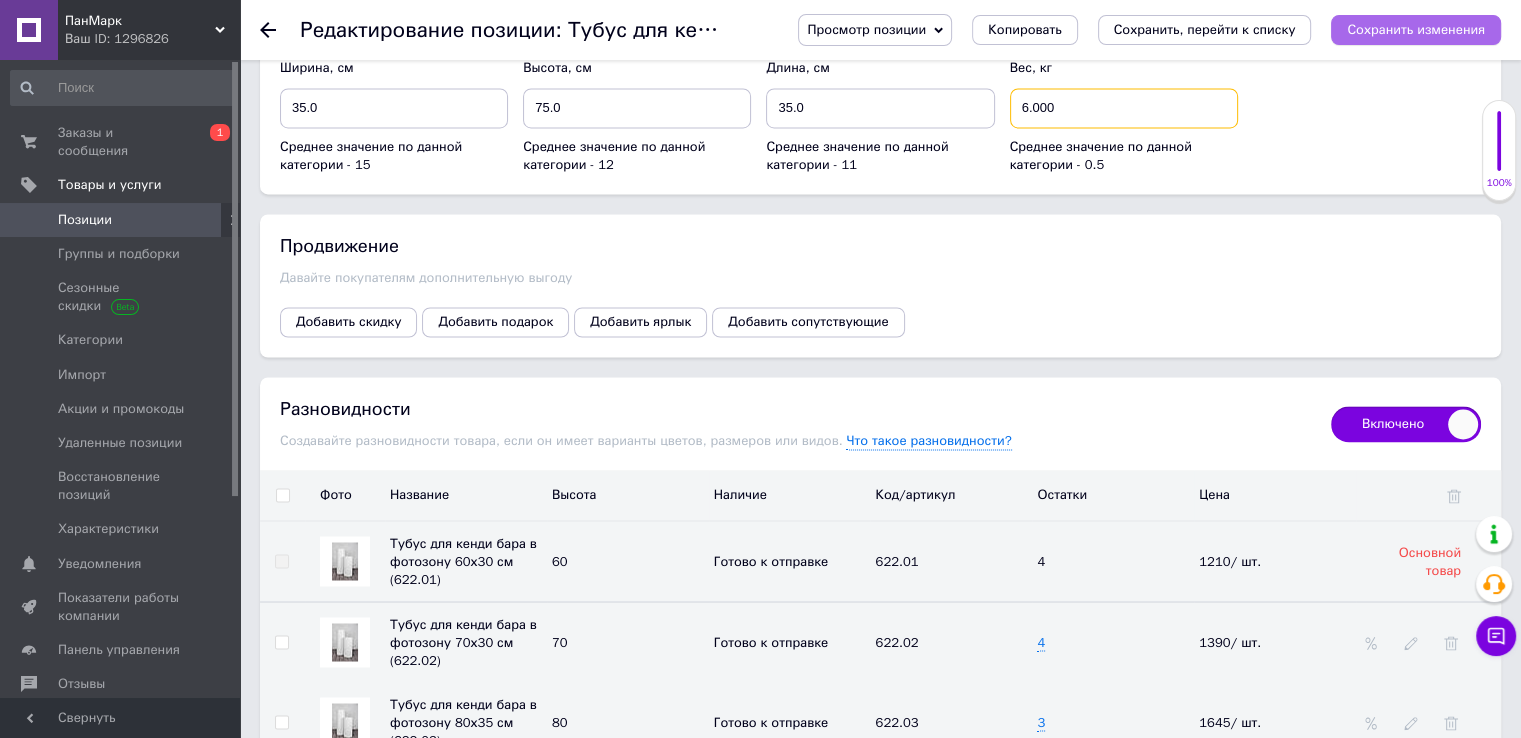 type on "6.000" 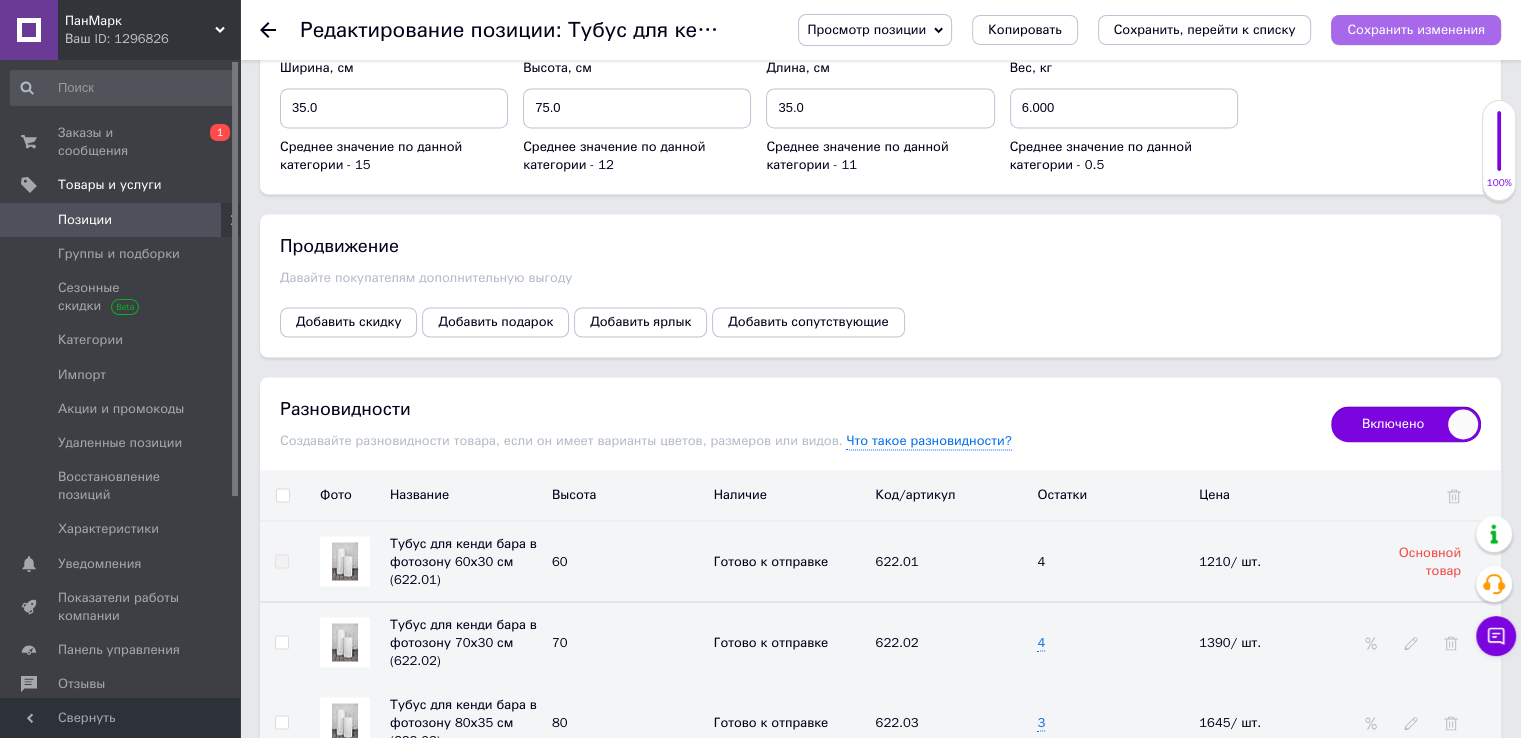 click on "Сохранить изменения" at bounding box center (1416, 29) 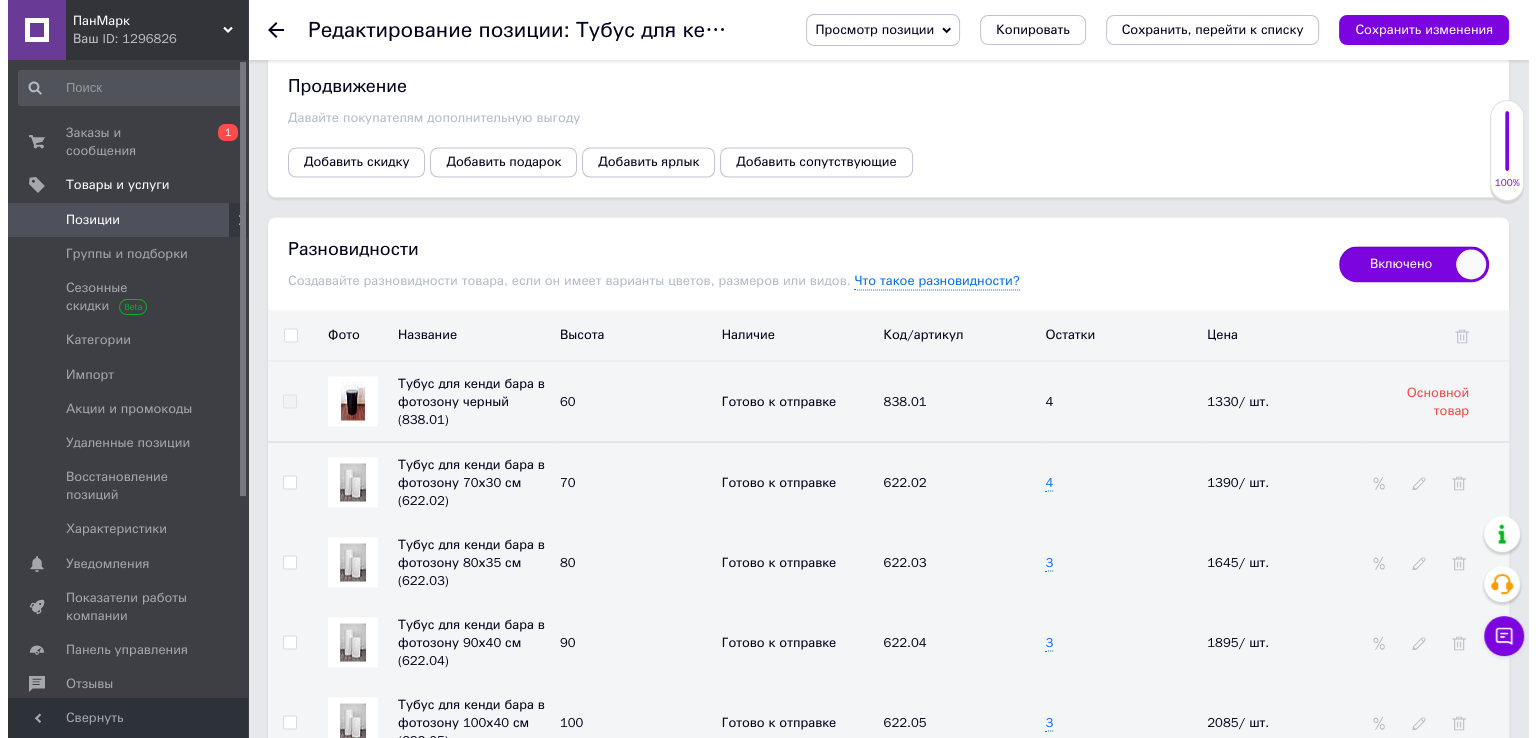 scroll, scrollTop: 3596, scrollLeft: 0, axis: vertical 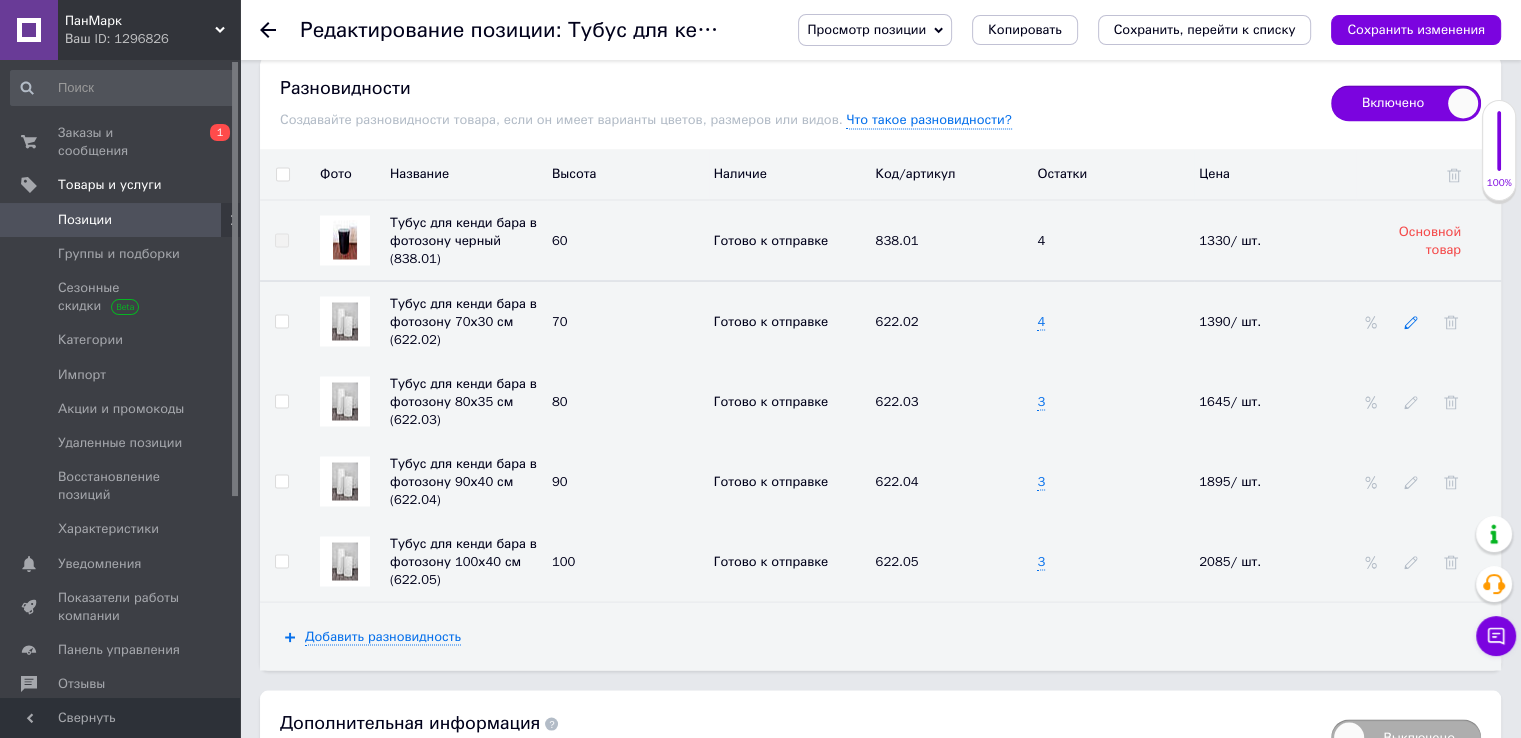 click 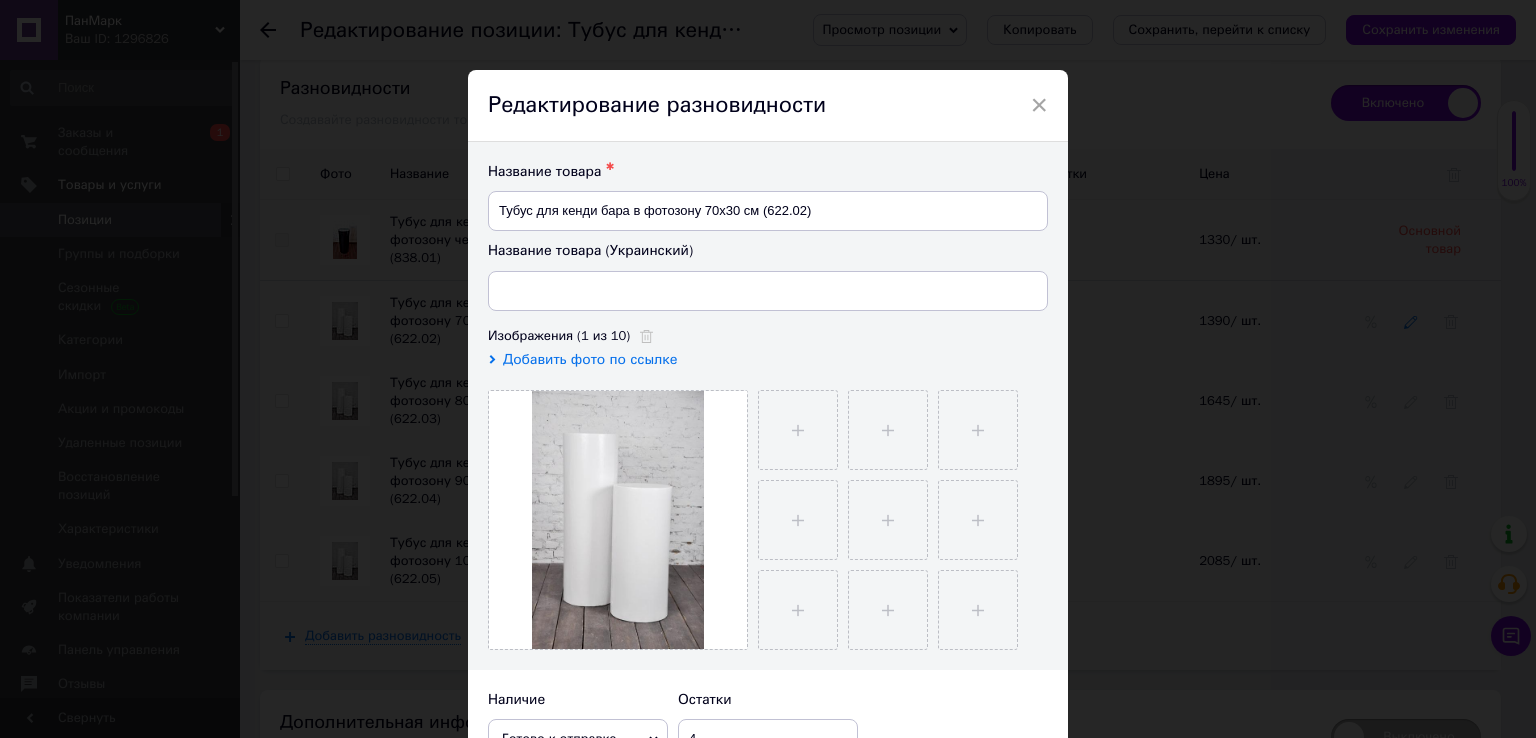 type on "Тубус для кенді бара в фотозону 70х30 см (622.02)" 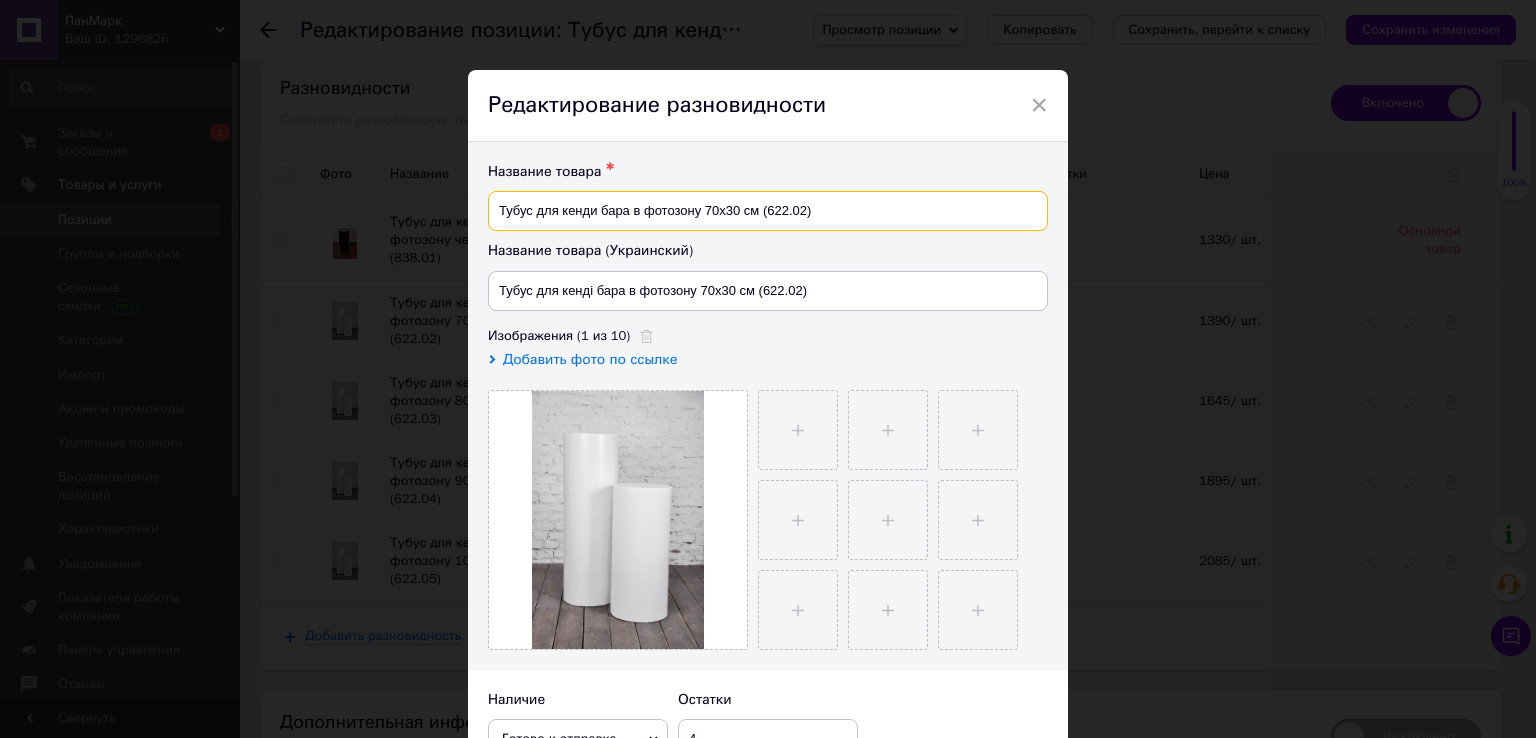 click on "Тубус для кенди бара в фотозону 70х30 см (622.02)" at bounding box center [768, 211] 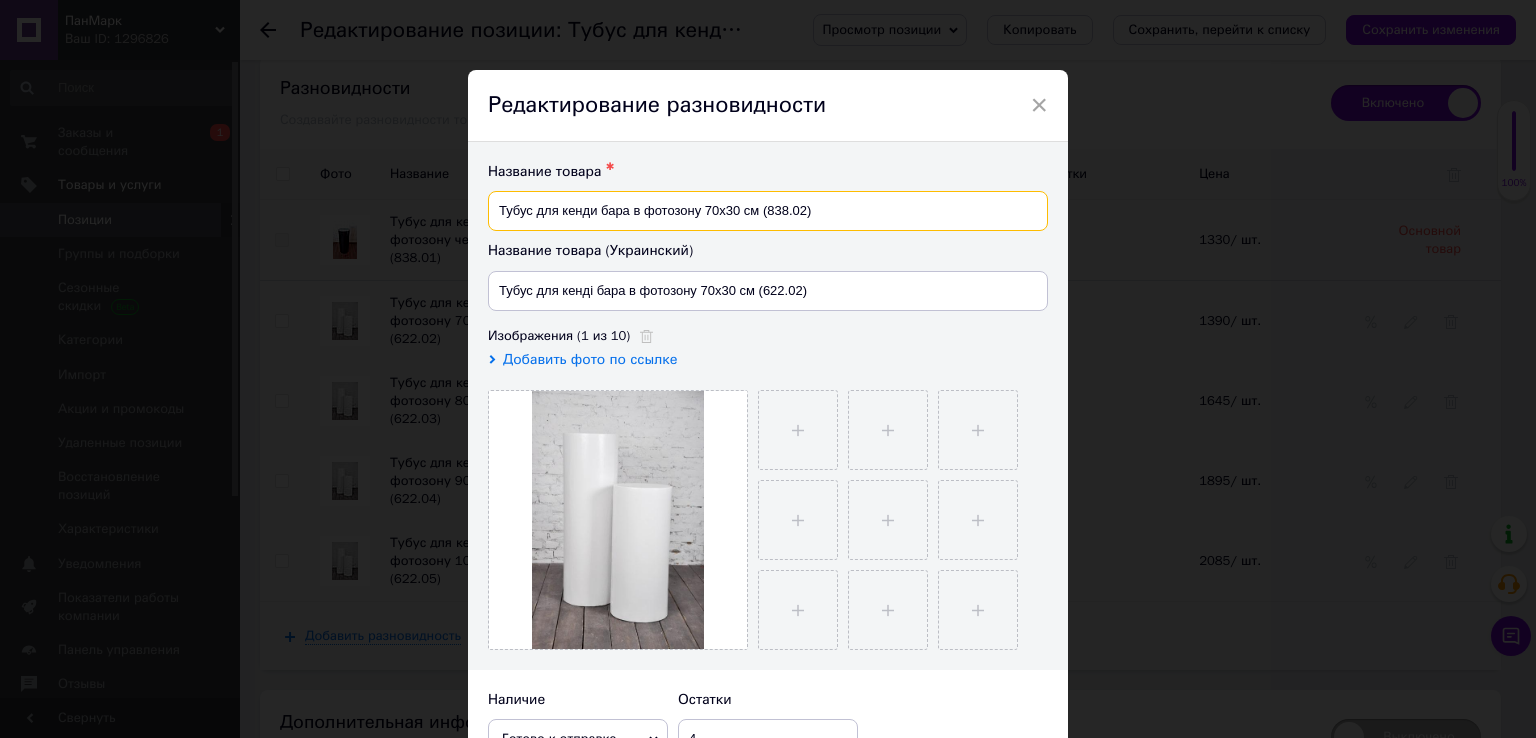 type on "Тубус для кенди бара в фотозону 70х30 см (838.02)" 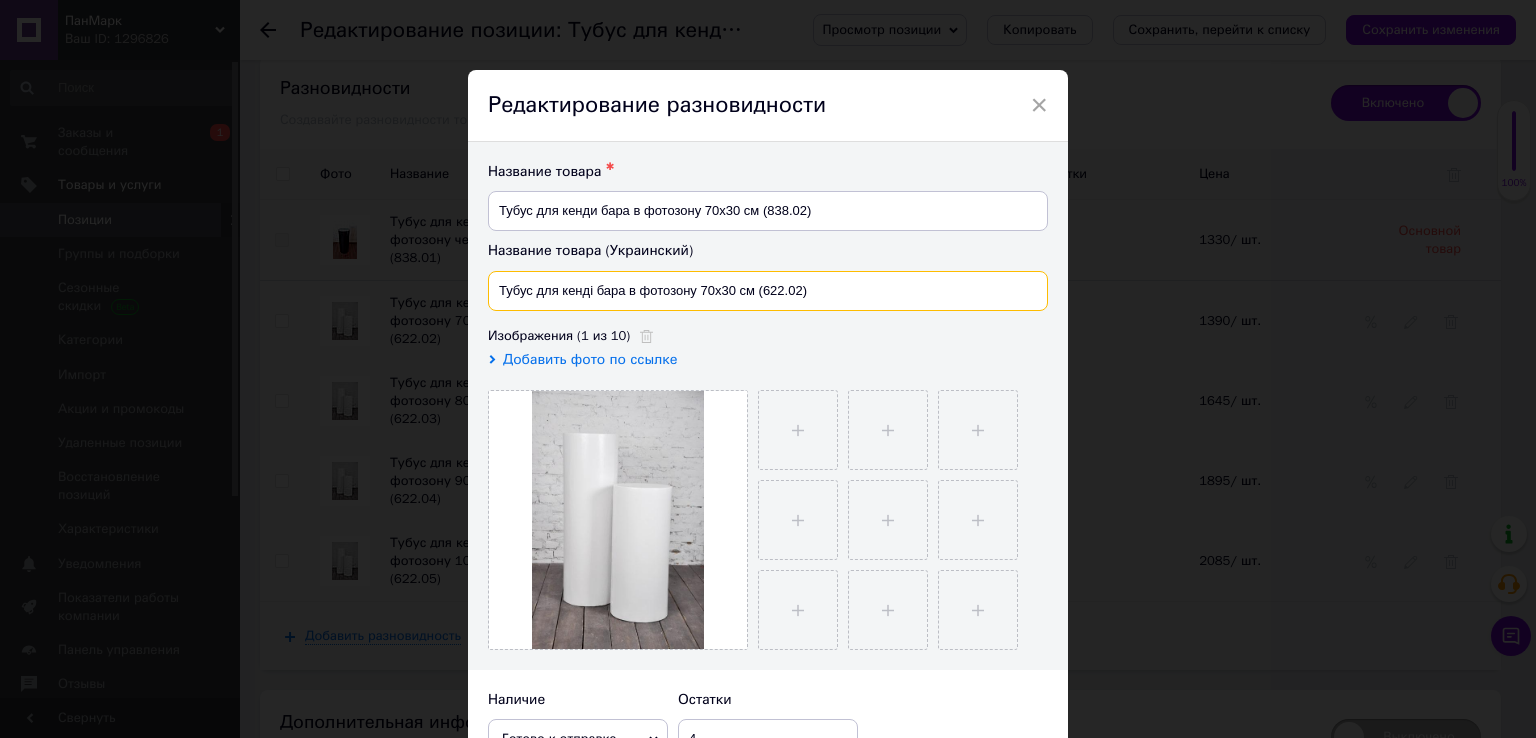 click on "Тубус для кенді бара в фотозону 70х30 см (622.02)" at bounding box center (768, 291) 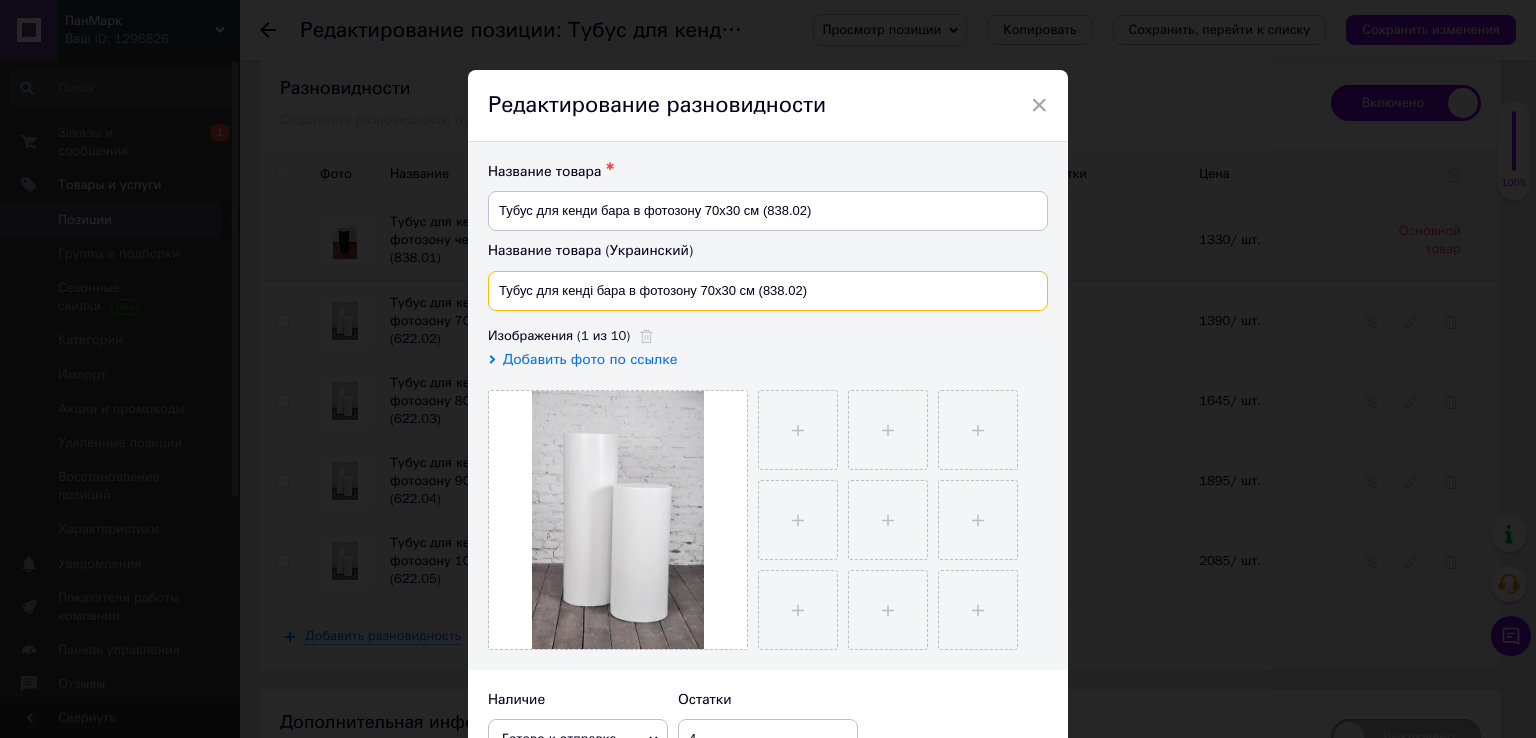 type on "Тубус для кенді бара в фотозону 70х30 см (838.02)" 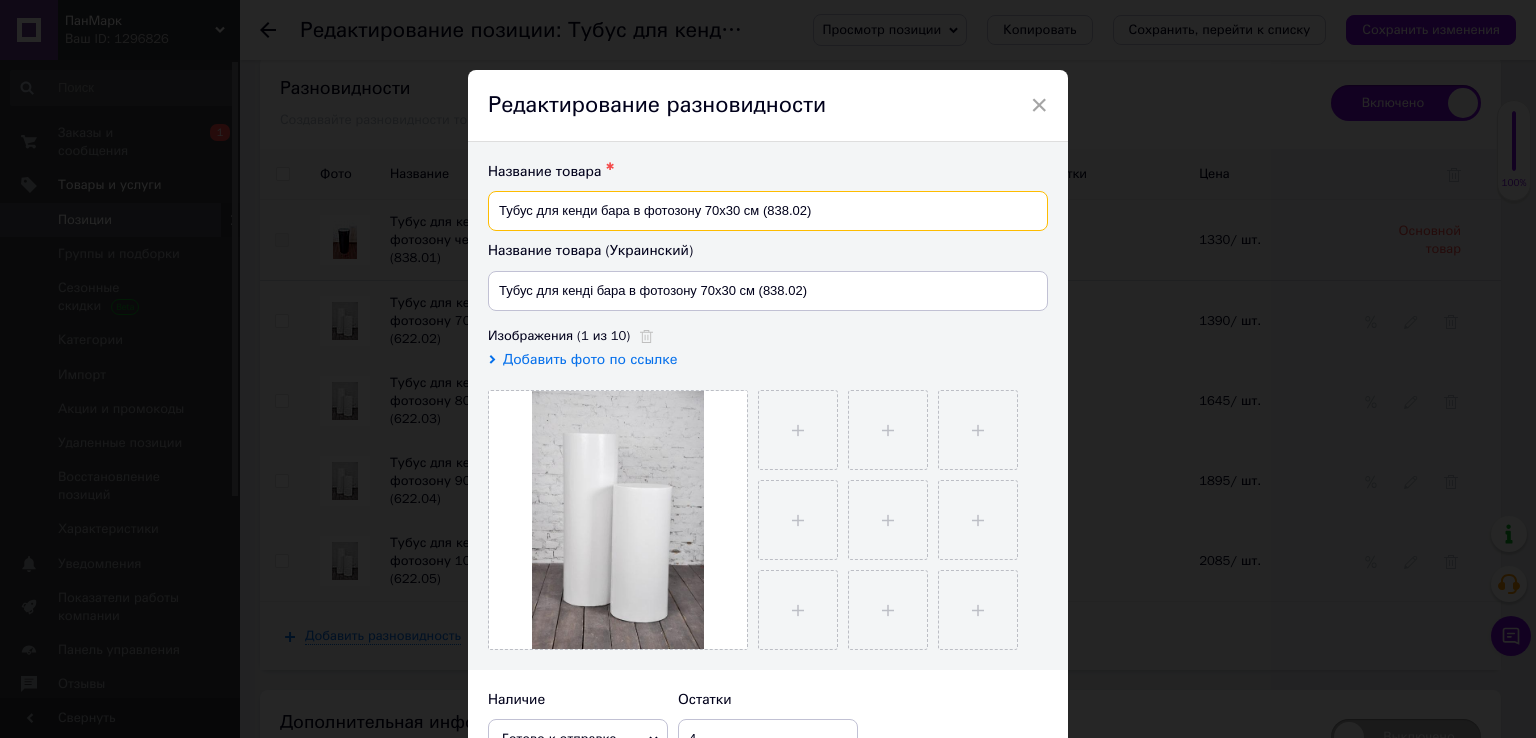 click on "Тубус для кенди бара в фотозону 70х30 см (838.02)" at bounding box center (768, 211) 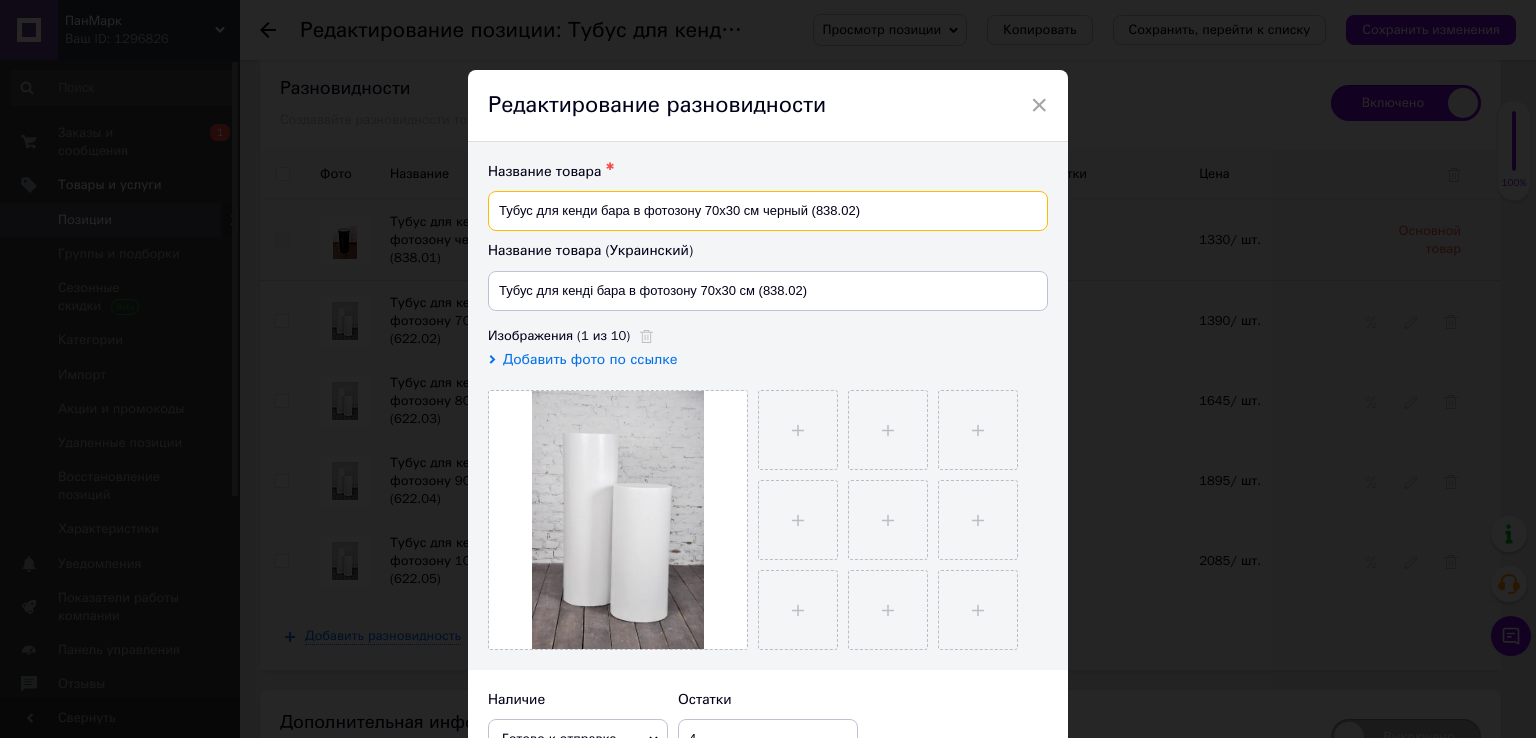 type on "Тубус для кенди бара в фотозону 70х30 см черный (838.02)" 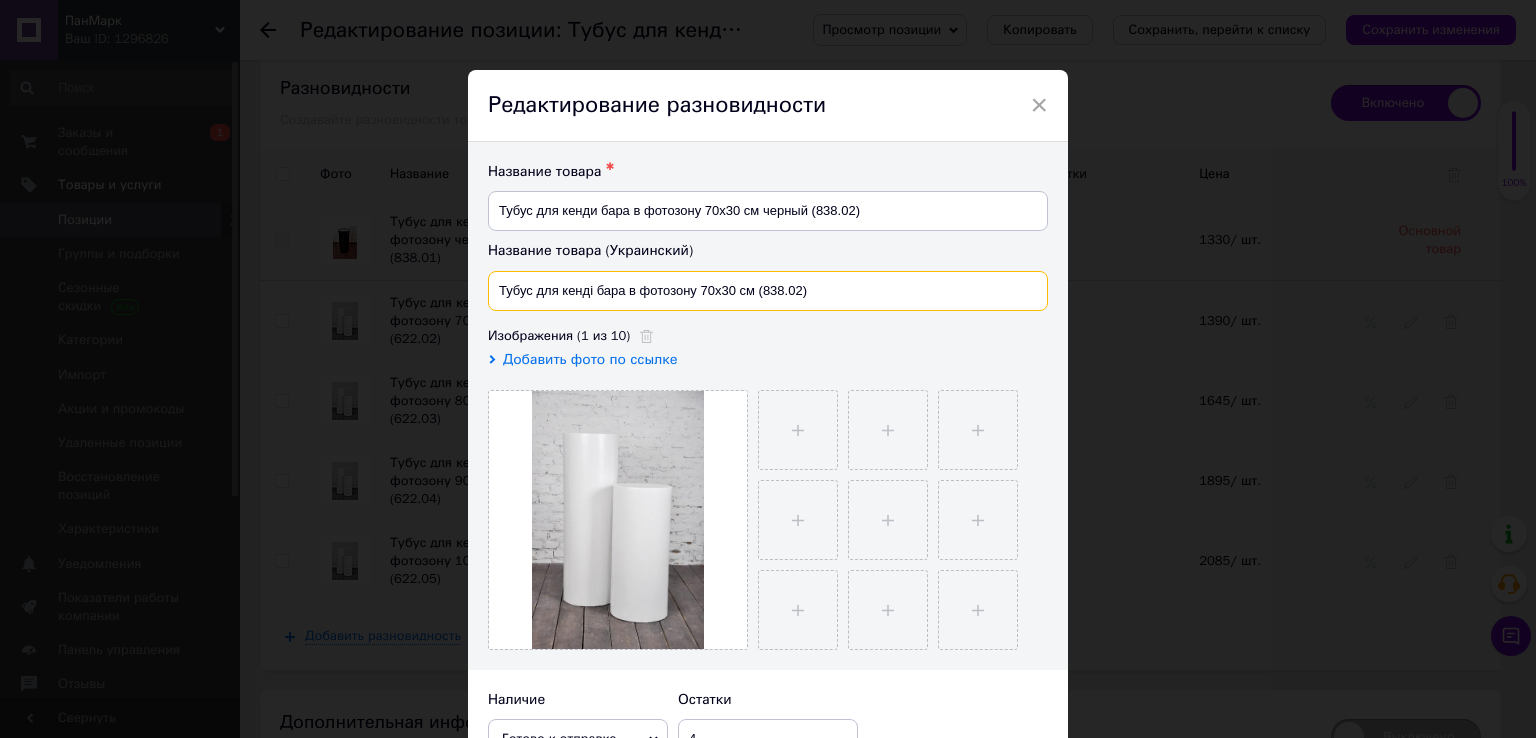 click on "Тубус для кенді бара в фотозону 70х30 см (838.02)" at bounding box center (768, 291) 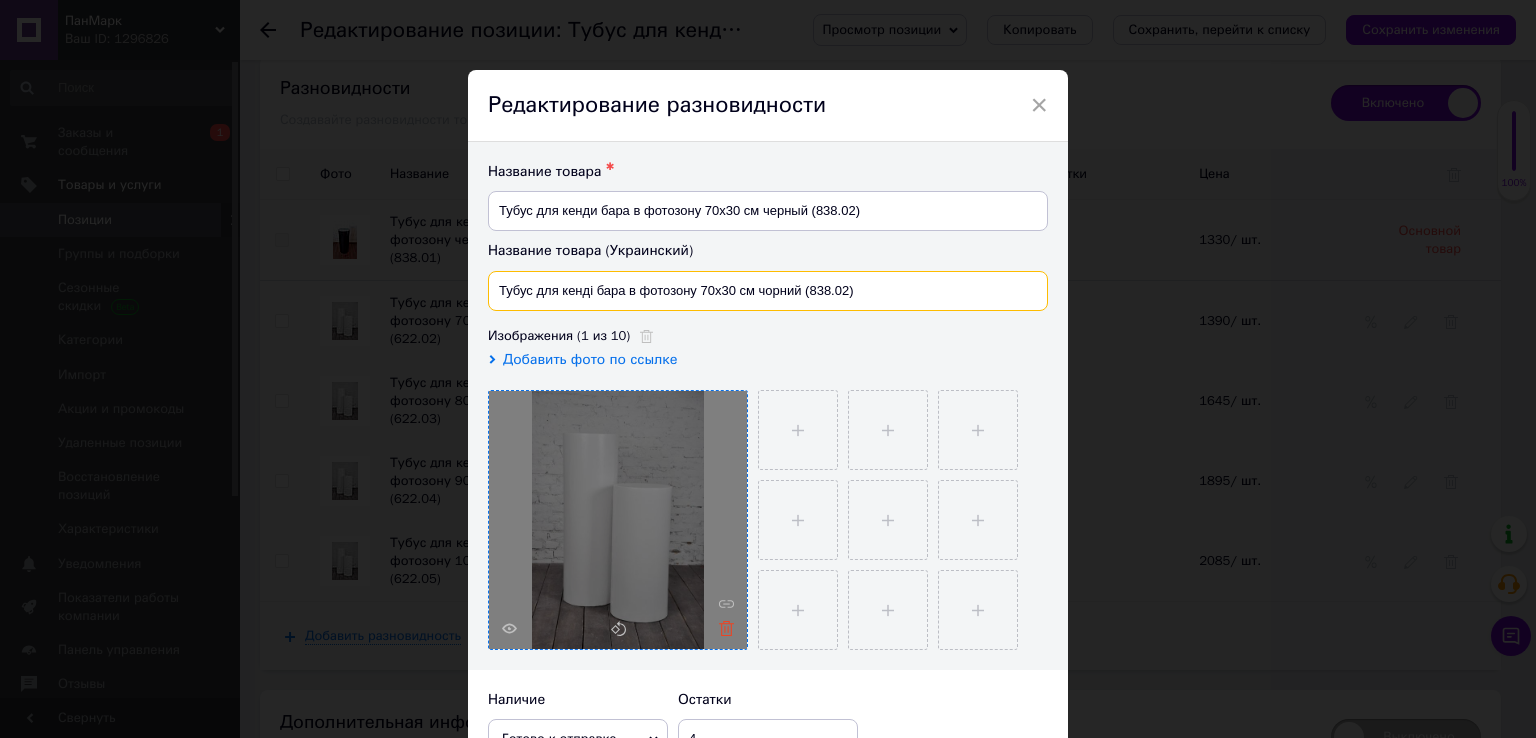 type on "Тубус для кенді бара в фотозону 70х30 см чорний (838.02)" 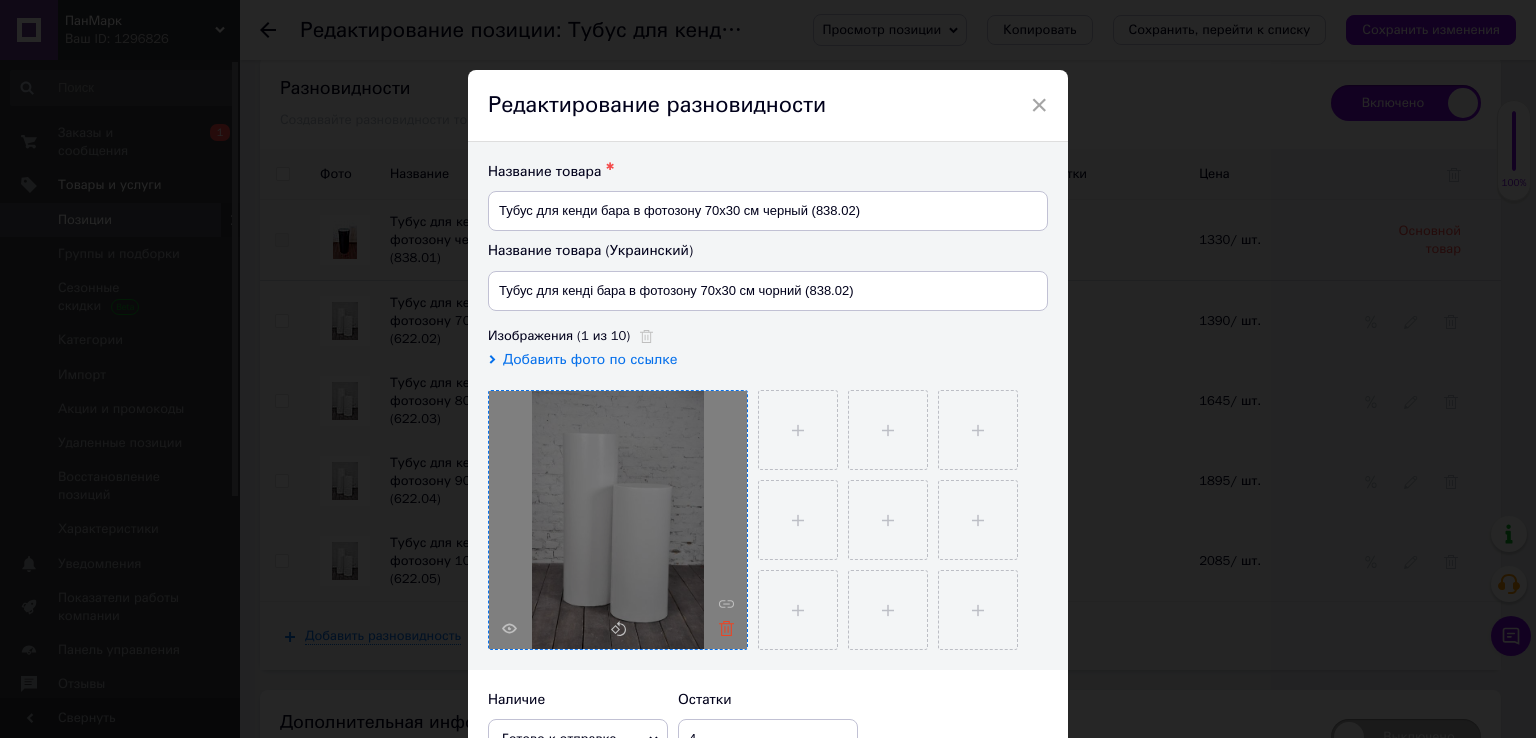 click 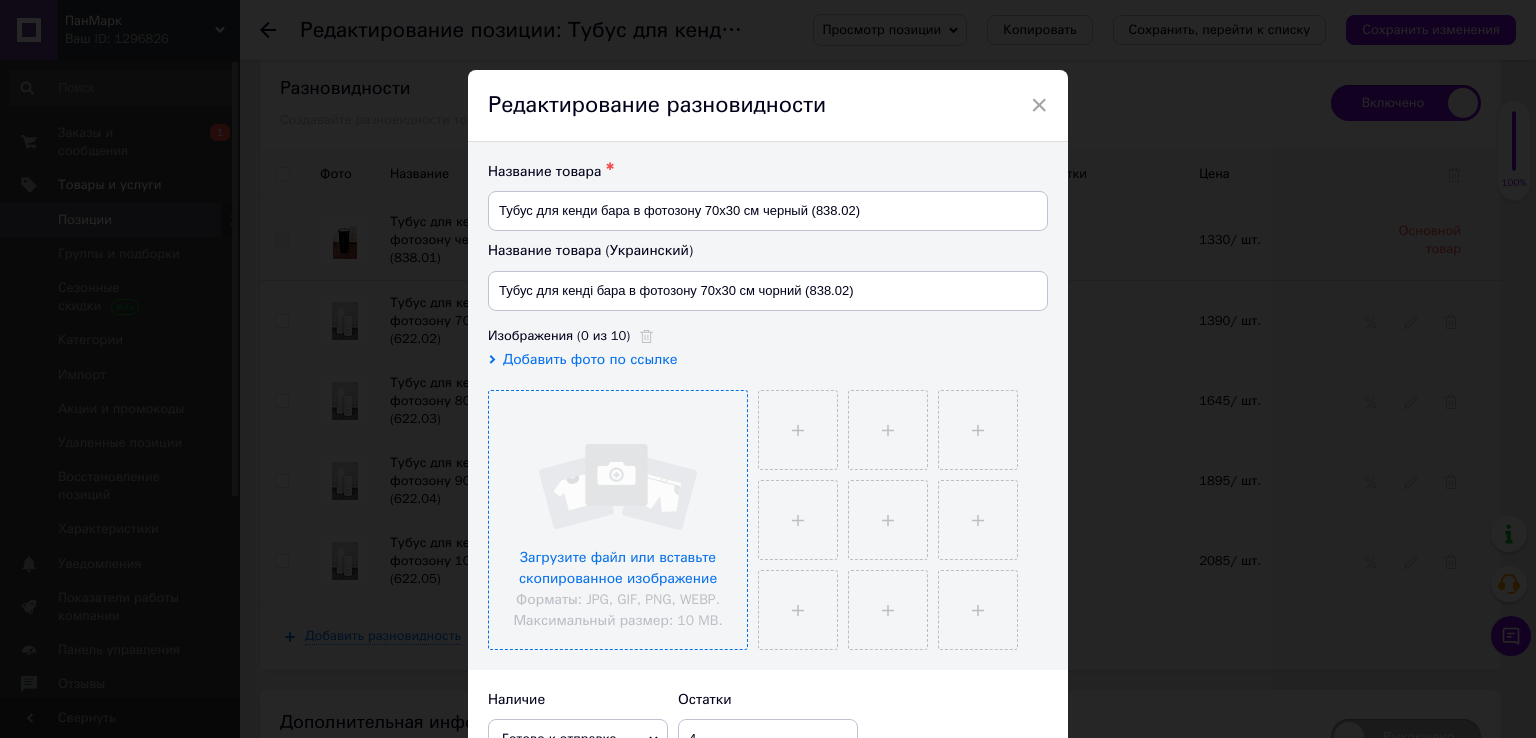 click at bounding box center (618, 520) 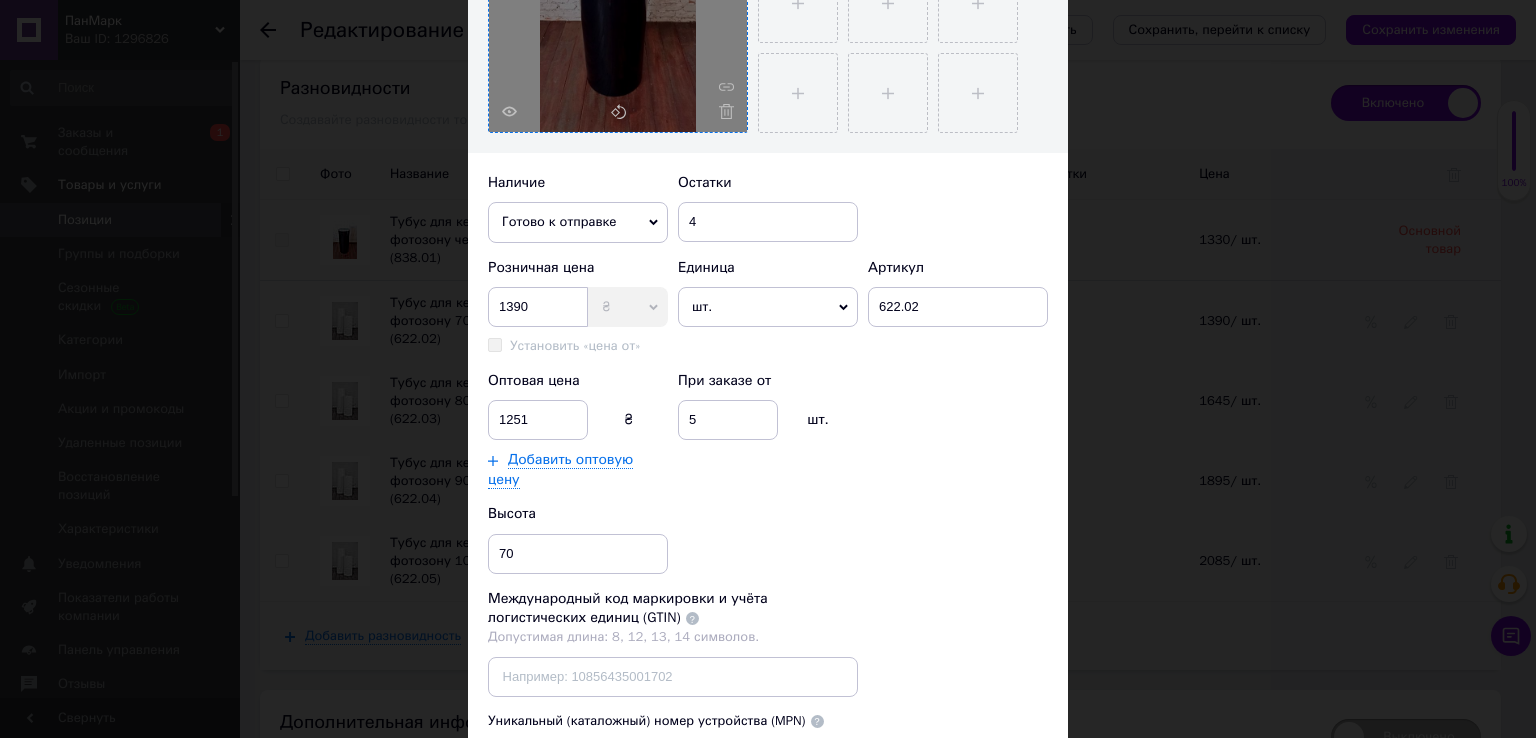 scroll, scrollTop: 520, scrollLeft: 0, axis: vertical 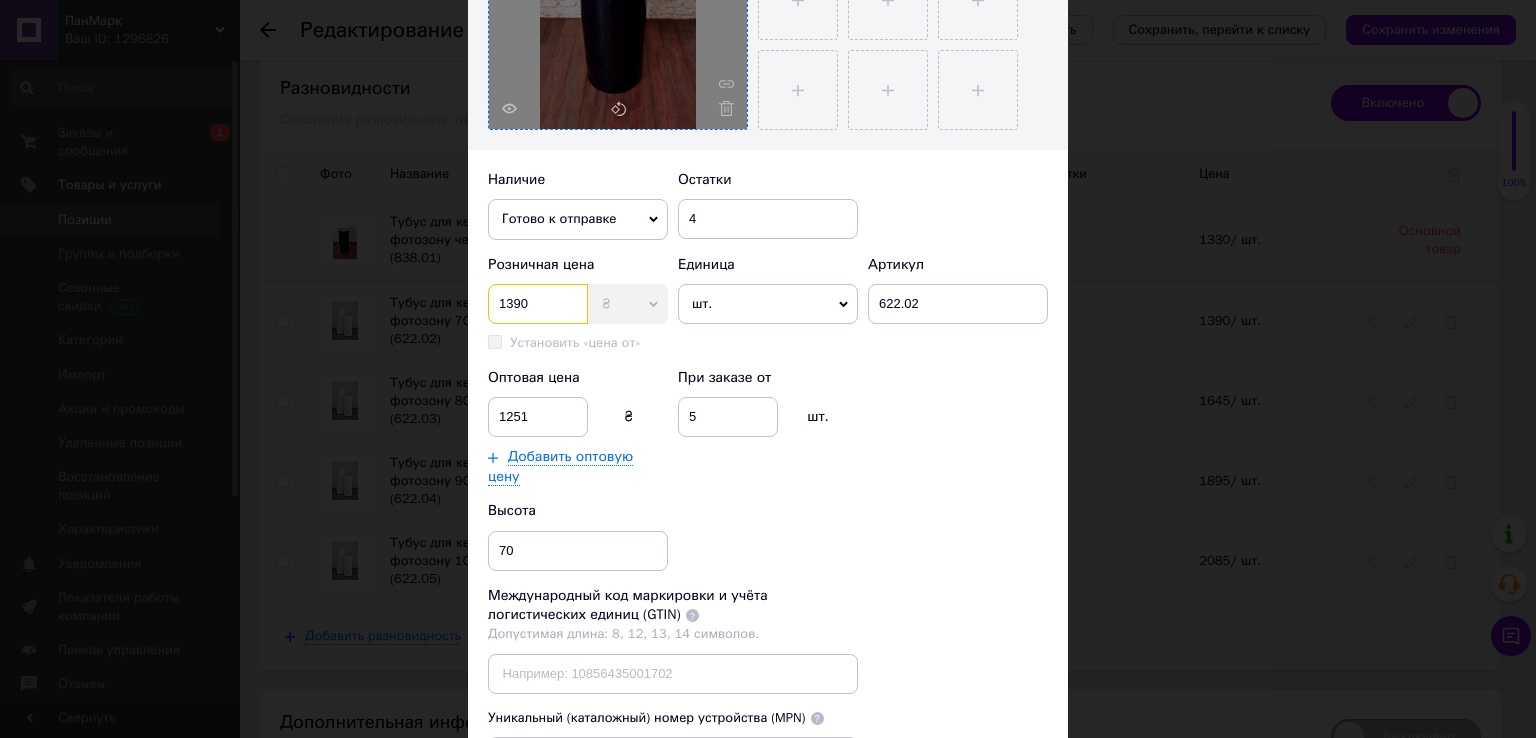 click on "1390" at bounding box center [538, 304] 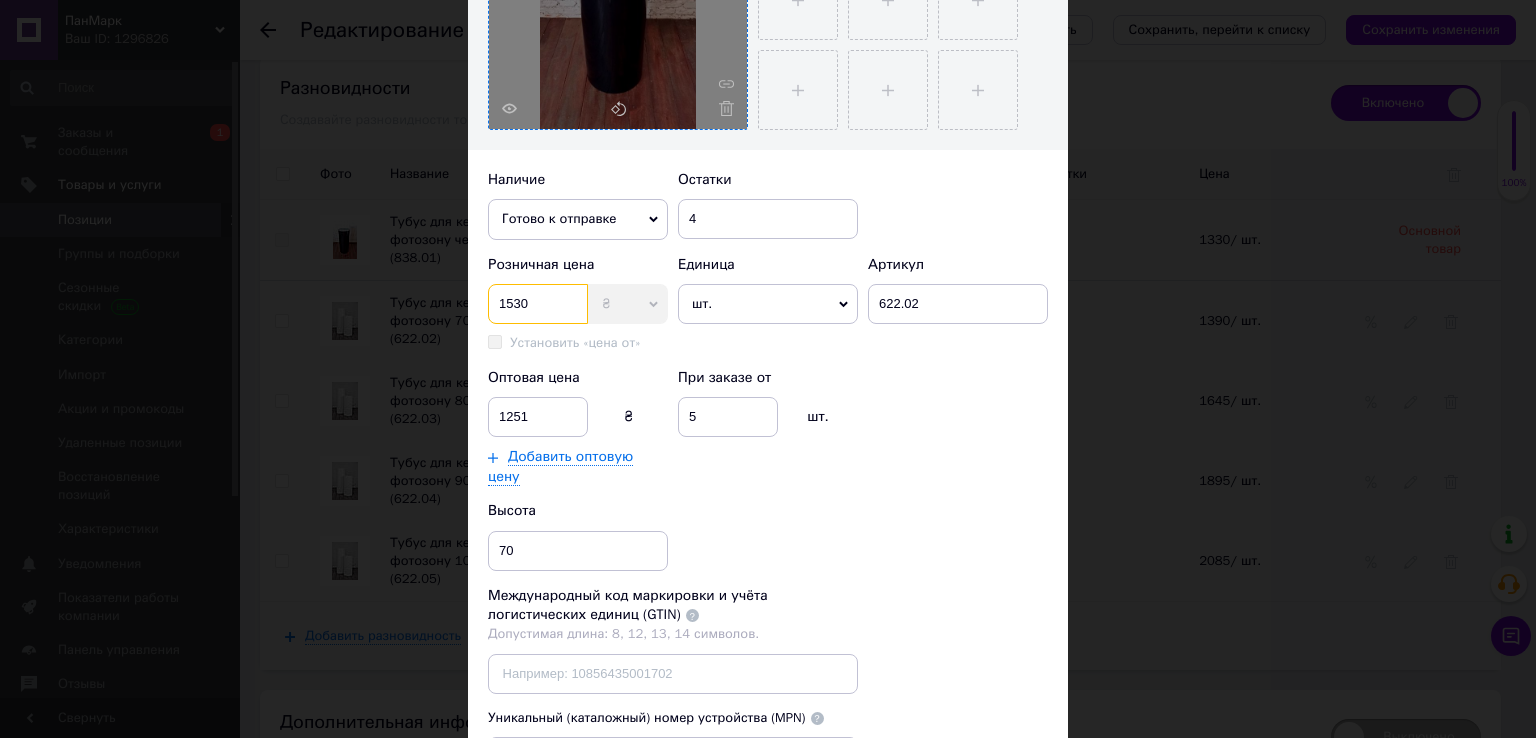 type on "1530" 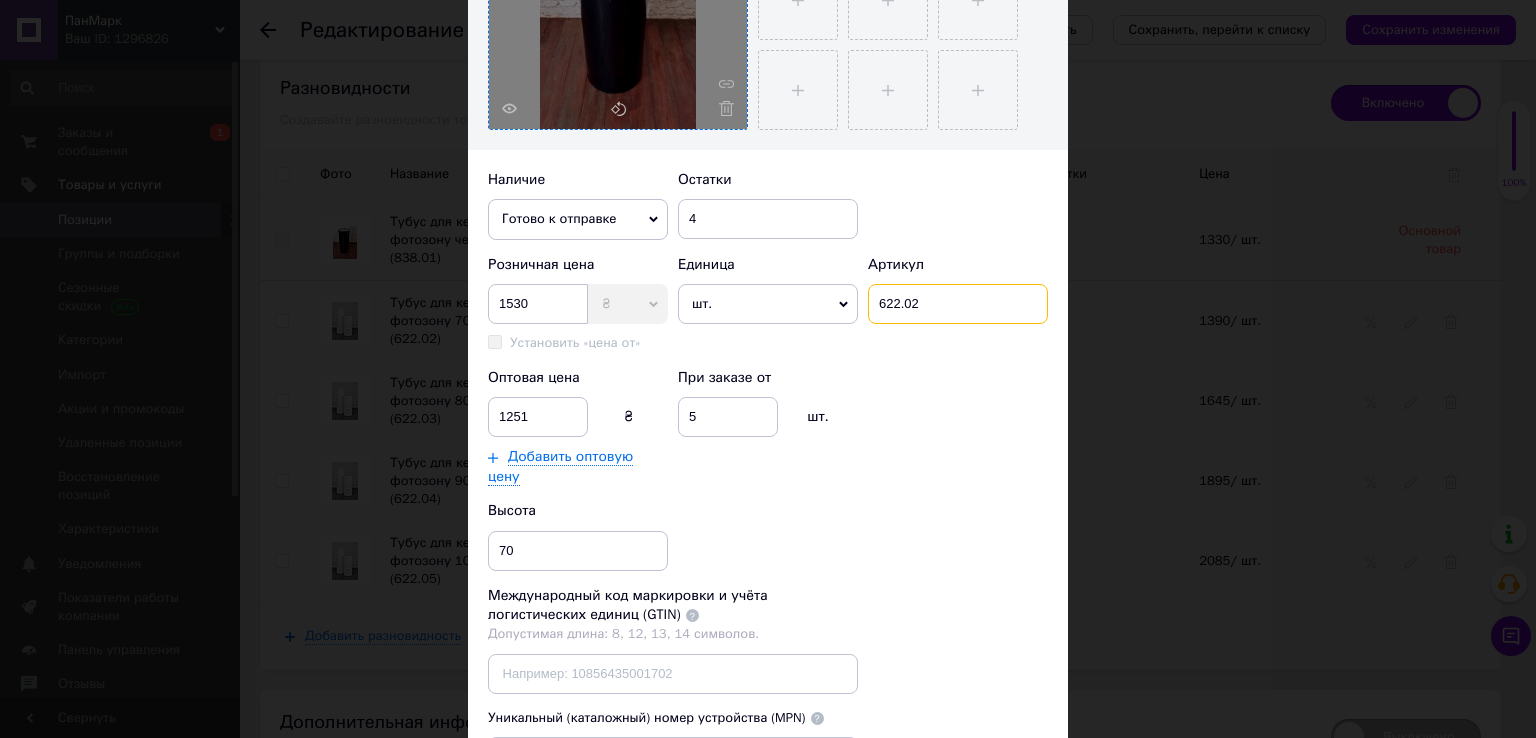 click on "622.02" at bounding box center (958, 304) 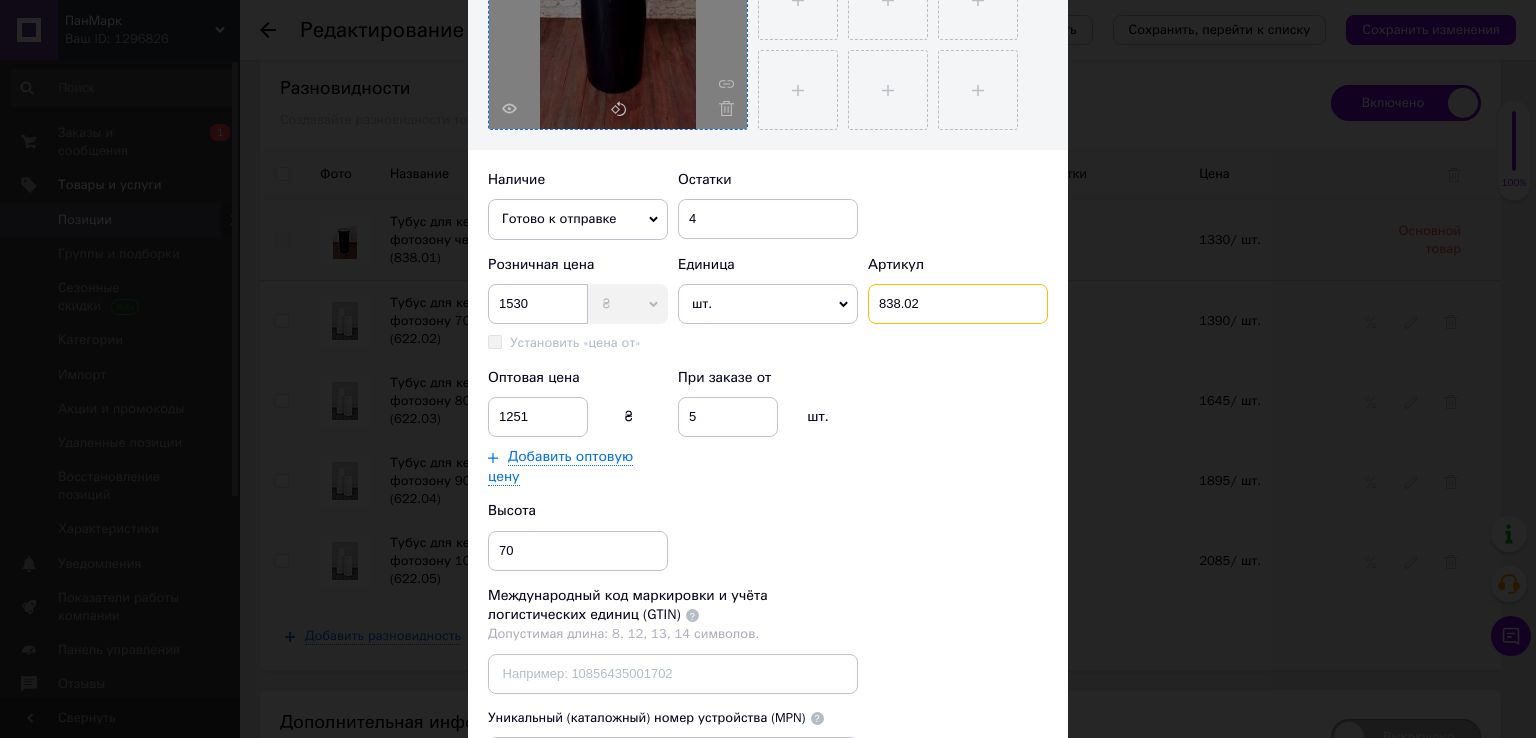 type on "838.02" 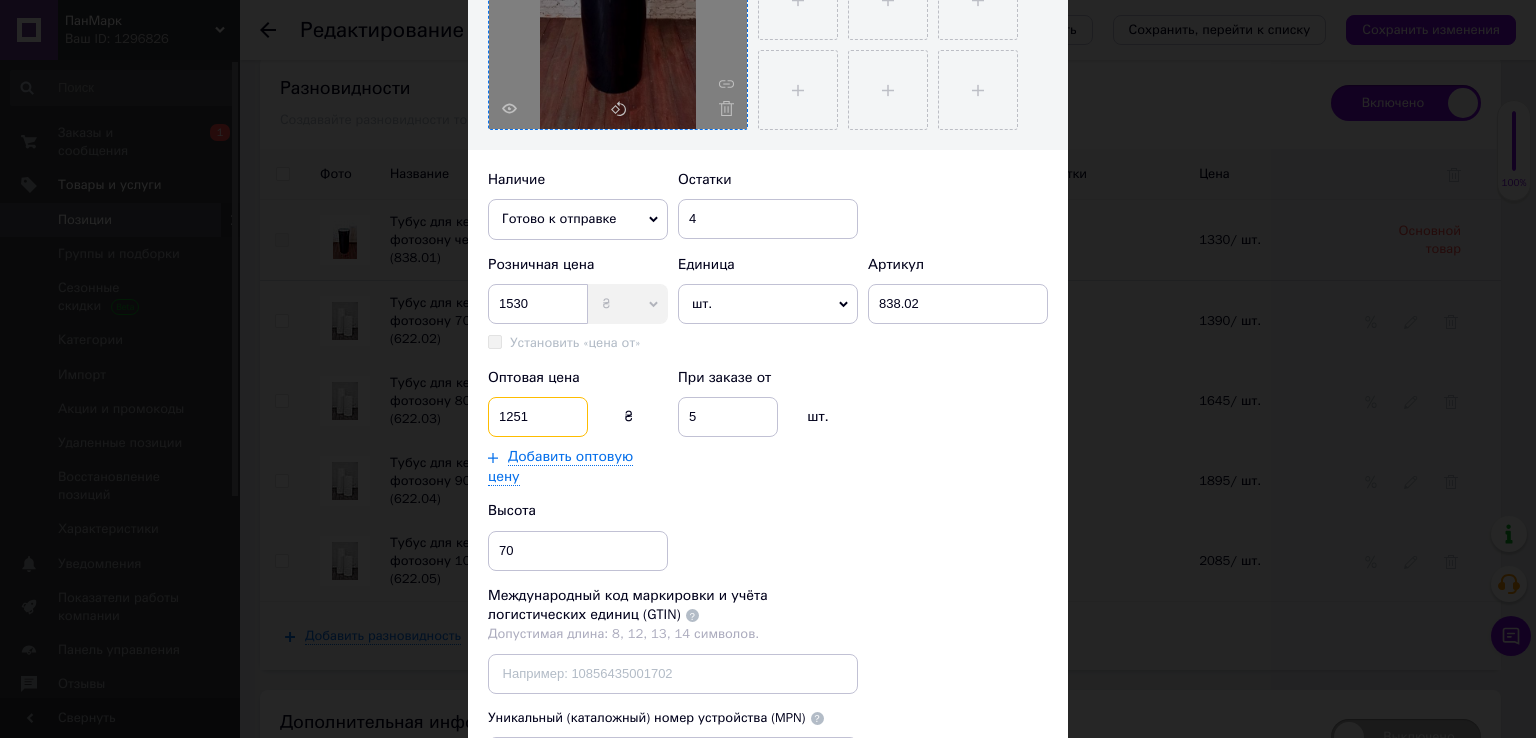 click on "1251" at bounding box center (538, 417) 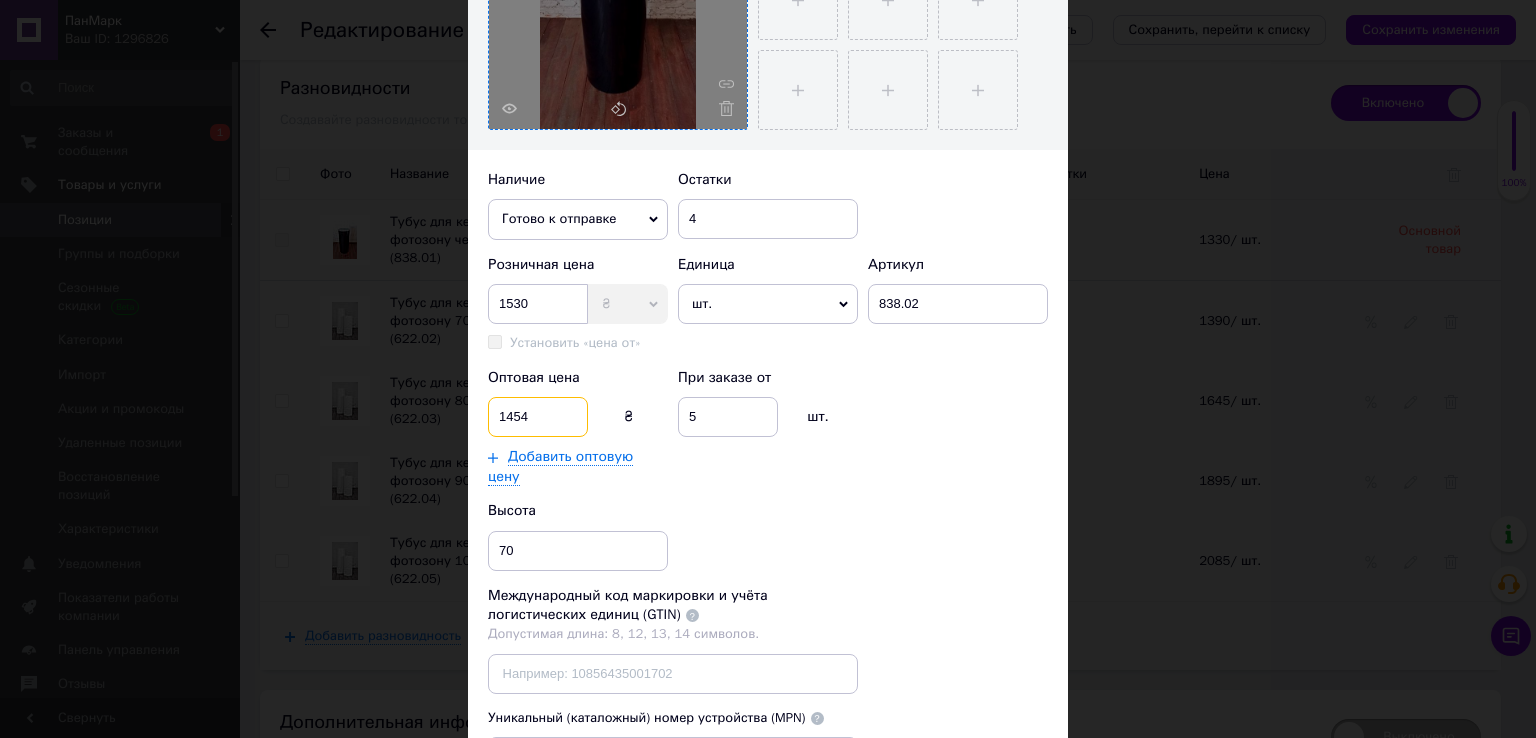 scroll, scrollTop: 686, scrollLeft: 0, axis: vertical 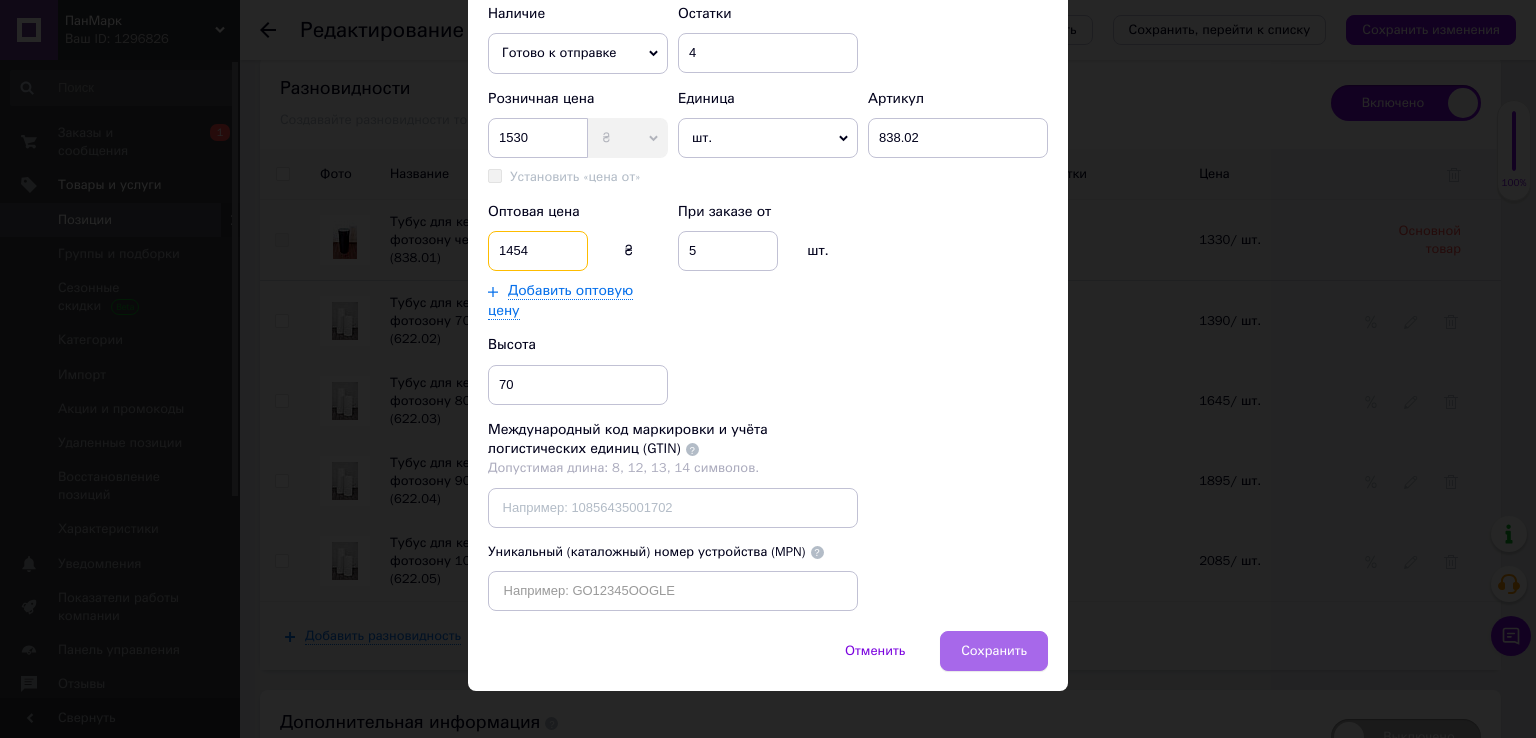 type on "1454" 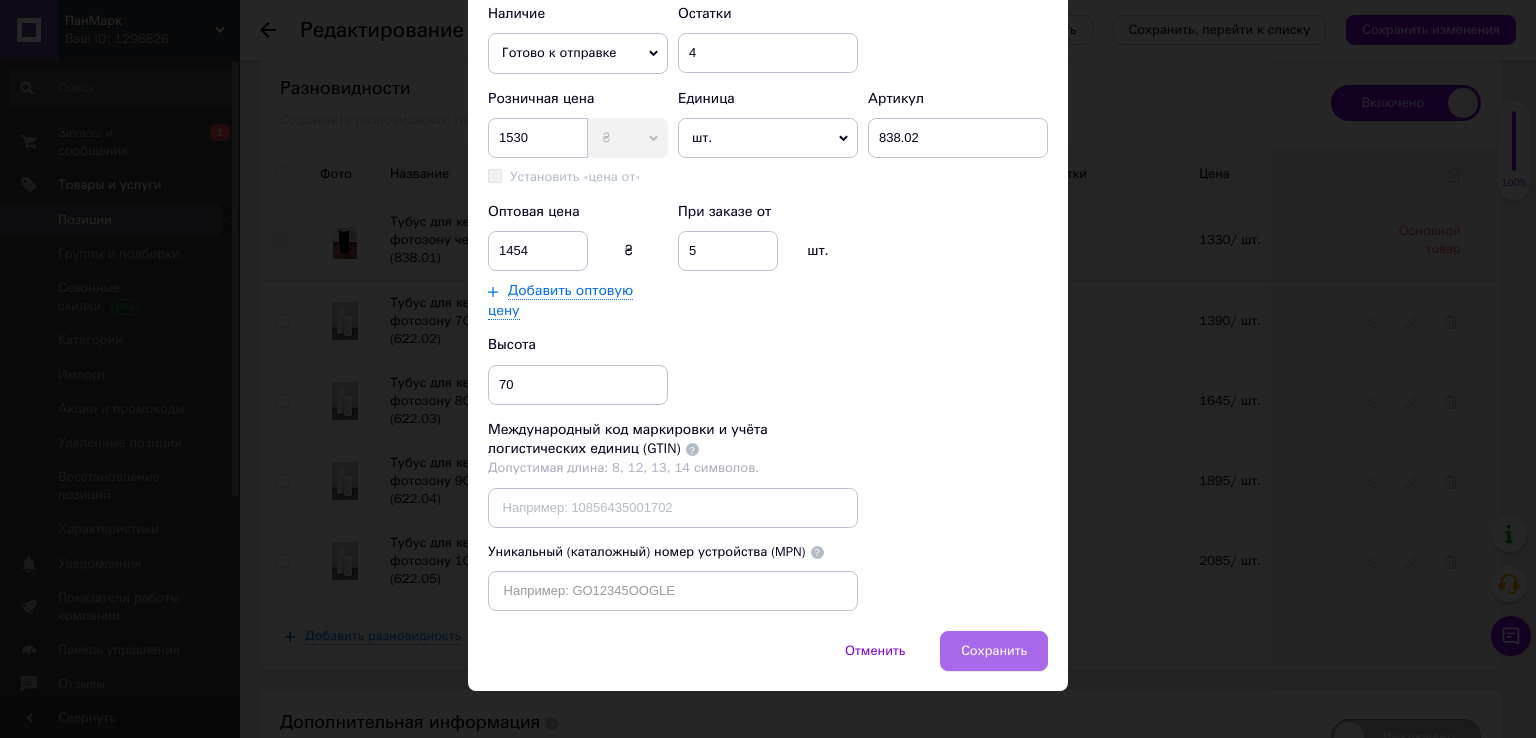 click on "Сохранить" at bounding box center [994, 651] 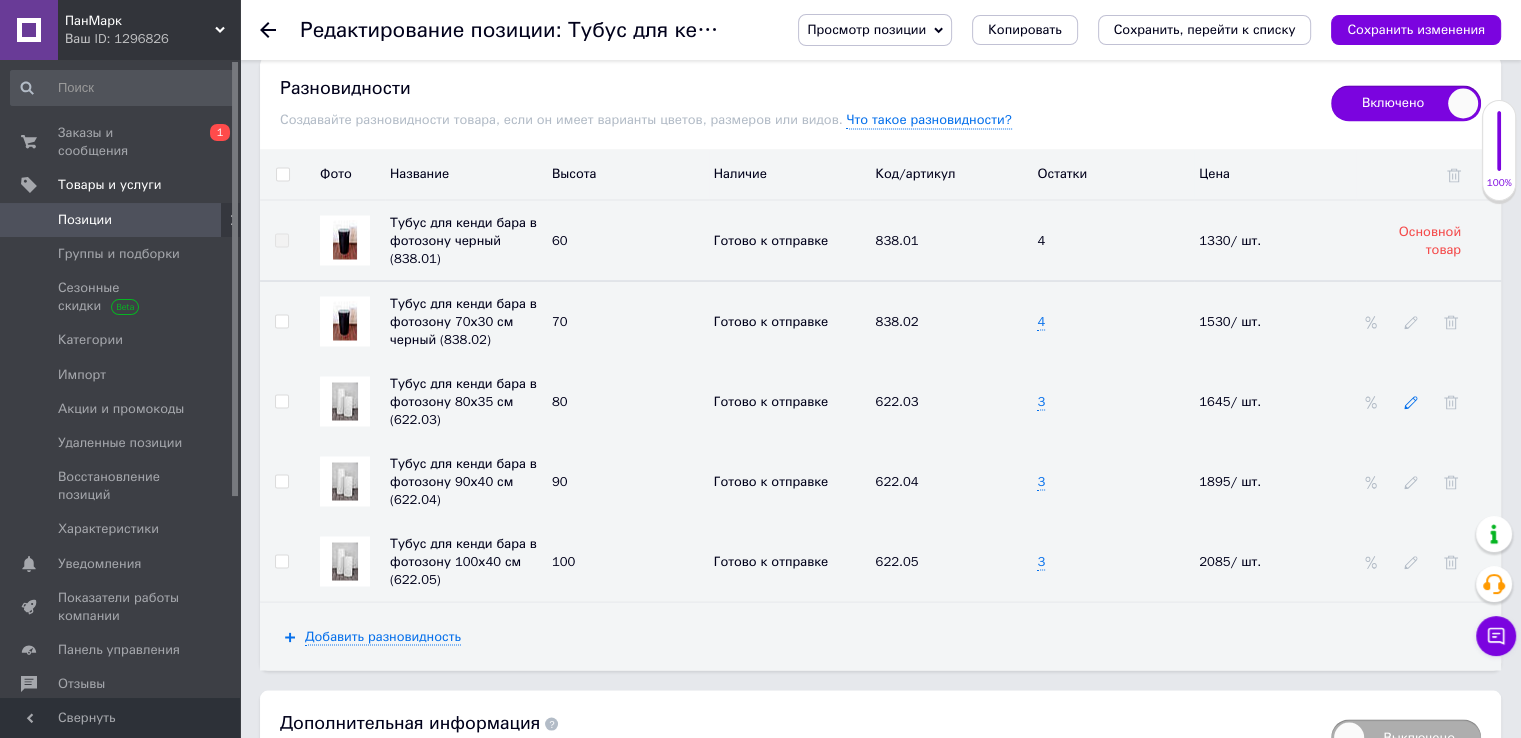 click 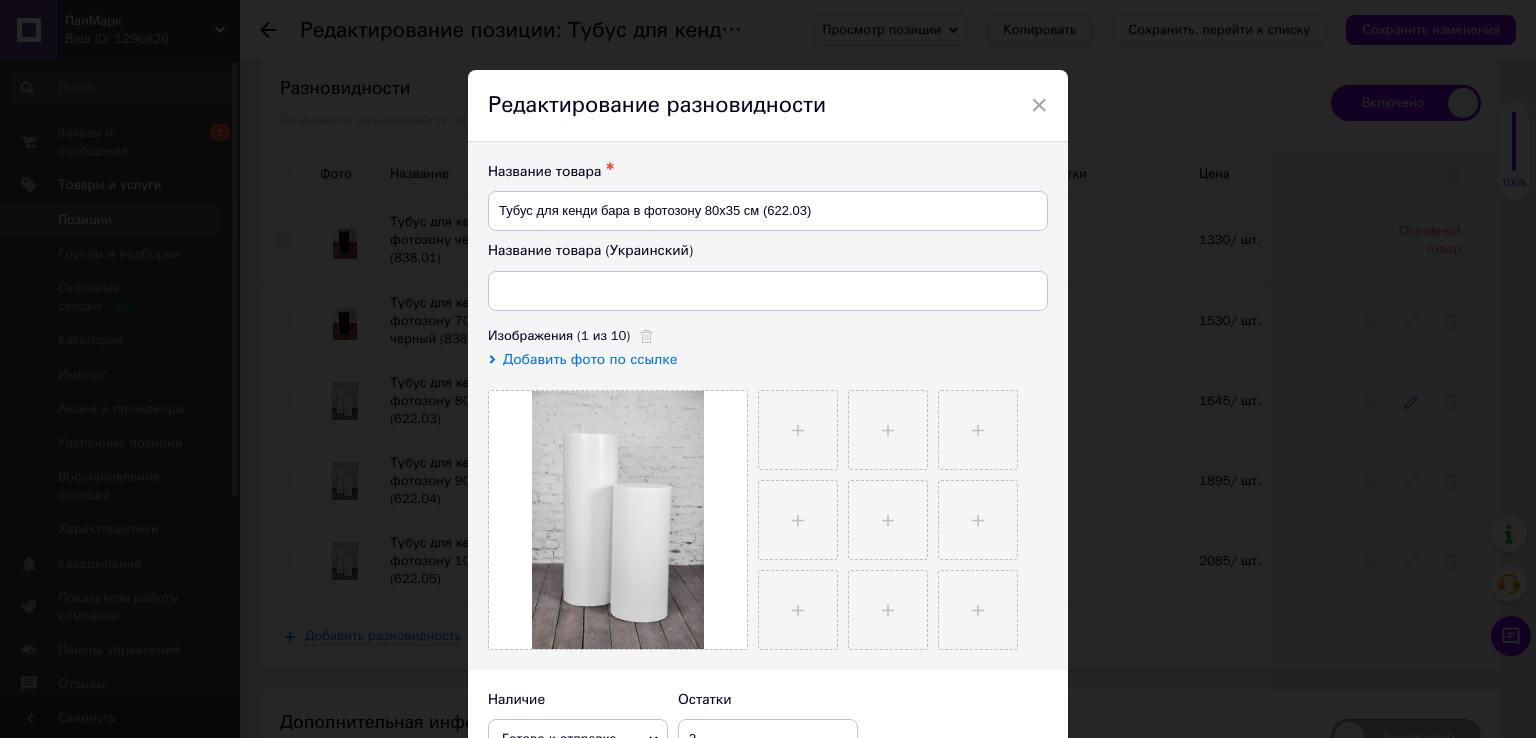 type on "Тубус для кенді бара в фотозону 80х35 см (622.03)" 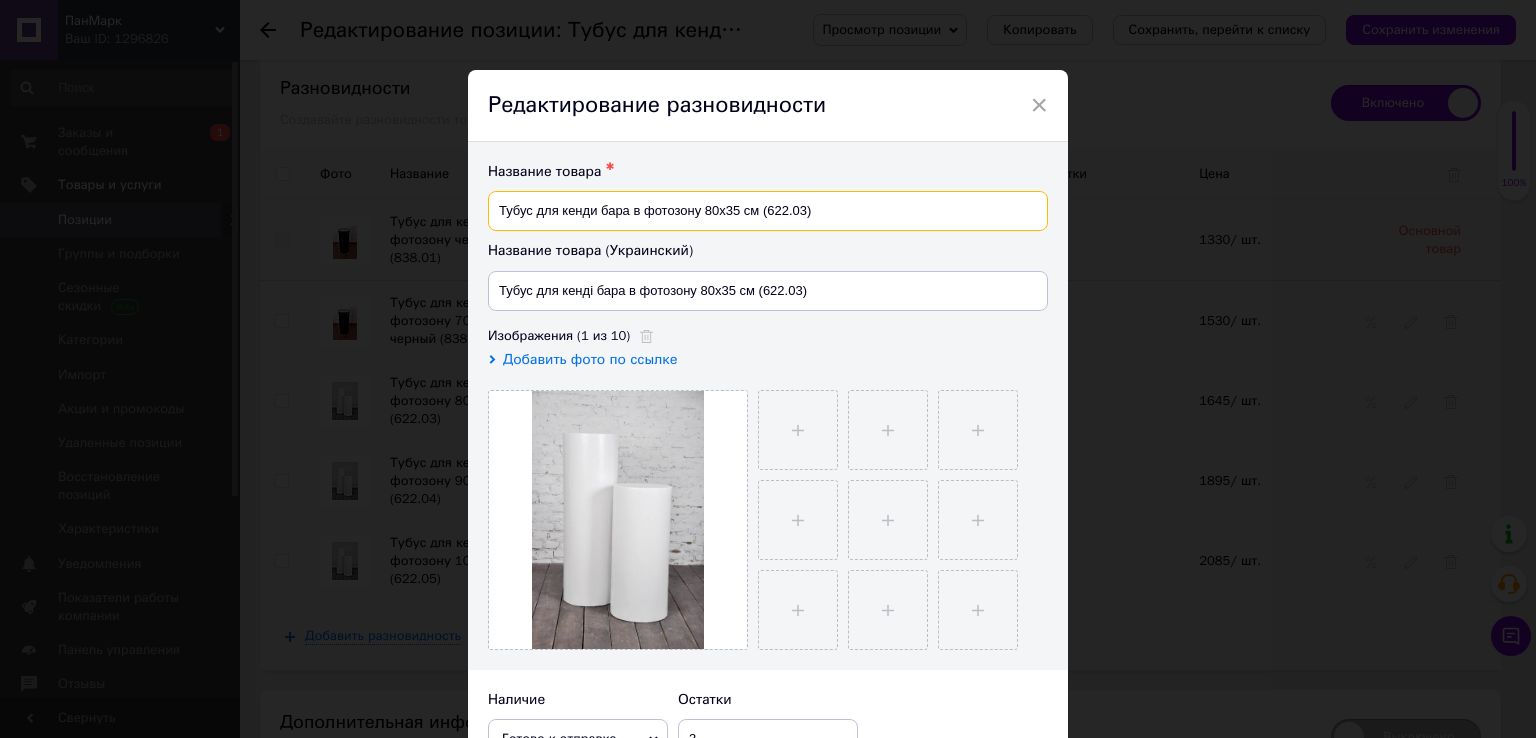 click on "Тубус для кенди бара в фотозону 80х35 см (622.03)" at bounding box center (768, 211) 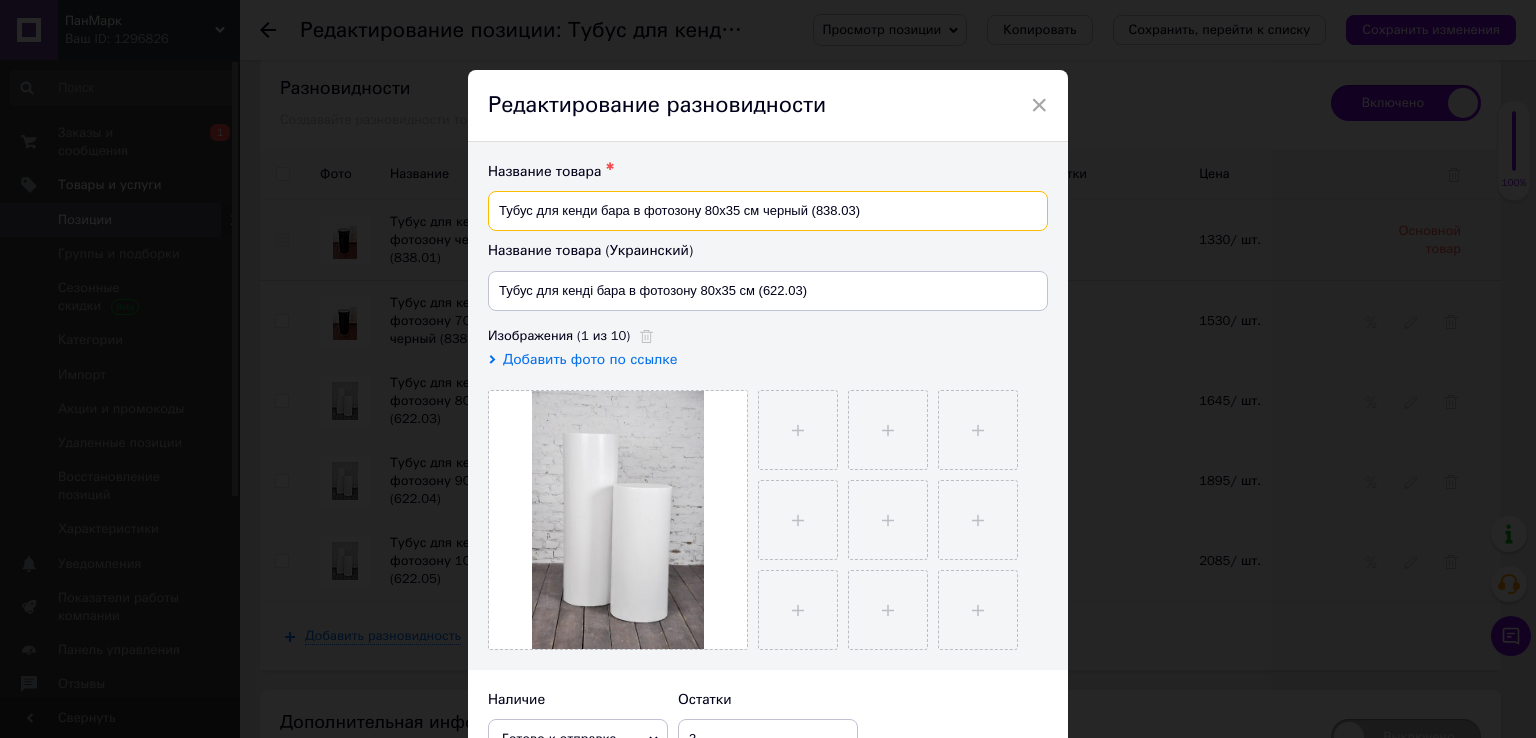 type on "Тубус для кенди бара в фотозону 80х35 см черный (838.03)" 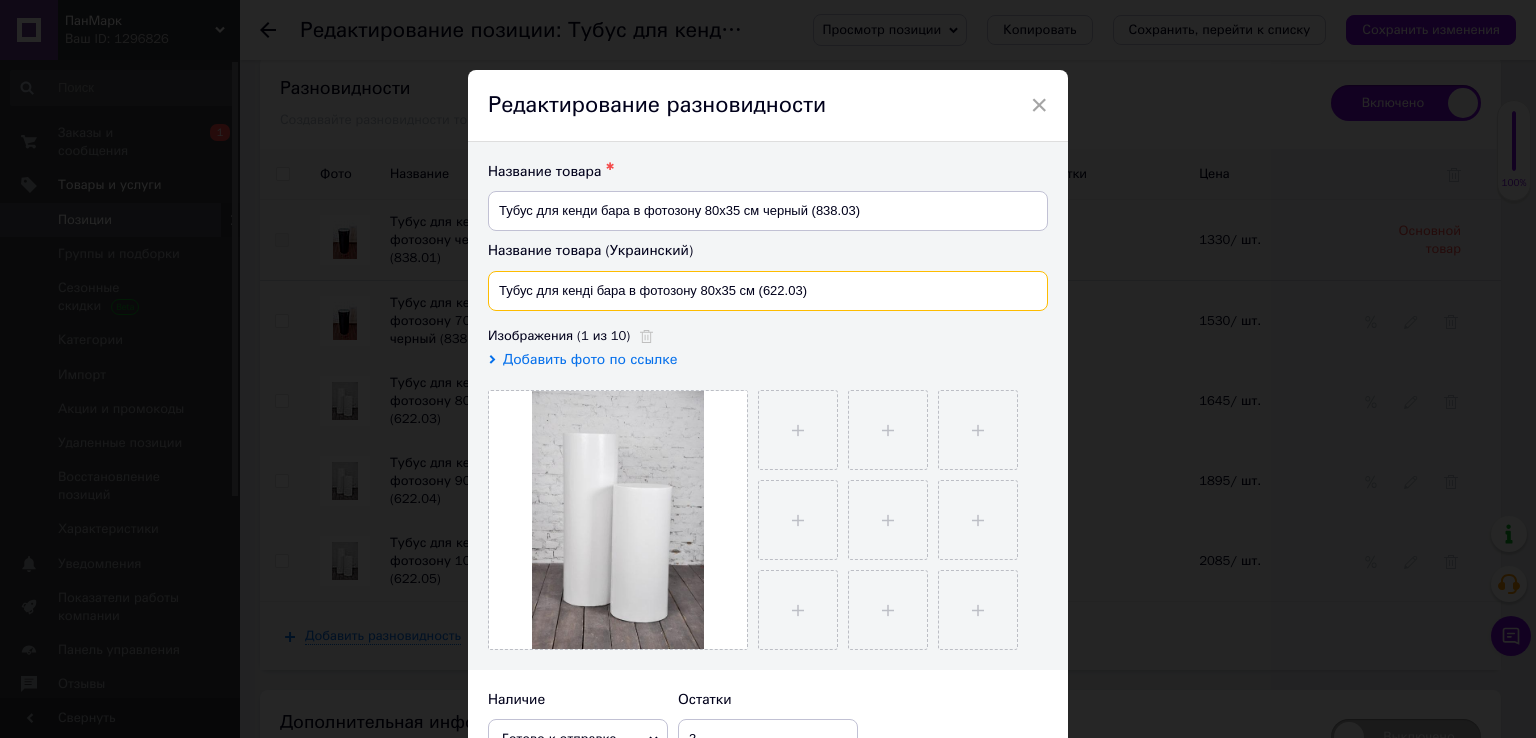 click on "Тубус для кенді бара в фотозону 80х35 см (622.03)" at bounding box center [768, 291] 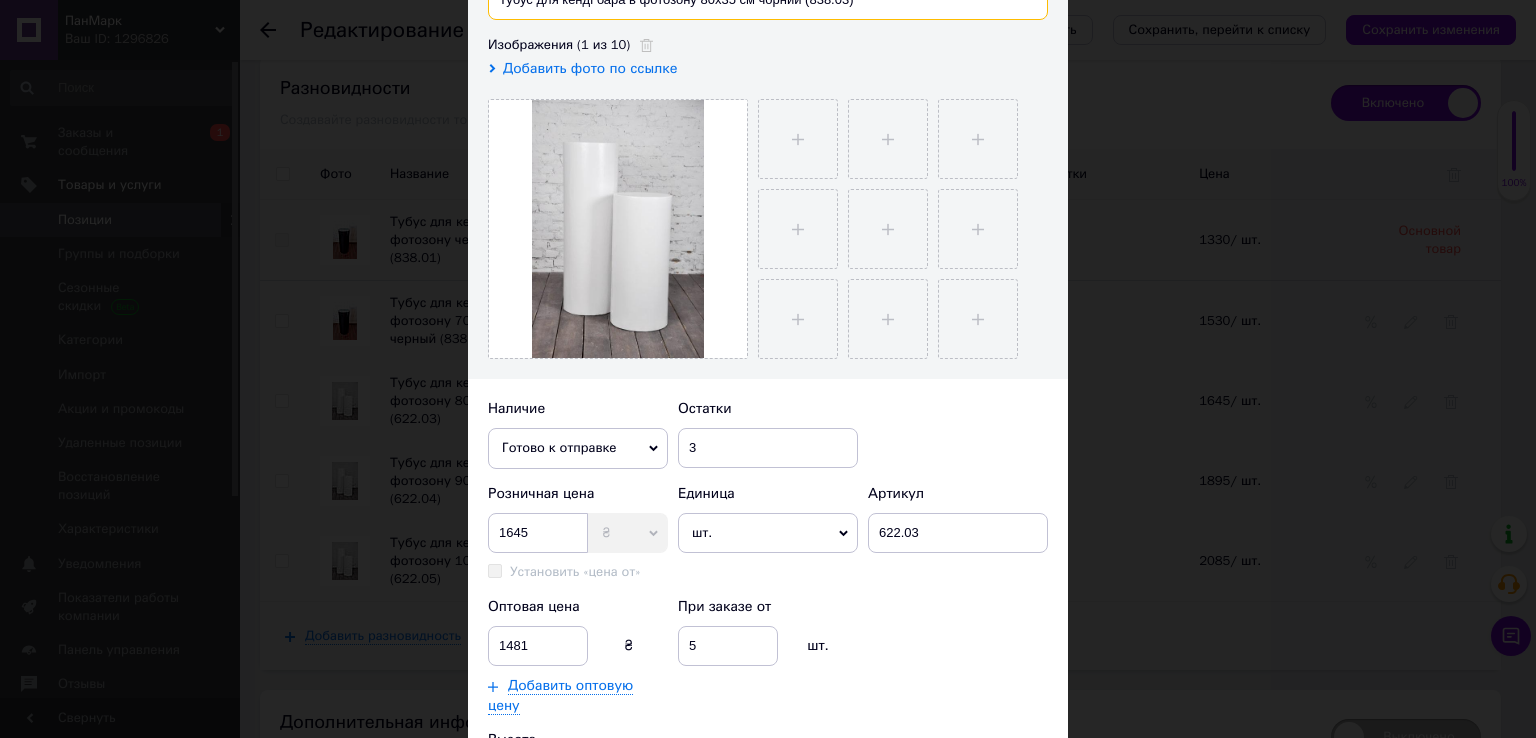 scroll, scrollTop: 303, scrollLeft: 0, axis: vertical 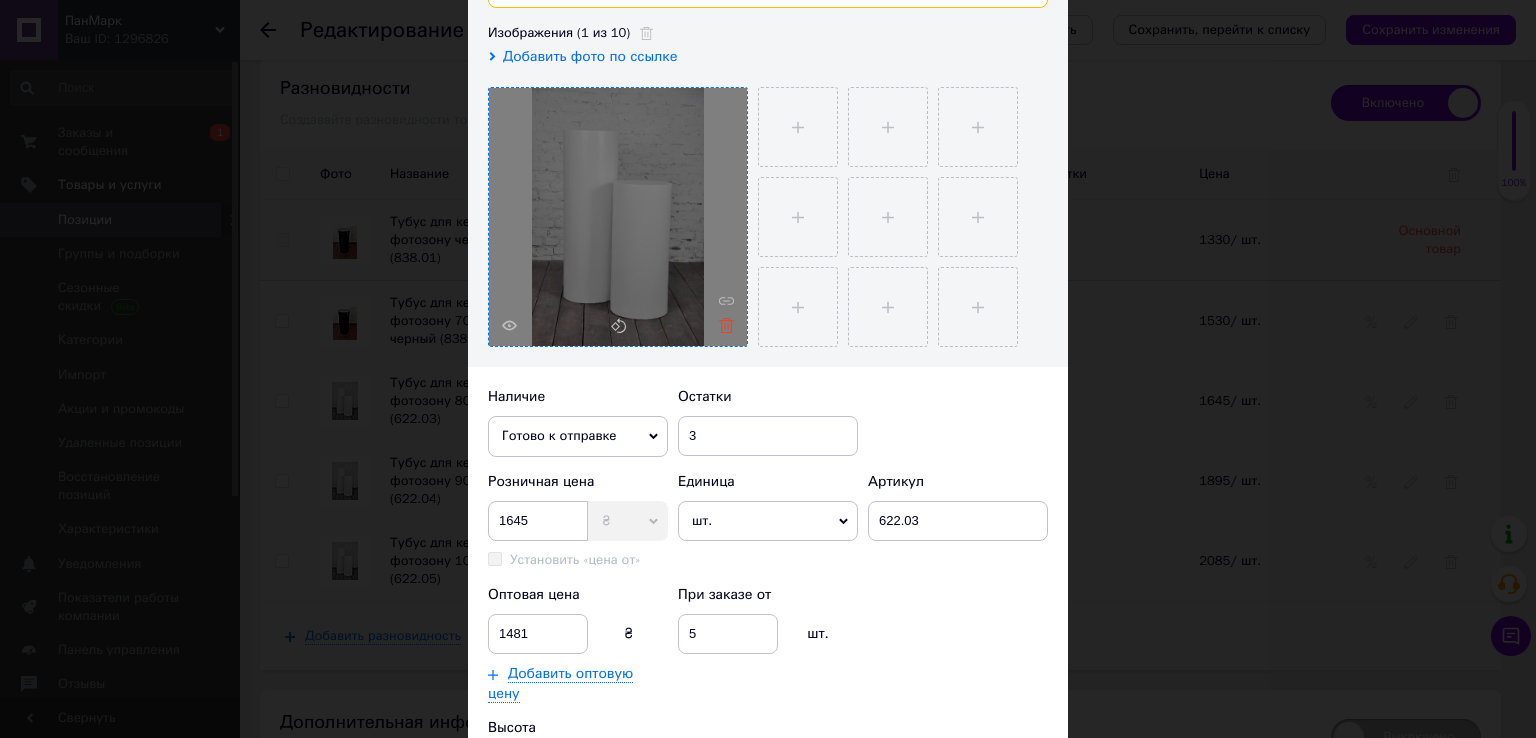 type on "Тубус для кенді бара в фотозону 80х35 см чорний (838.03)" 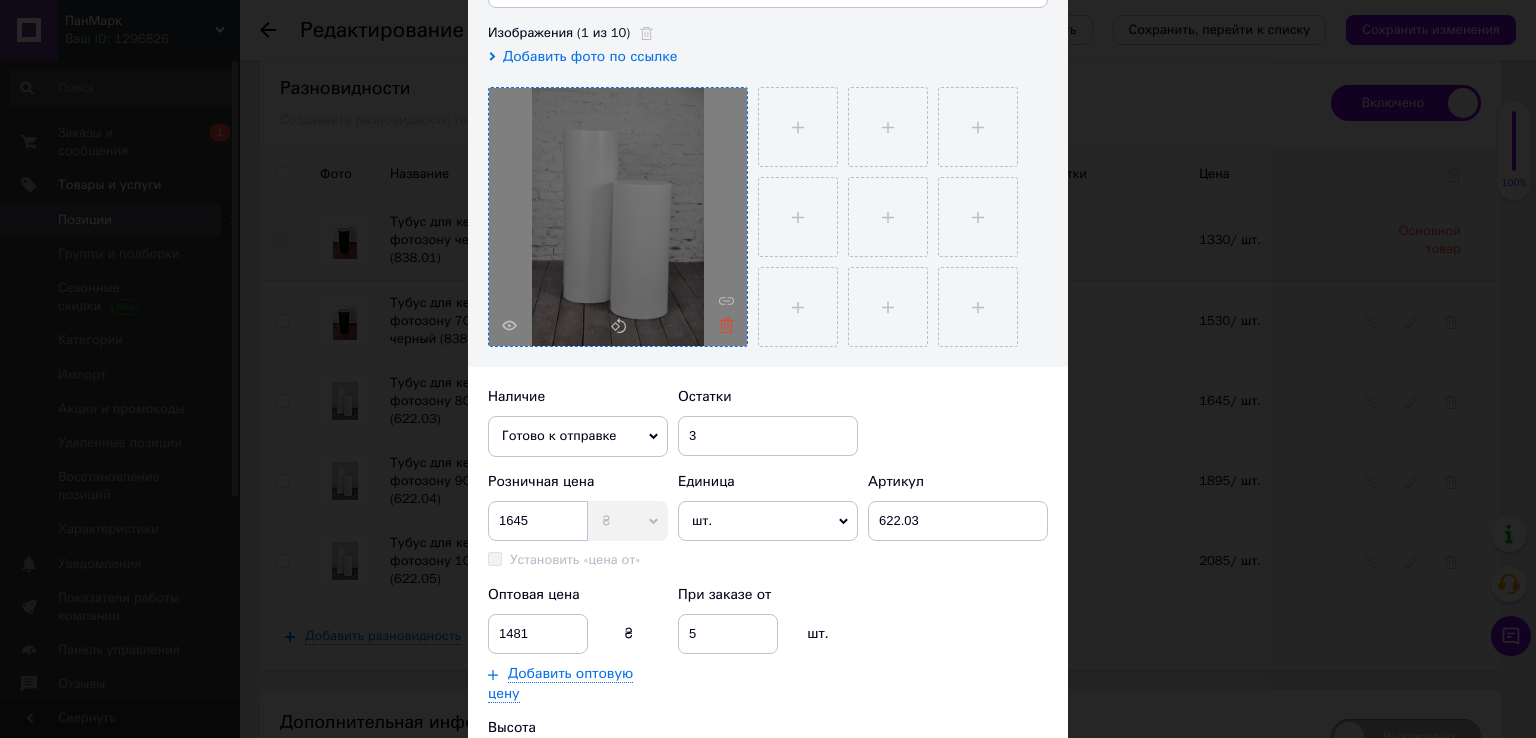 click 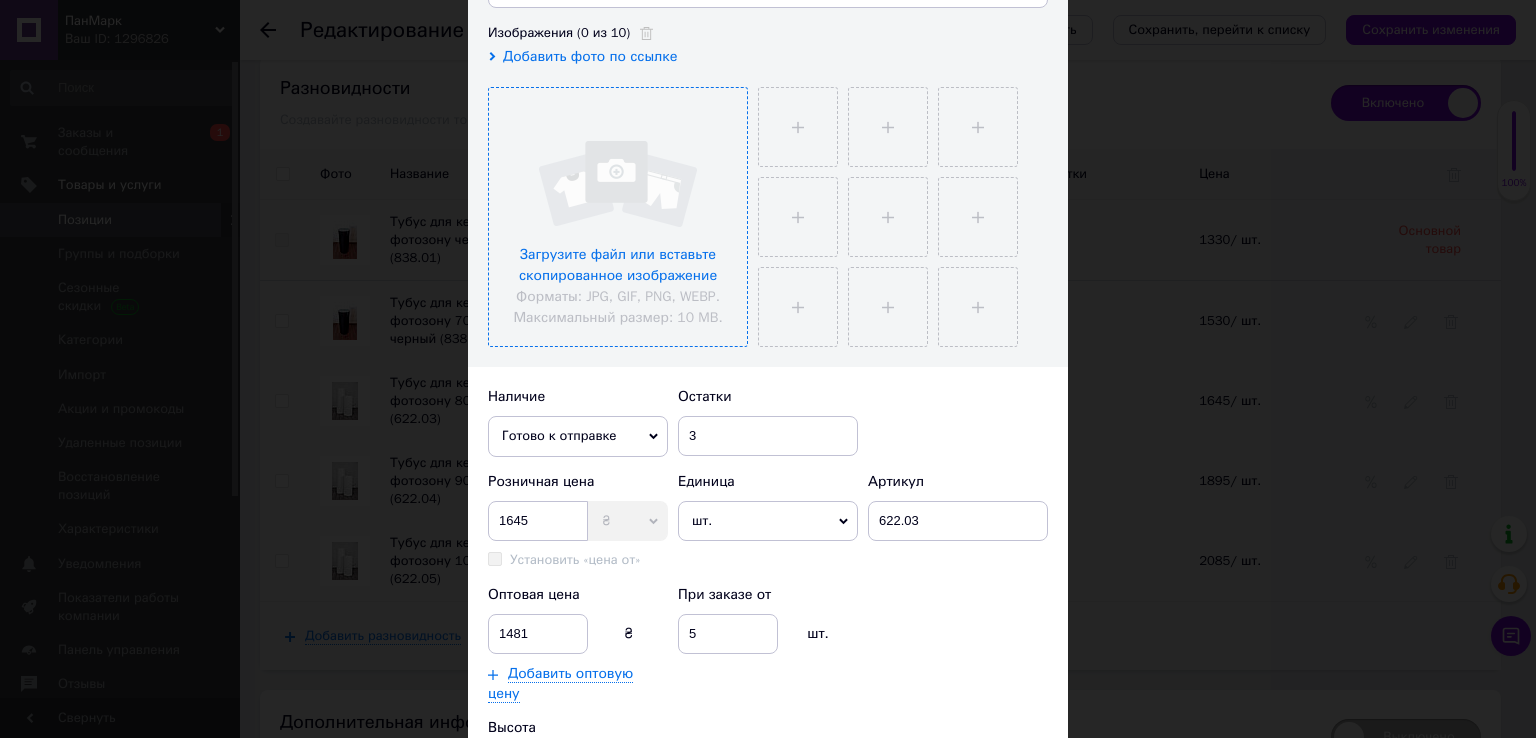 click at bounding box center (618, 217) 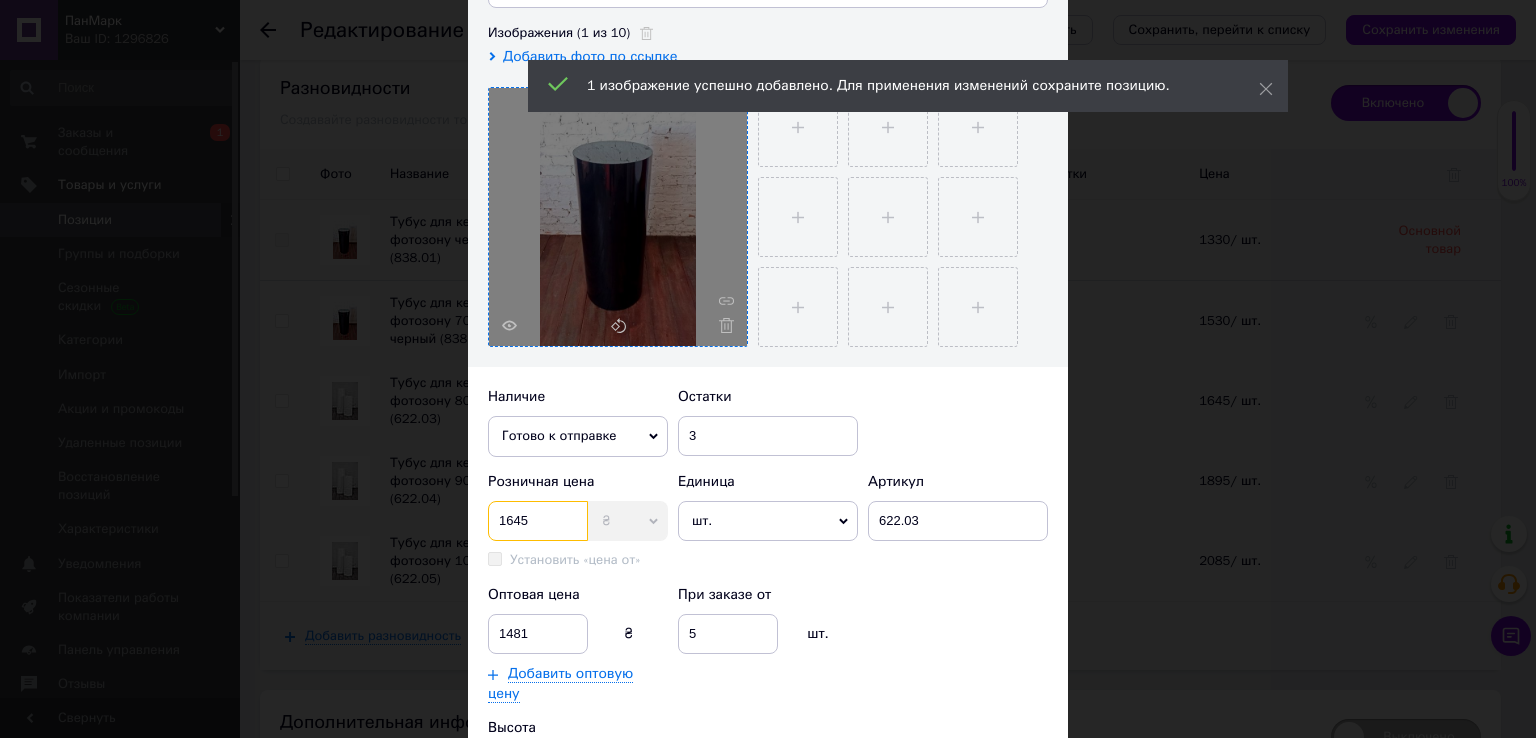 click on "1645" at bounding box center [538, 521] 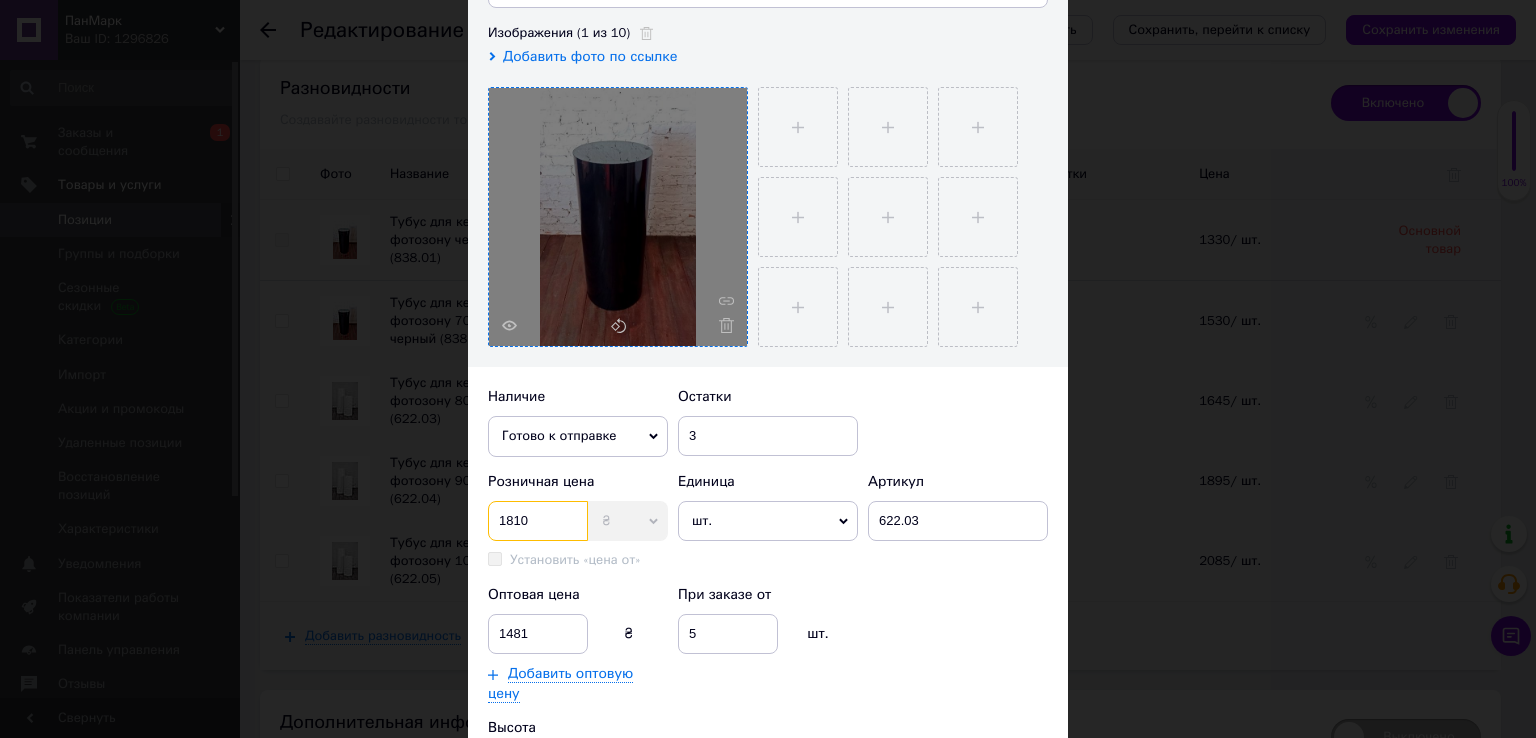 type on "1810" 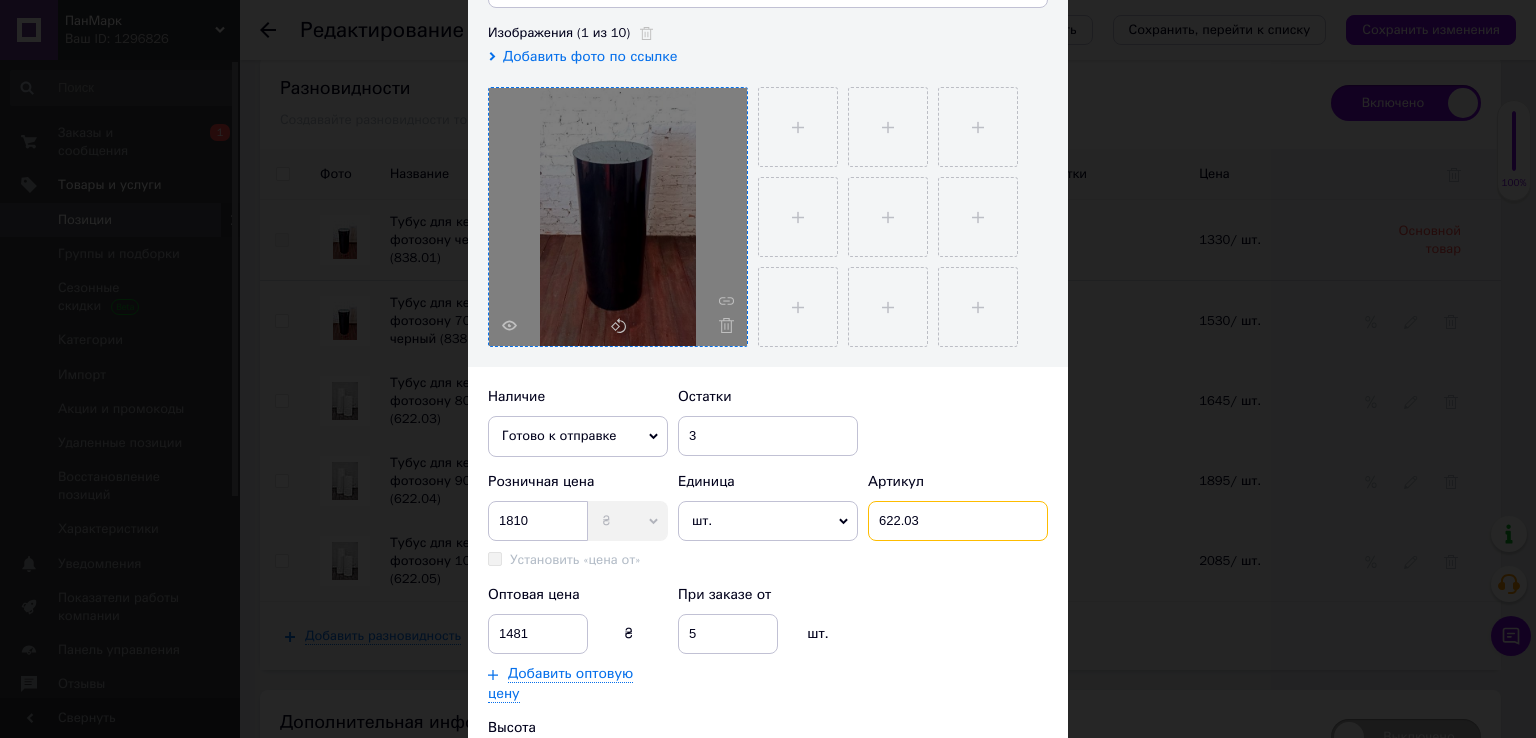 click on "622.03" at bounding box center [958, 521] 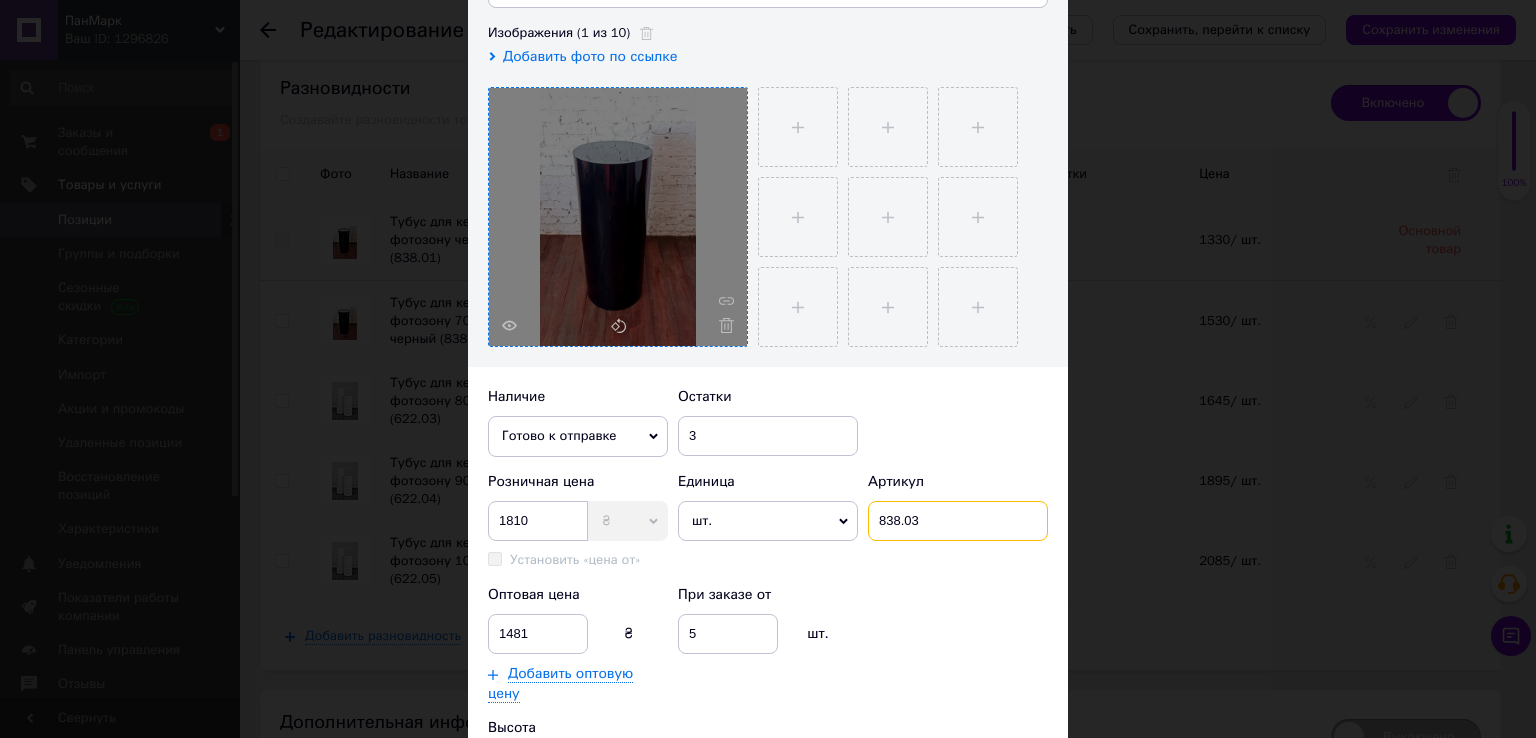type on "838.03" 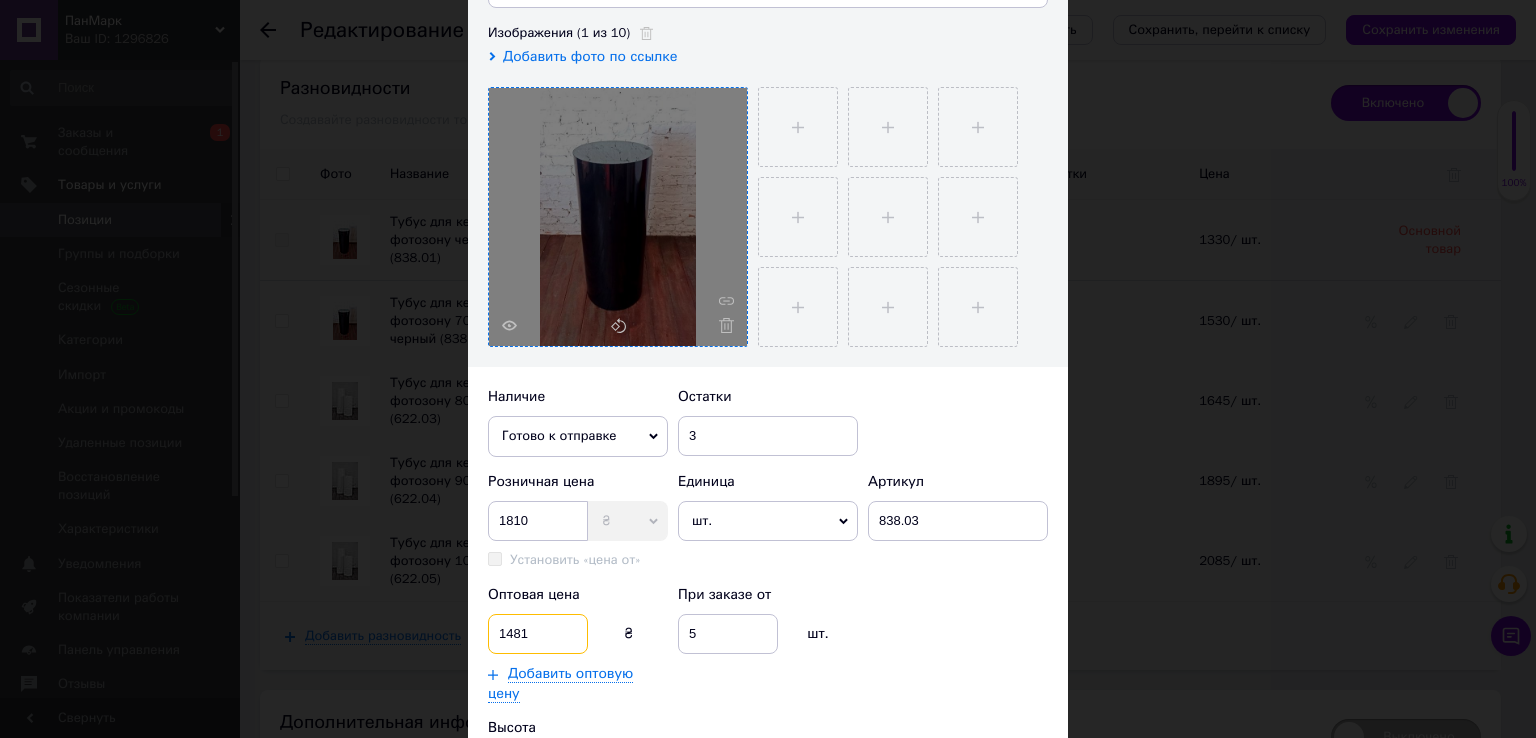 click on "1481" at bounding box center (538, 634) 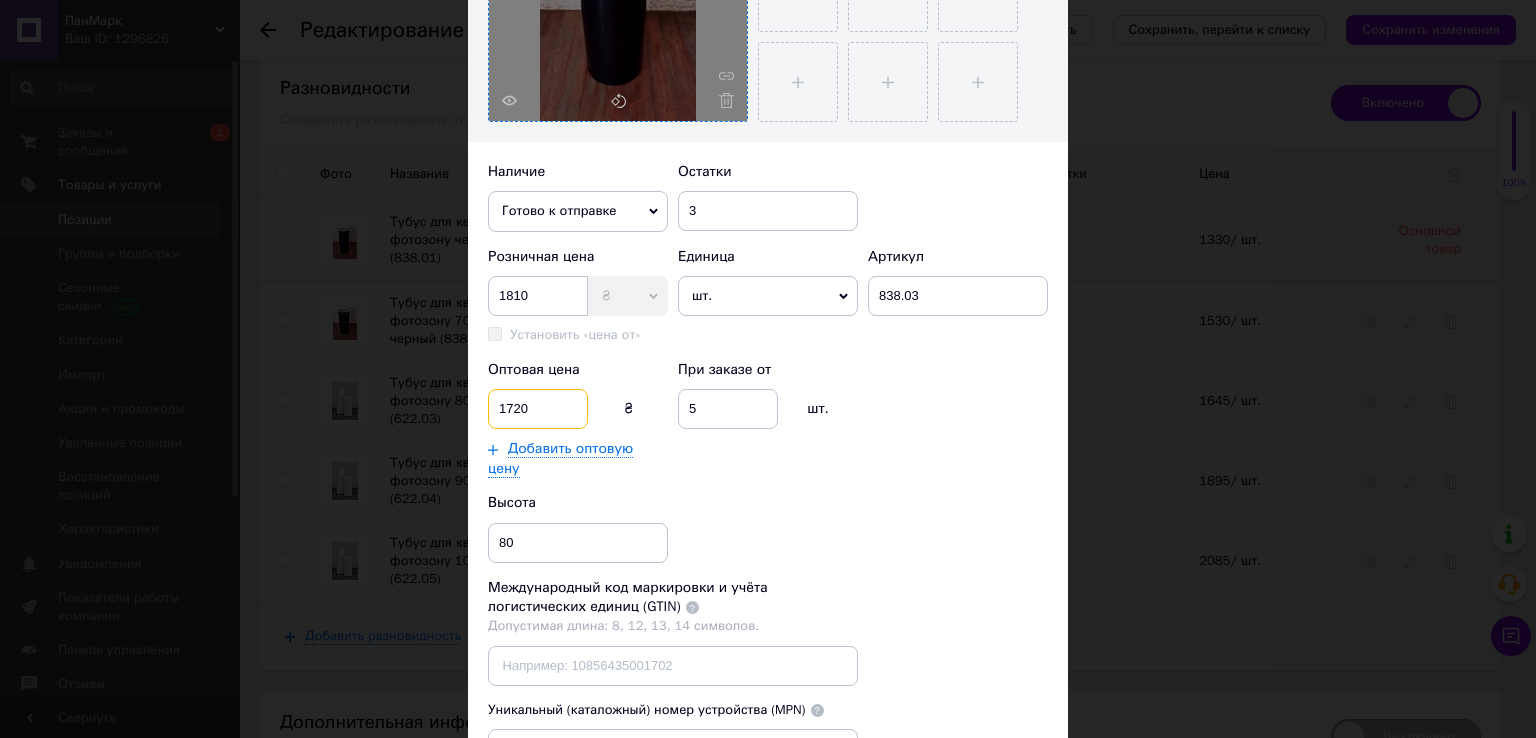scroll, scrollTop: 553, scrollLeft: 0, axis: vertical 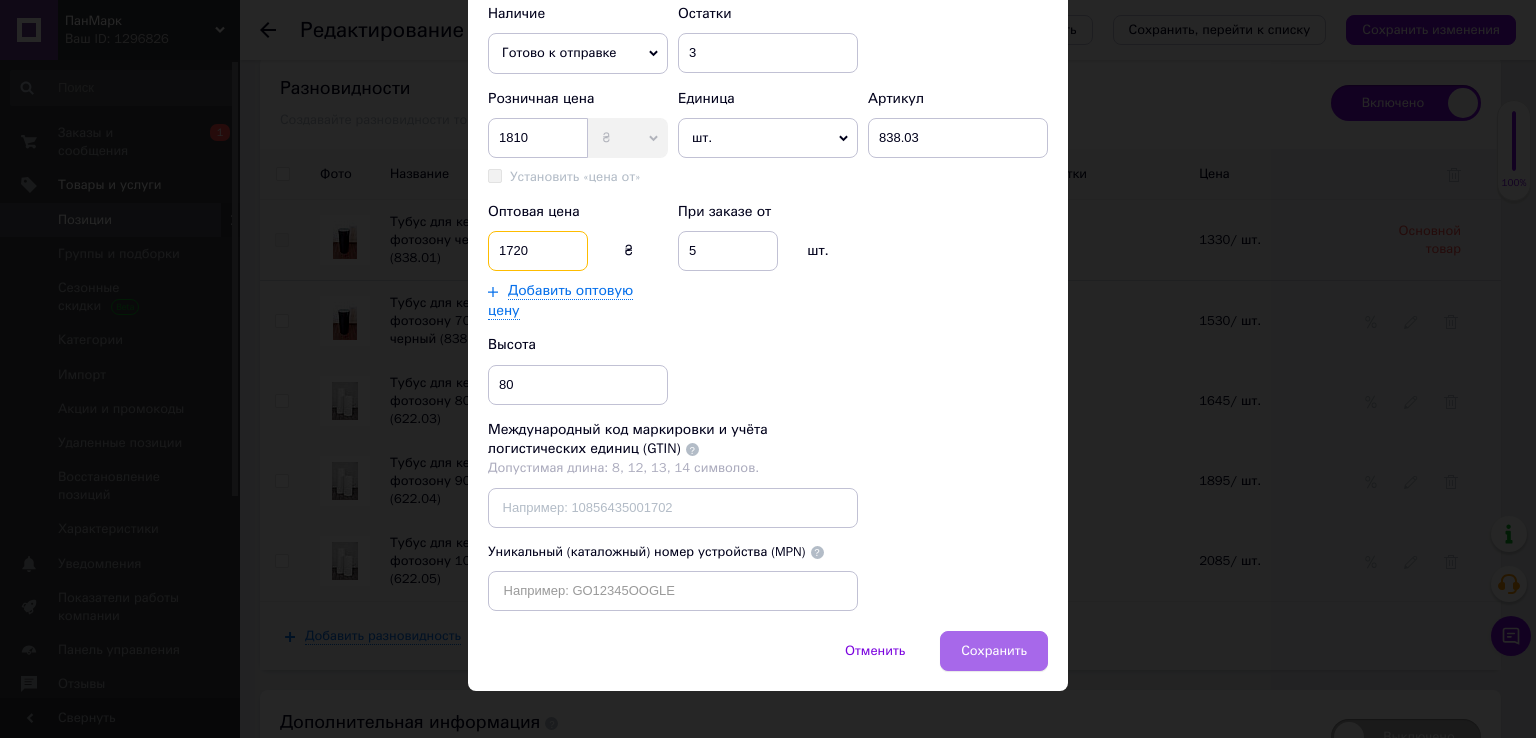 type on "1720" 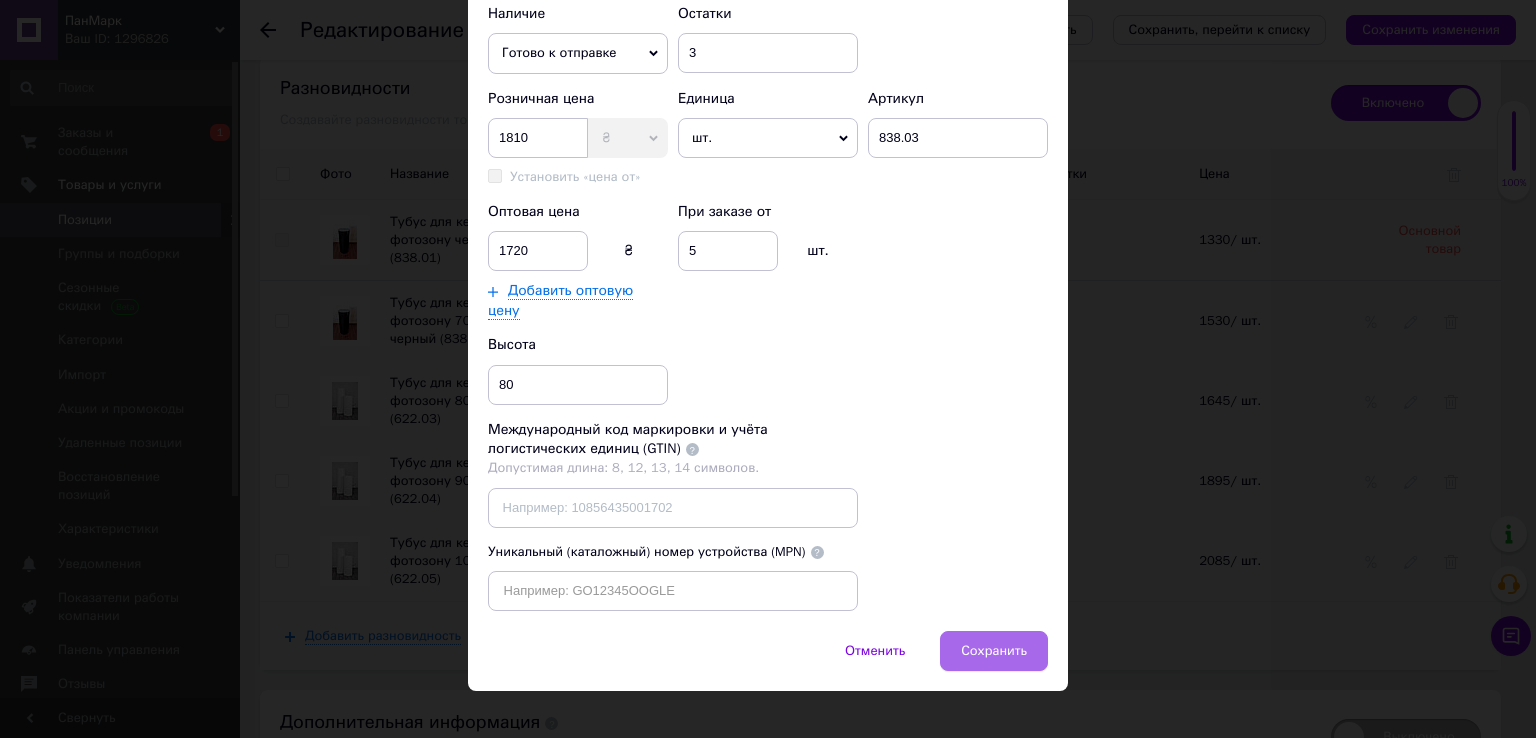 click on "Сохранить" at bounding box center (994, 651) 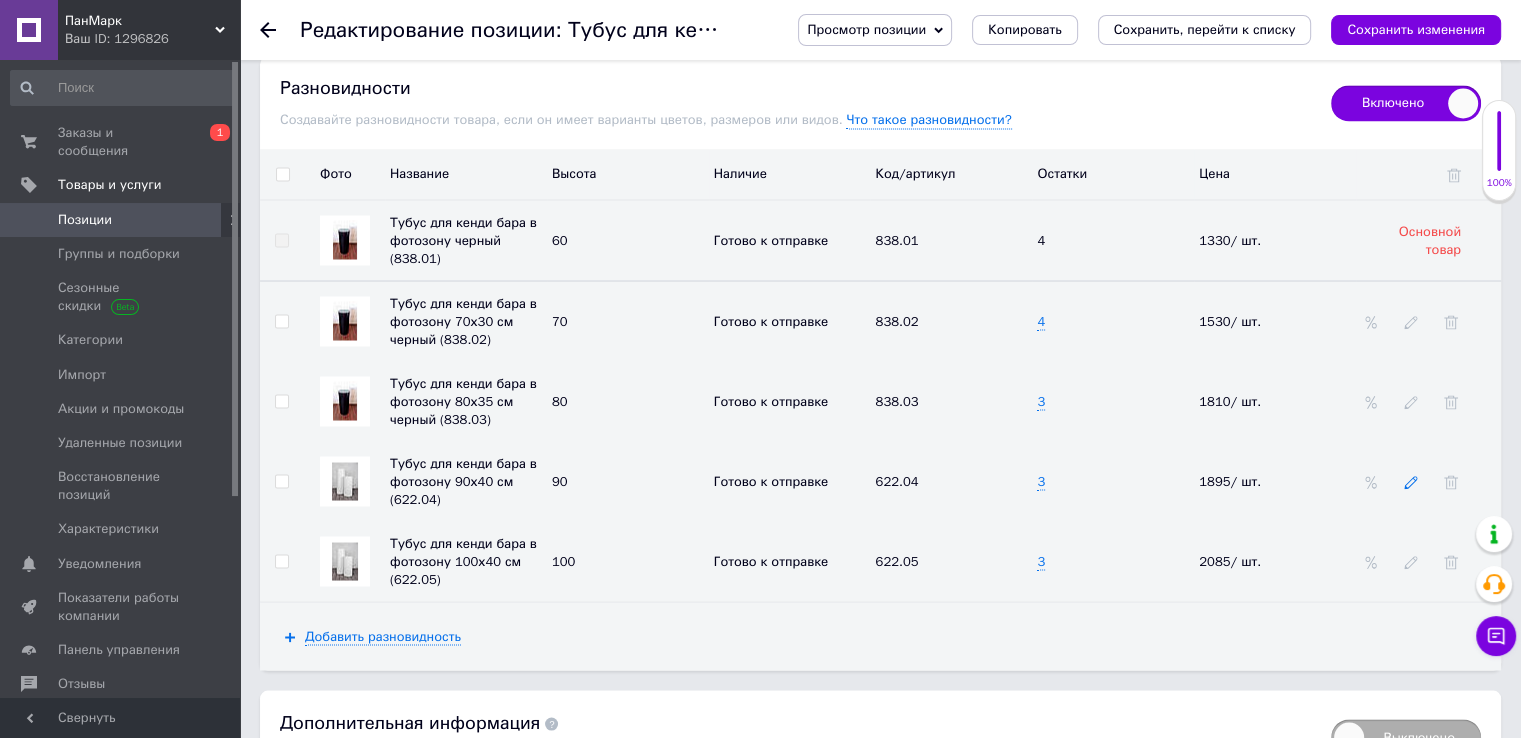 click 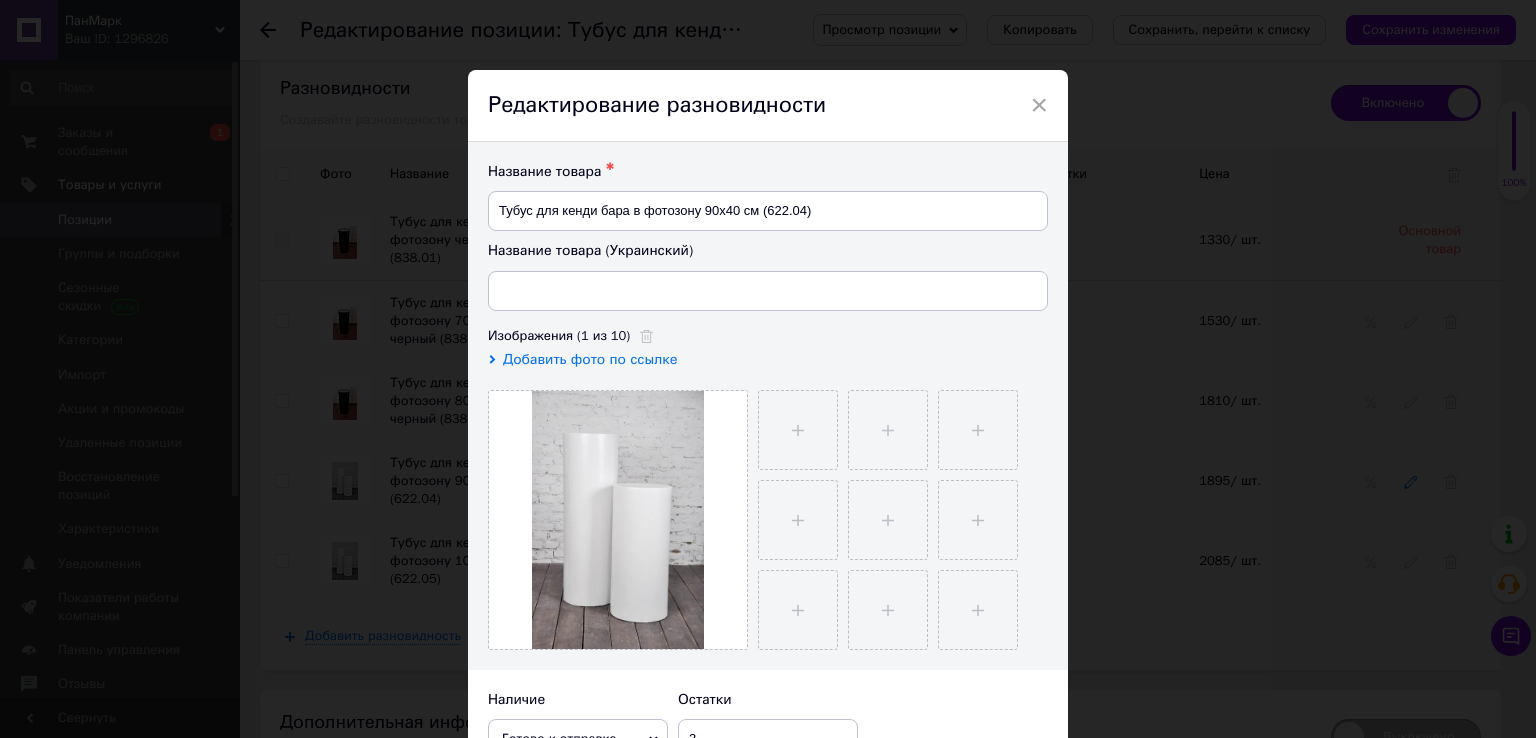 type on "Тубус для кенді бара в фотозону 90х40 см (622.04)" 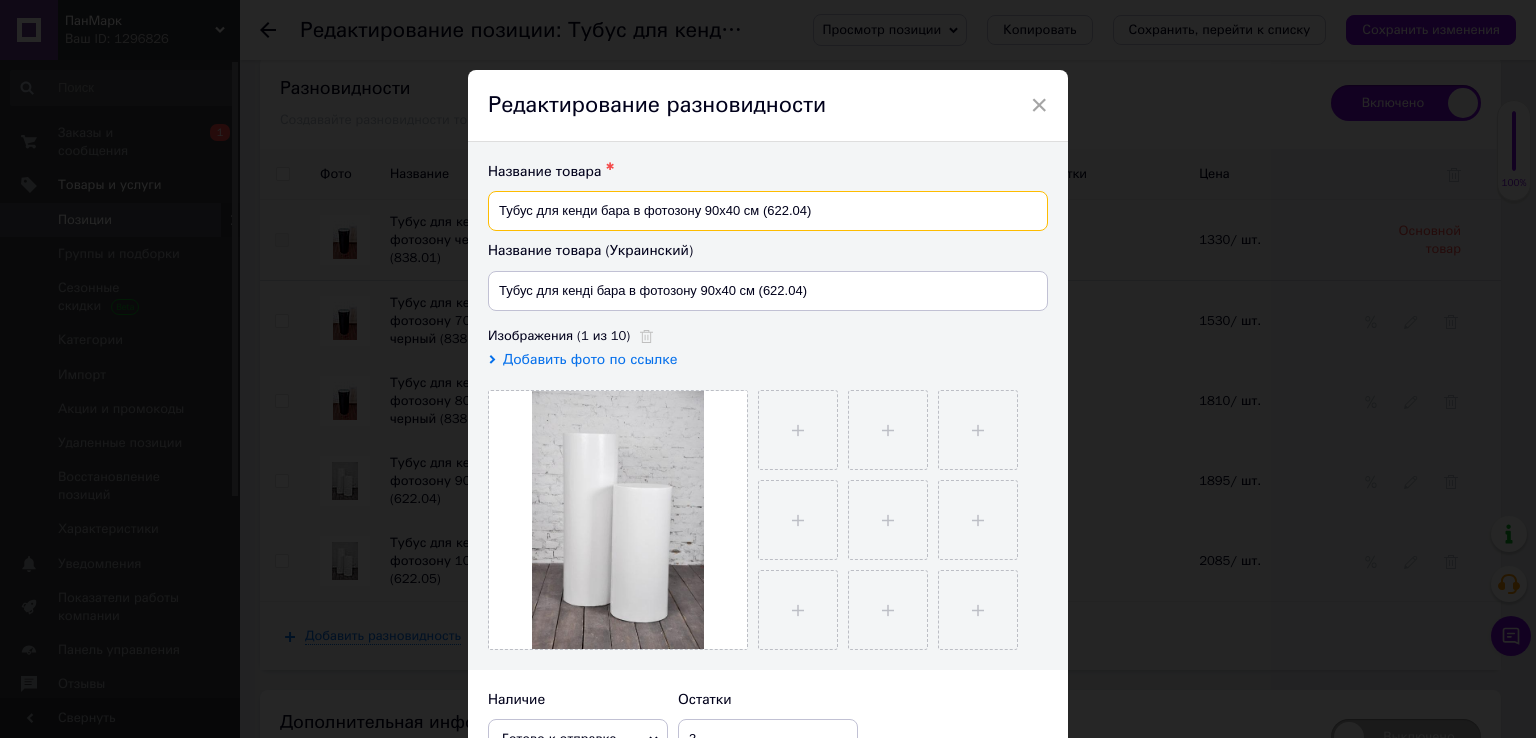 click on "Тубус для кенди бара в фотозону 90х40 см (622.04)" at bounding box center [768, 211] 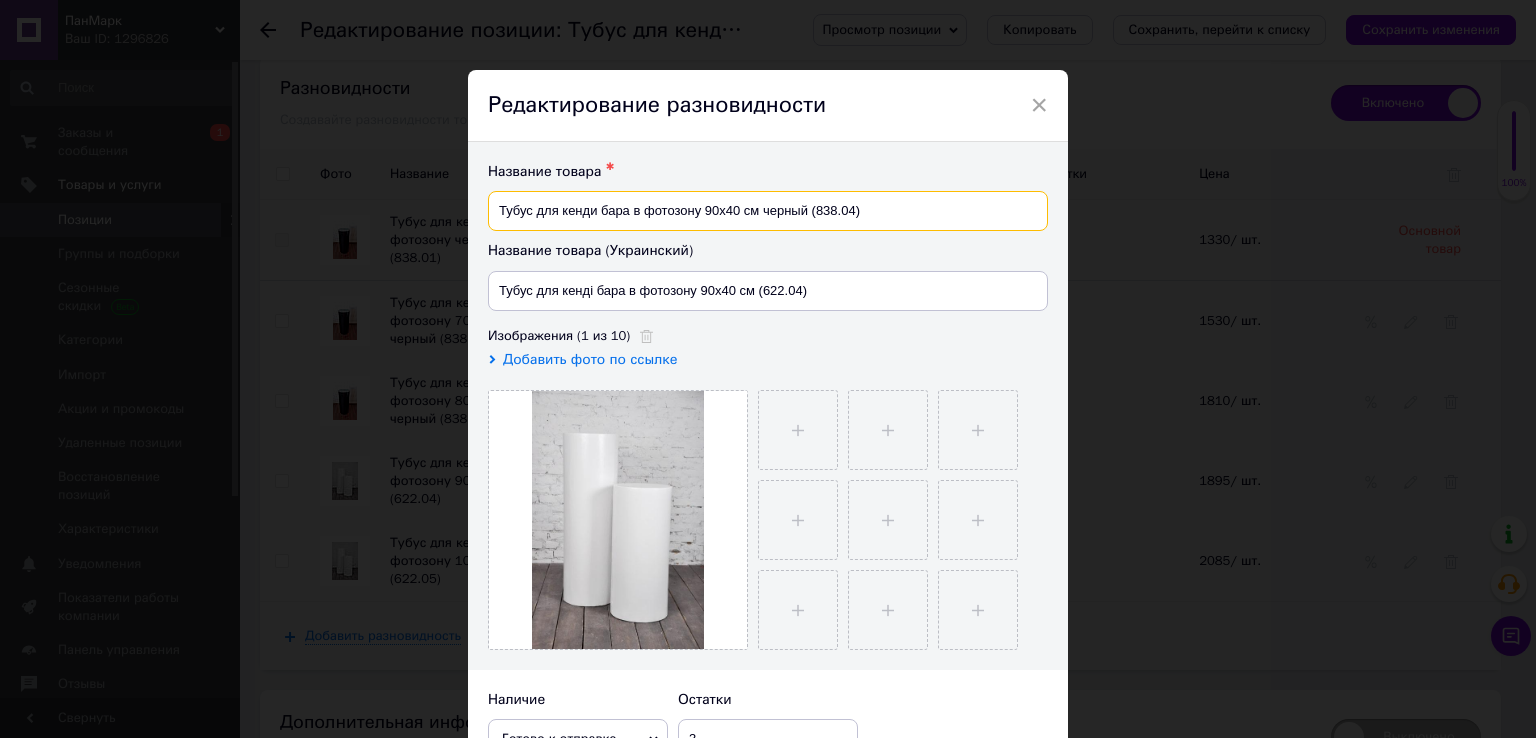 type on "Тубус для кенди бара в фотозону 90х40 см черный (838.04)" 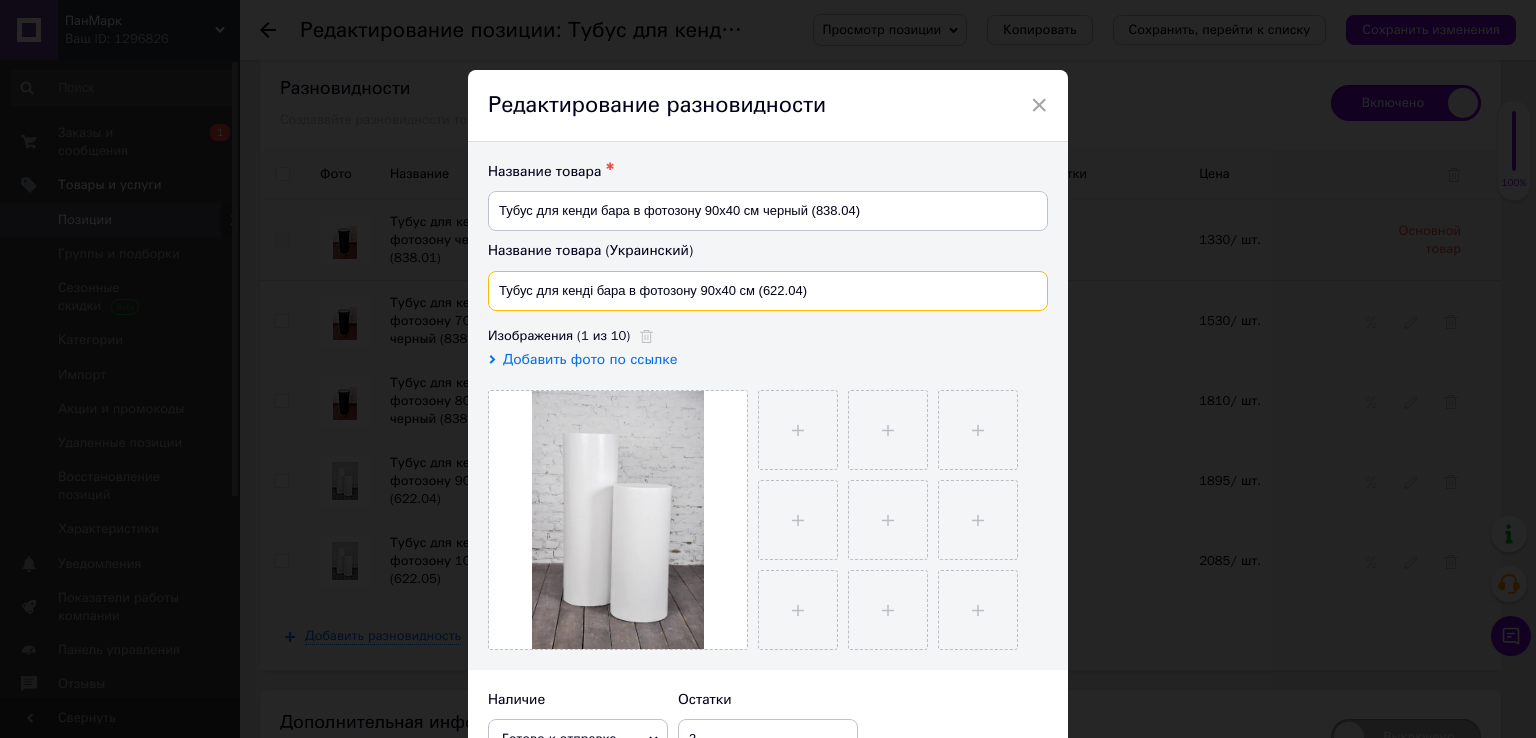 click on "Тубус для кенді бара в фотозону 90х40 см (622.04)" at bounding box center (768, 291) 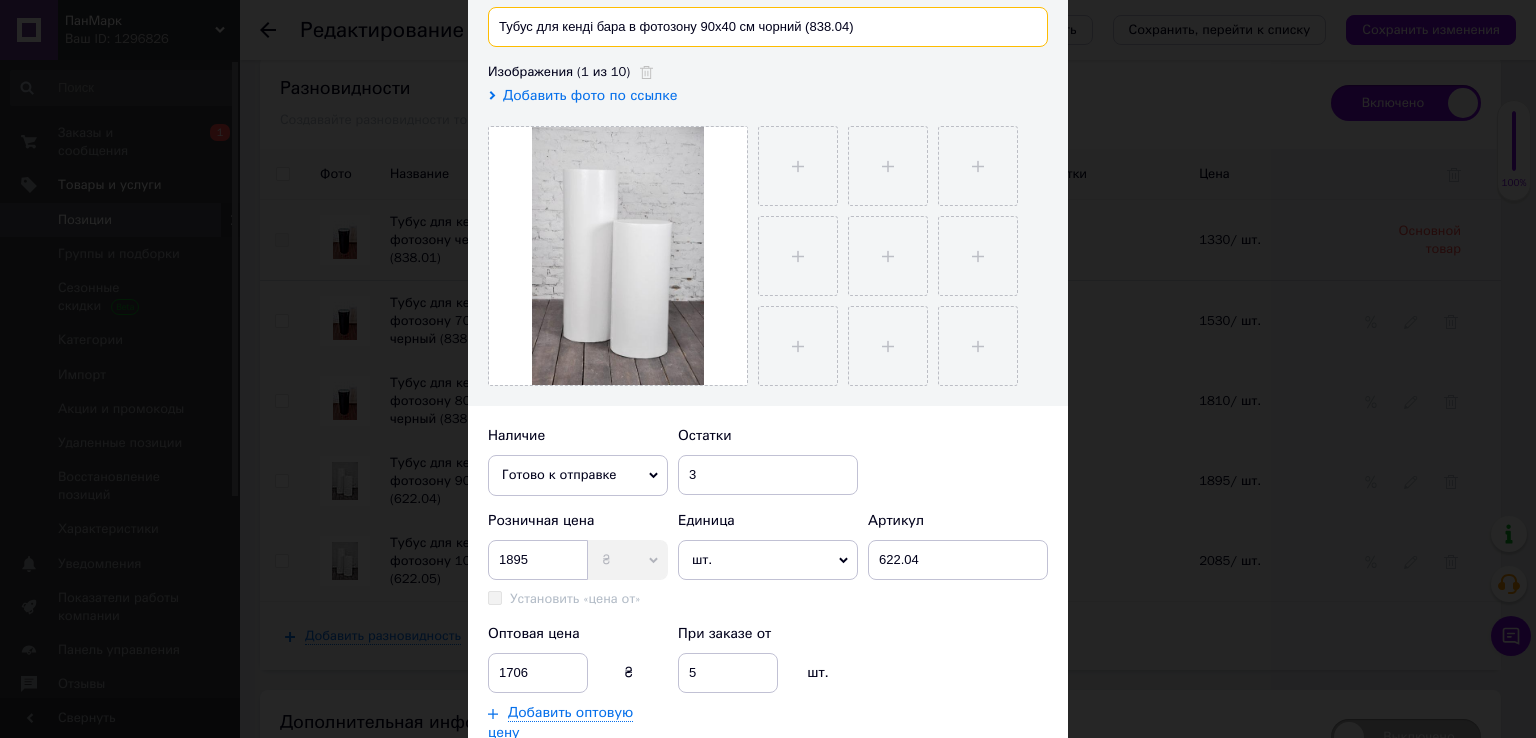 scroll, scrollTop: 267, scrollLeft: 0, axis: vertical 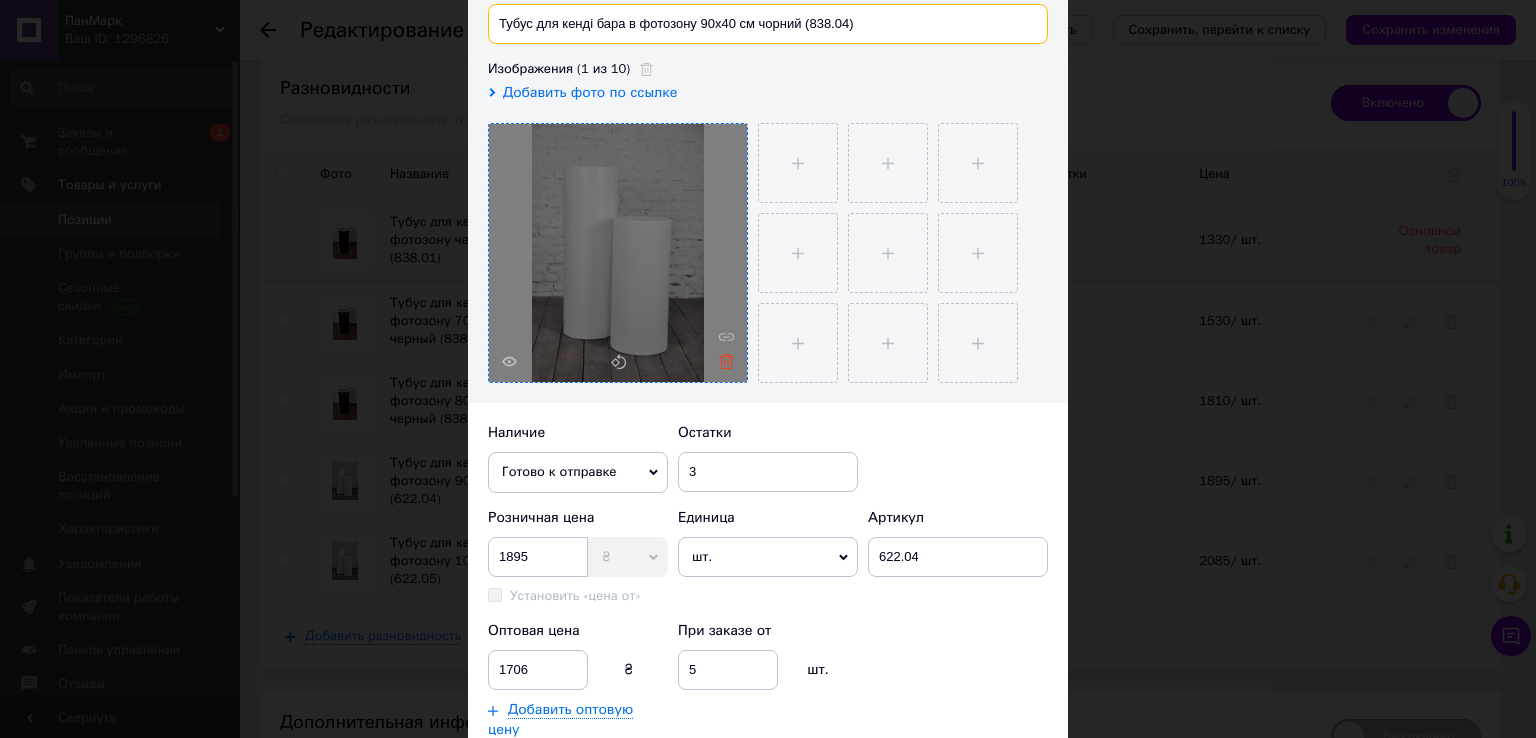 type on "Тубус для кенді бара в фотозону 90х40 см чорний (838.04)" 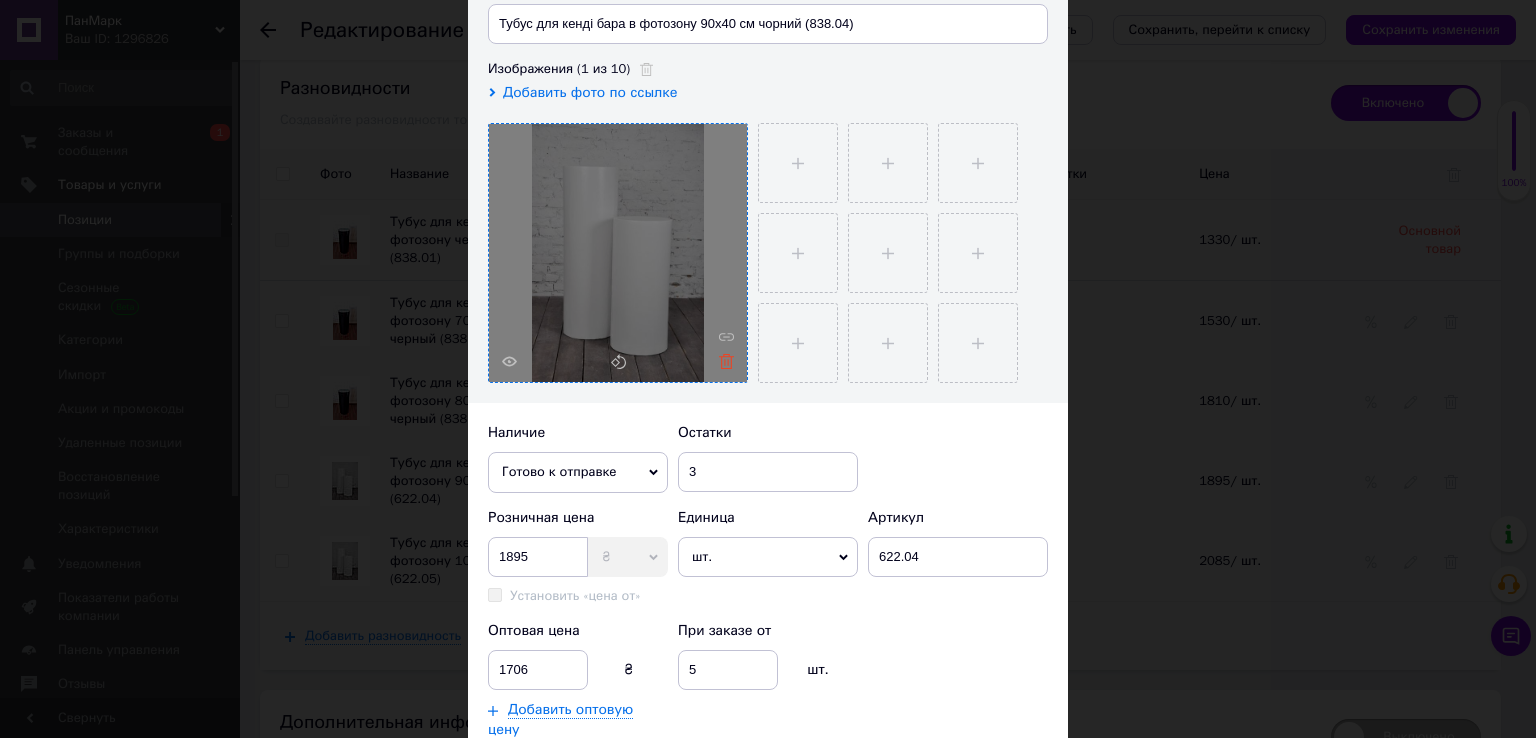 click 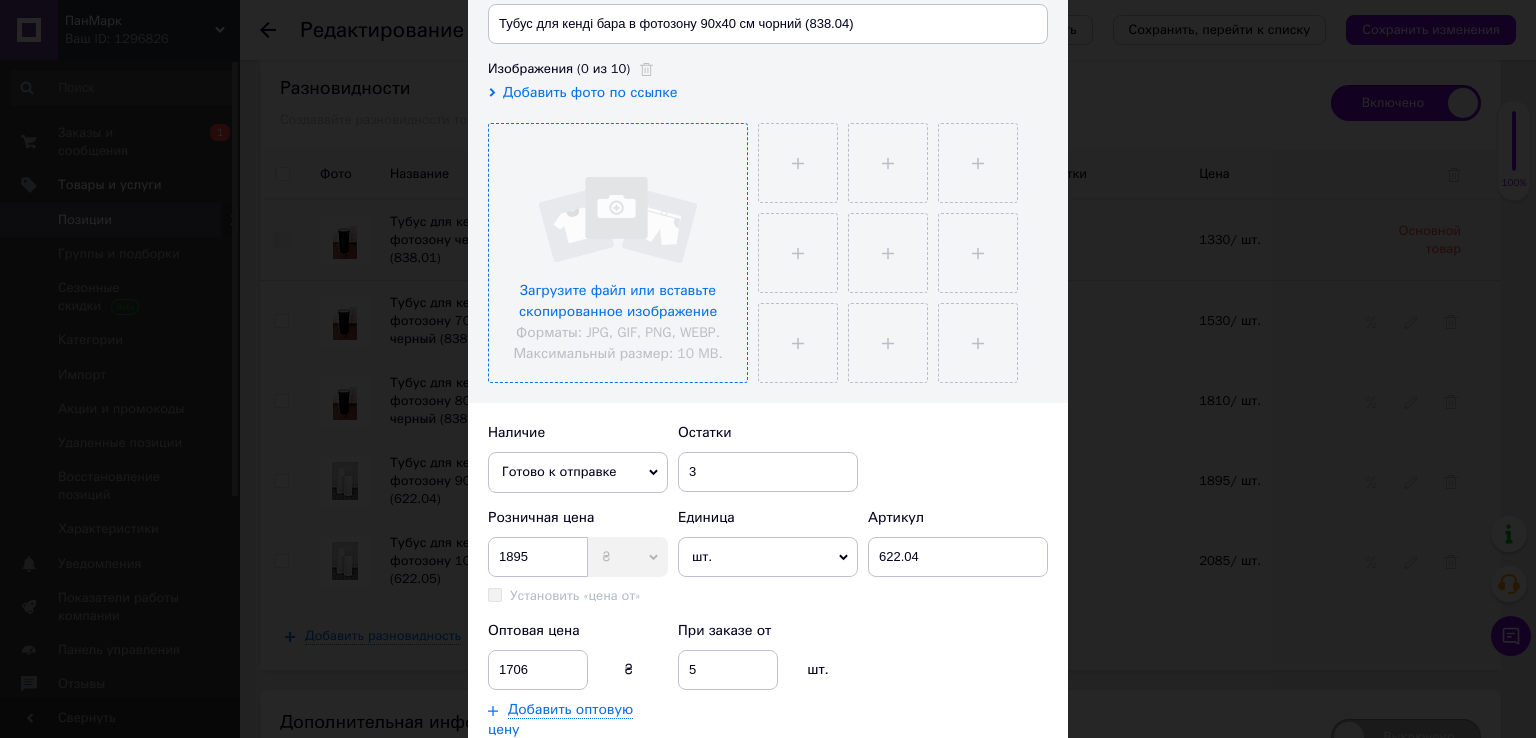 click at bounding box center (618, 253) 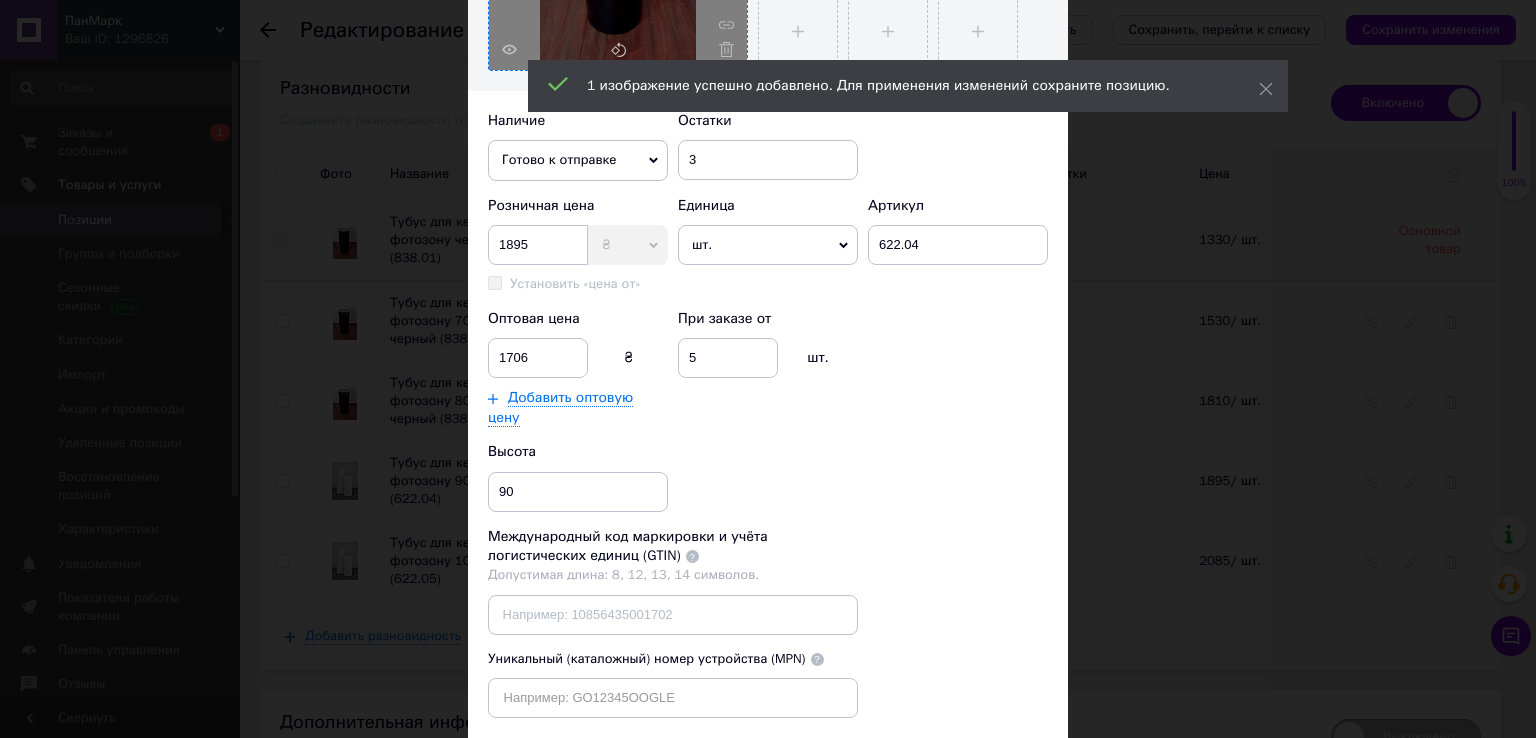 scroll, scrollTop: 581, scrollLeft: 0, axis: vertical 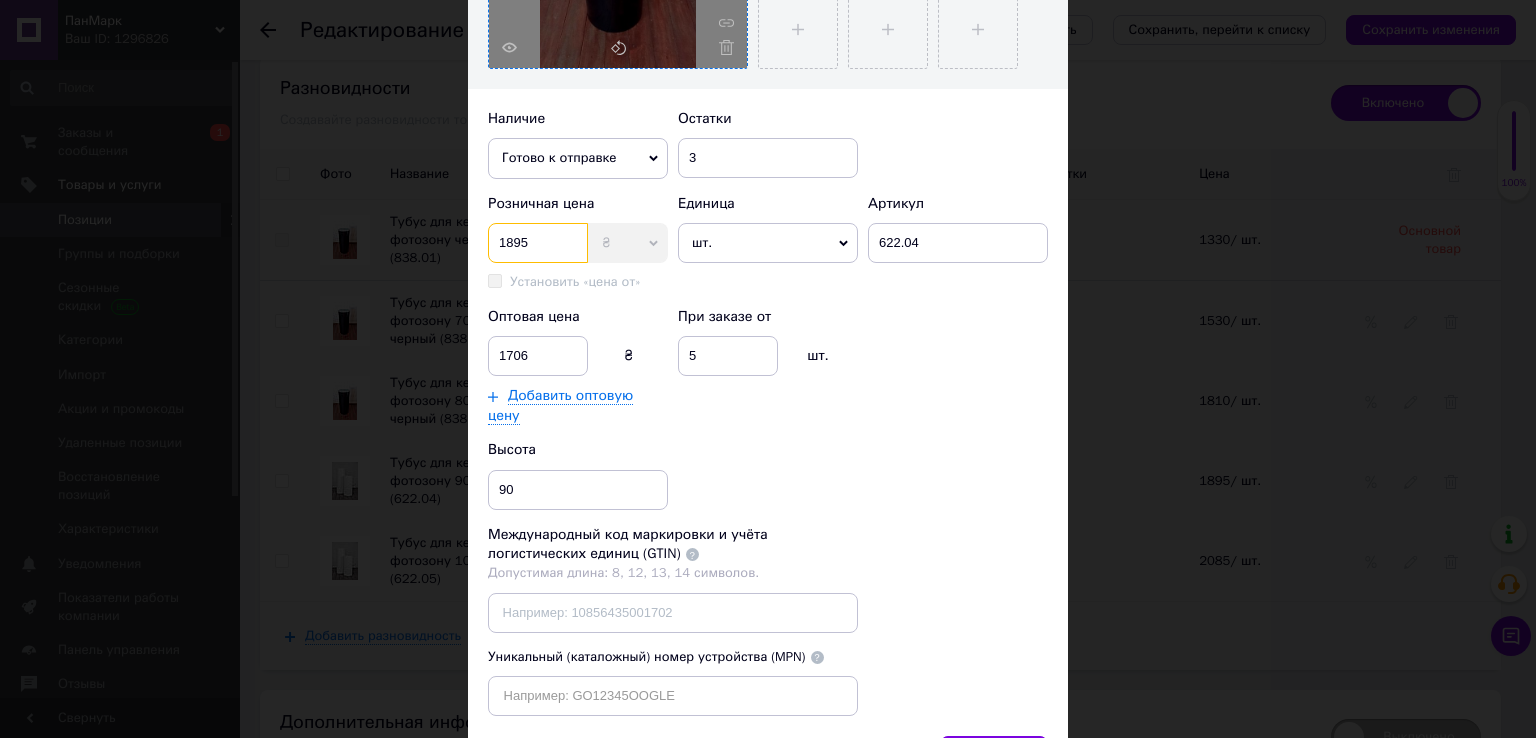 click on "1895" at bounding box center (538, 243) 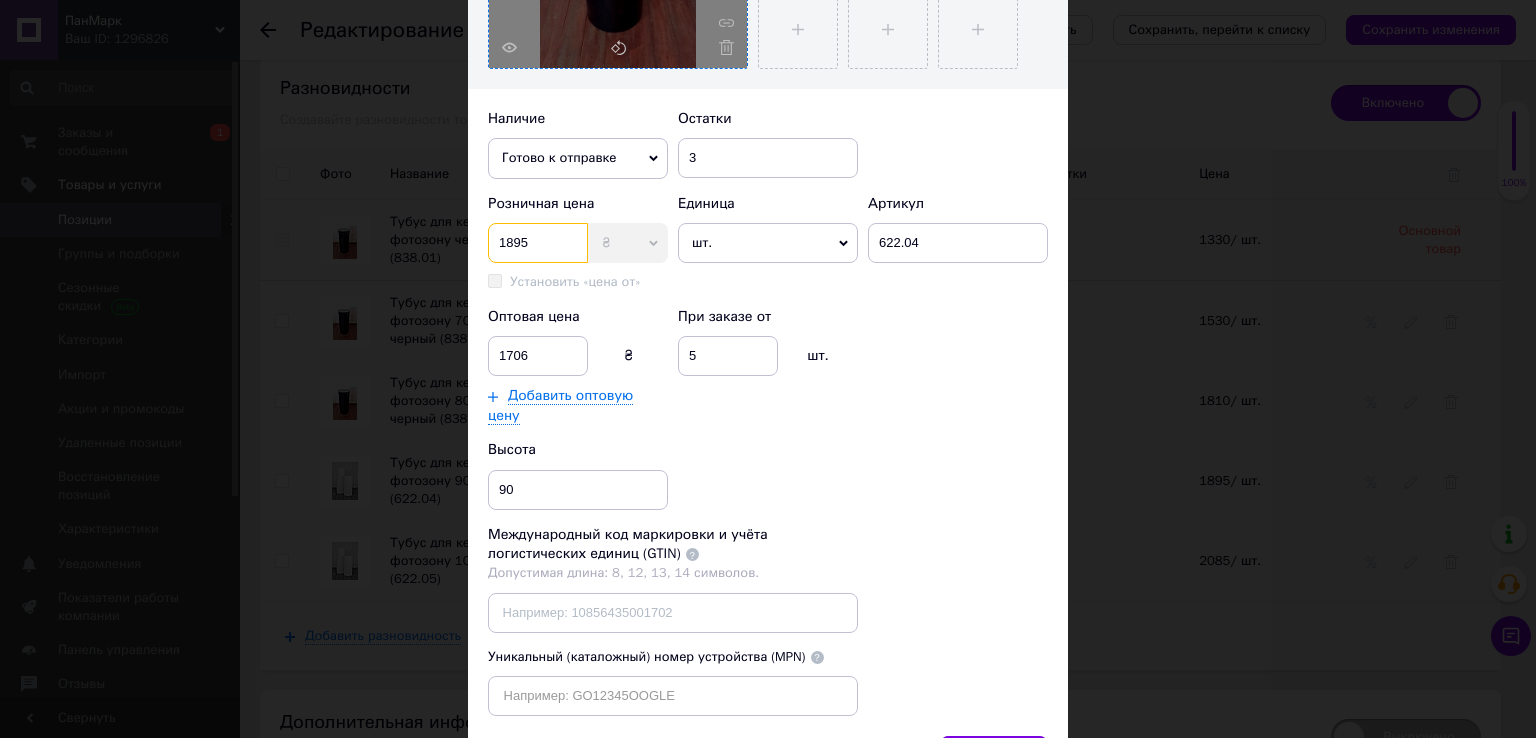 click on "1895" at bounding box center (538, 243) 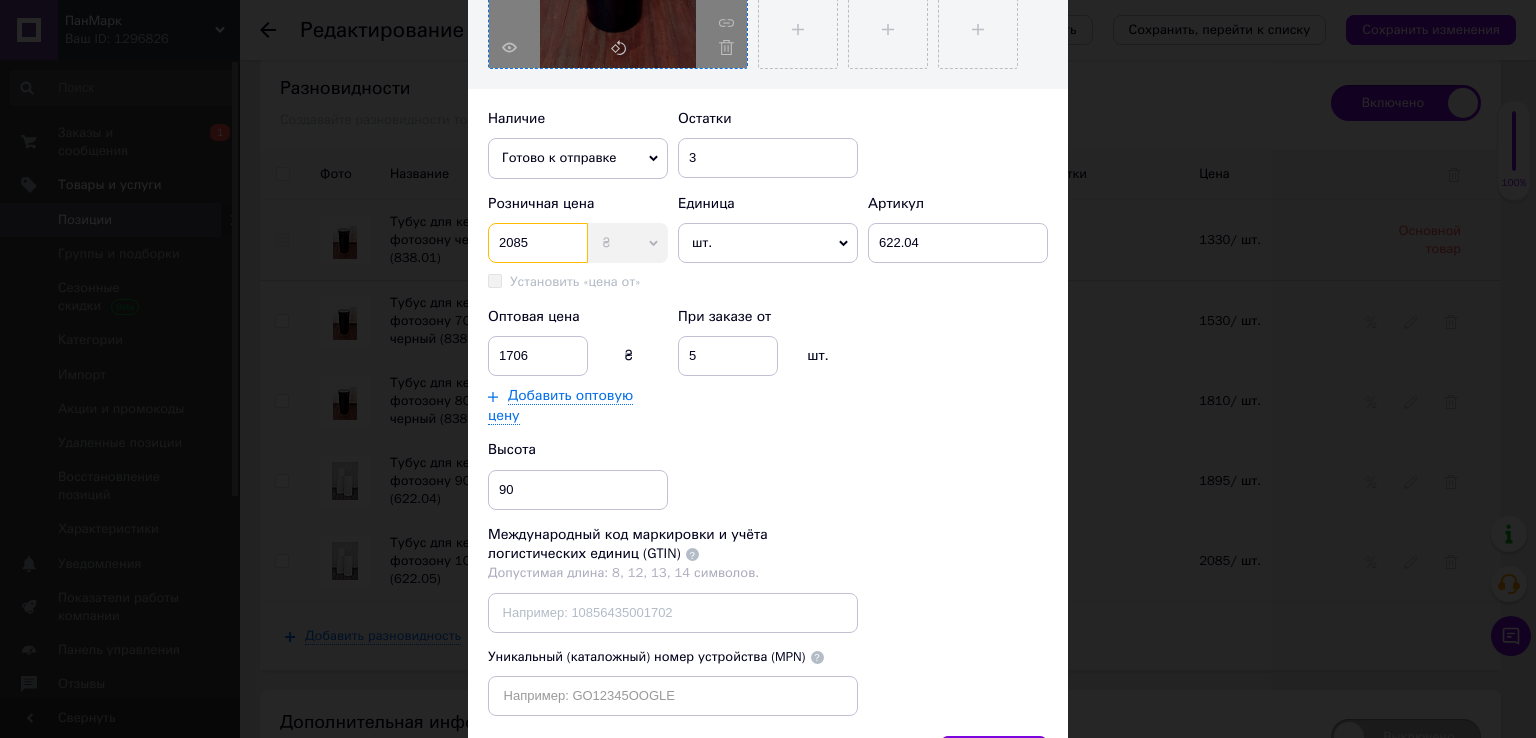 type on "2085" 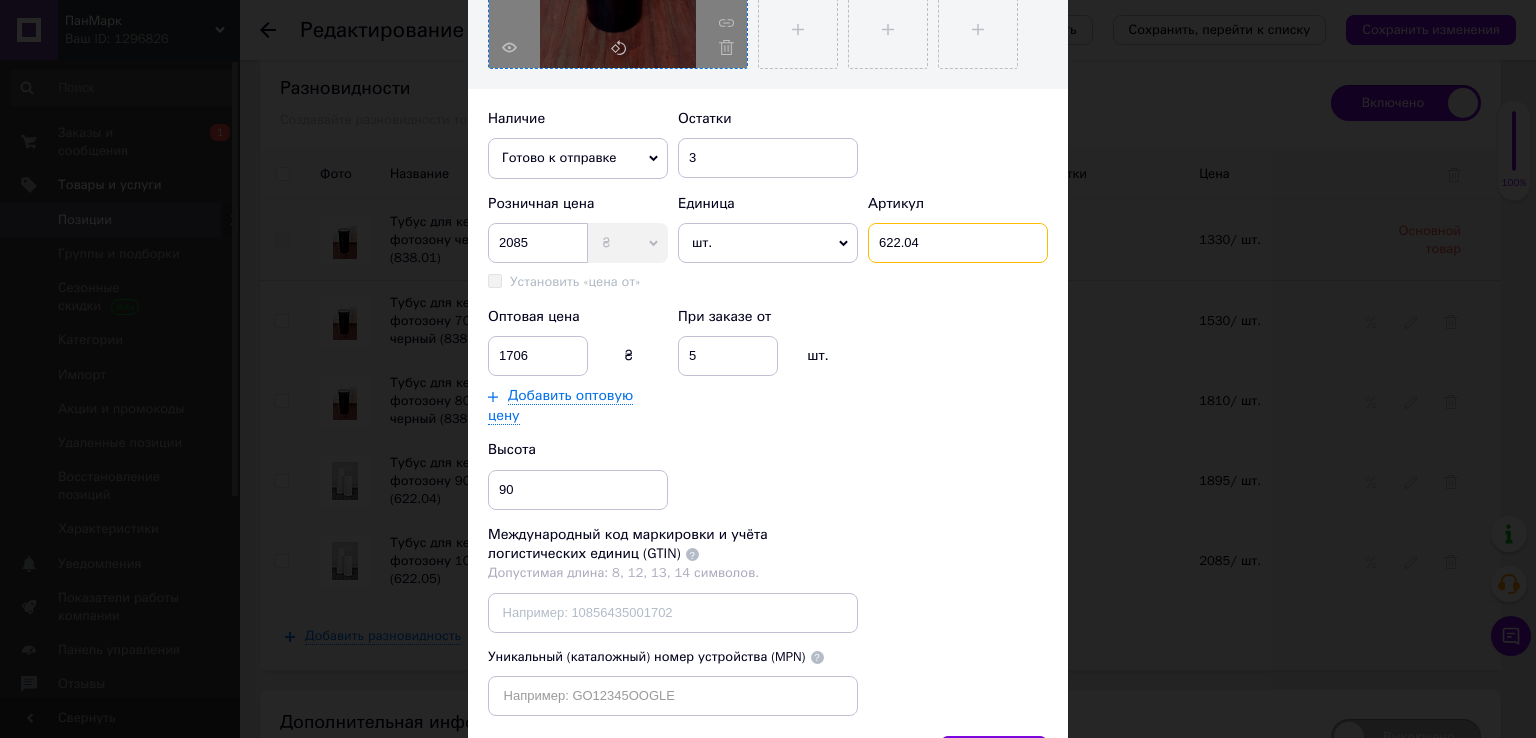 click on "622.04" at bounding box center [958, 243] 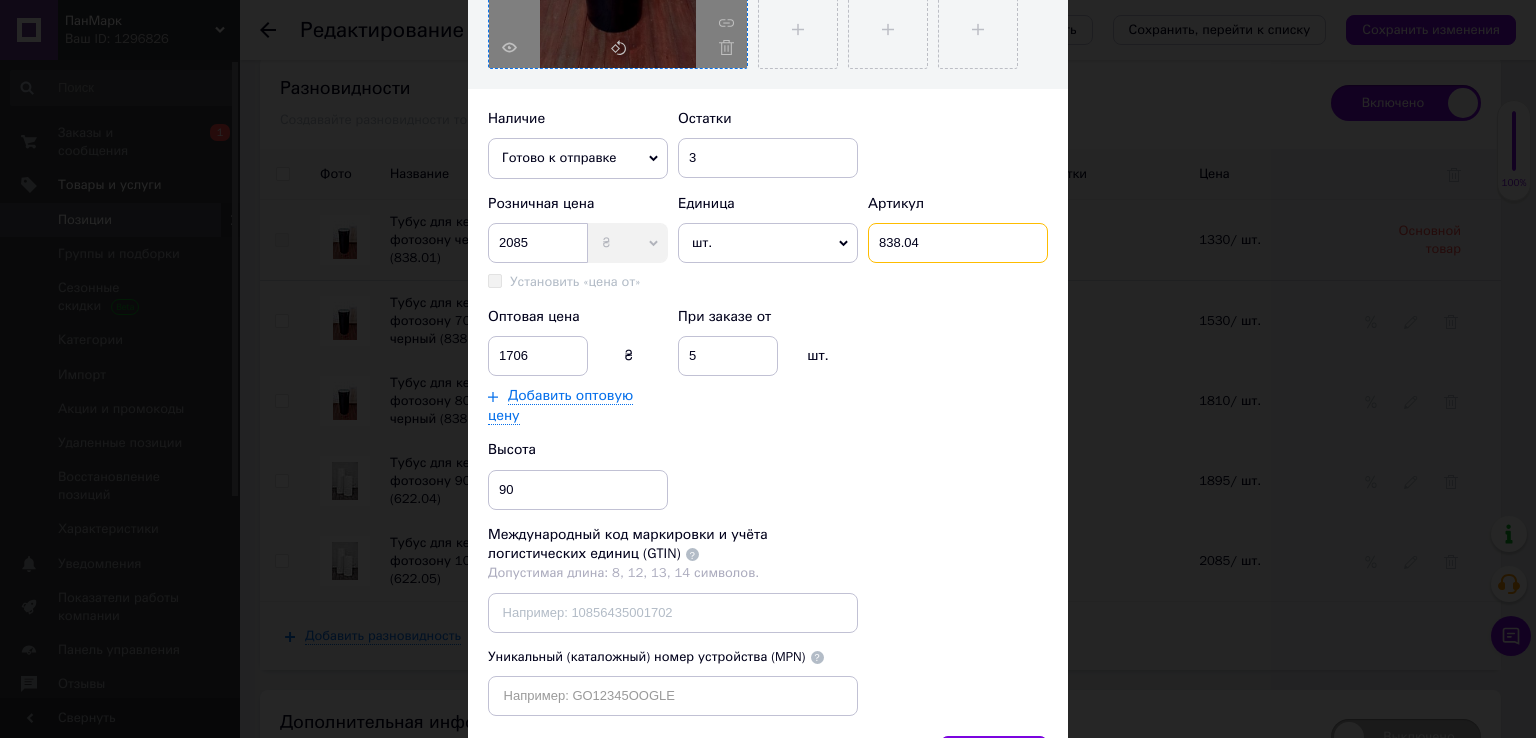 type on "838.04" 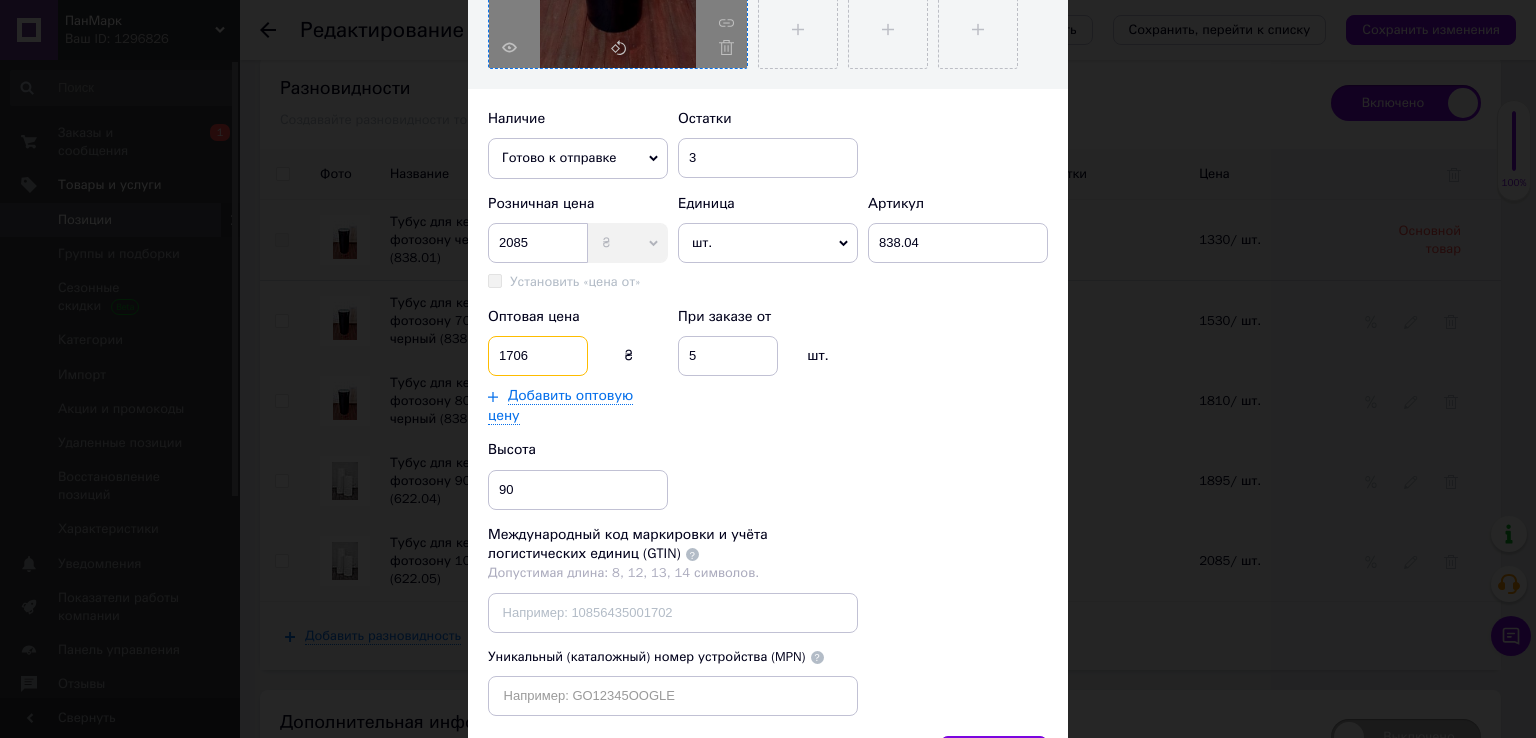 click on "1706" at bounding box center [538, 356] 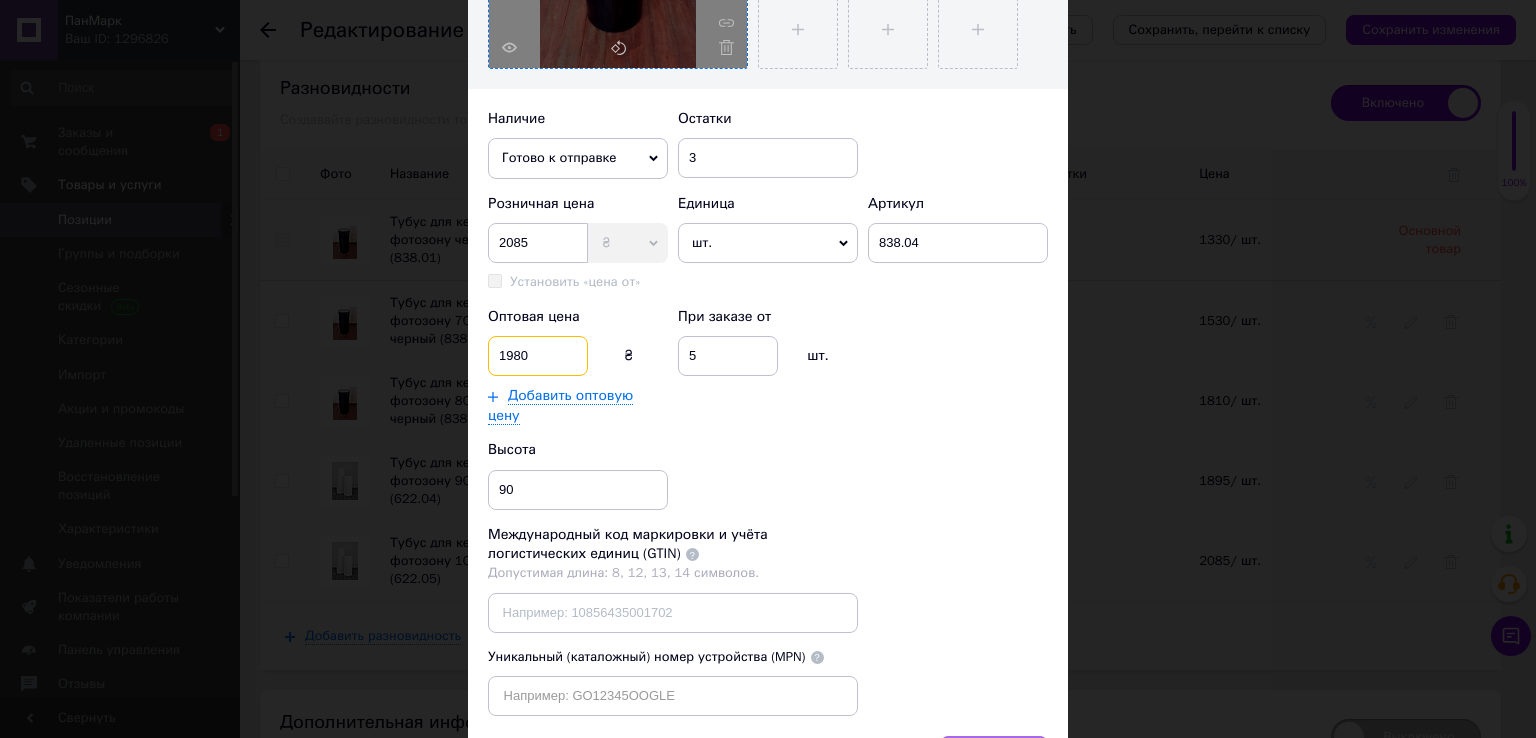 type on "1980" 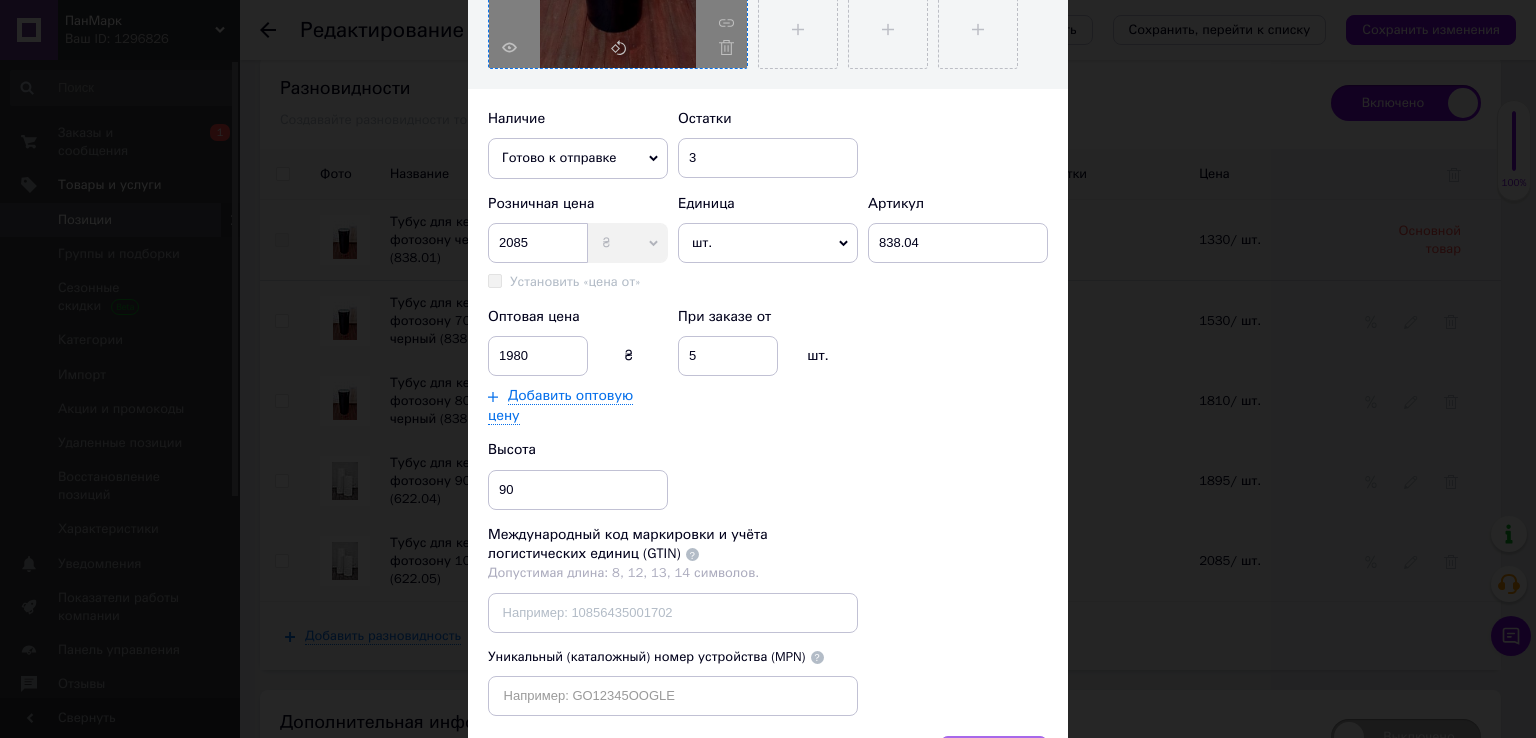 click on "Сохранить" at bounding box center (994, 756) 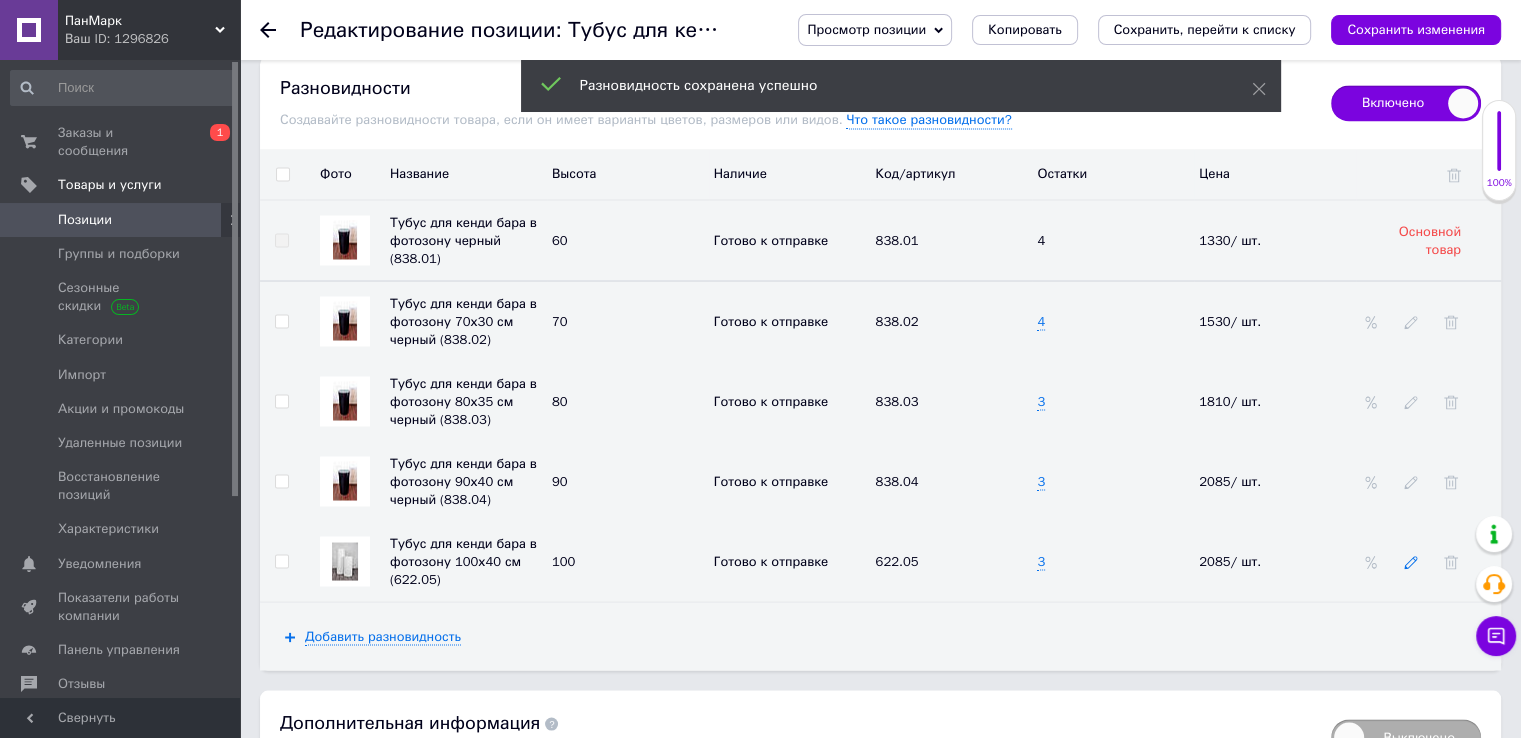 click 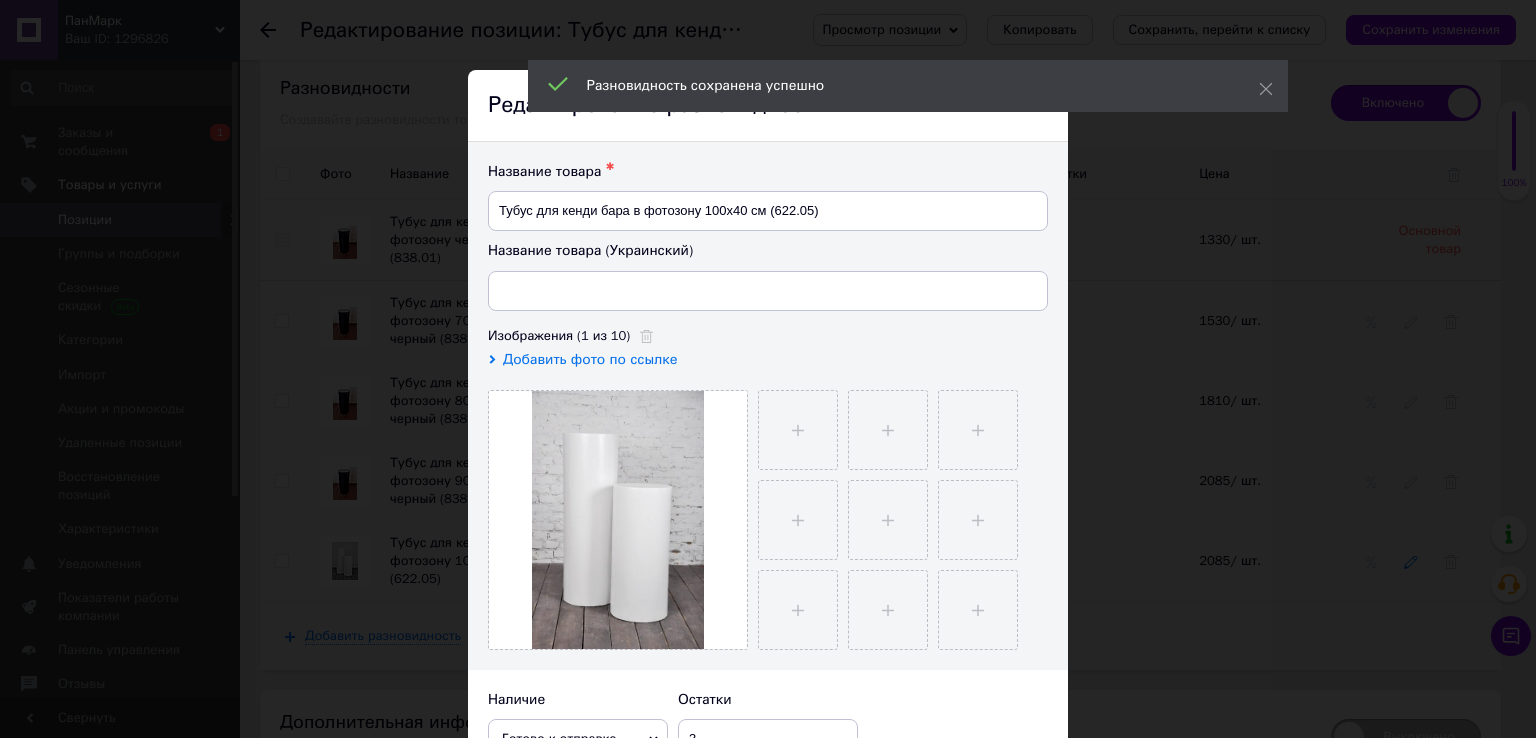 type on "Тубус для кенді бара в фотозону 100х40 см (622.05)" 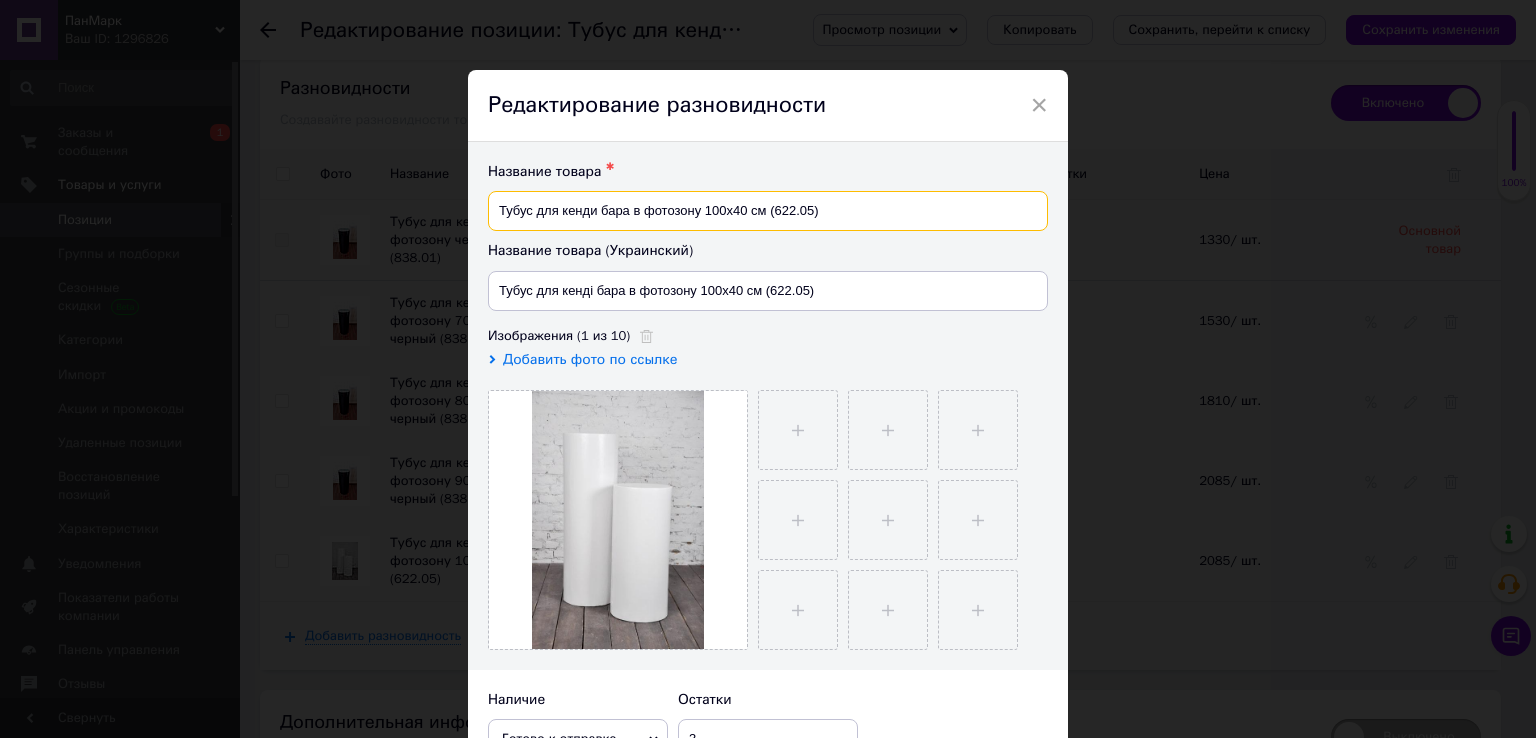 click on "Тубус для кенди бара в фотозону 100х40 см (622.05)" at bounding box center [768, 211] 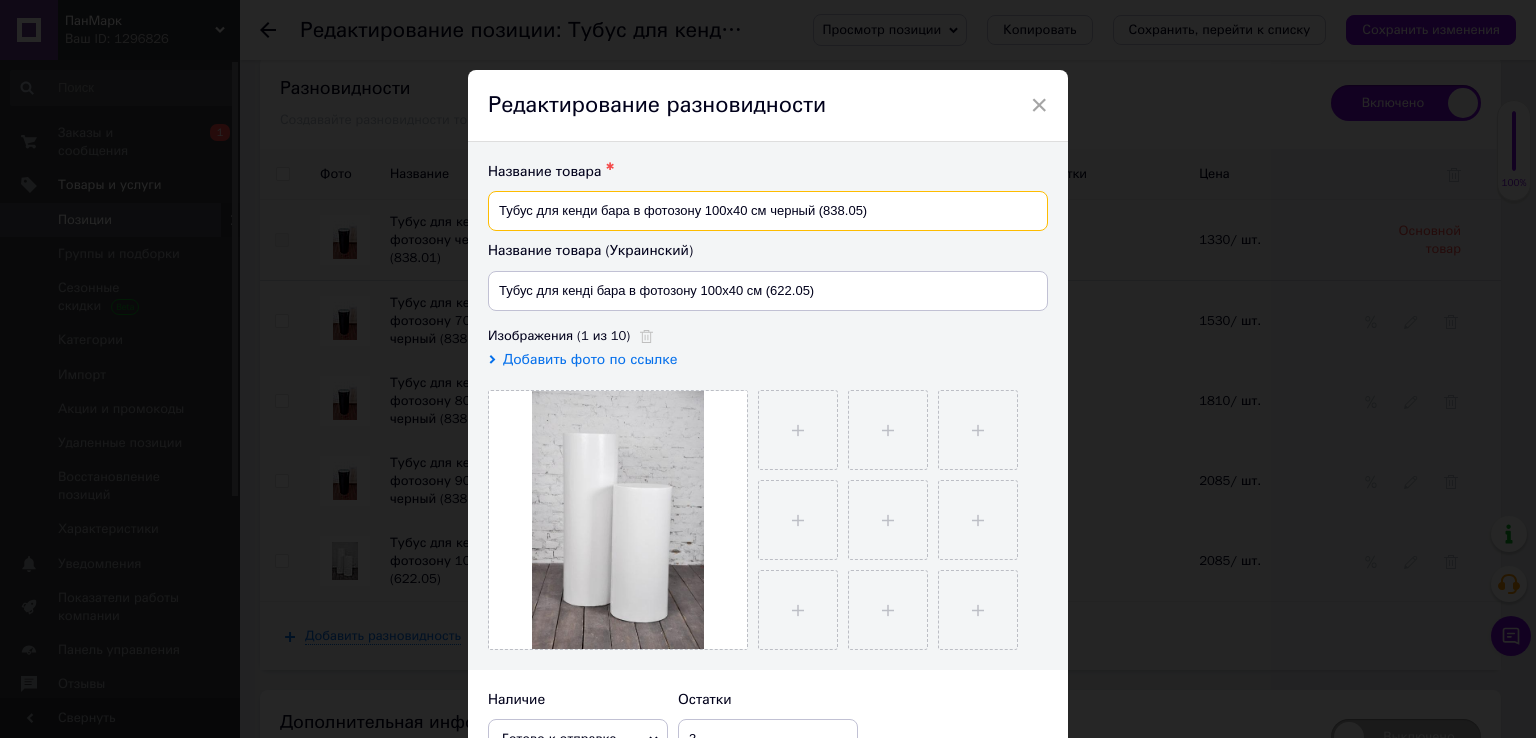 type on "Тубус для кенди бара в фотозону 100х40 см черный (838.05)" 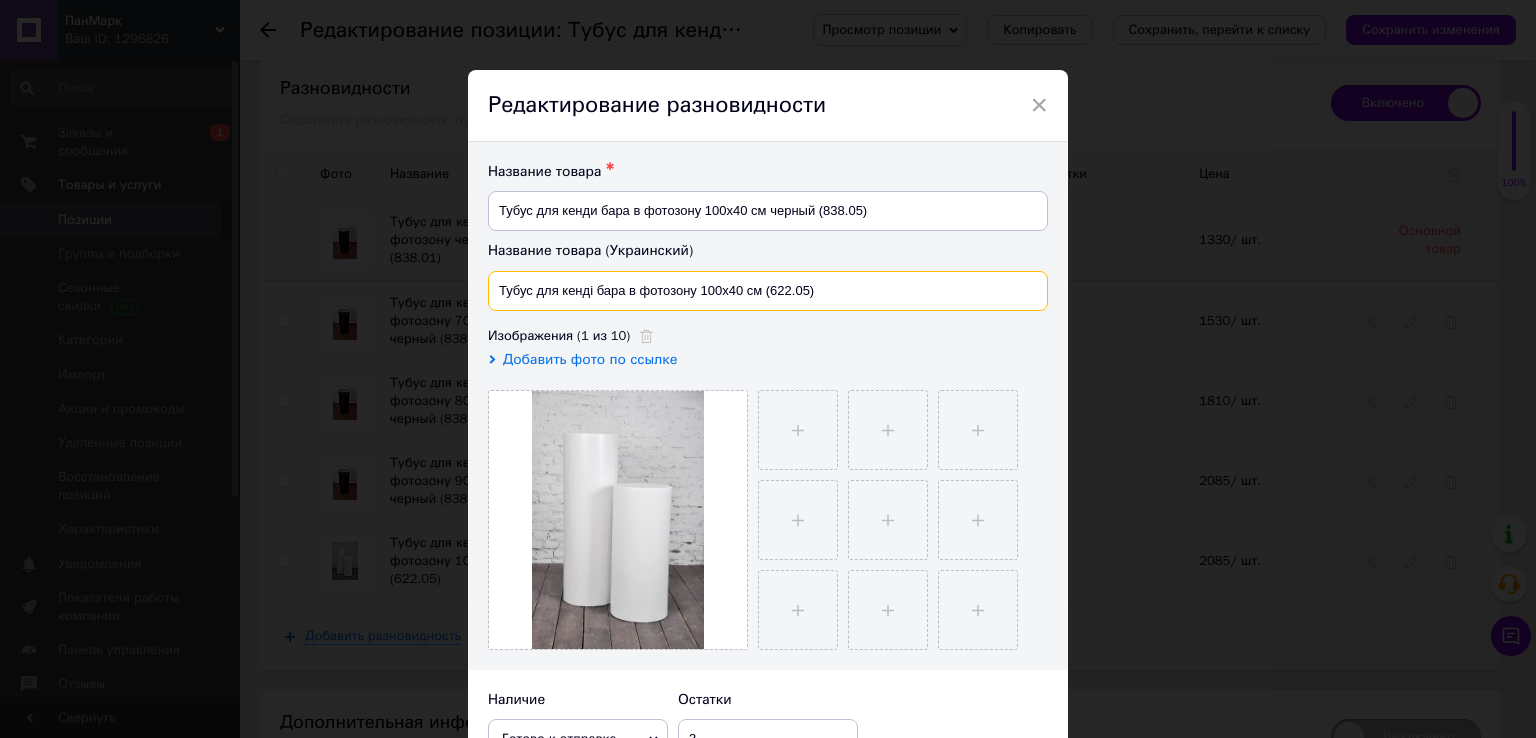 click on "Тубус для кенді бара в фотозону 100х40 см (622.05)" at bounding box center (768, 291) 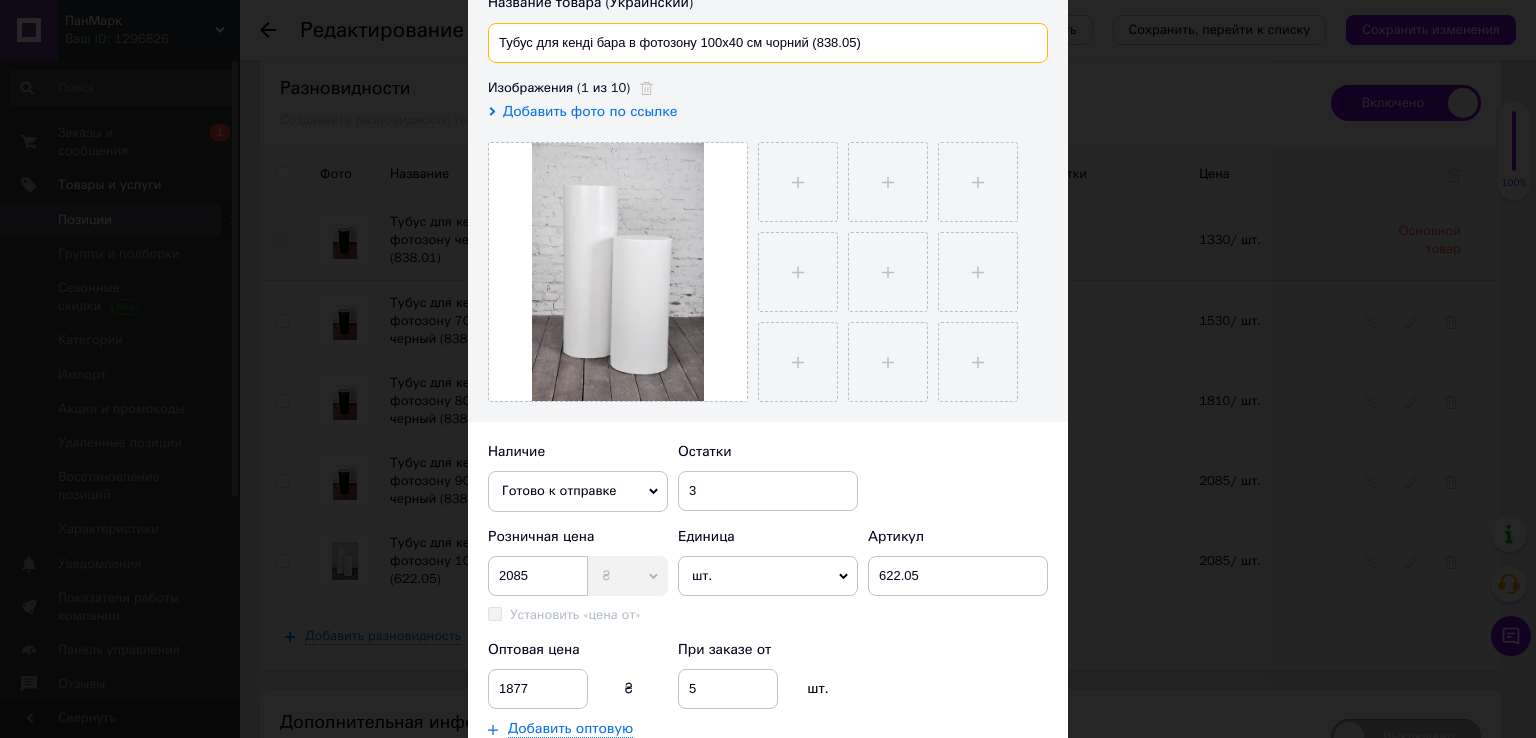 scroll, scrollTop: 265, scrollLeft: 0, axis: vertical 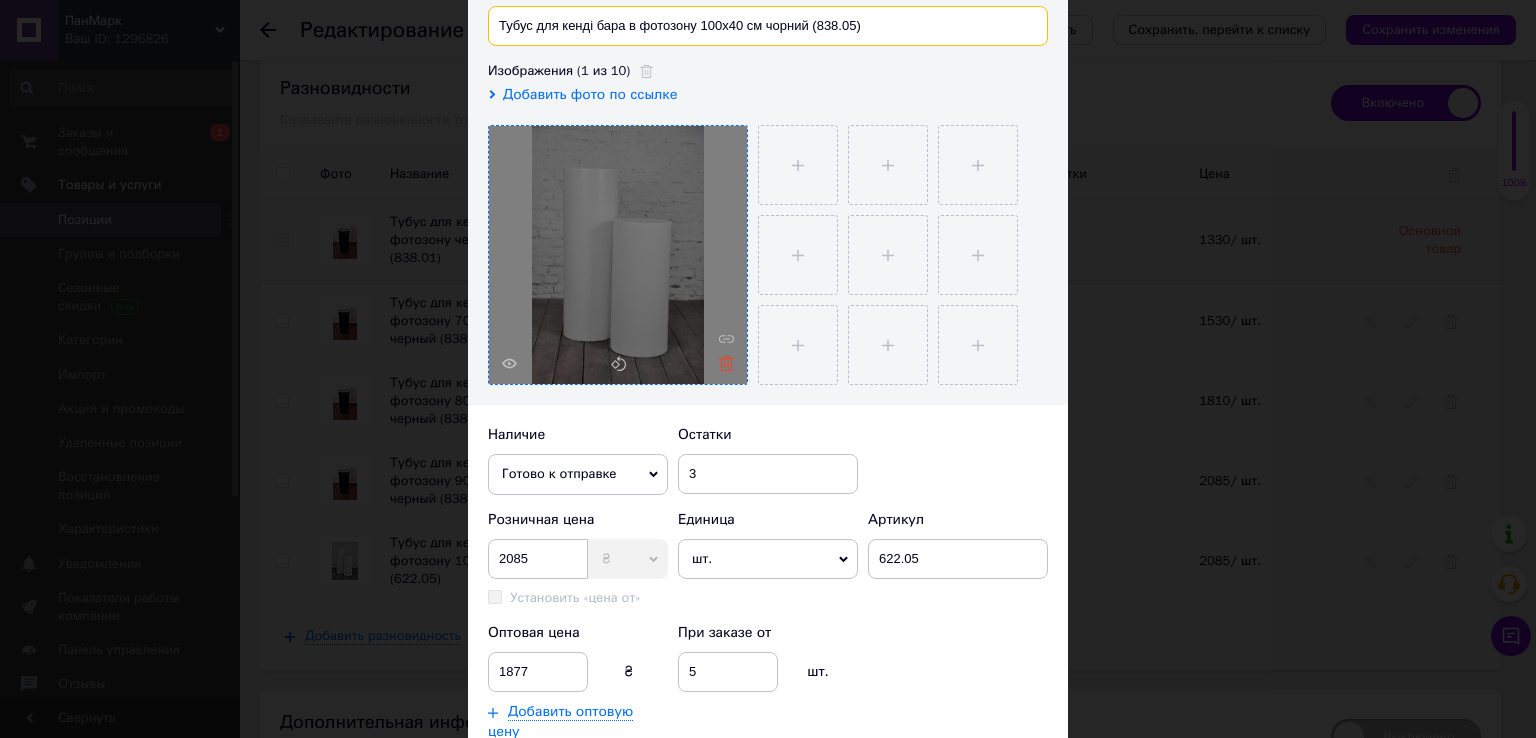 type on "Тубус для кенді бара в фотозону 100х40 см чорний (838.05)" 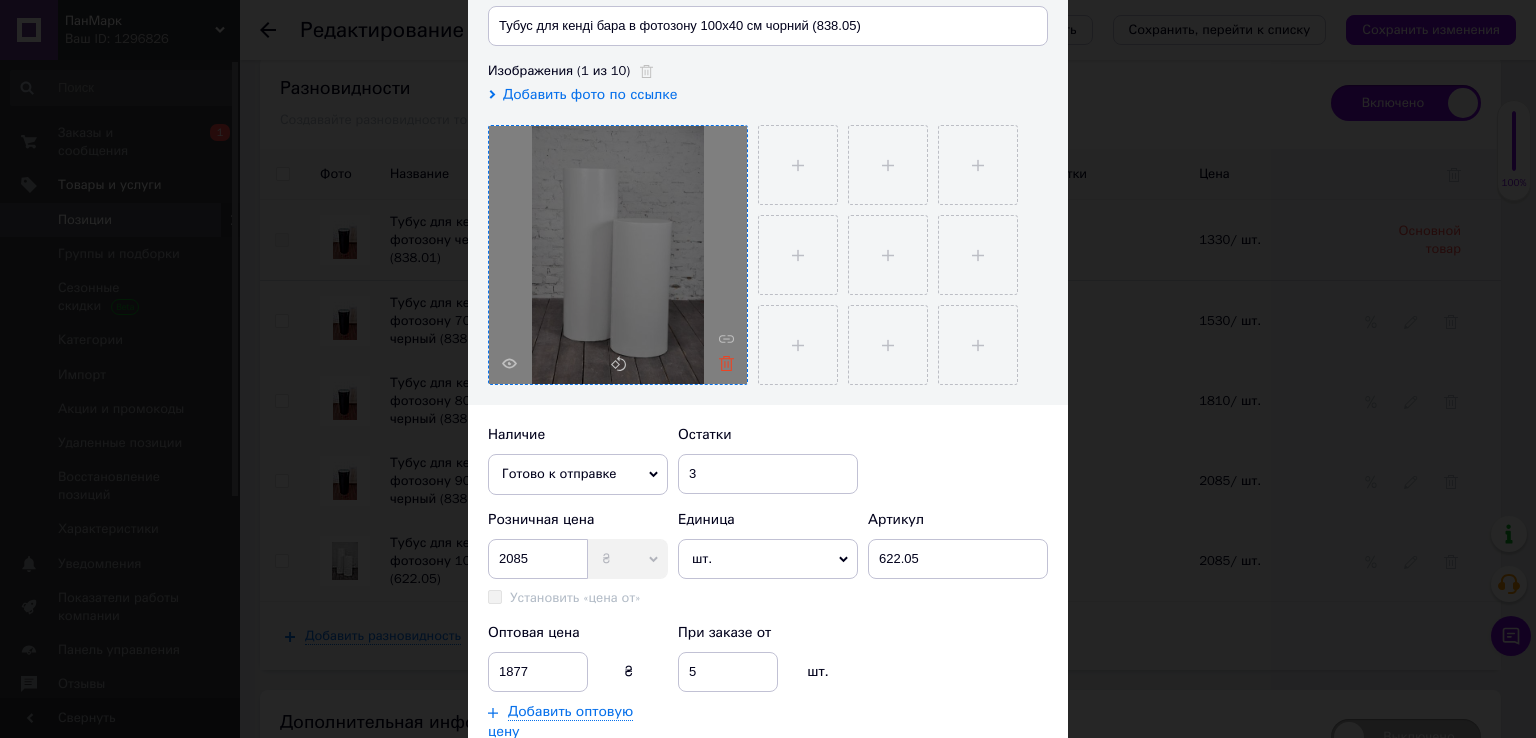 click 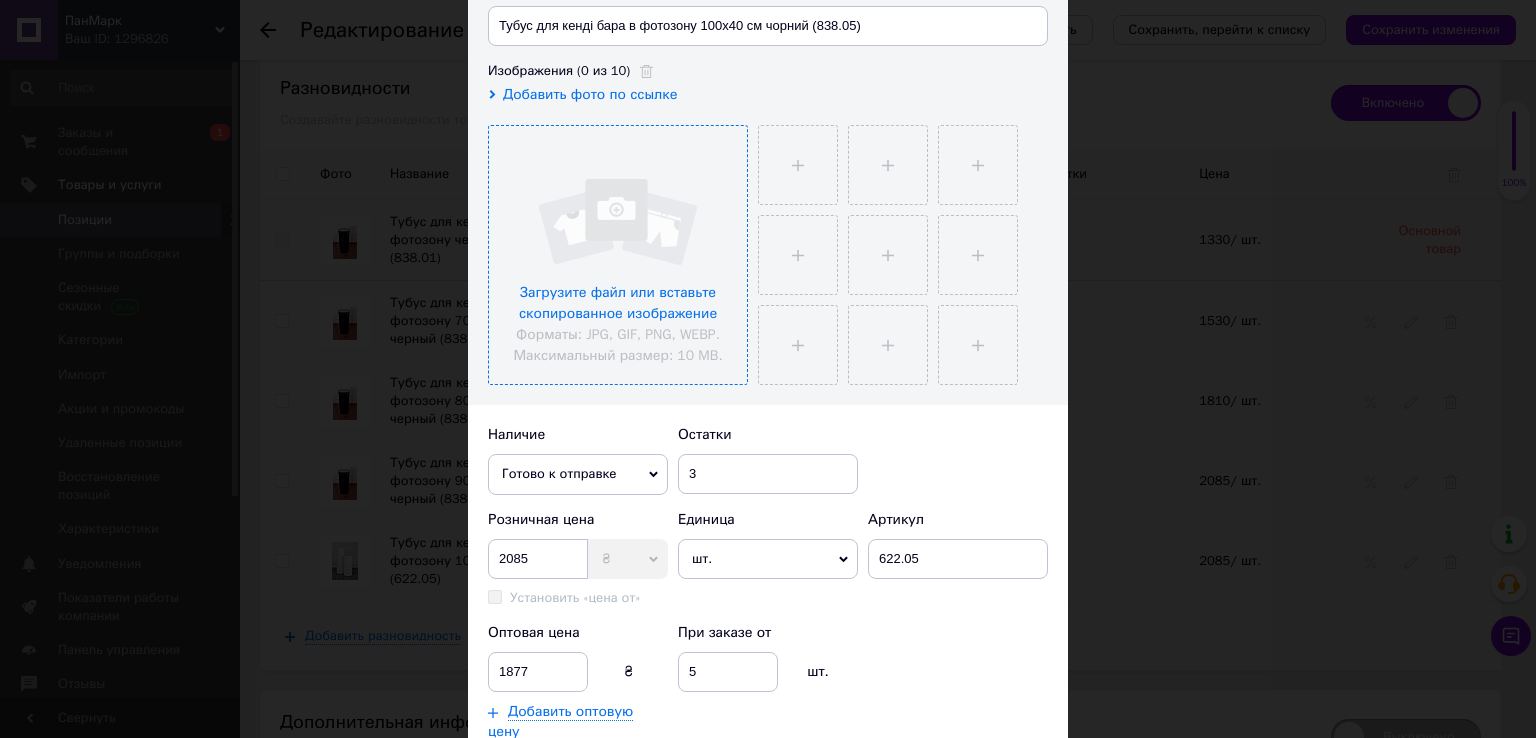 click at bounding box center [618, 255] 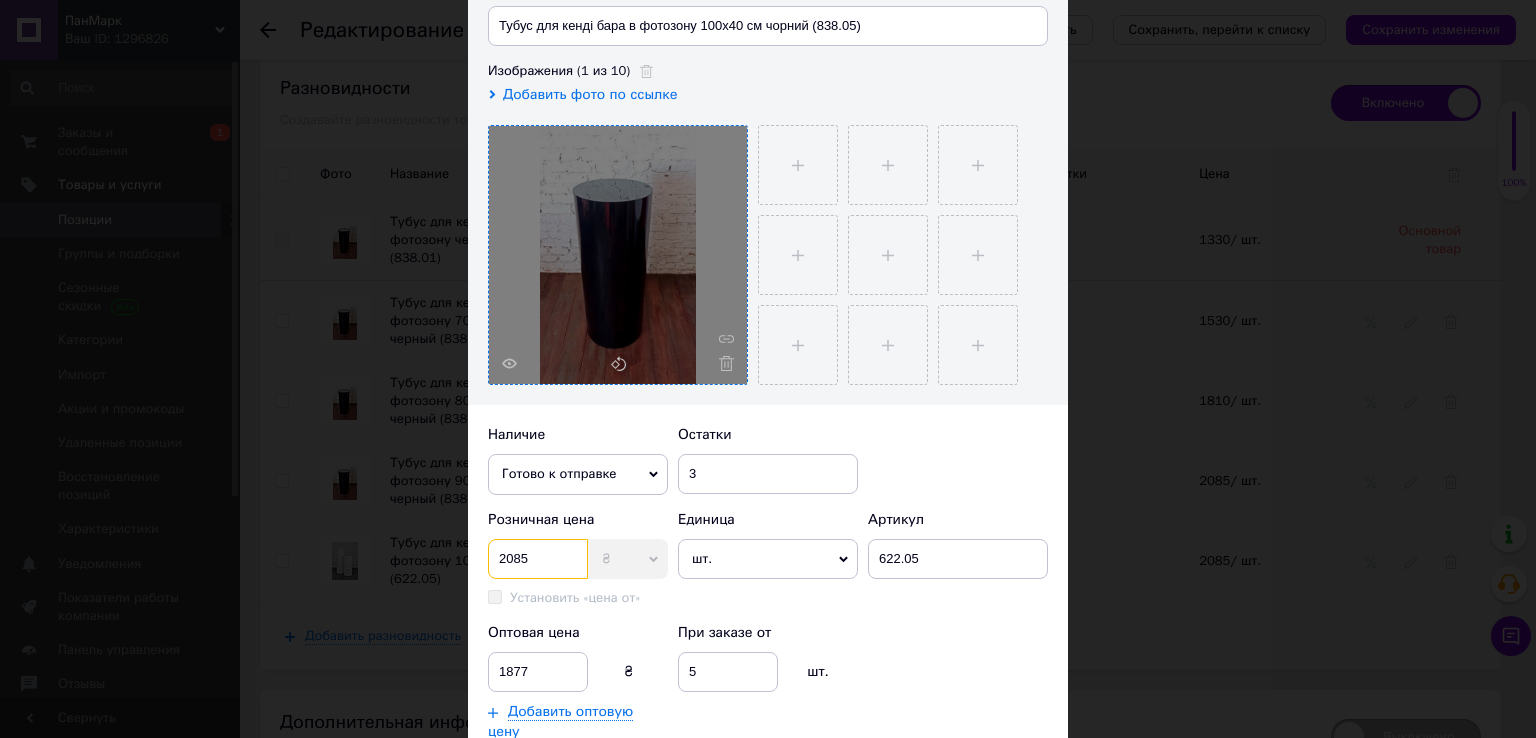 click on "2085" at bounding box center (538, 559) 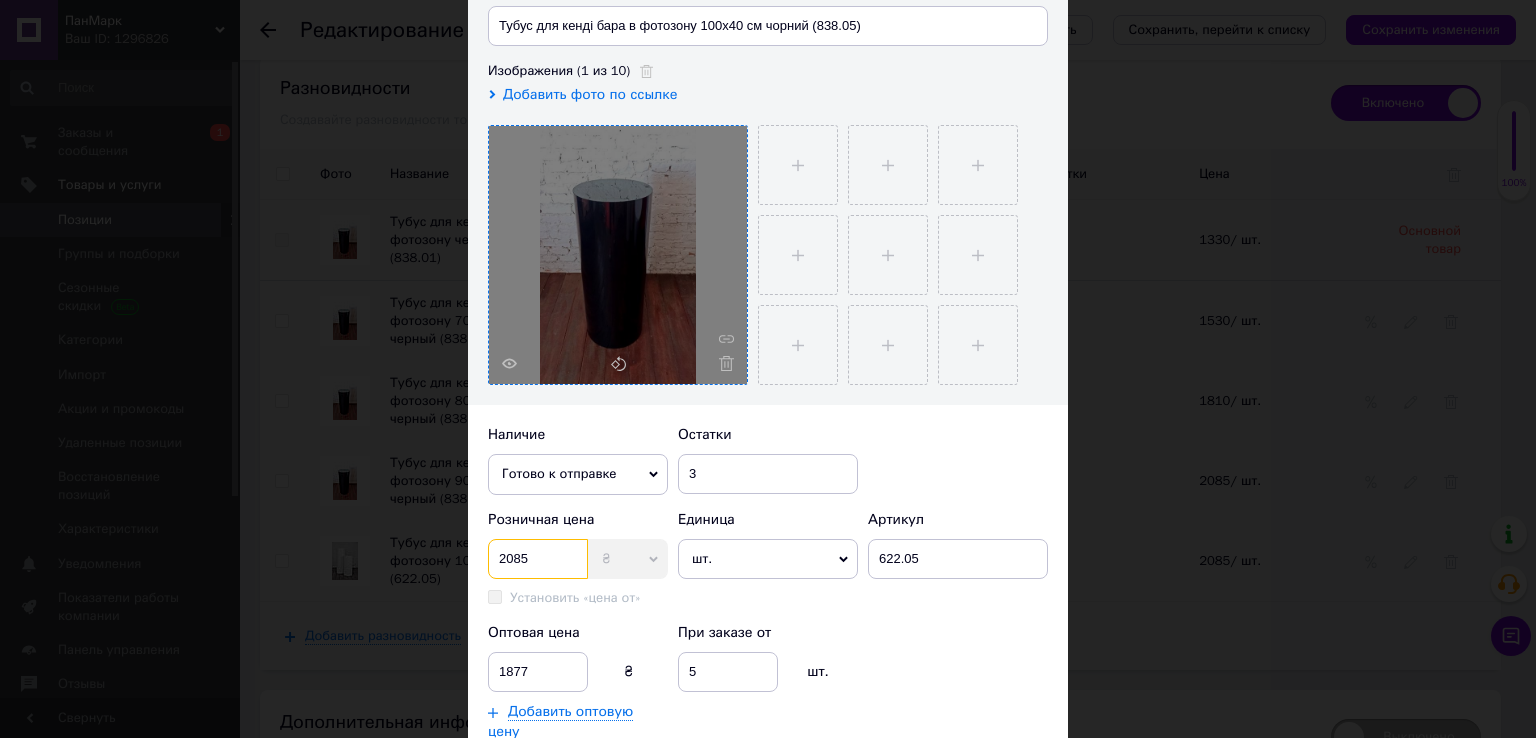 click on "2085" at bounding box center [538, 559] 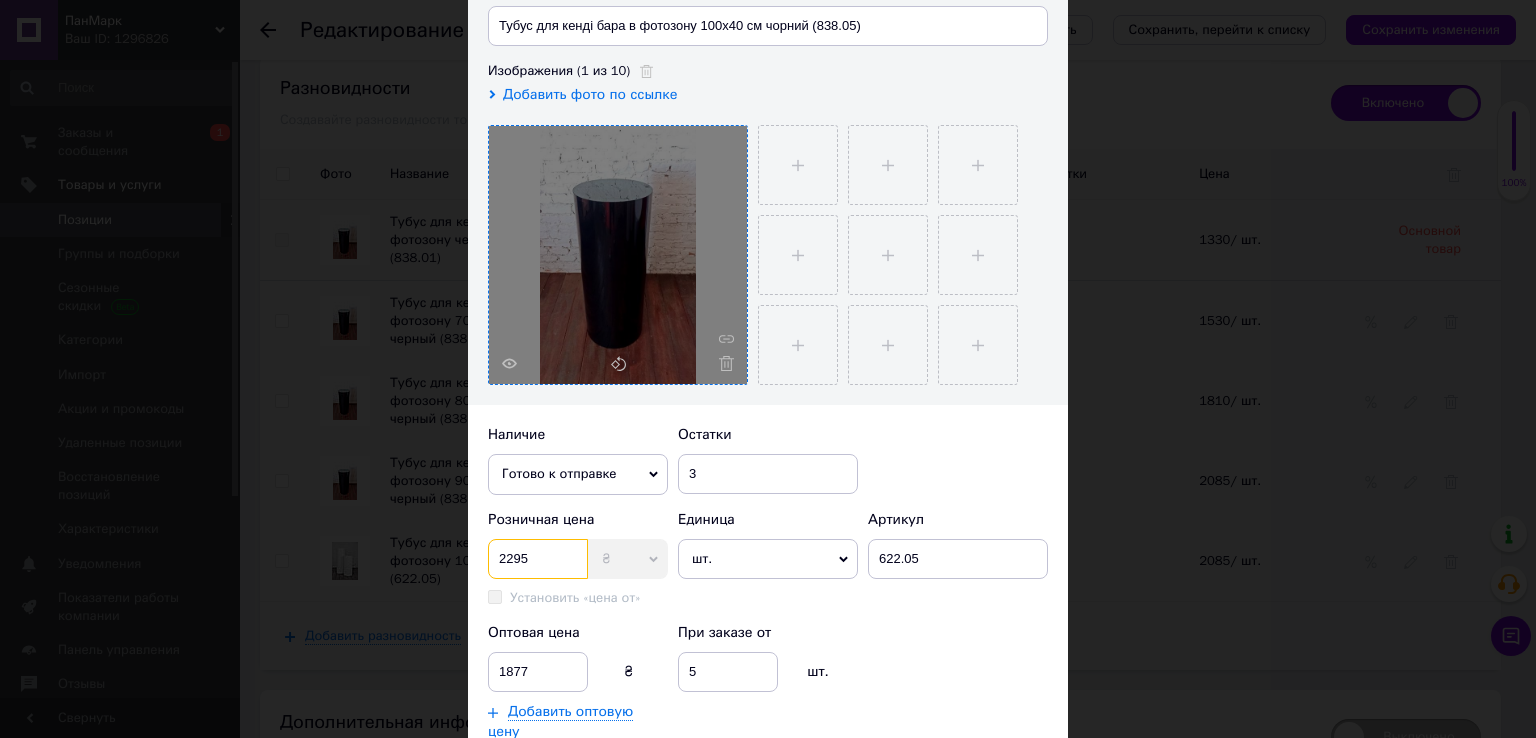type on "2295" 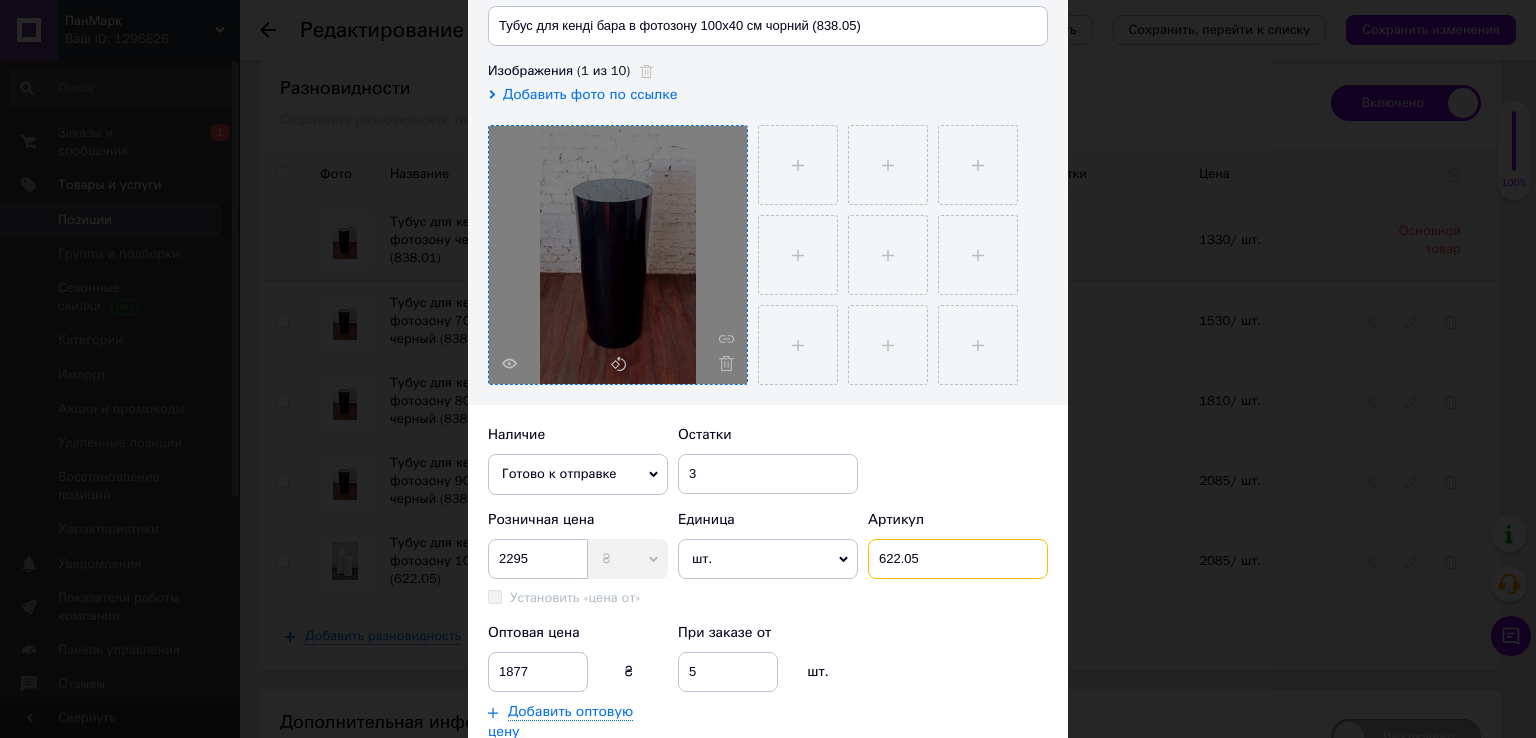 click on "622.05" at bounding box center (958, 559) 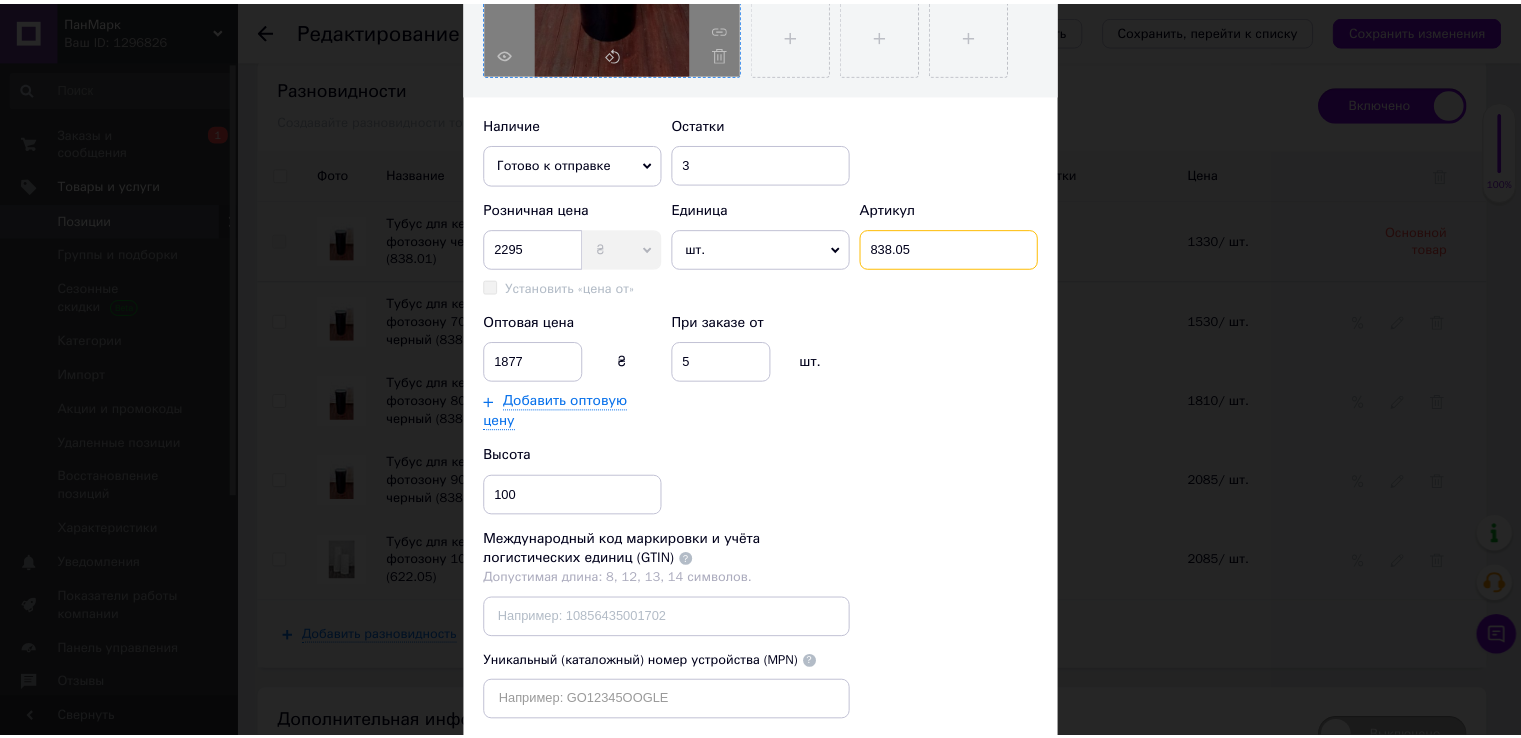 scroll, scrollTop: 578, scrollLeft: 0, axis: vertical 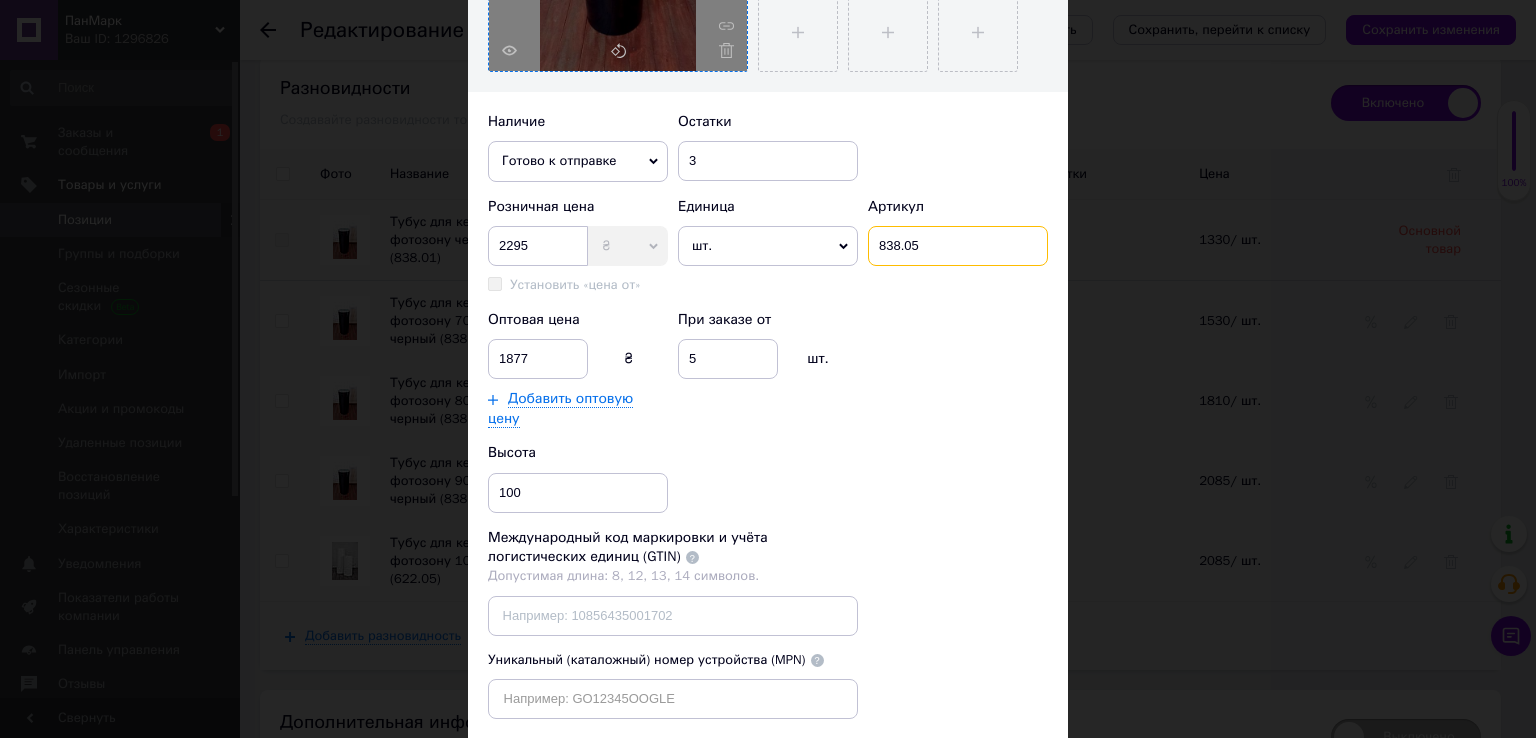type on "838.05" 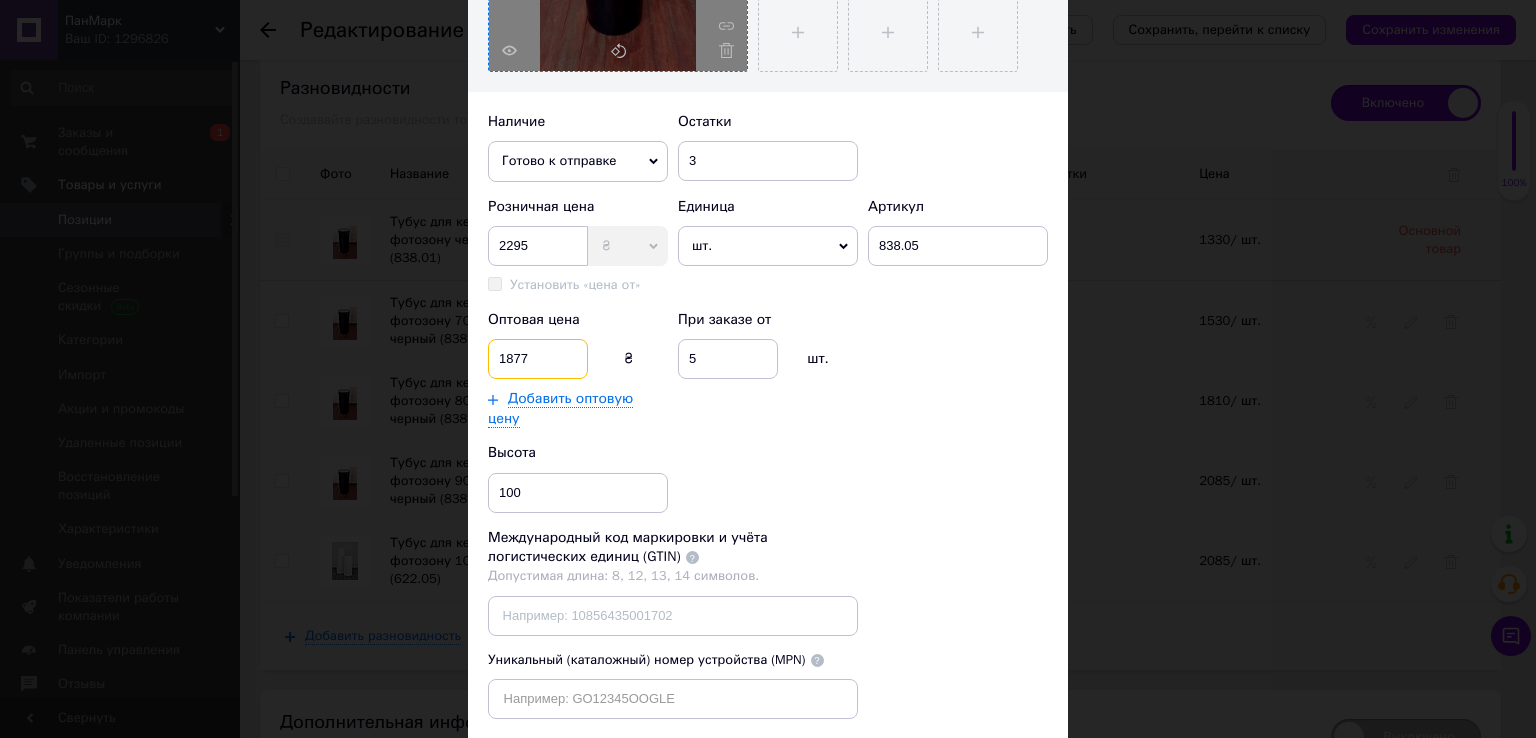 click on "1877" at bounding box center [538, 359] 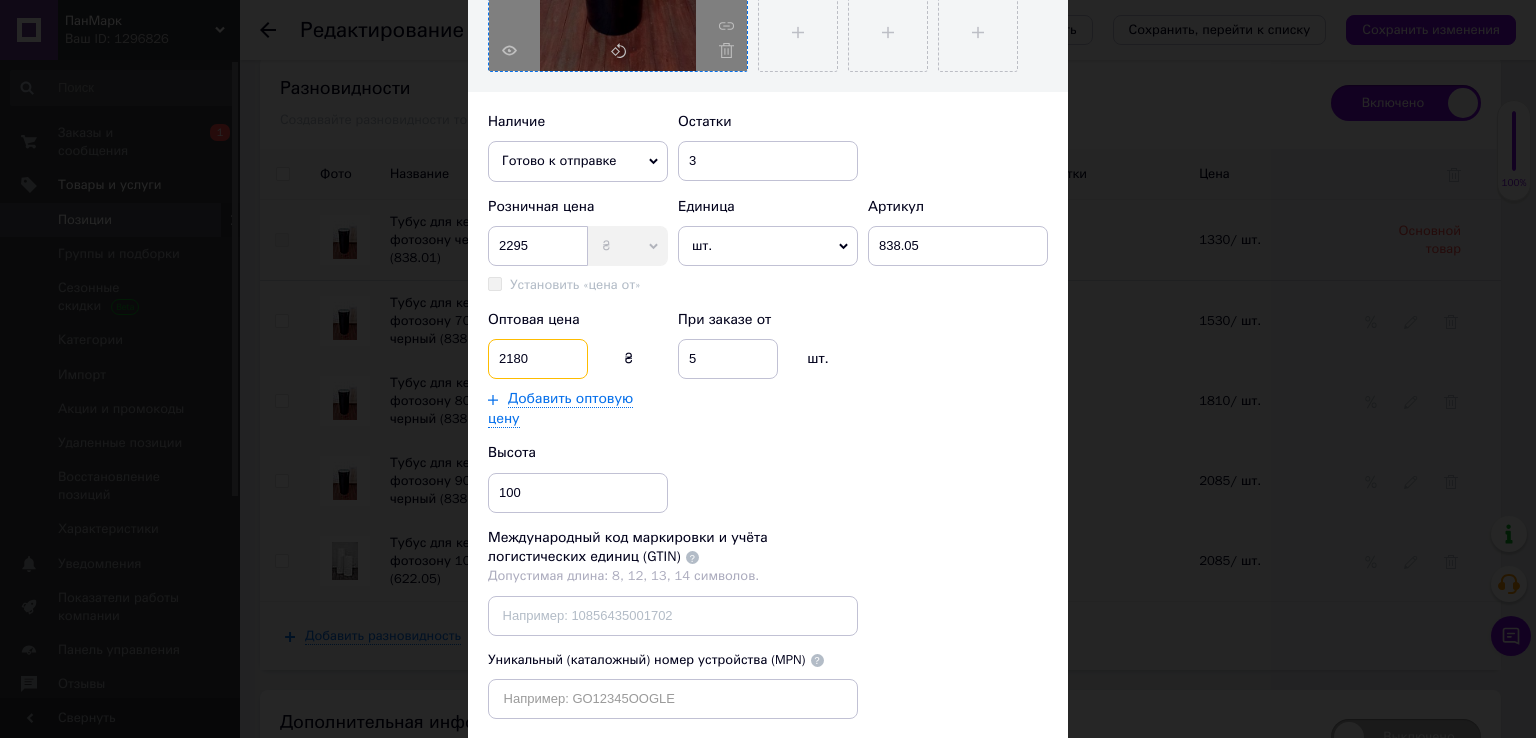 type on "2180" 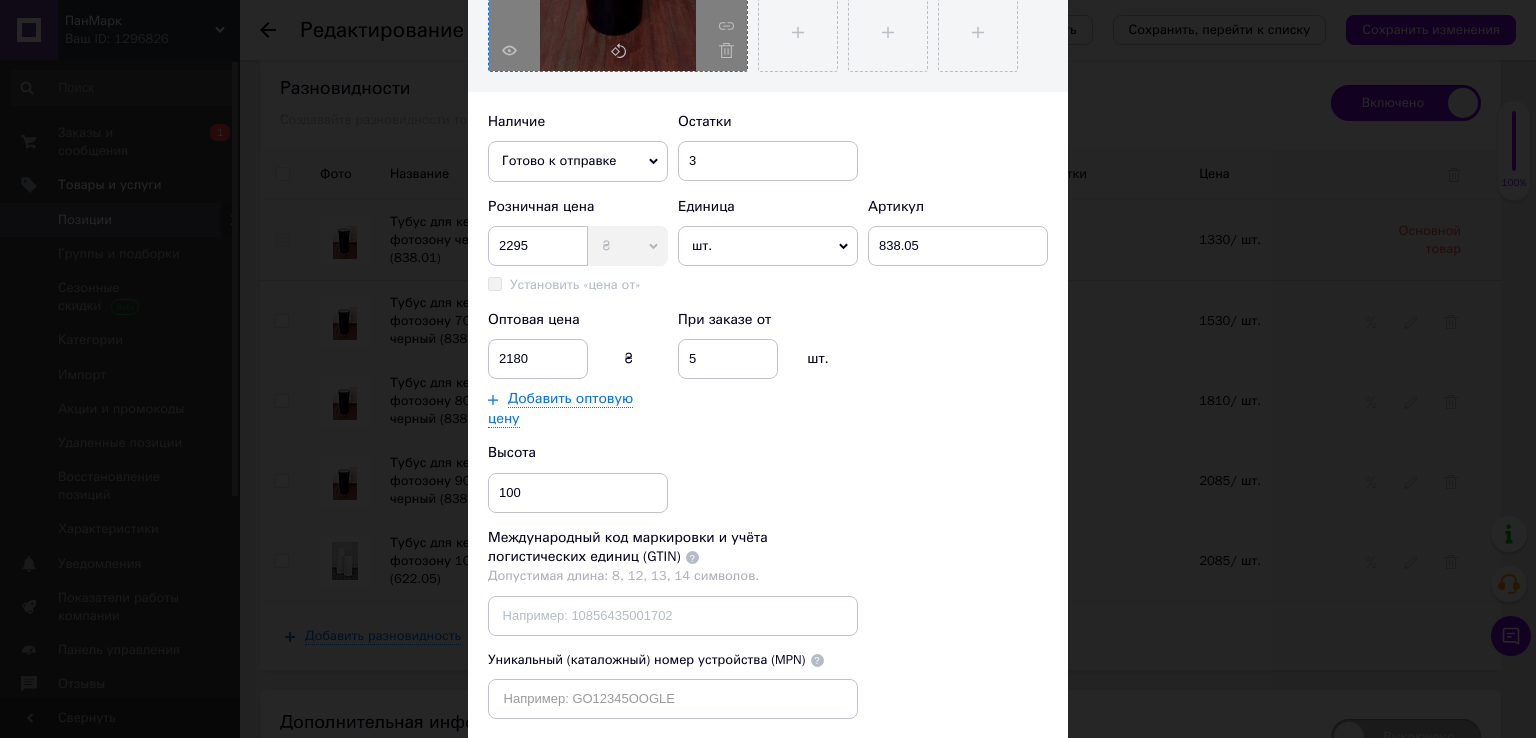 click on "Сохранить" at bounding box center (994, 759) 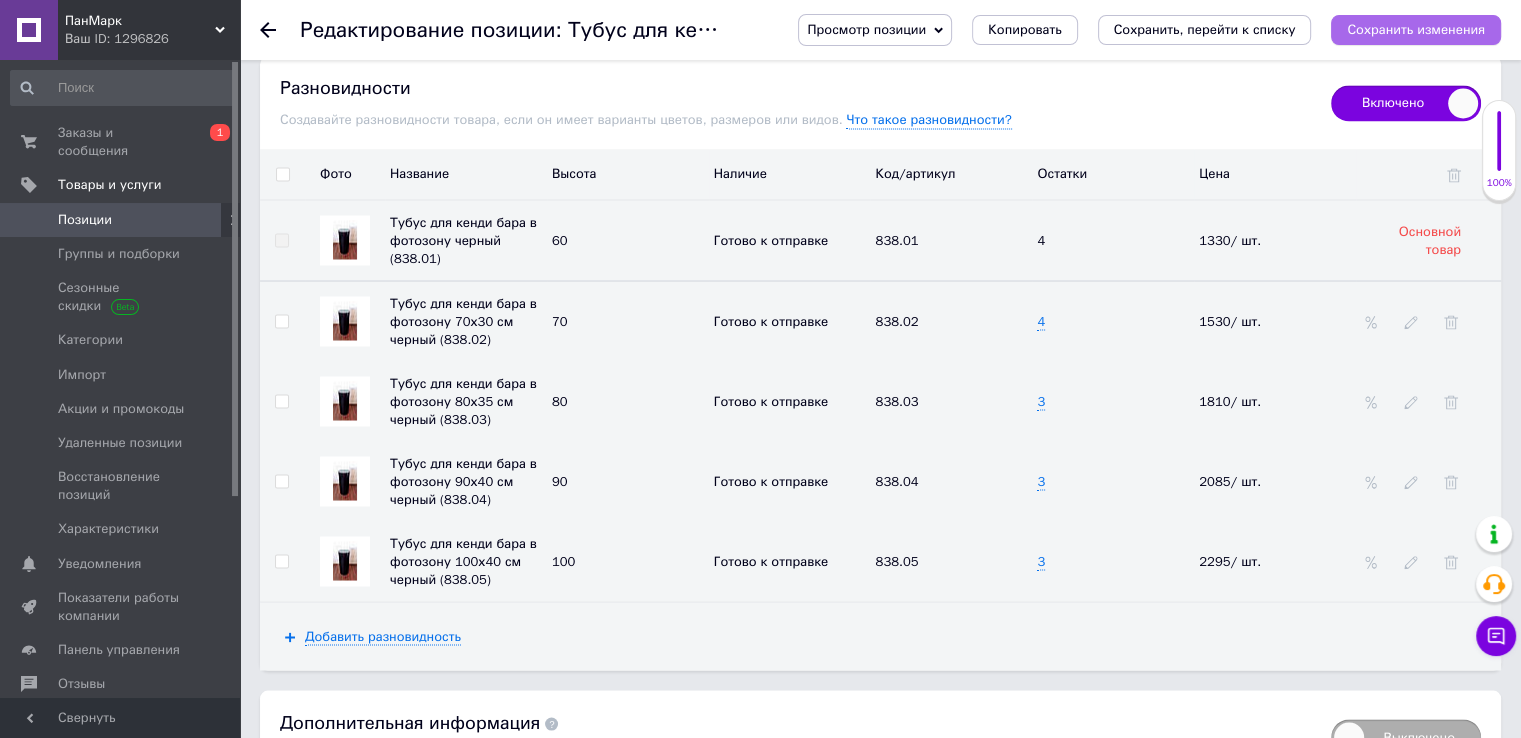 click on "Сохранить изменения" at bounding box center [1416, 30] 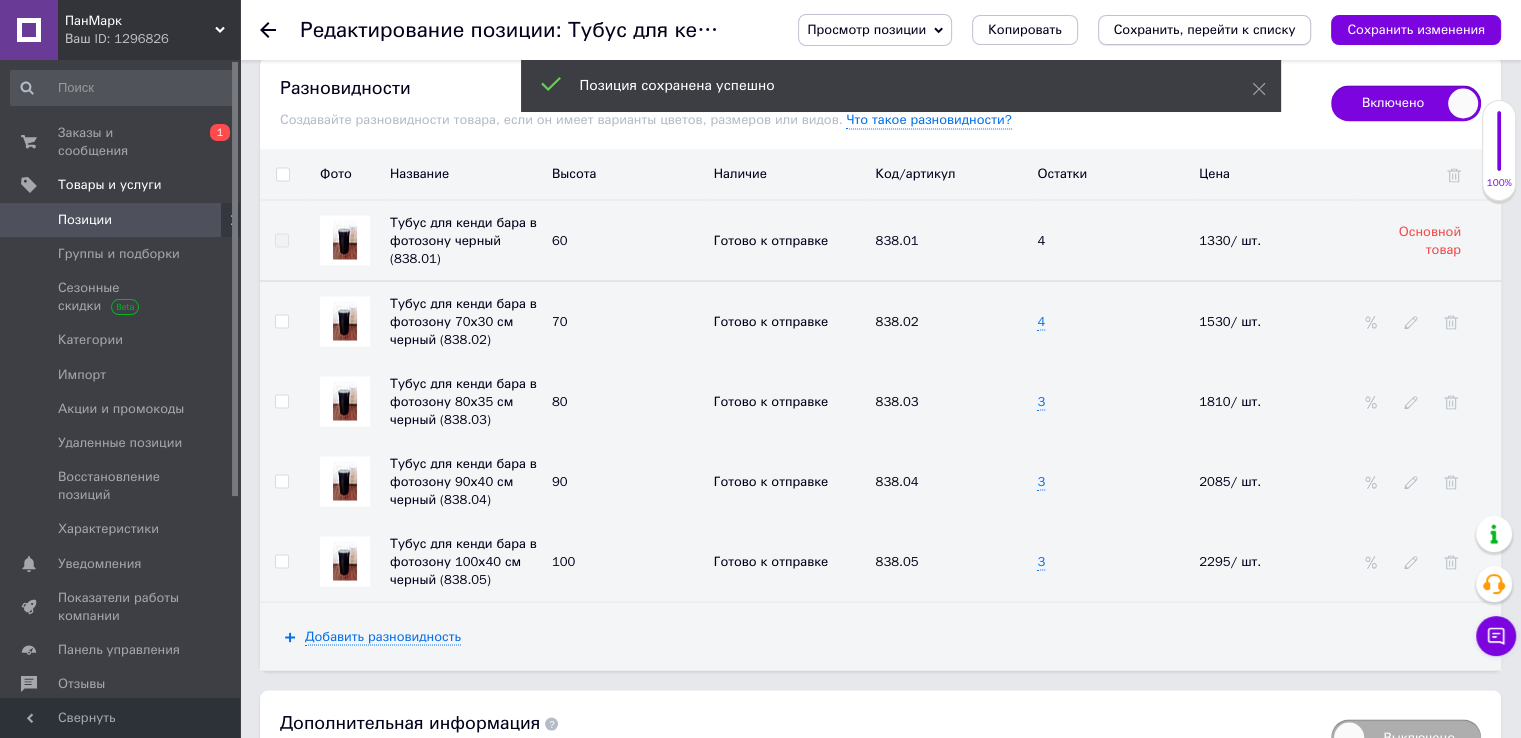 click on "Сохранить, перейти к списку" at bounding box center [1205, 29] 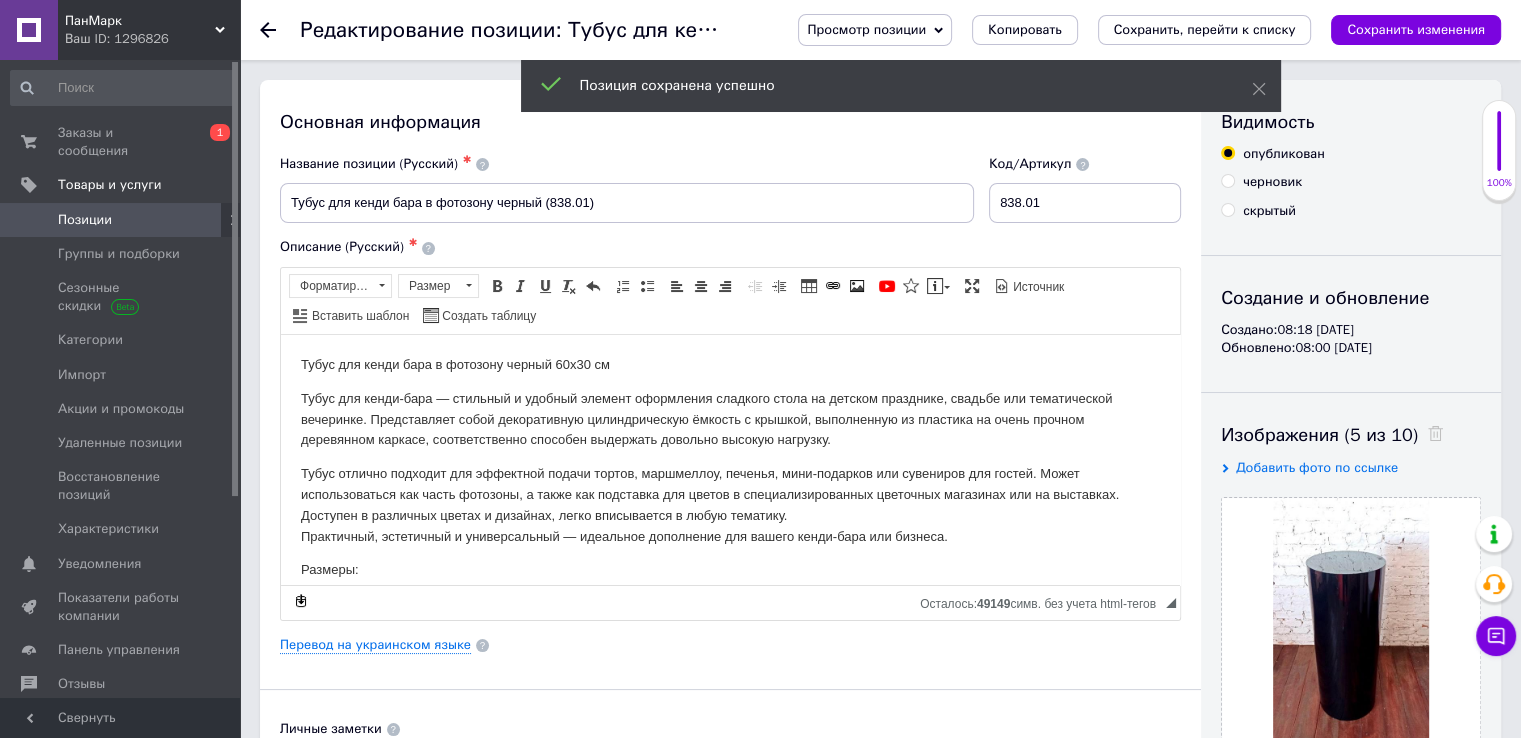 scroll, scrollTop: 0, scrollLeft: 0, axis: both 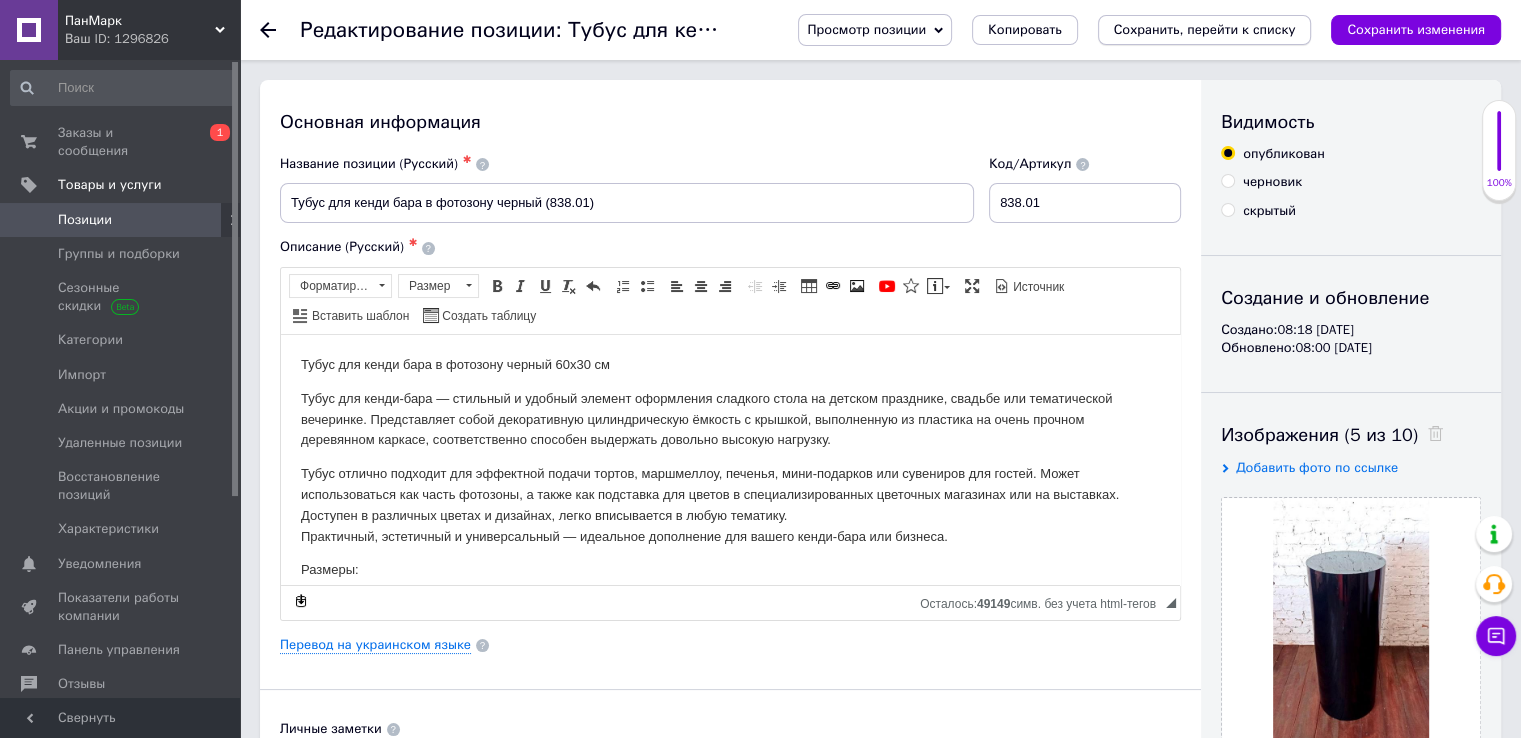 click on "Сохранить, перейти к списку" at bounding box center (1205, 29) 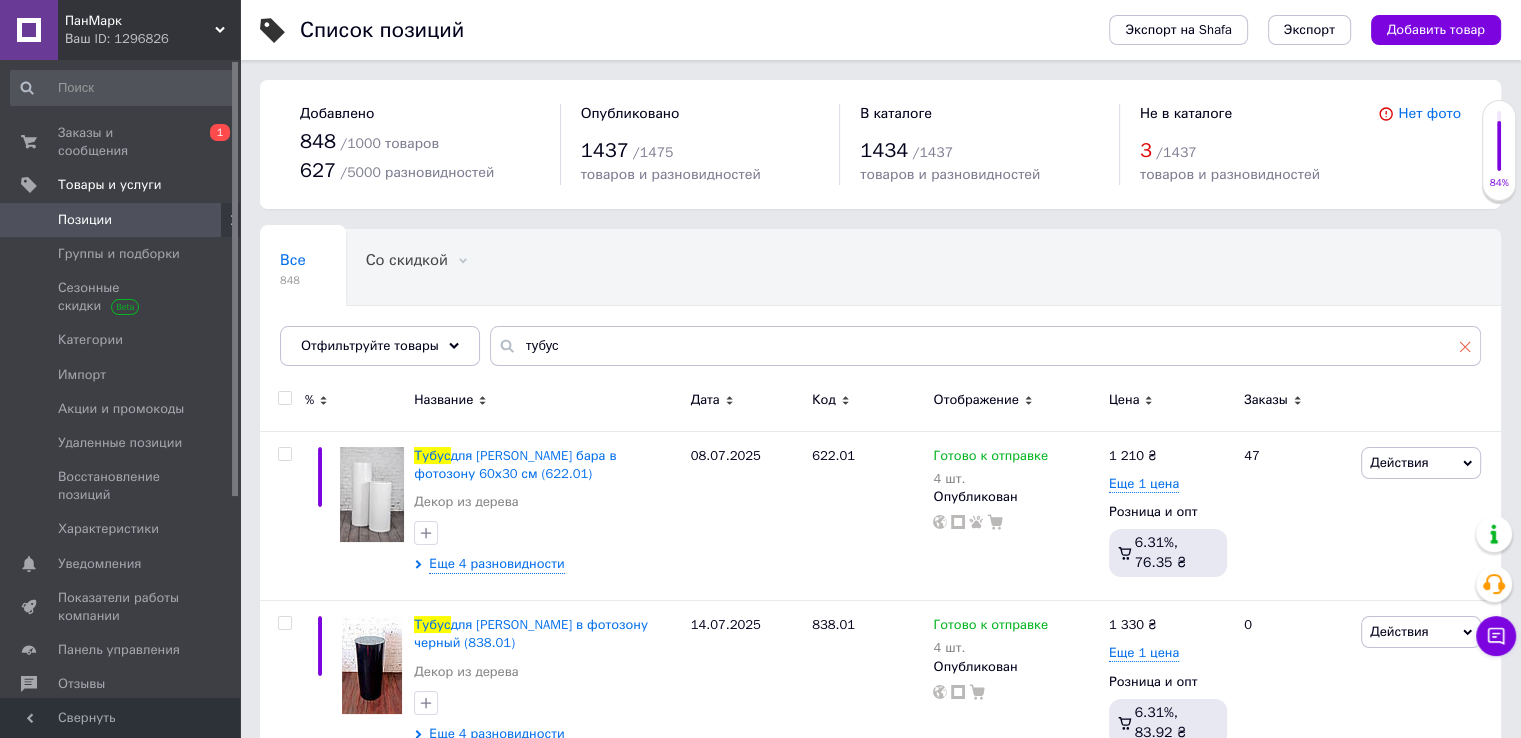 click 